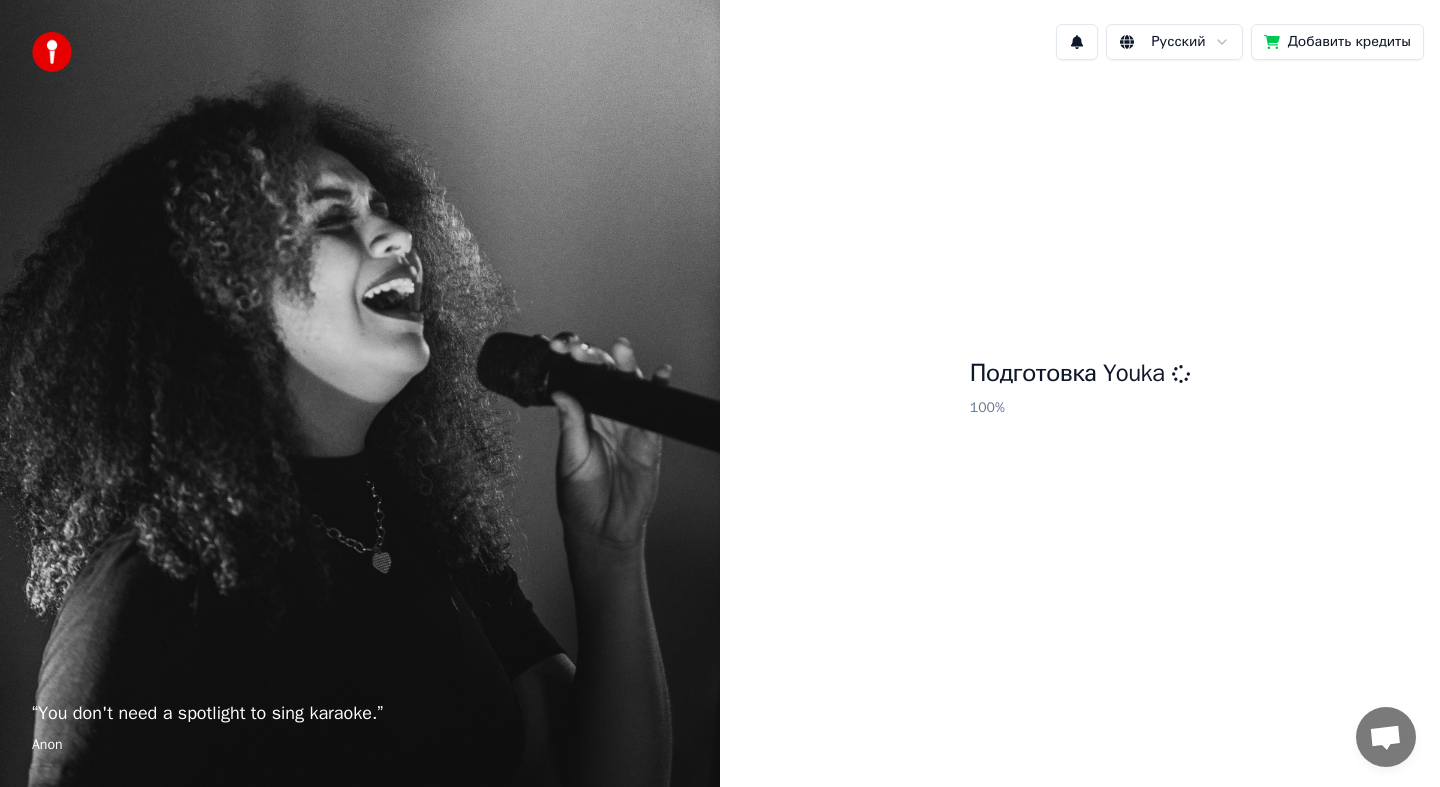 scroll, scrollTop: 0, scrollLeft: 0, axis: both 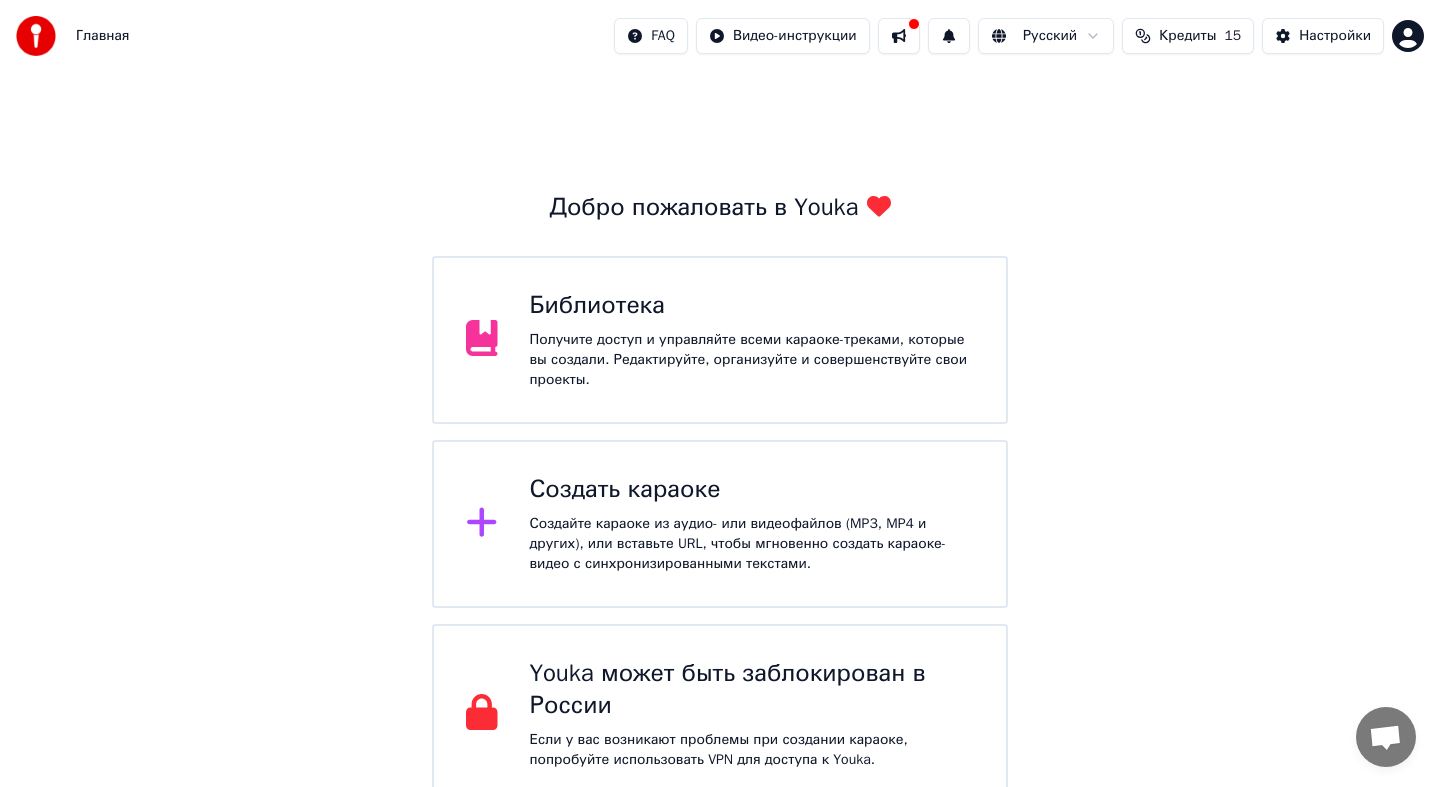 click on "Создайте караоке из аудио- или видеофайлов (MP3, MP4 и других), или вставьте URL, чтобы мгновенно создать караоке-видео с синхронизированными текстами." at bounding box center [752, 544] 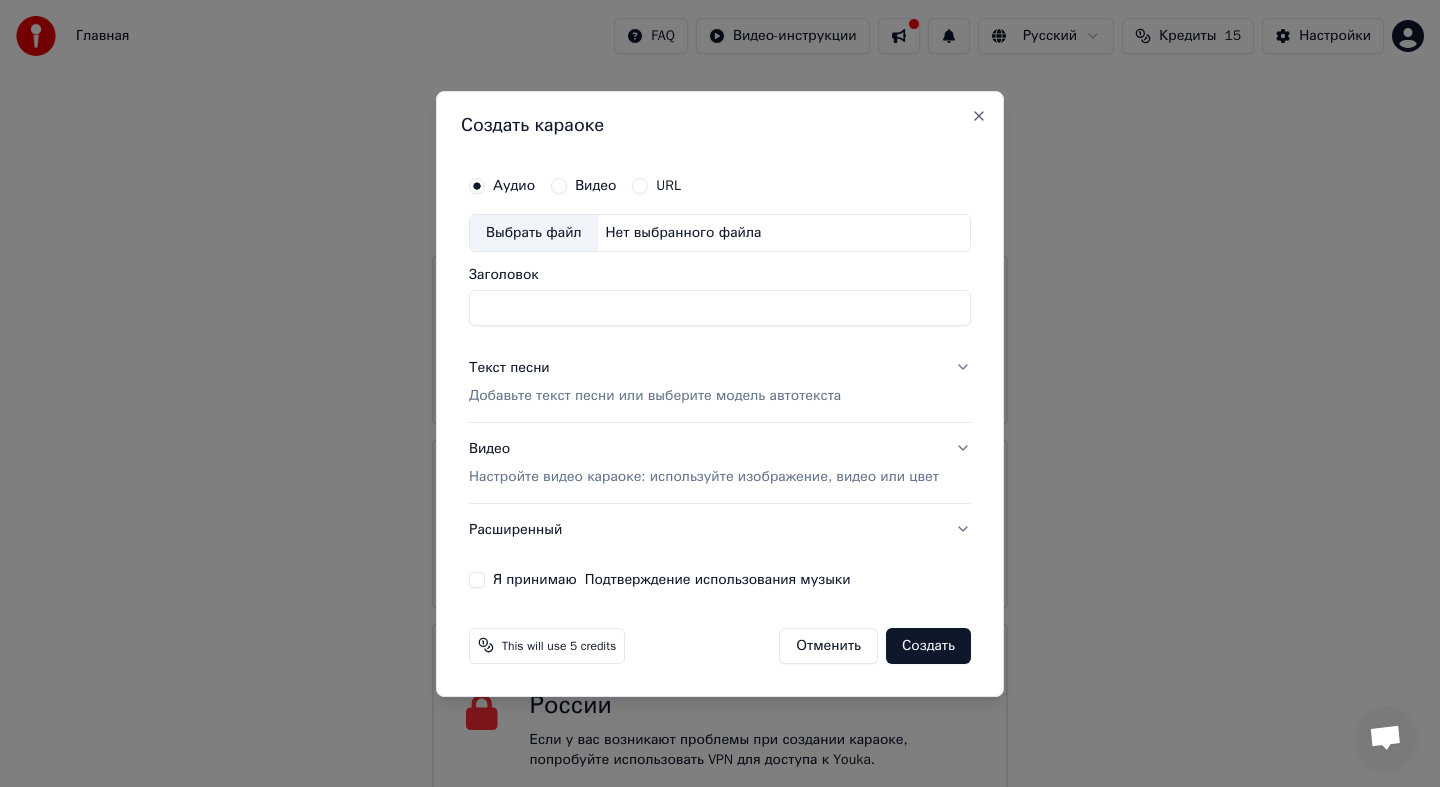 click on "Выбрать файл" at bounding box center (534, 233) 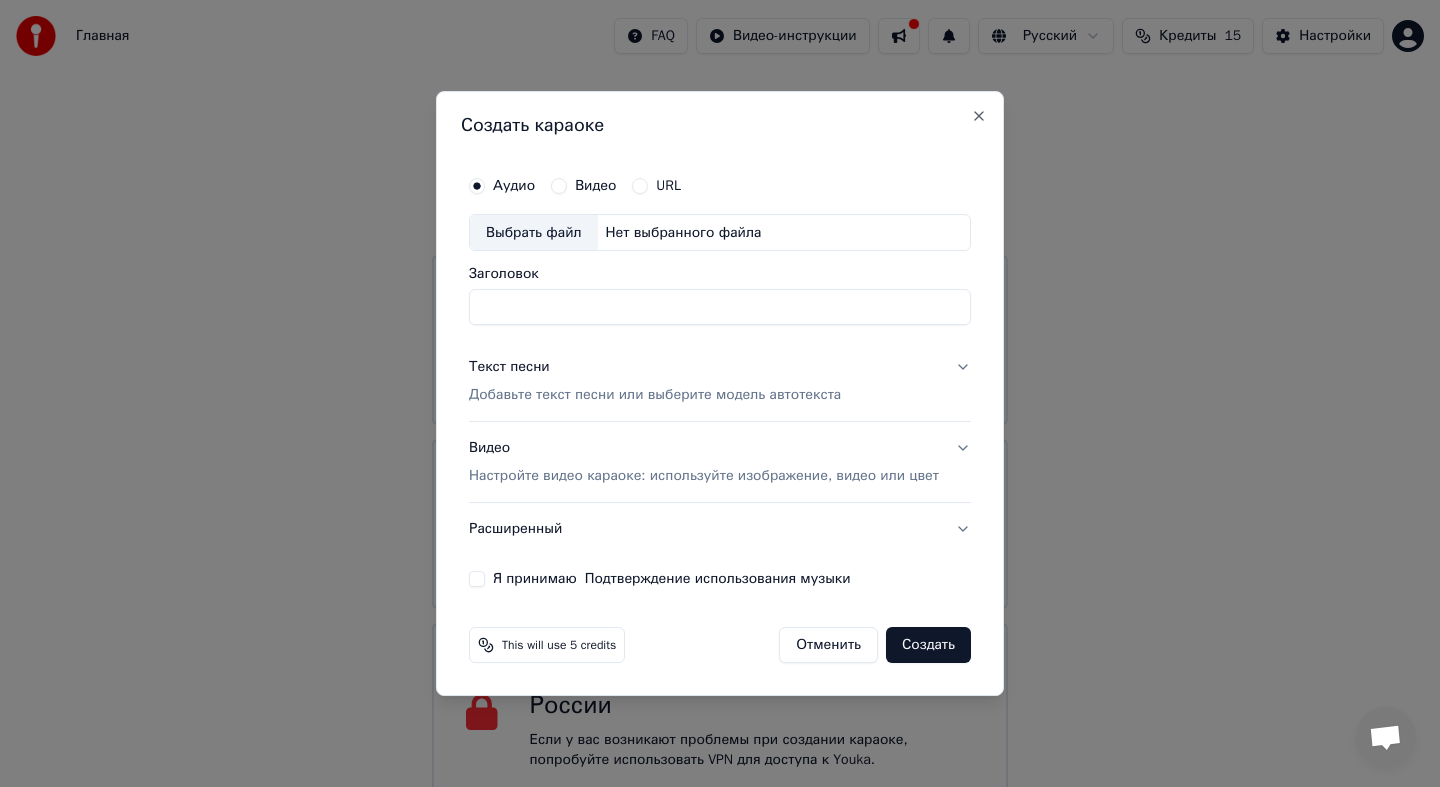 type on "**********" 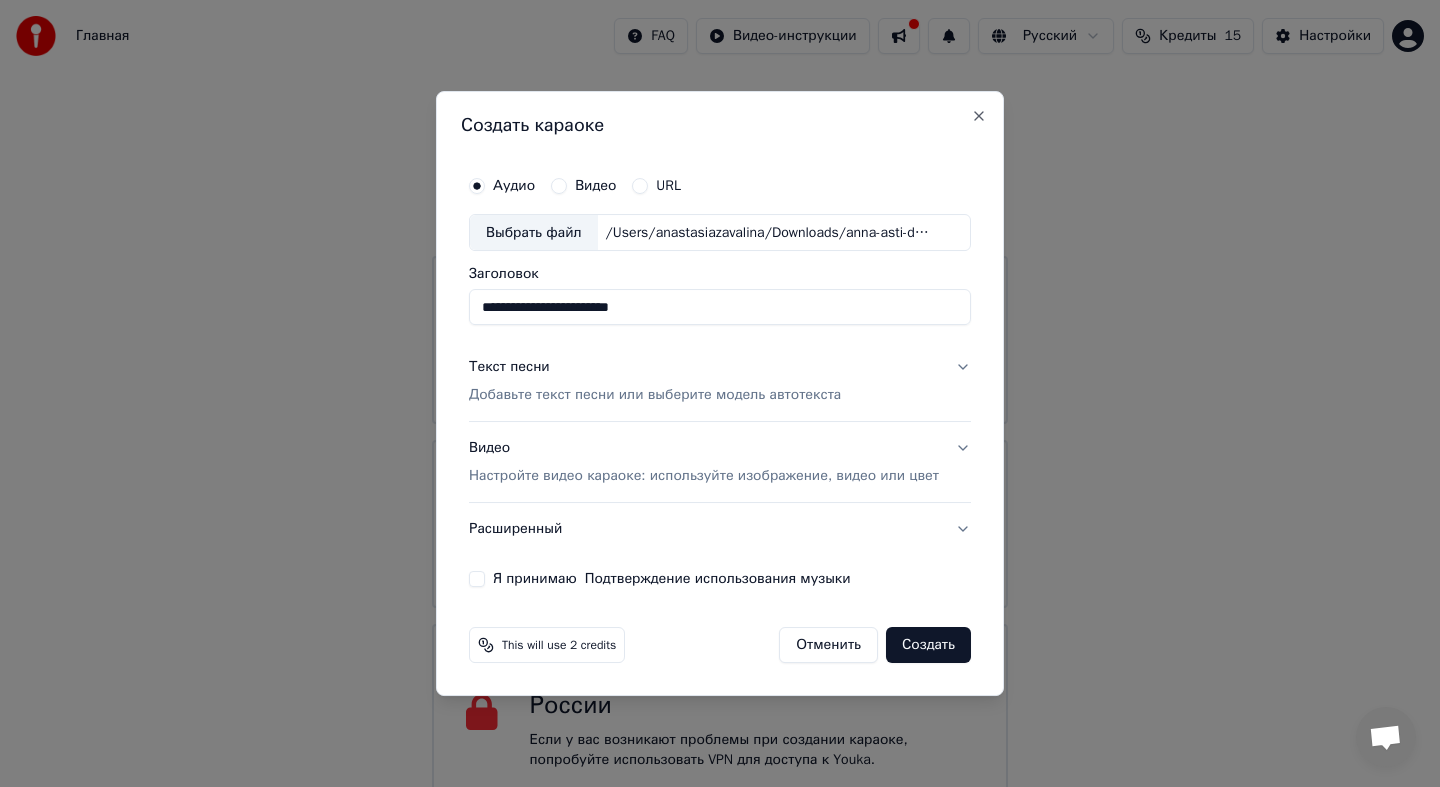 click on "Добавьте текст песни или выберите модель автотекста" at bounding box center [655, 396] 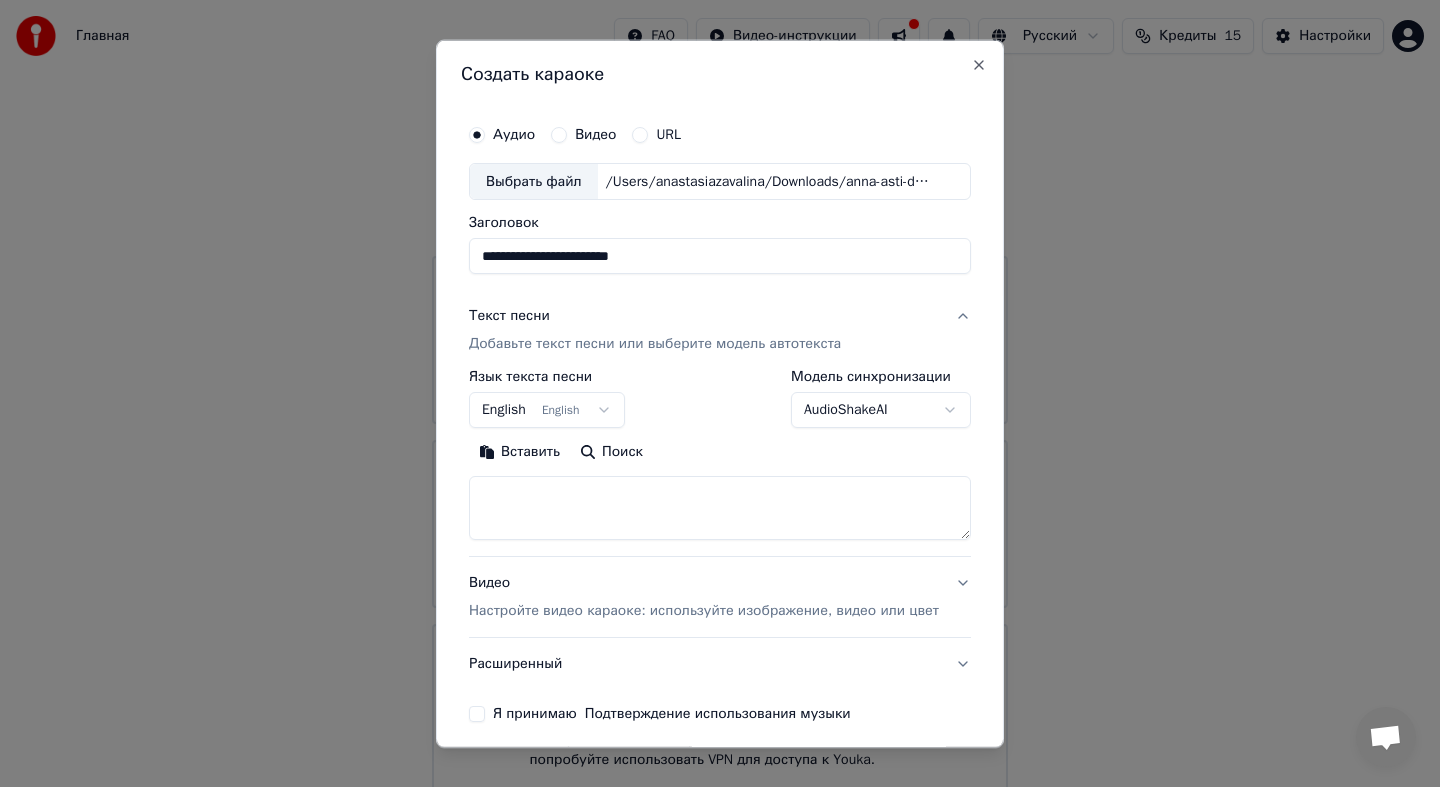 click on "English English" at bounding box center (547, 410) 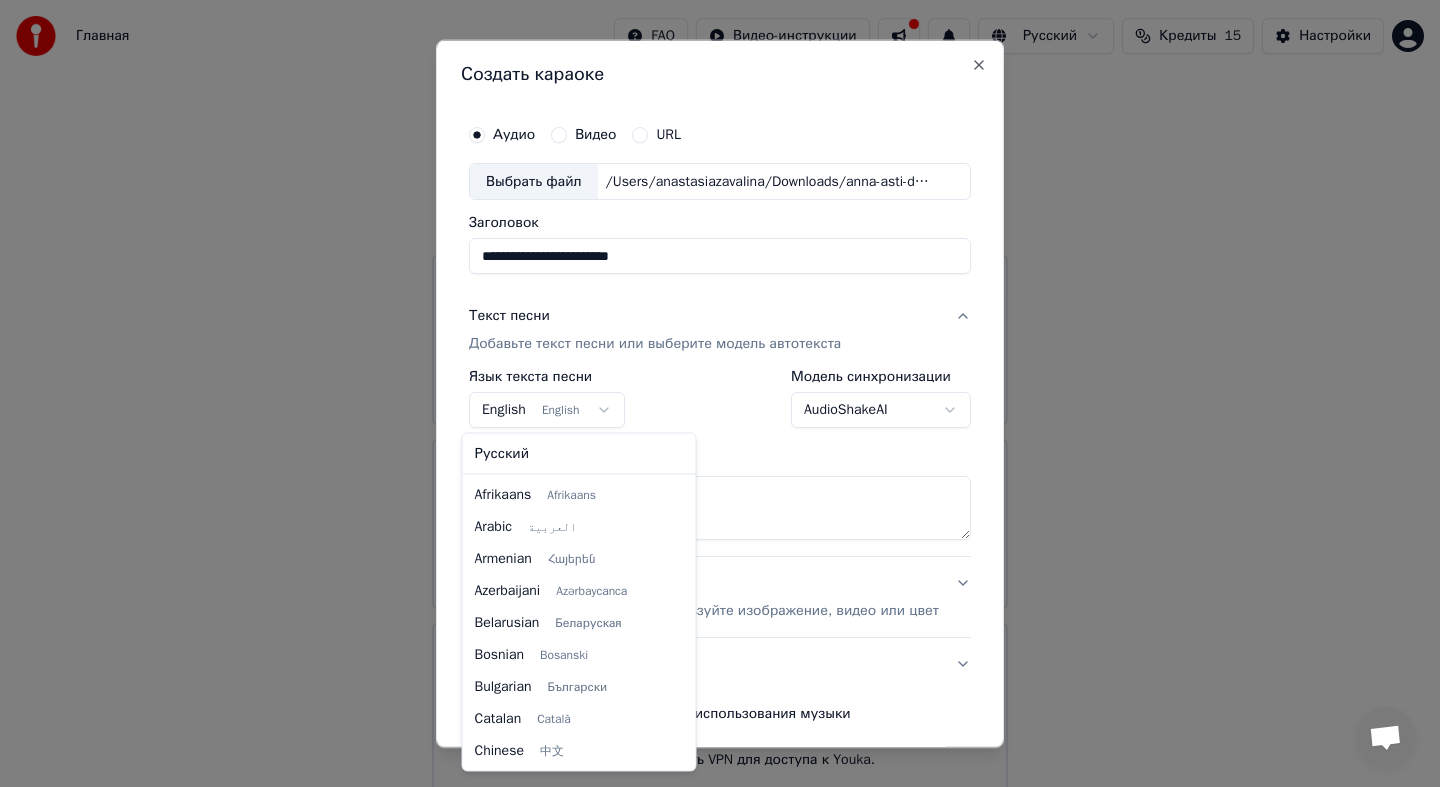 scroll, scrollTop: 160, scrollLeft: 0, axis: vertical 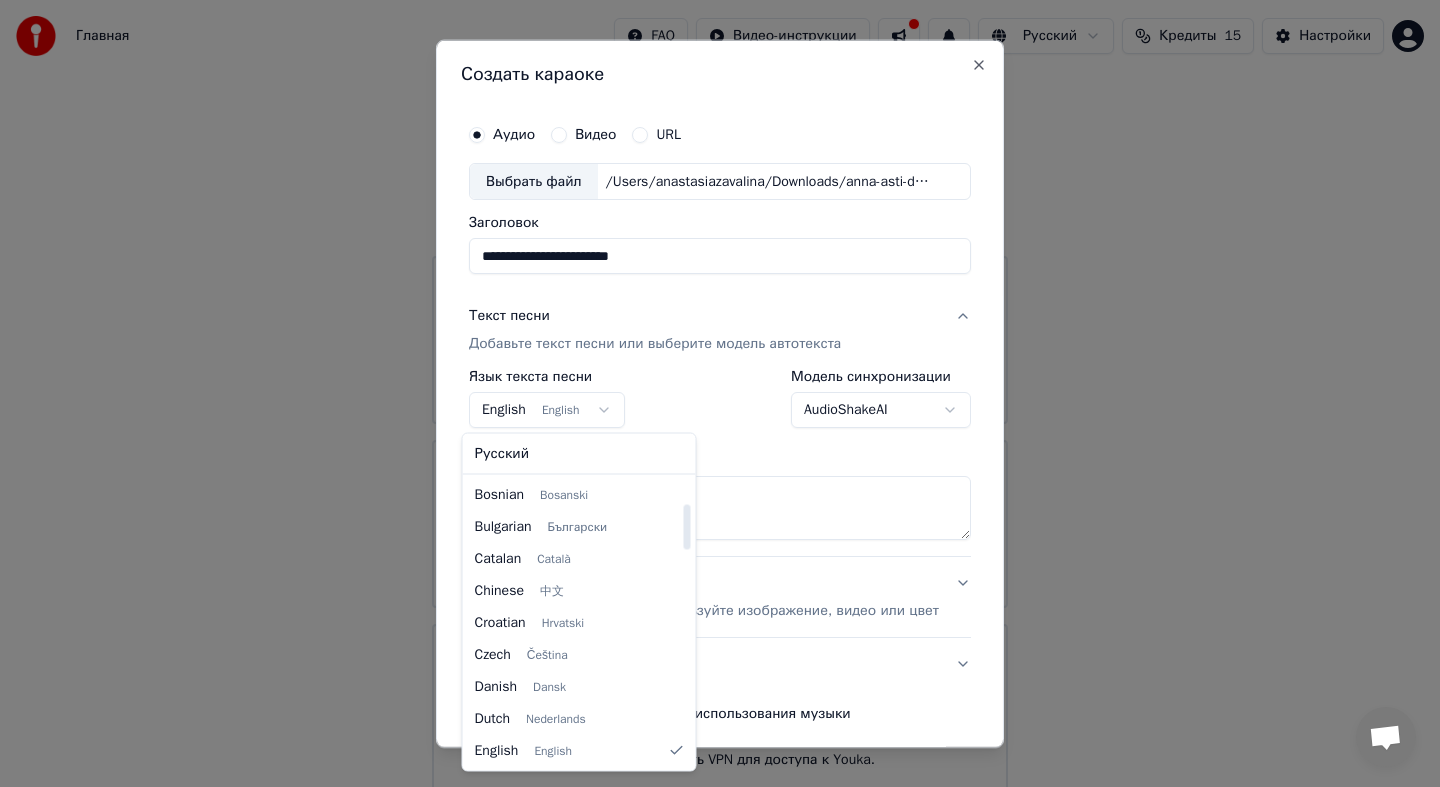 select on "**" 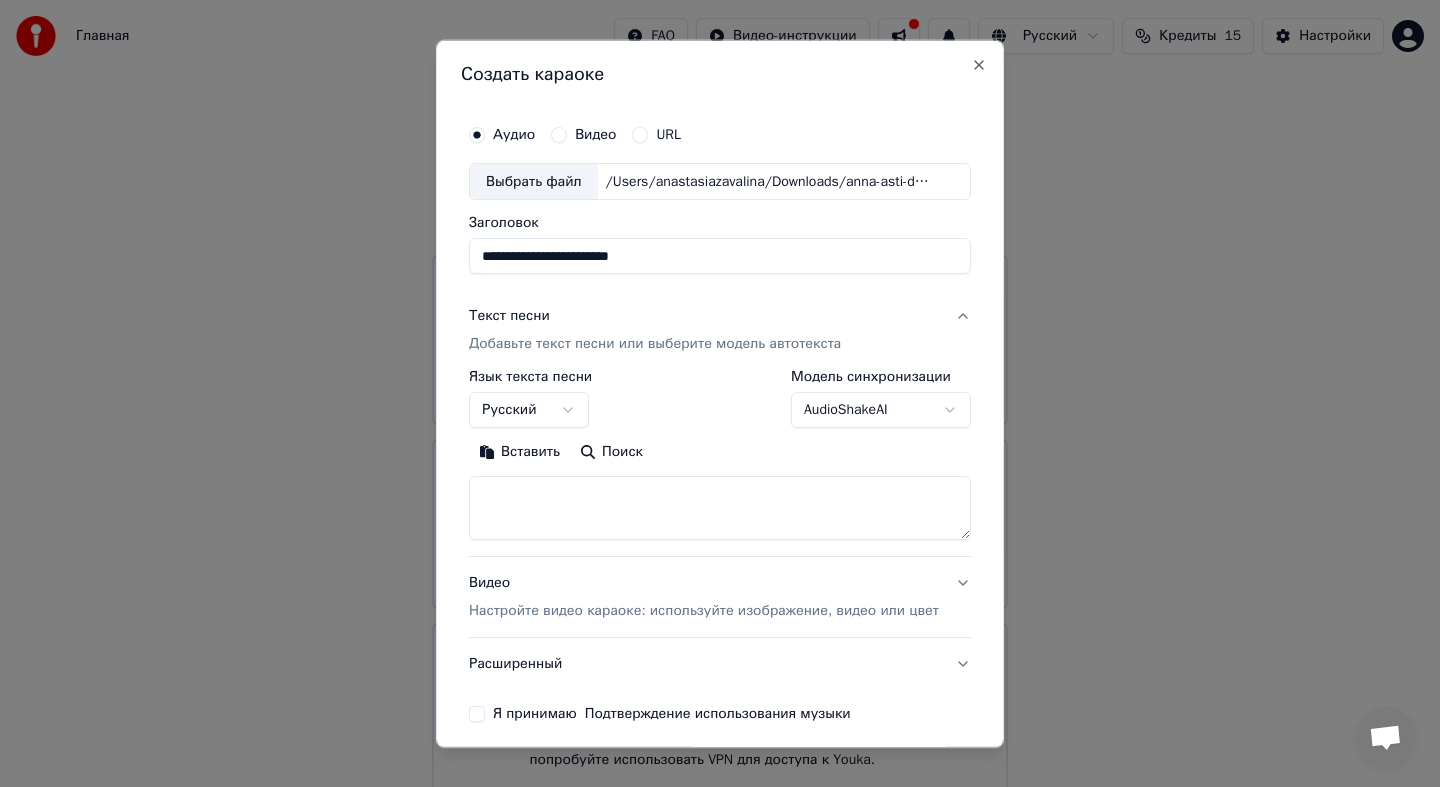 click at bounding box center [720, 508] 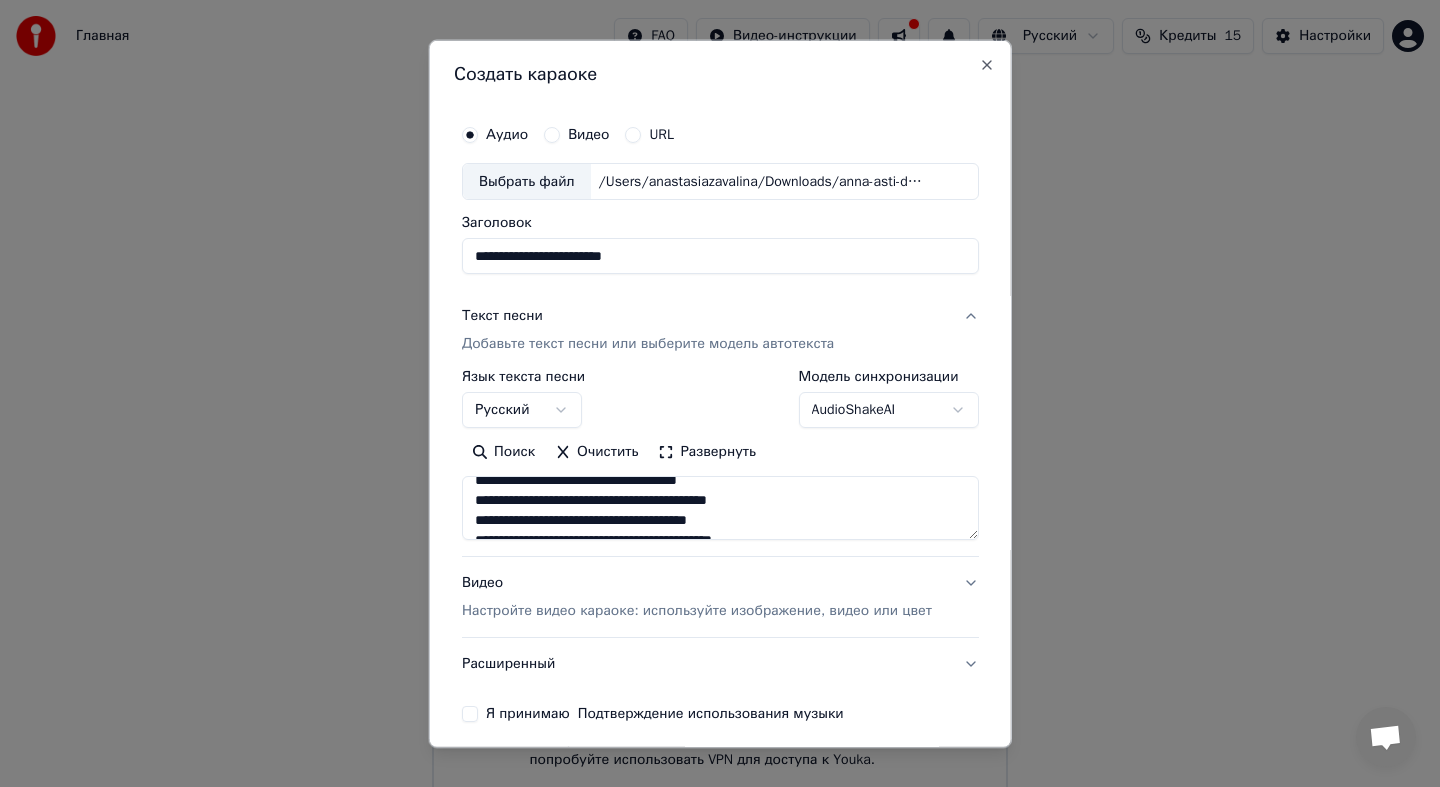 scroll, scrollTop: 0, scrollLeft: 0, axis: both 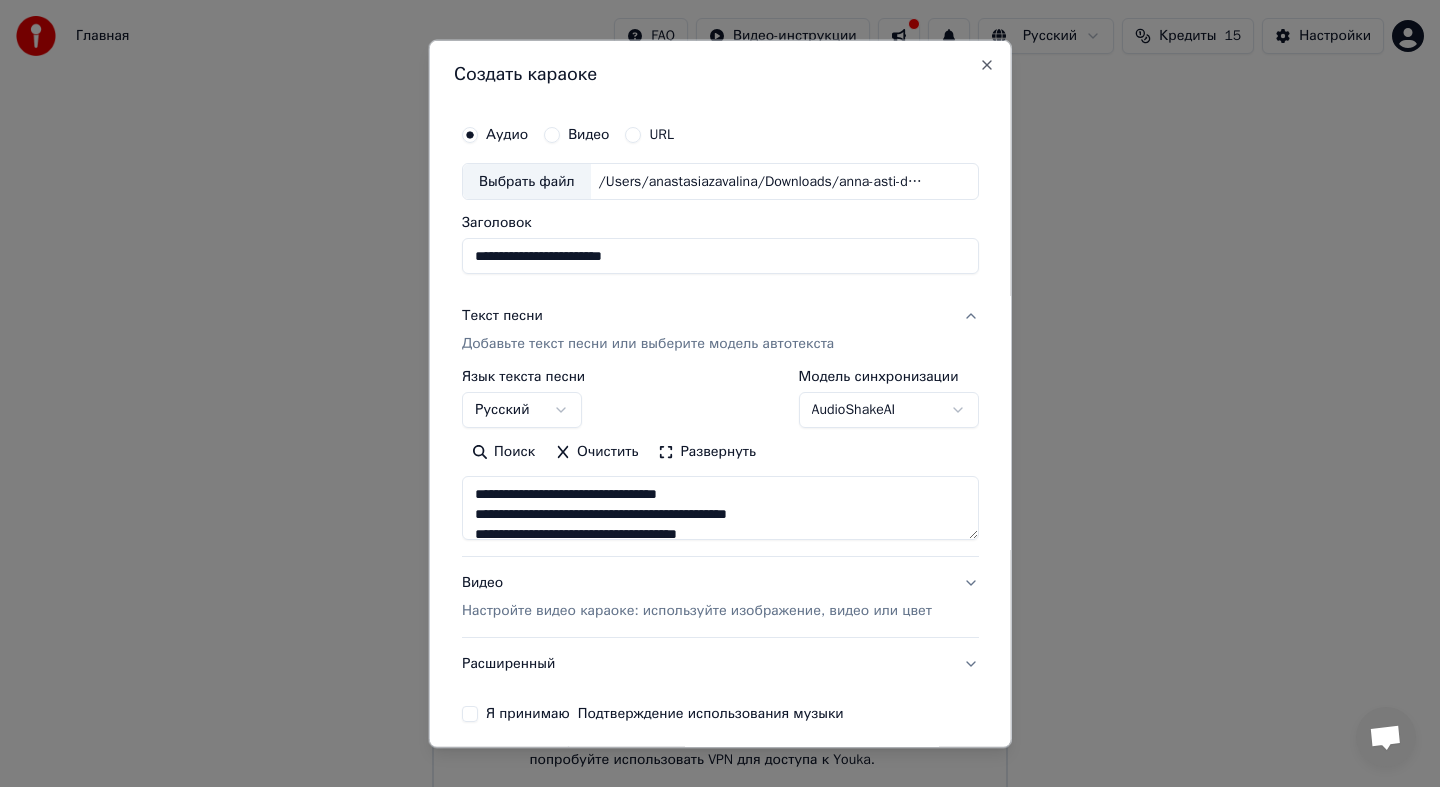 click on "**********" at bounding box center (720, 508) 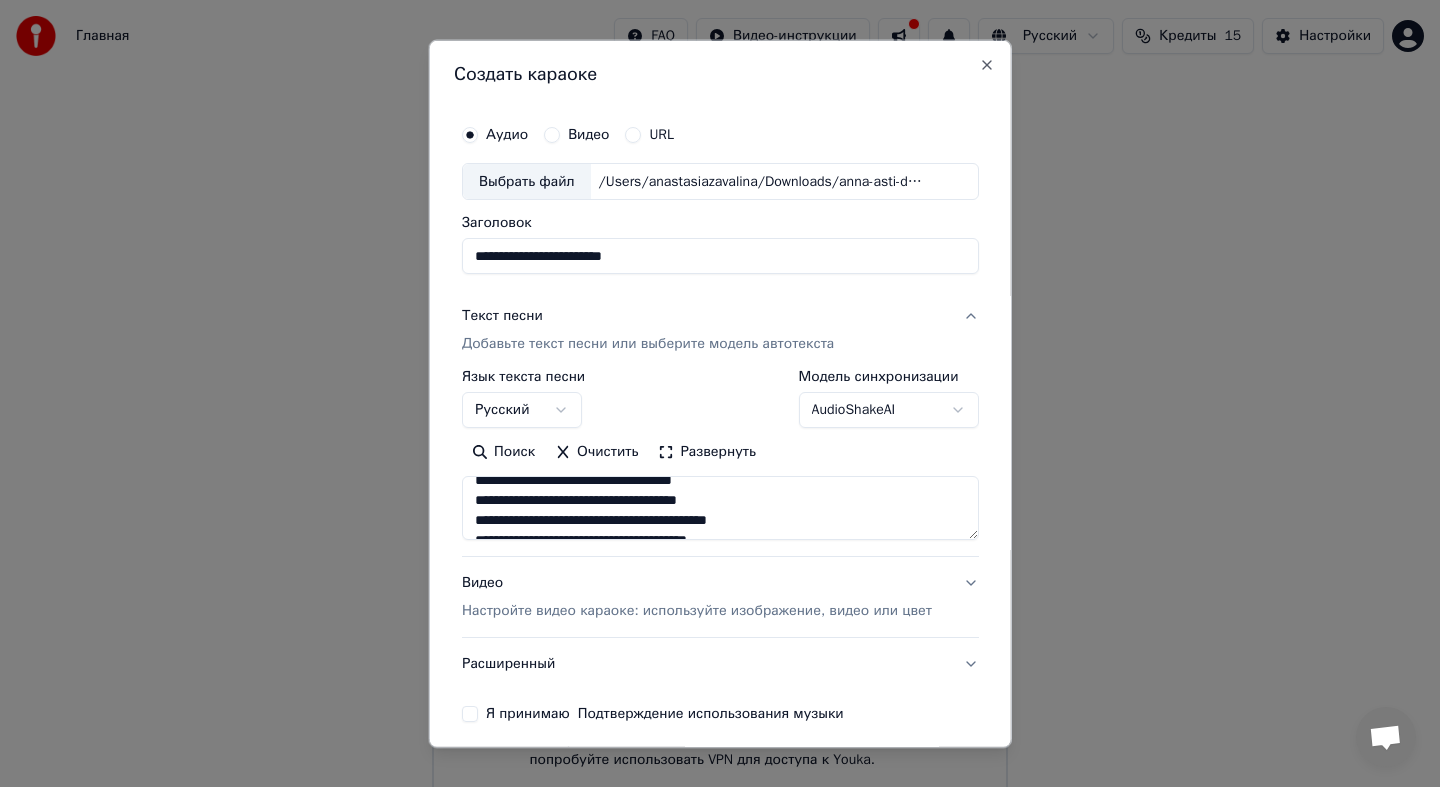 scroll, scrollTop: 56, scrollLeft: 0, axis: vertical 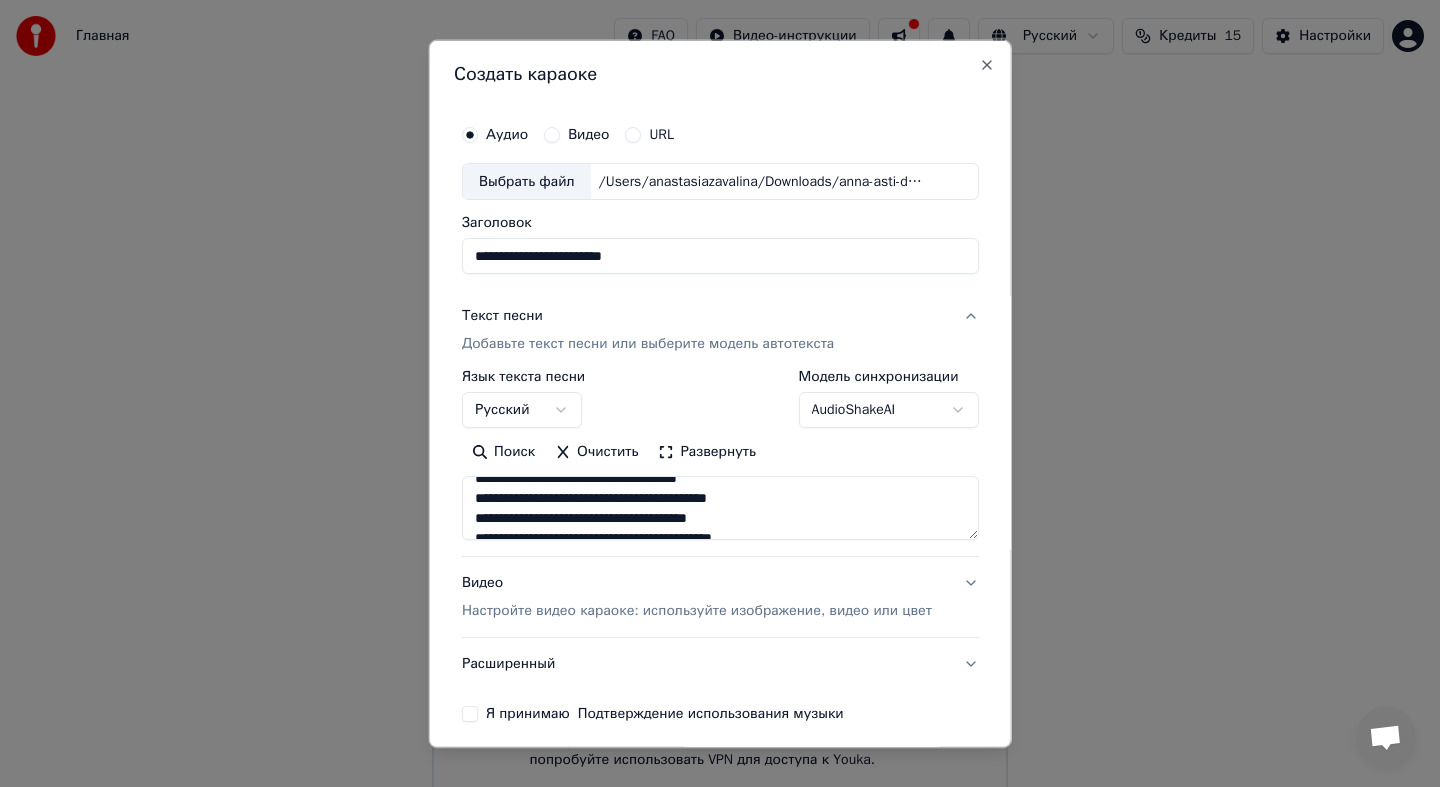 click on "**********" at bounding box center [720, 508] 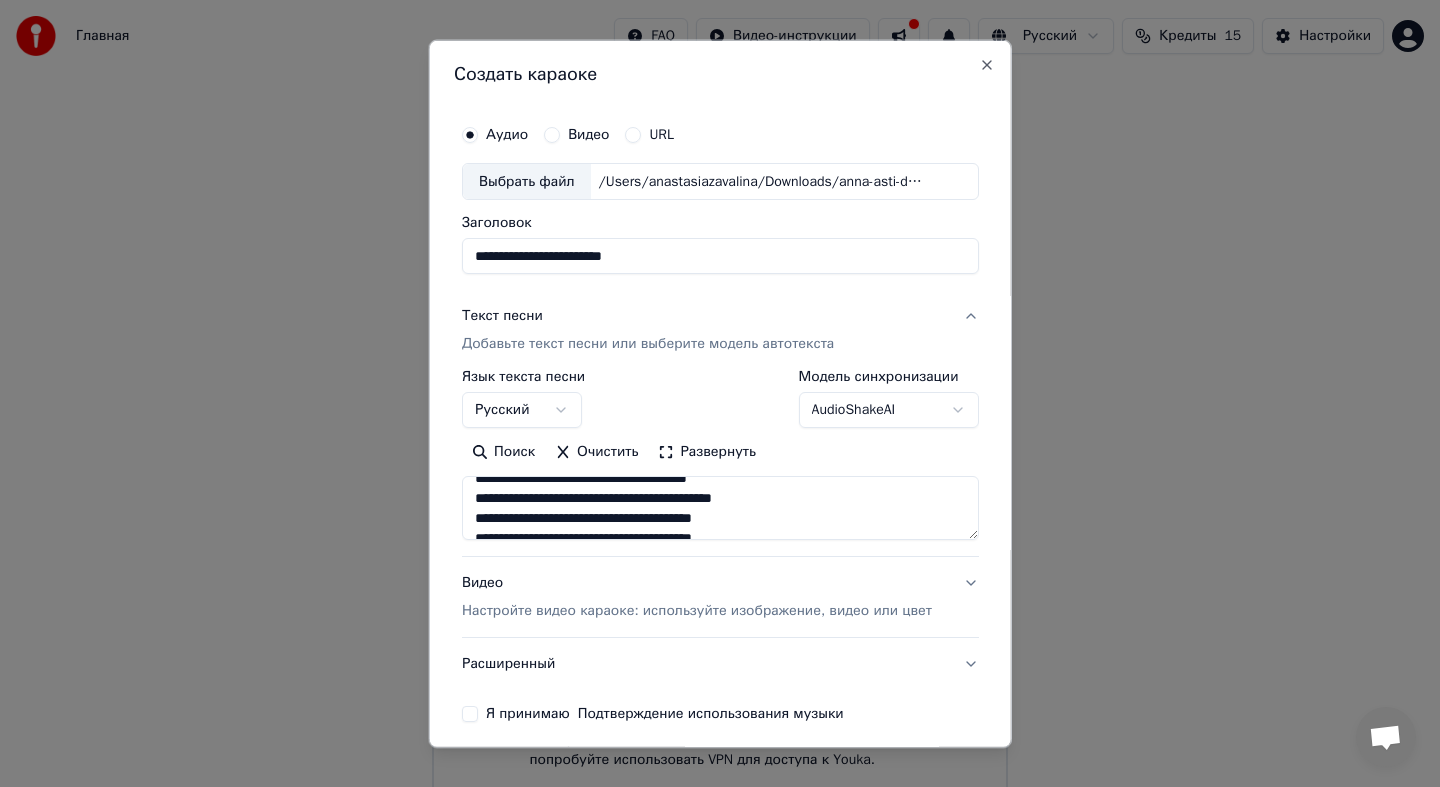 scroll, scrollTop: 99, scrollLeft: 0, axis: vertical 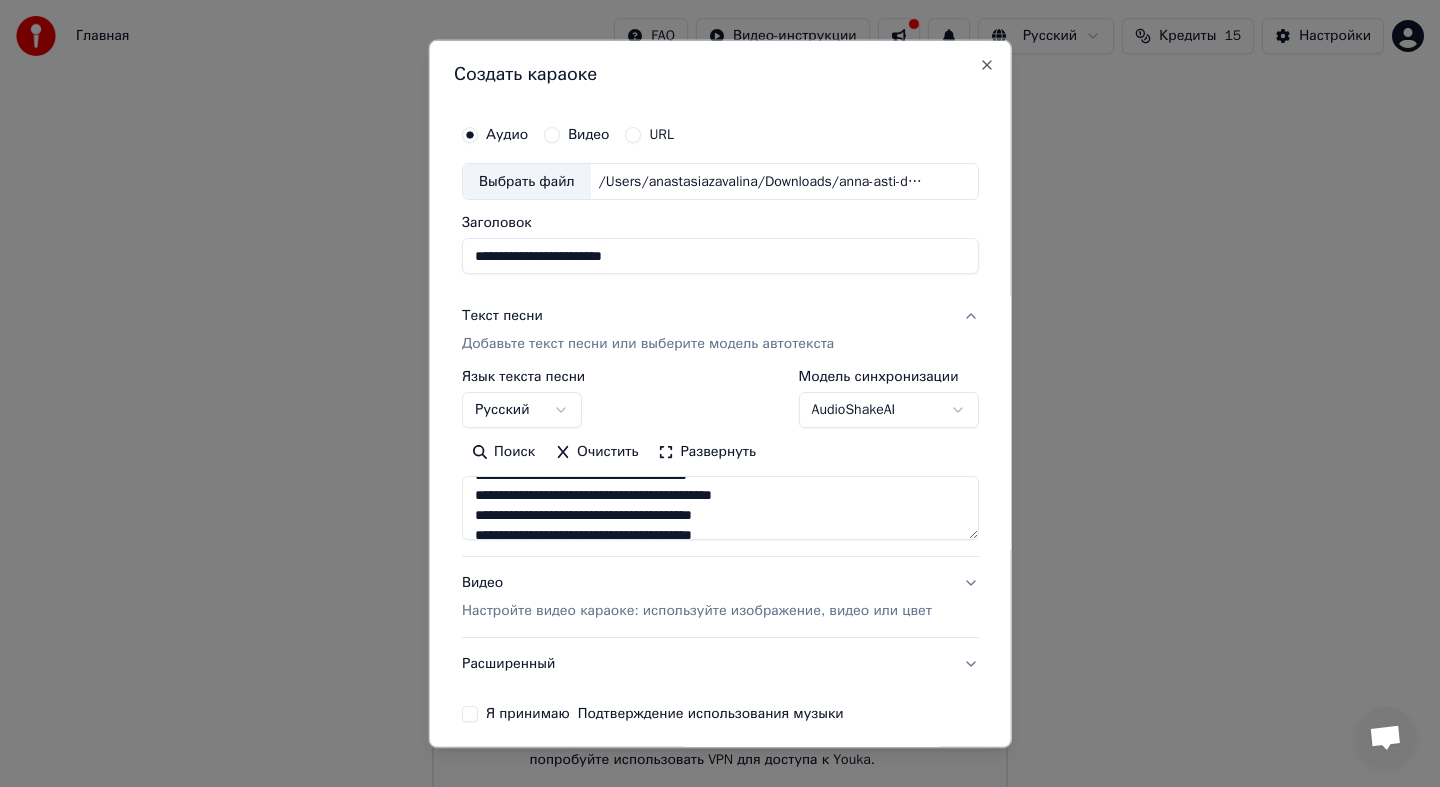 click on "**********" at bounding box center (720, 508) 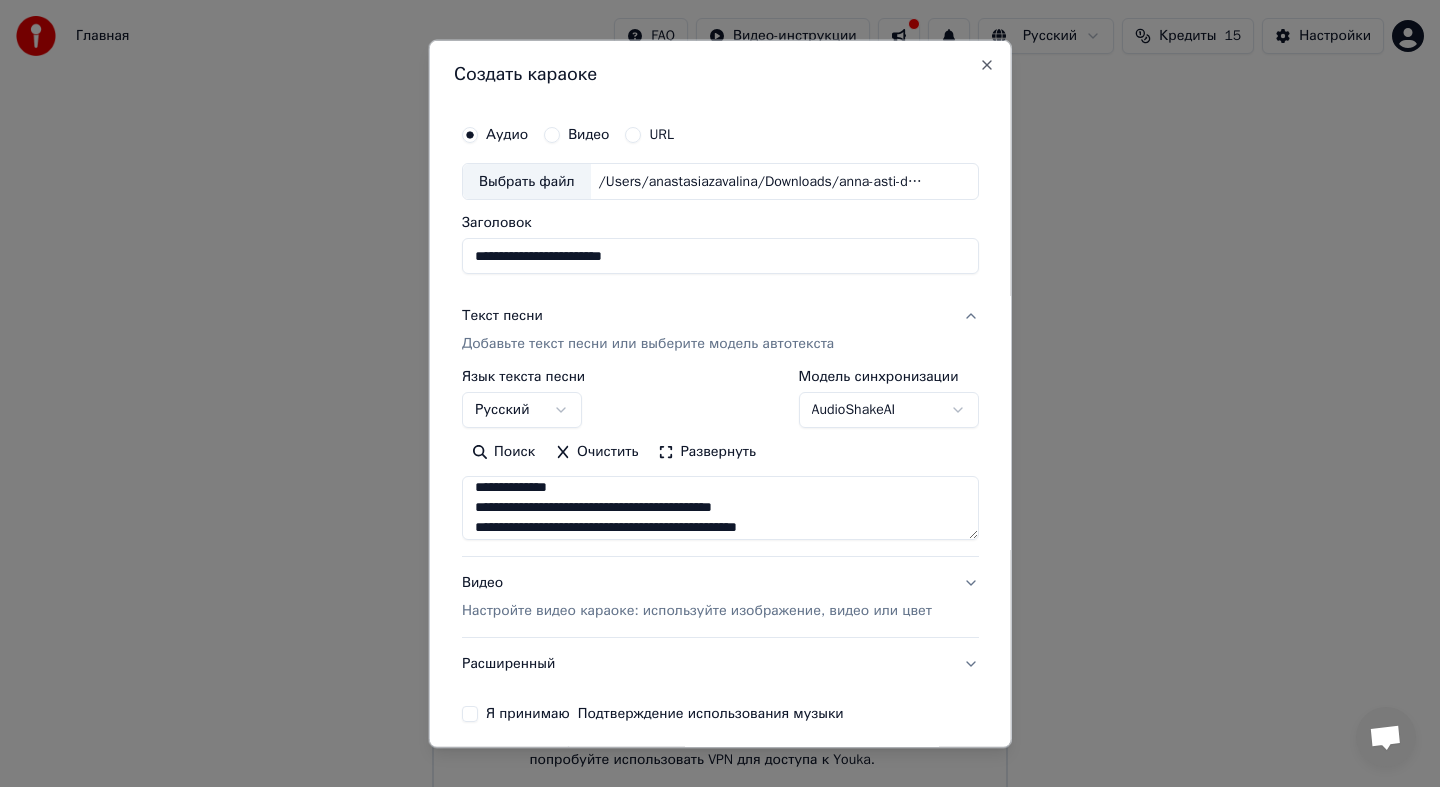 scroll, scrollTop: 186, scrollLeft: 0, axis: vertical 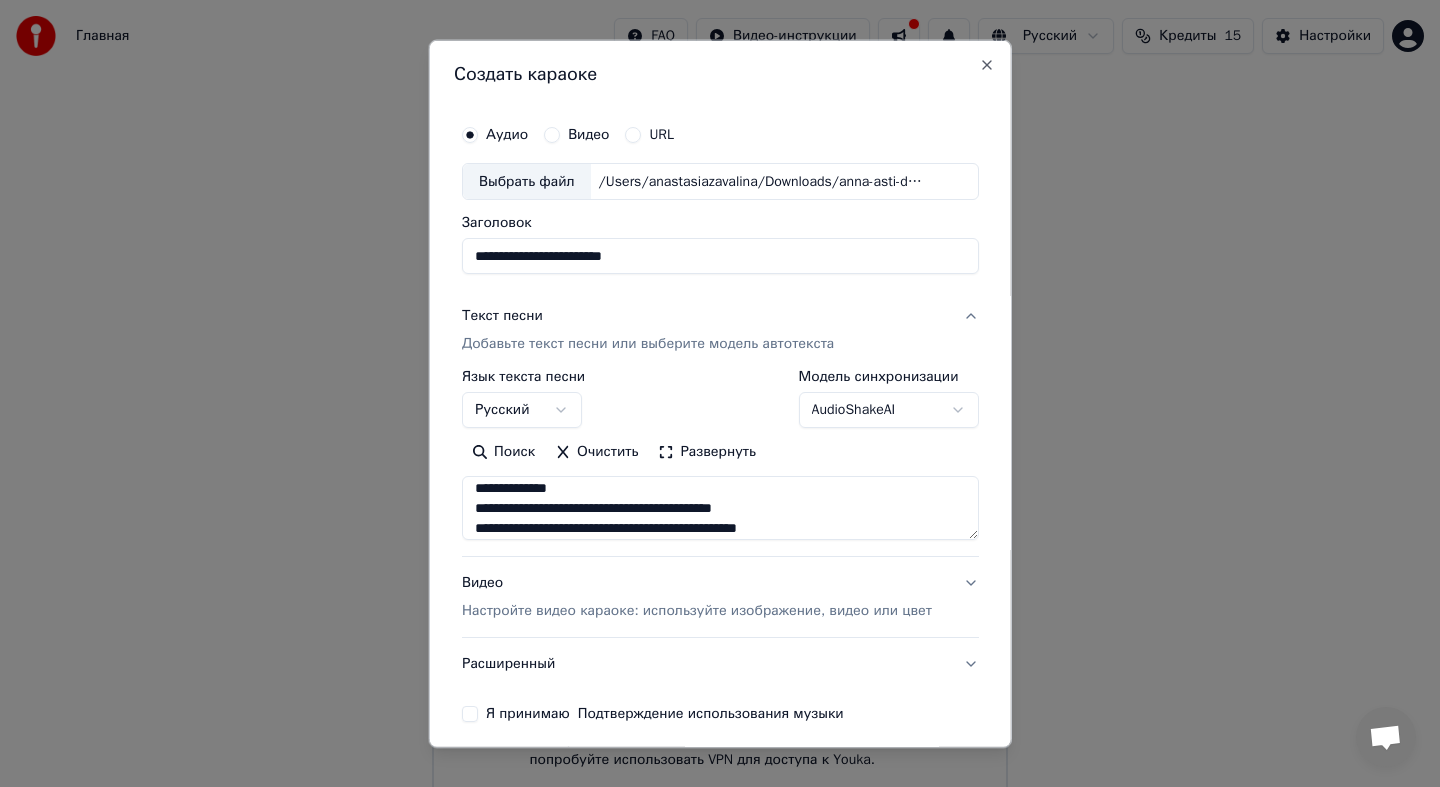 click on "**********" at bounding box center (720, 508) 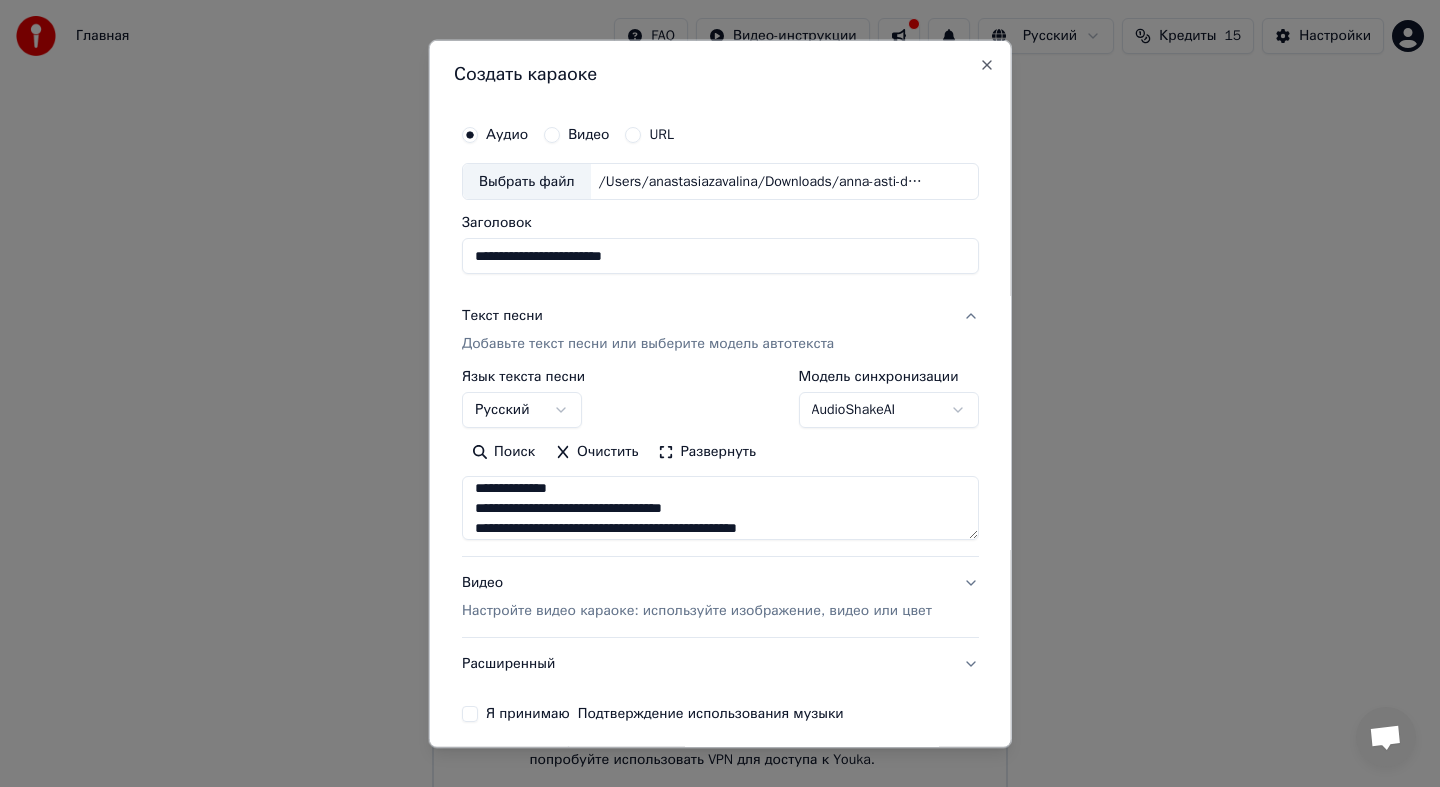 scroll, scrollTop: 213, scrollLeft: 0, axis: vertical 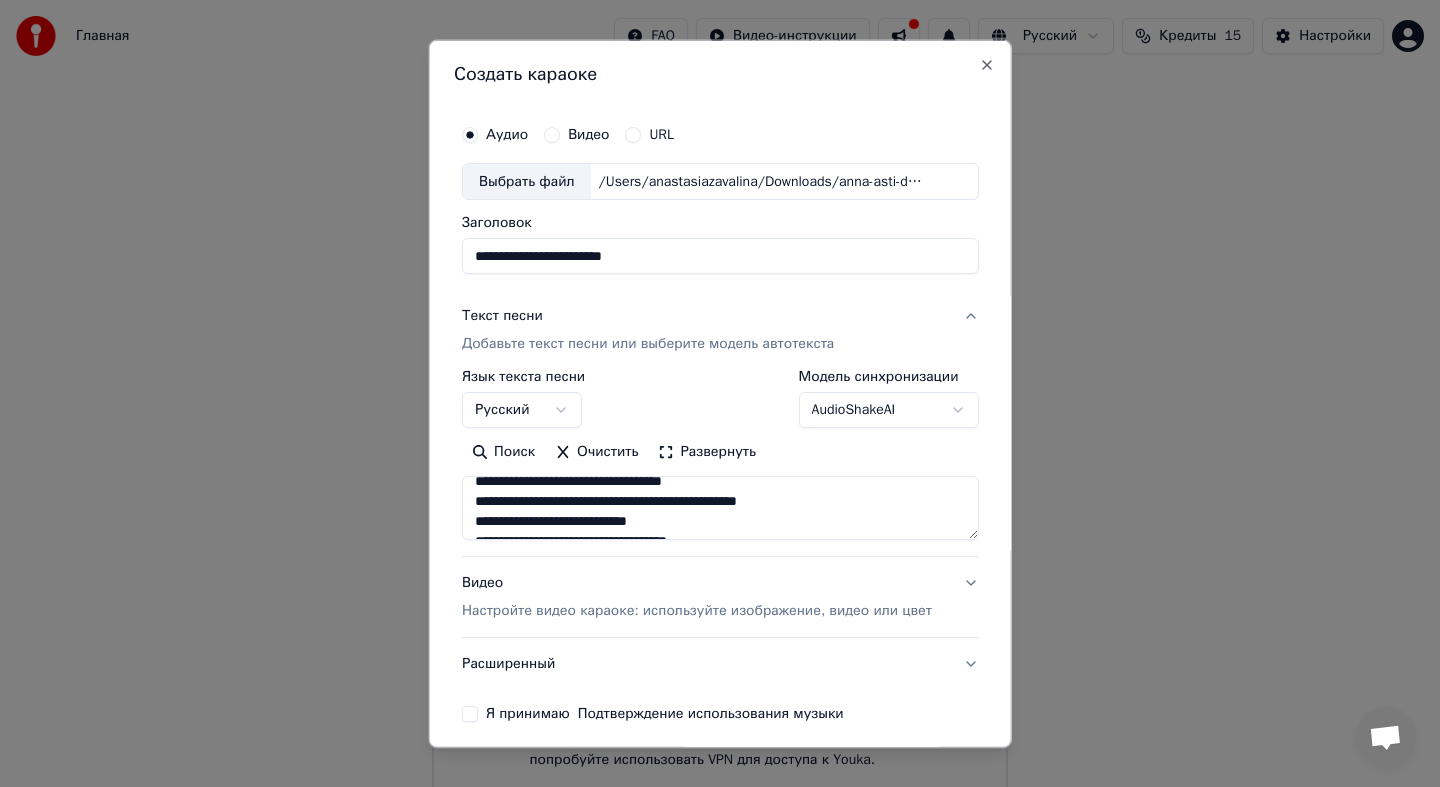 click on "**********" at bounding box center (720, 508) 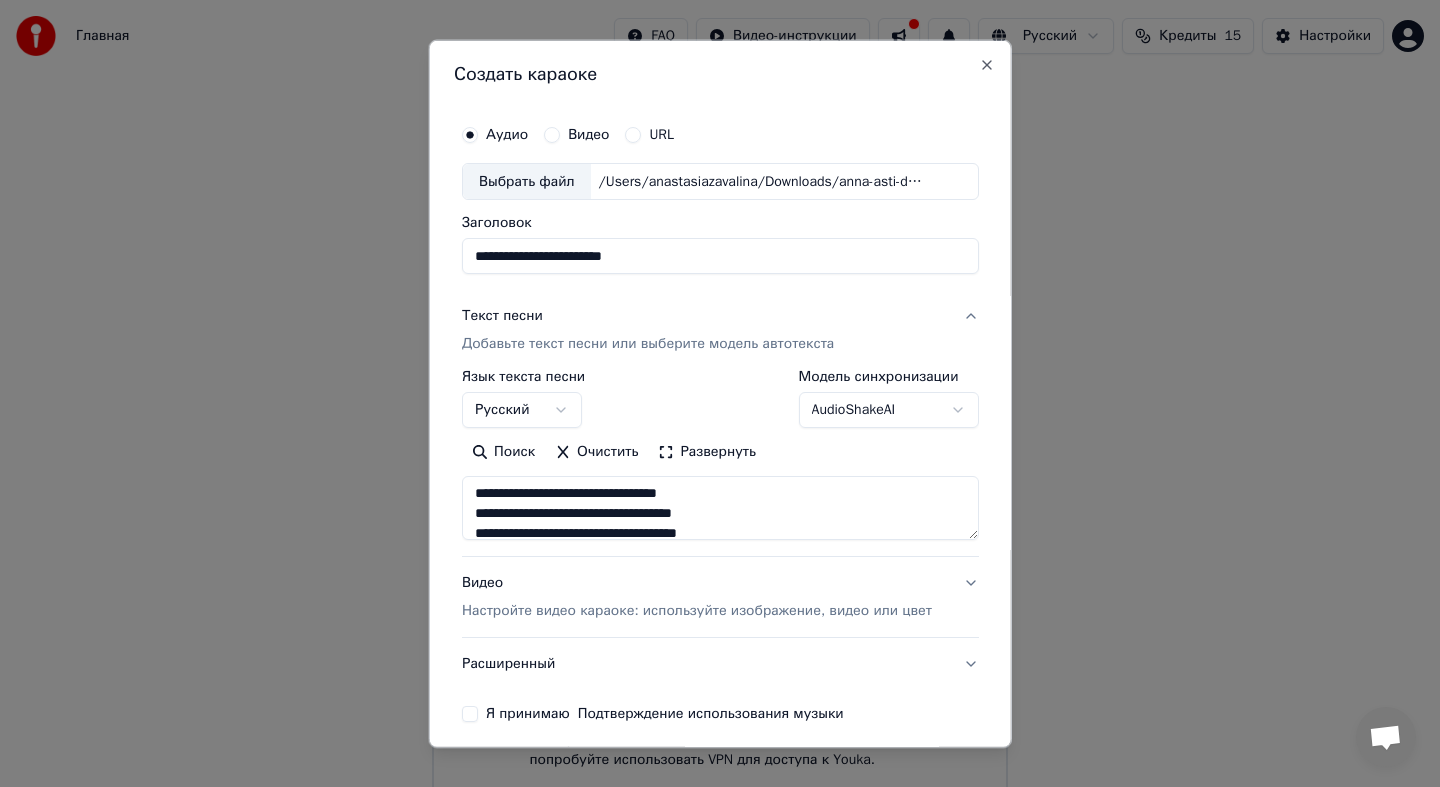 scroll, scrollTop: 0, scrollLeft: 0, axis: both 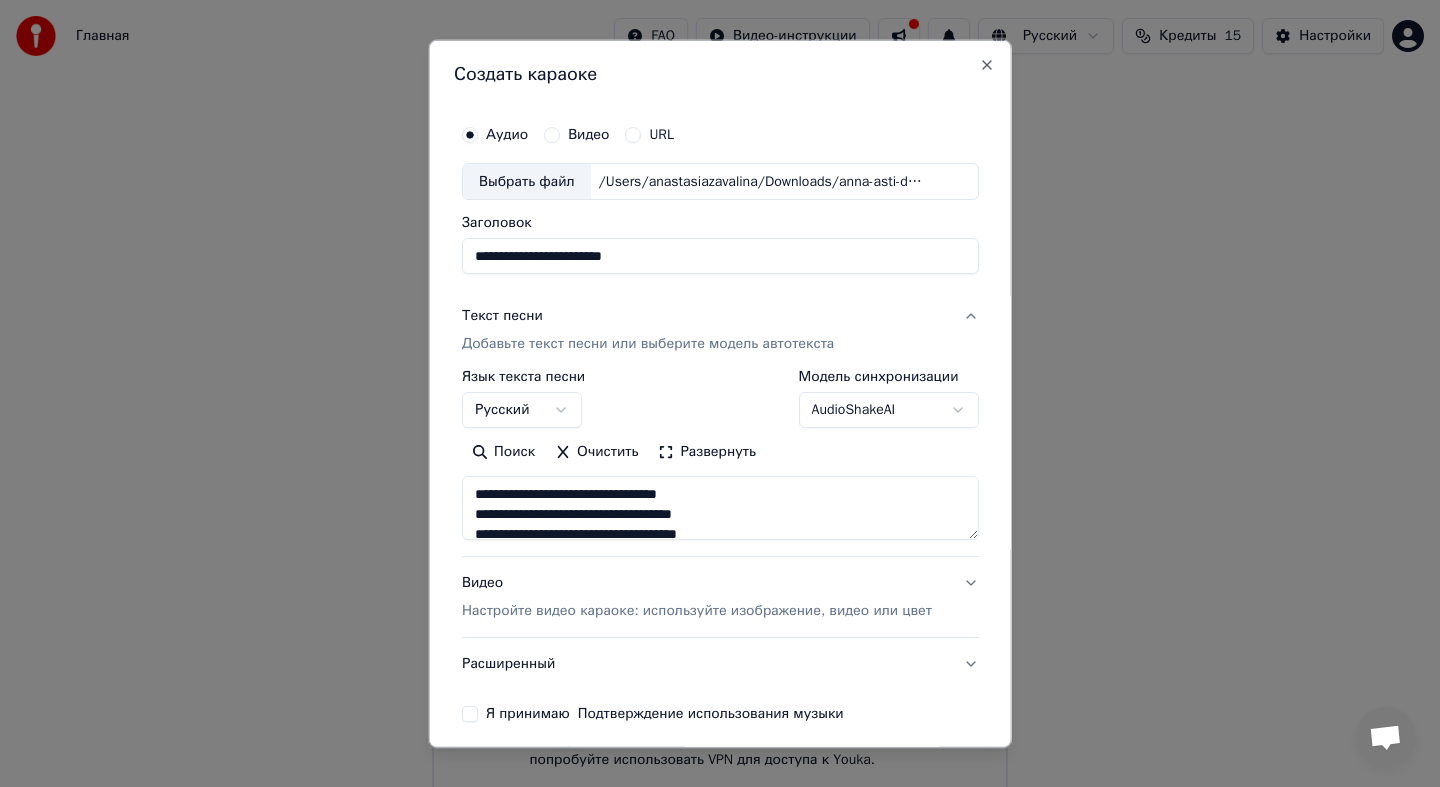 type on "**********" 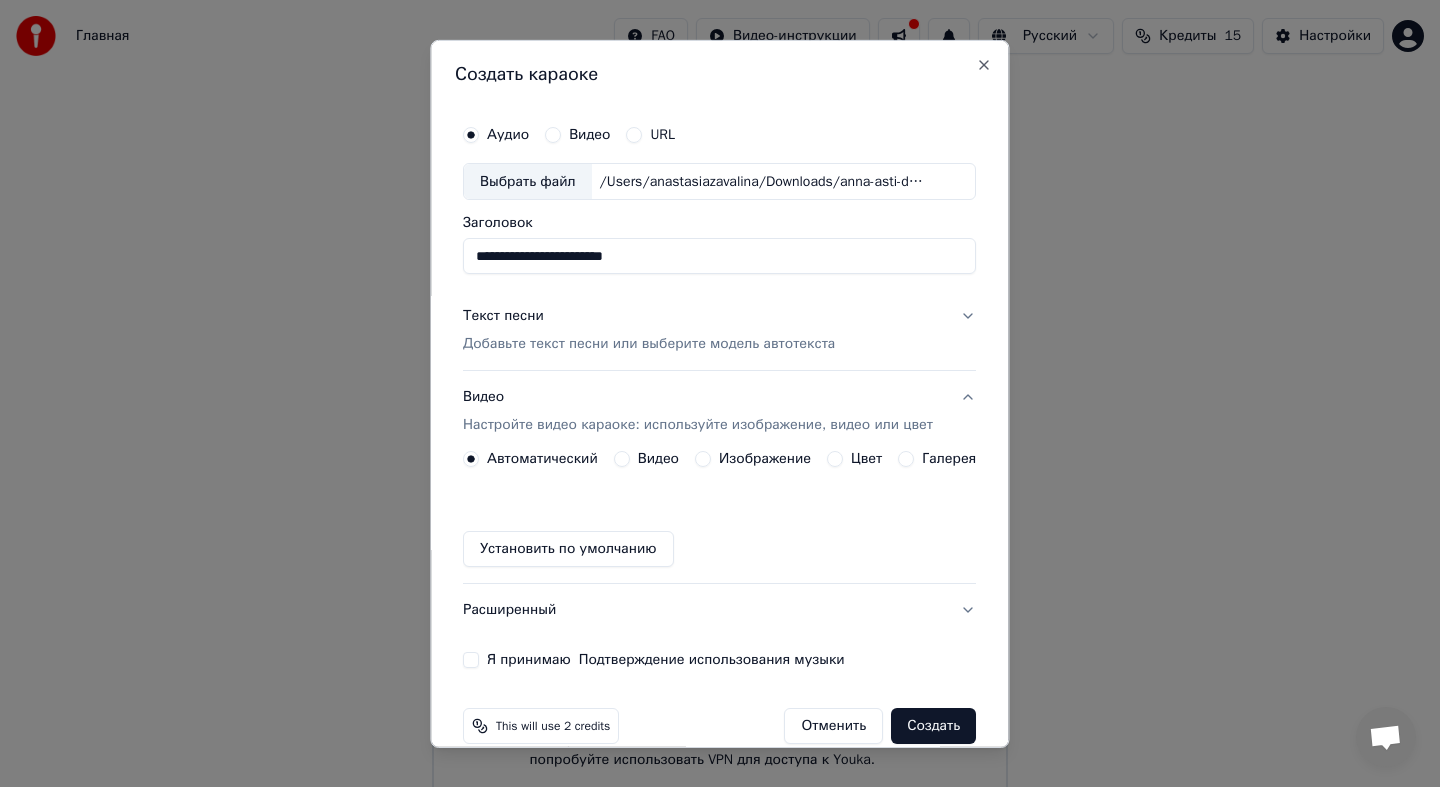 click on "Изображение" at bounding box center (765, 459) 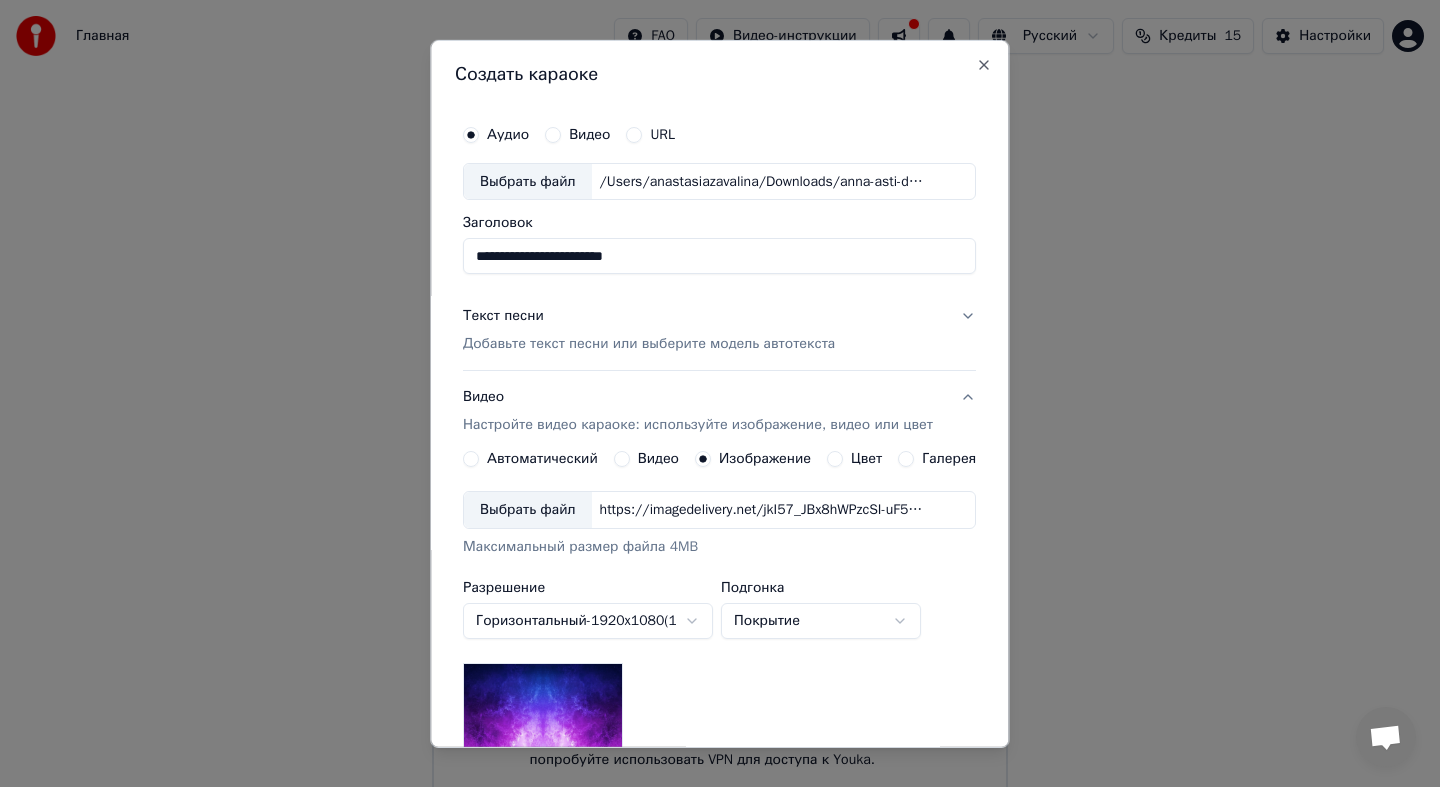 click on "Выбрать файл" at bounding box center (528, 510) 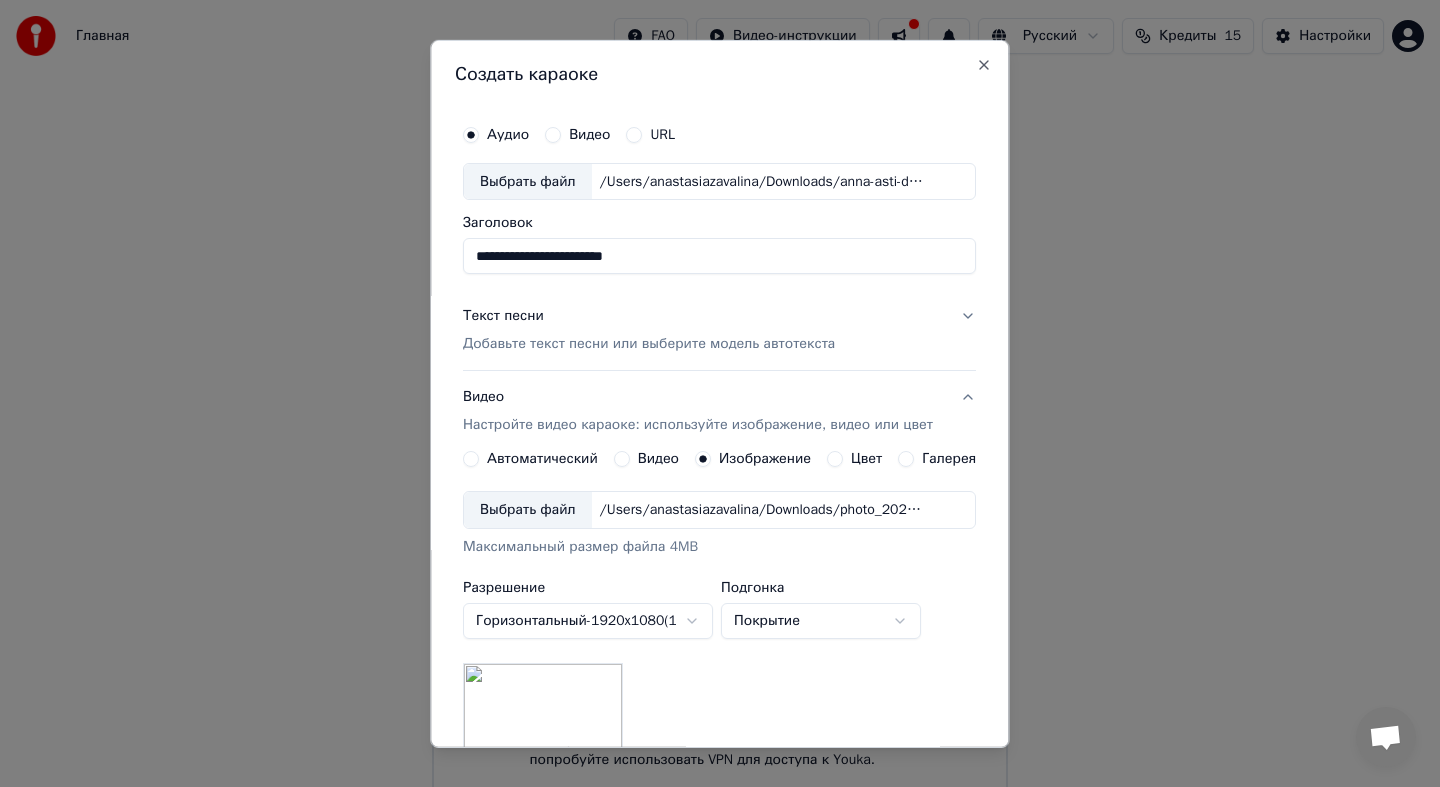 click on "Главная FAQ Видео-инструкции Русский Кредиты 15 Настройки Добро пожаловать в Youka Библиотека Получите доступ и управляйте всеми караоке-треками, которые вы создали. Редактируйте, организуйте и совершенствуйте свои проекты. Создать караоке Создайте караоке из аудио- или видеофайлов (MP3, MP4 и других), или вставьте URL, чтобы мгновенно создать караоке-видео с синхронизированными текстами. Youka может быть заблокирован в России Если у вас возникают проблемы при создании караоке, попробуйте использовать VPN для доступа к Youka. Создать караоке Аудио Видео URL Заголовок  -" at bounding box center [720, 402] 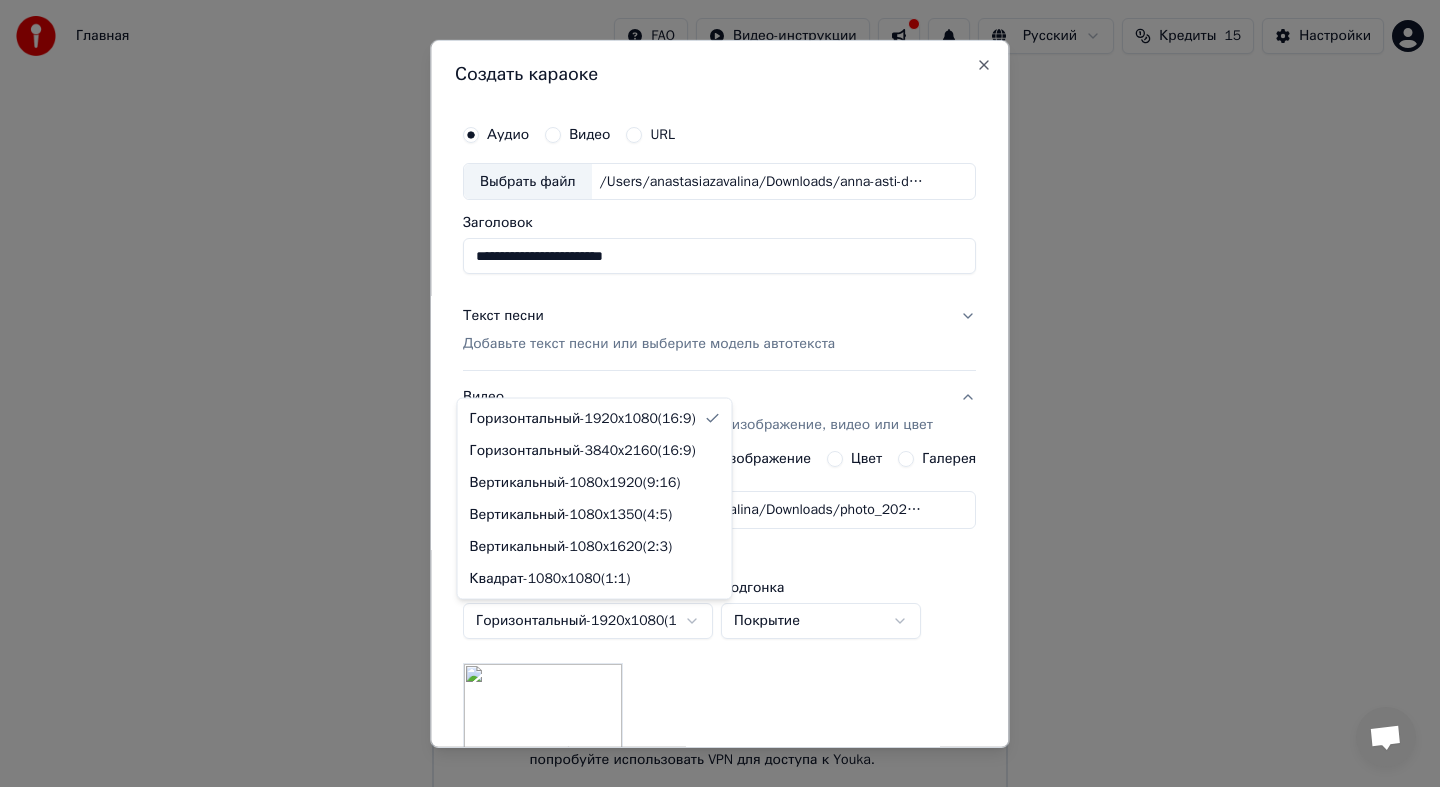 select on "*********" 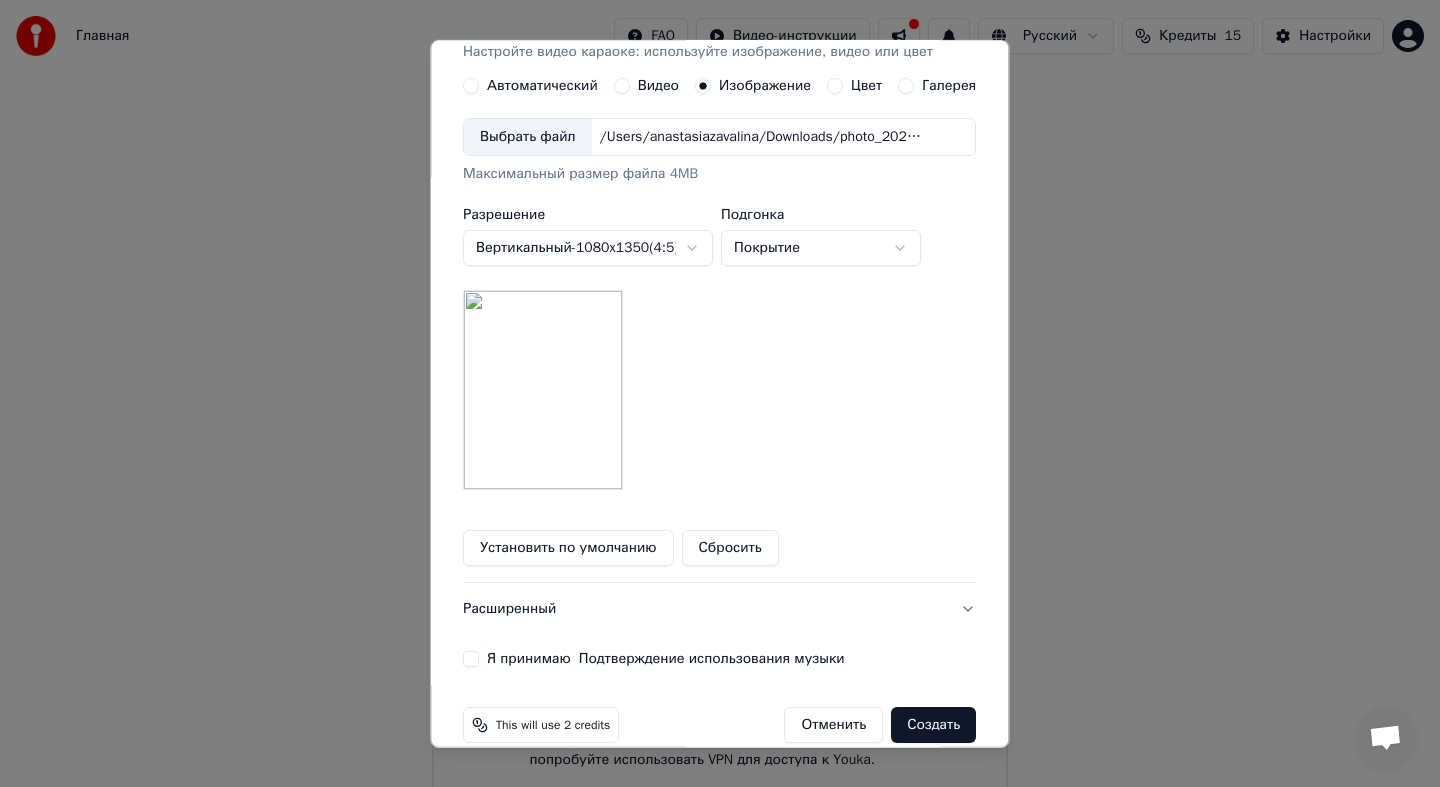scroll, scrollTop: 401, scrollLeft: 0, axis: vertical 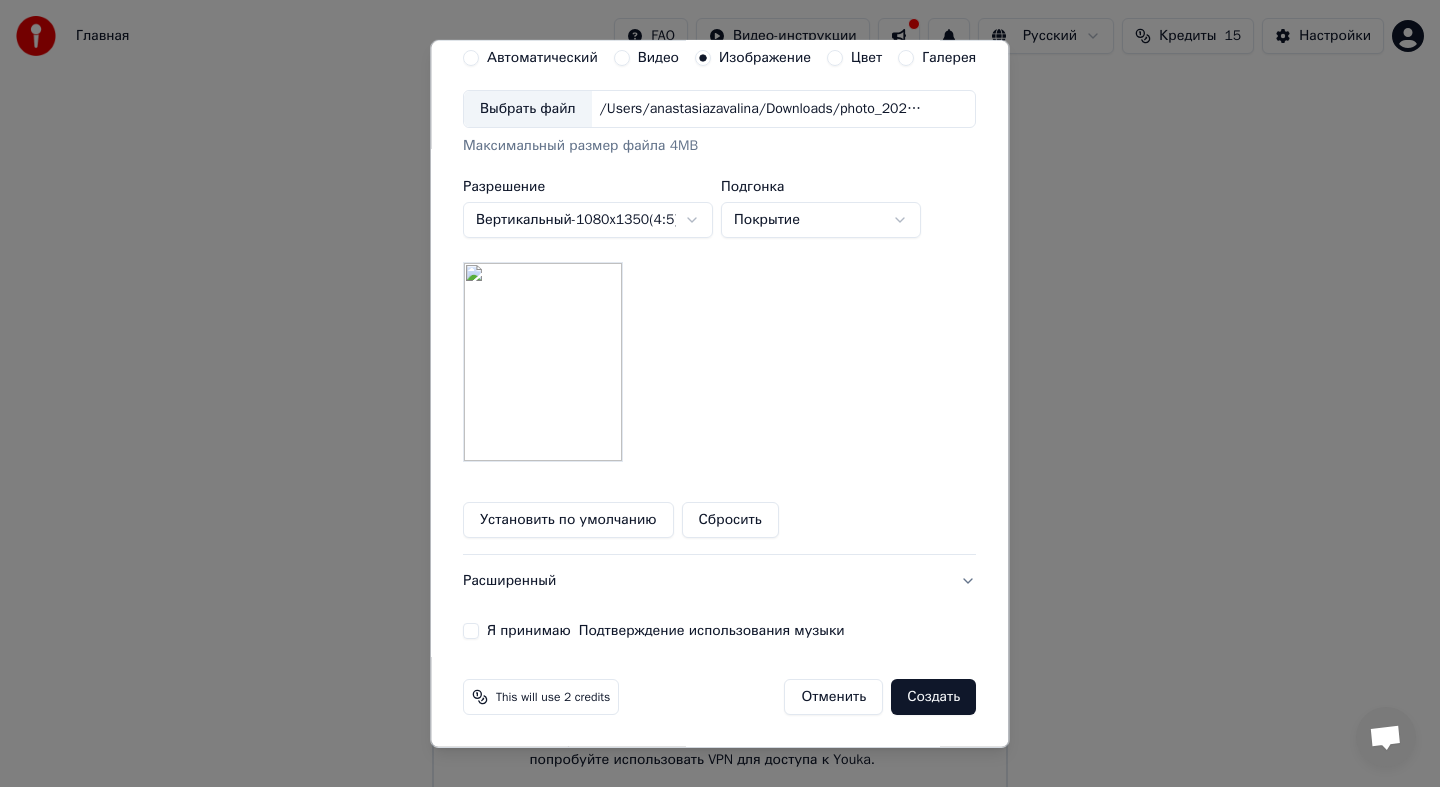 click on "Я принимаю   Подтверждение использования музыки" at bounding box center [666, 631] 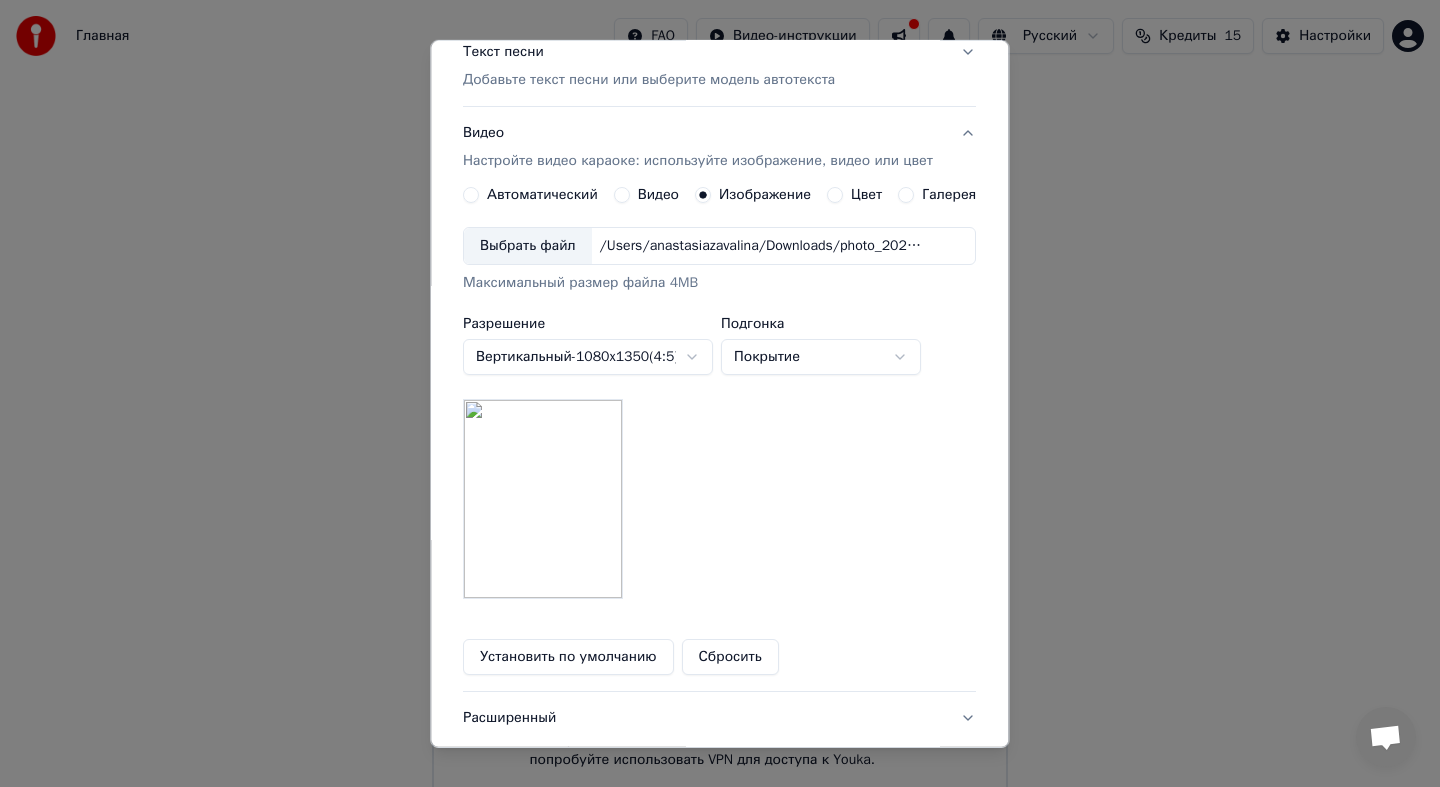 scroll, scrollTop: 401, scrollLeft: 0, axis: vertical 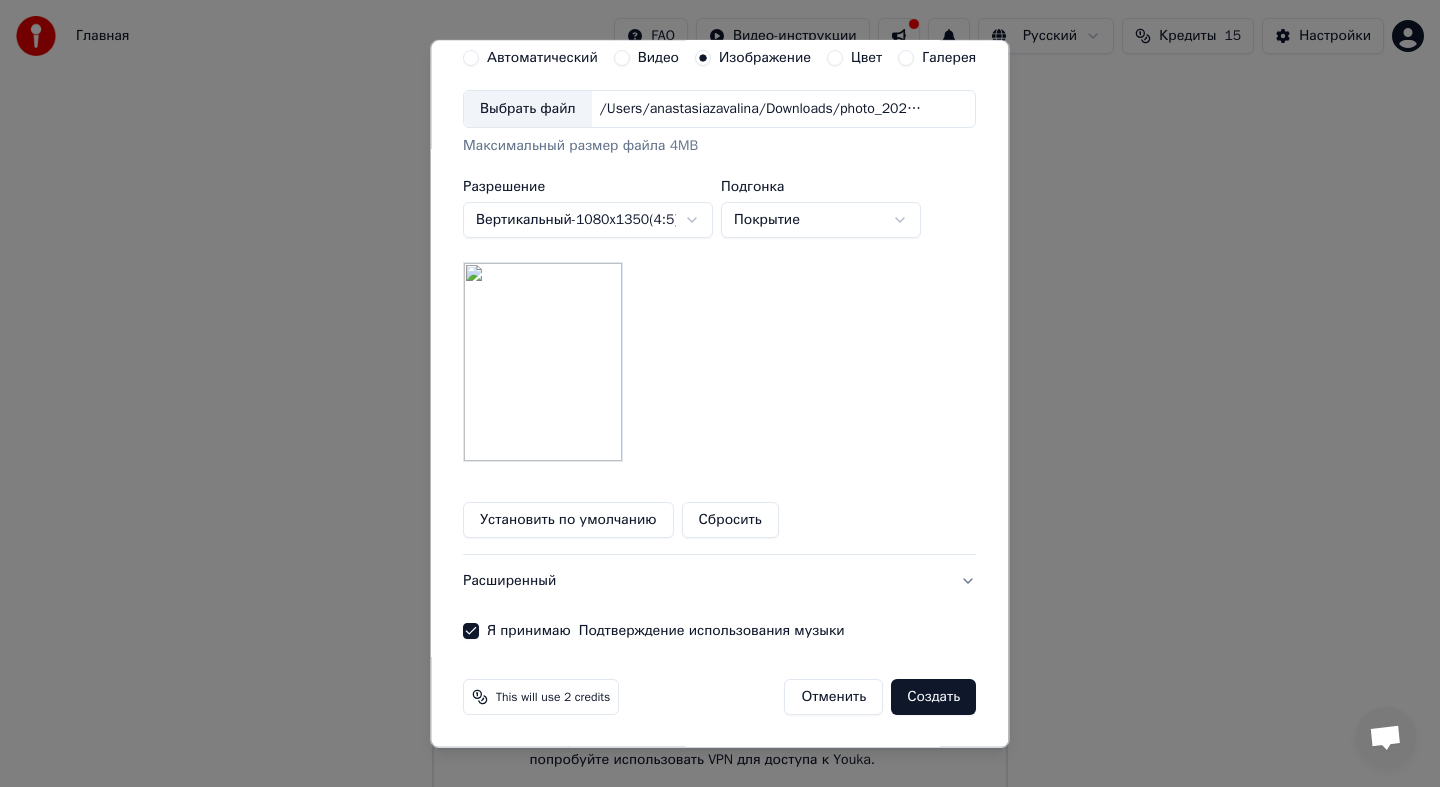 click on "Создать" at bounding box center [934, 697] 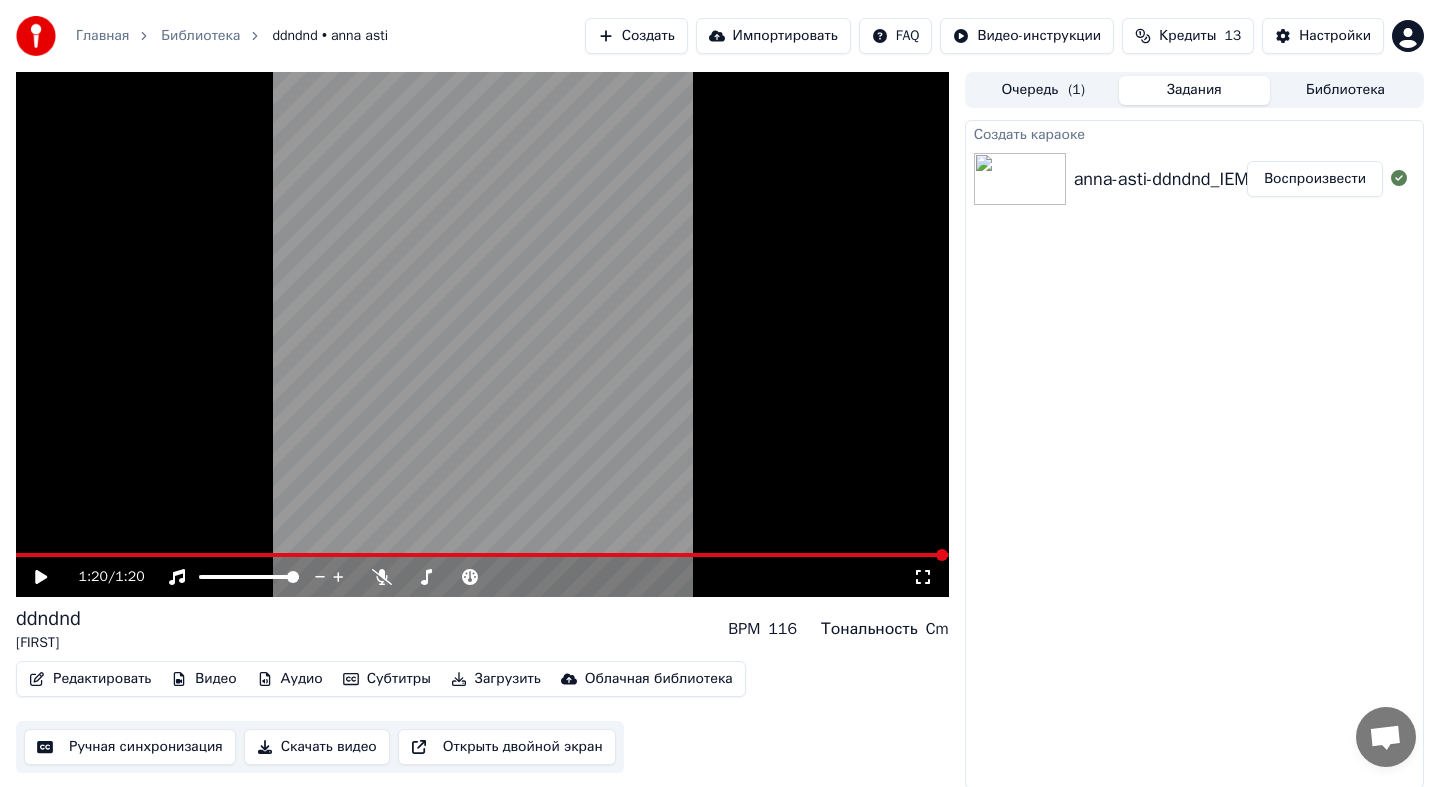 click 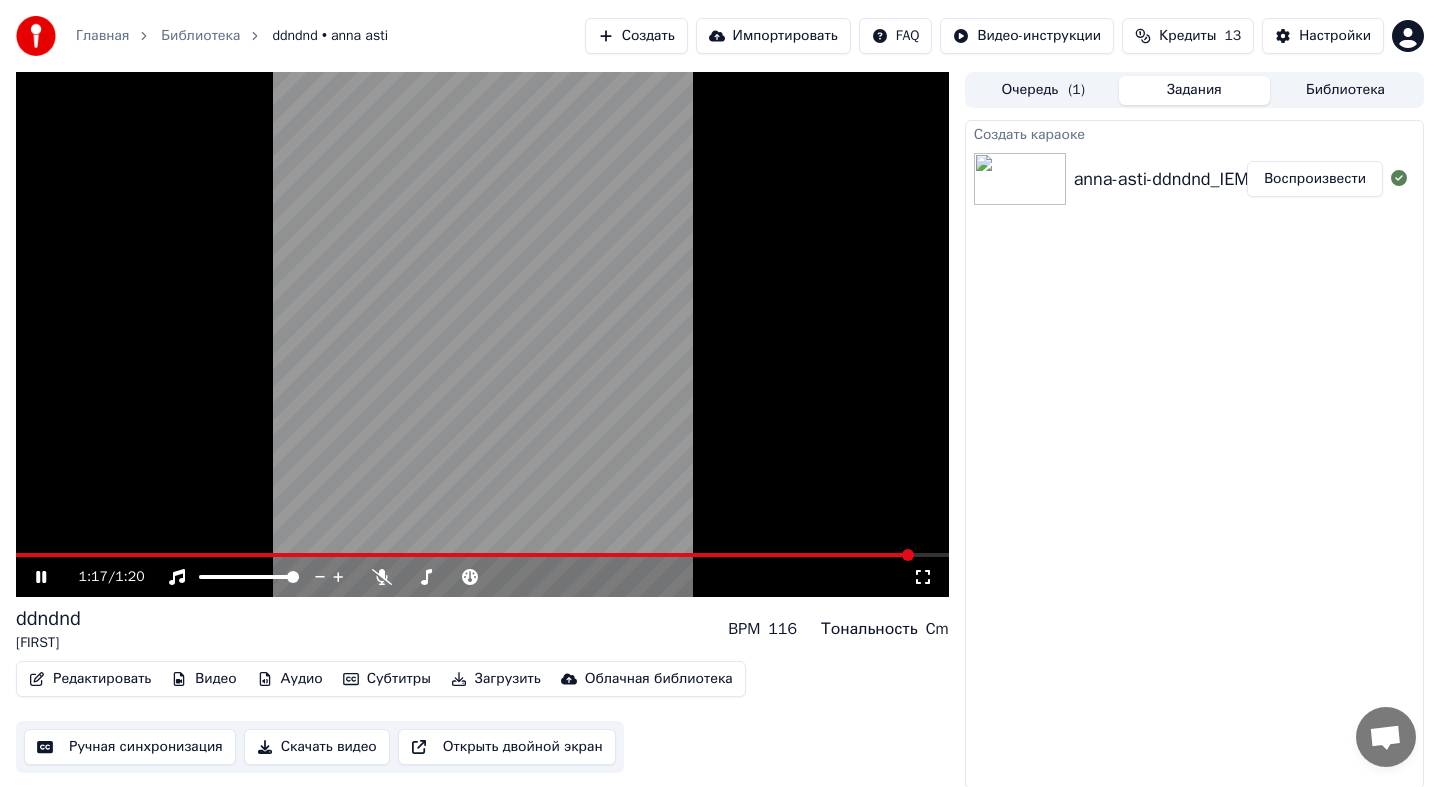 click at bounding box center [482, 334] 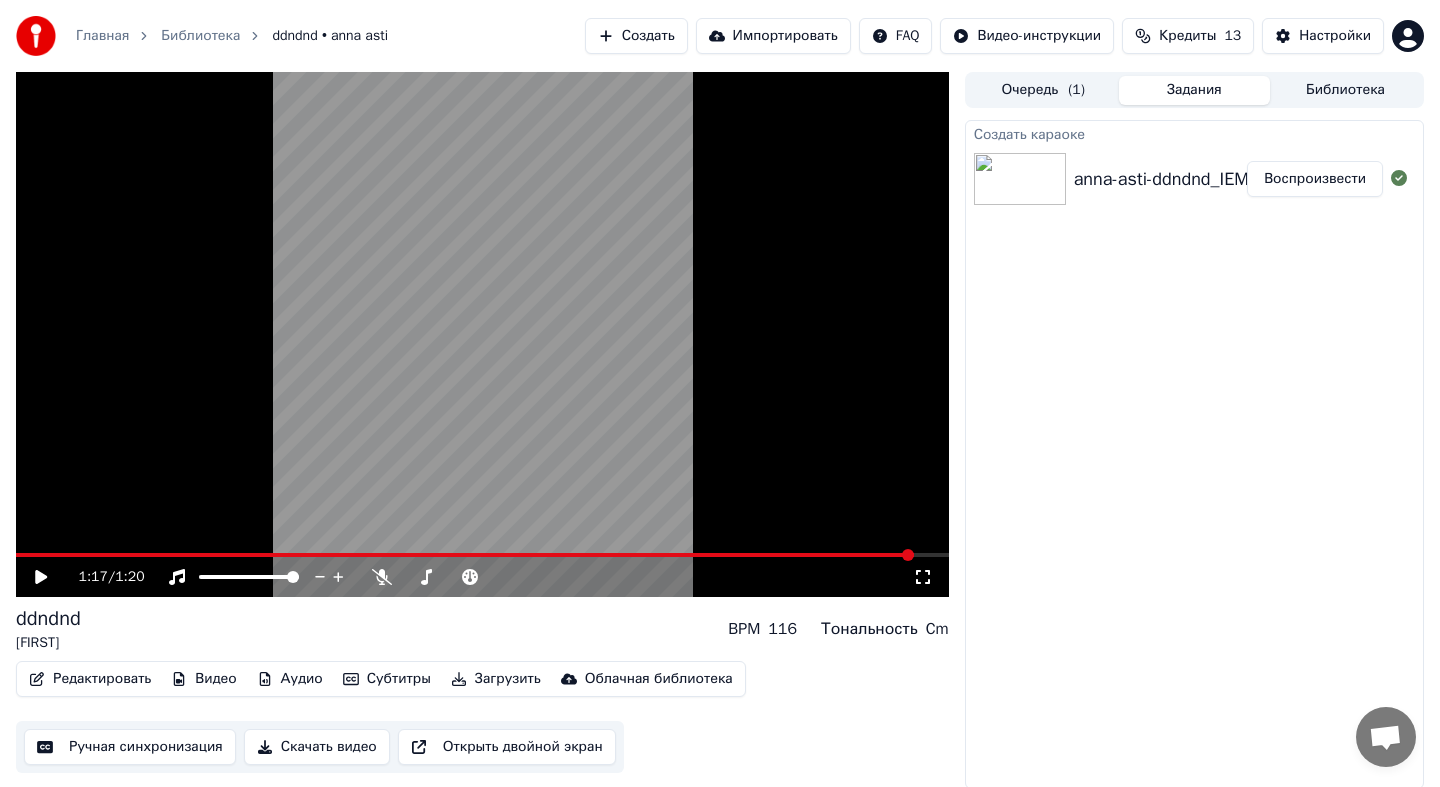 click on "Редактировать" at bounding box center [90, 679] 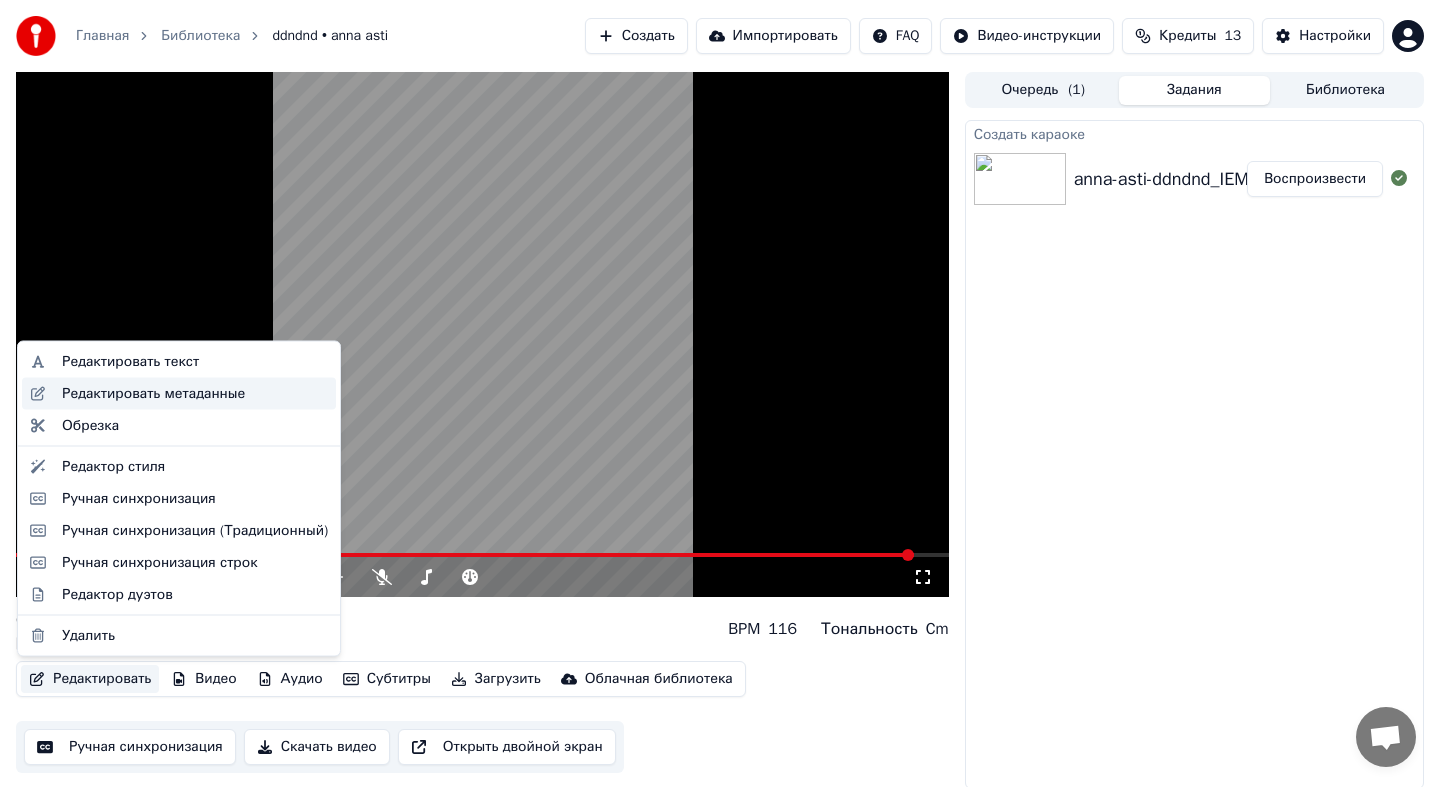 click on "Редактировать метаданные" at bounding box center (153, 393) 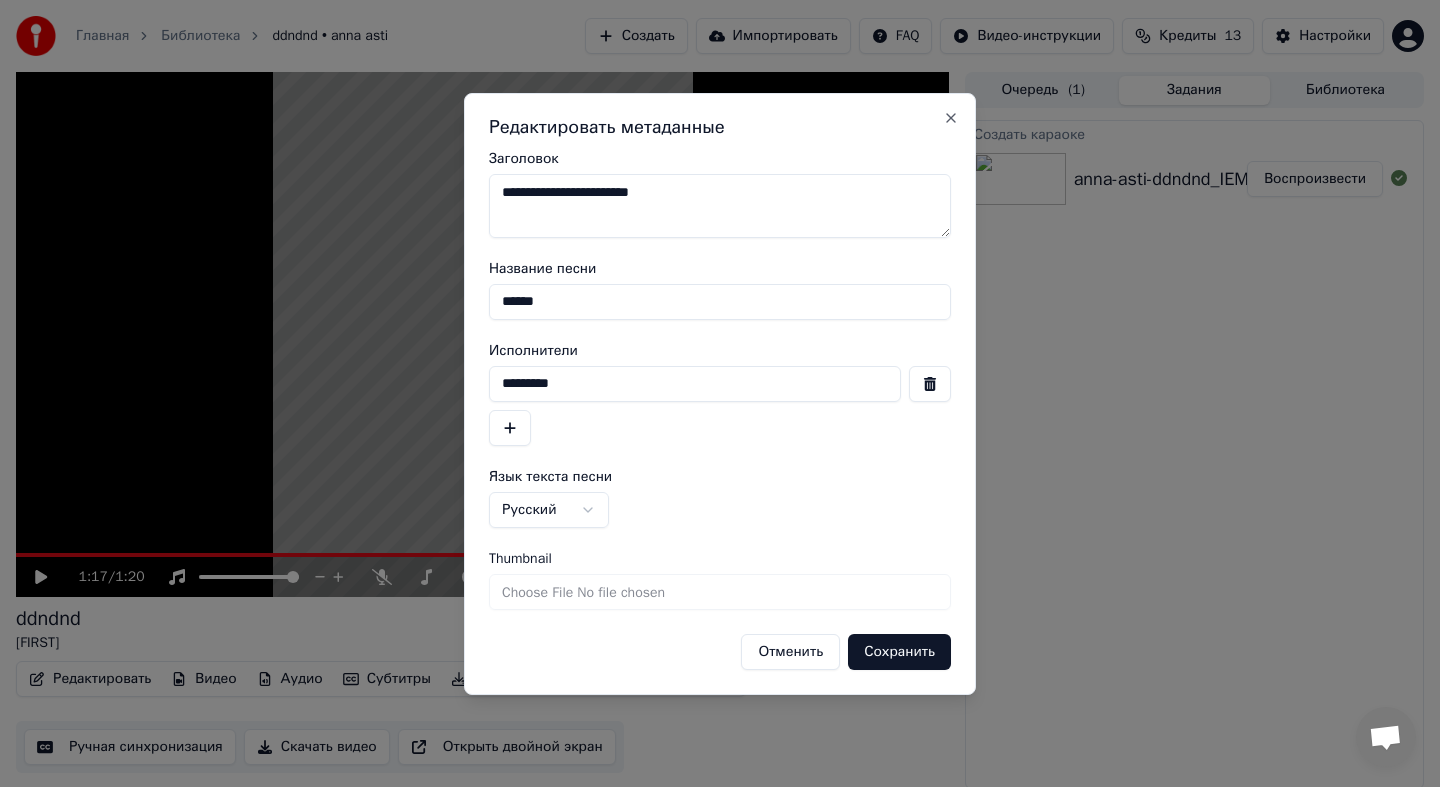 drag, startPoint x: 590, startPoint y: 301, endPoint x: 372, endPoint y: 306, distance: 218.05733 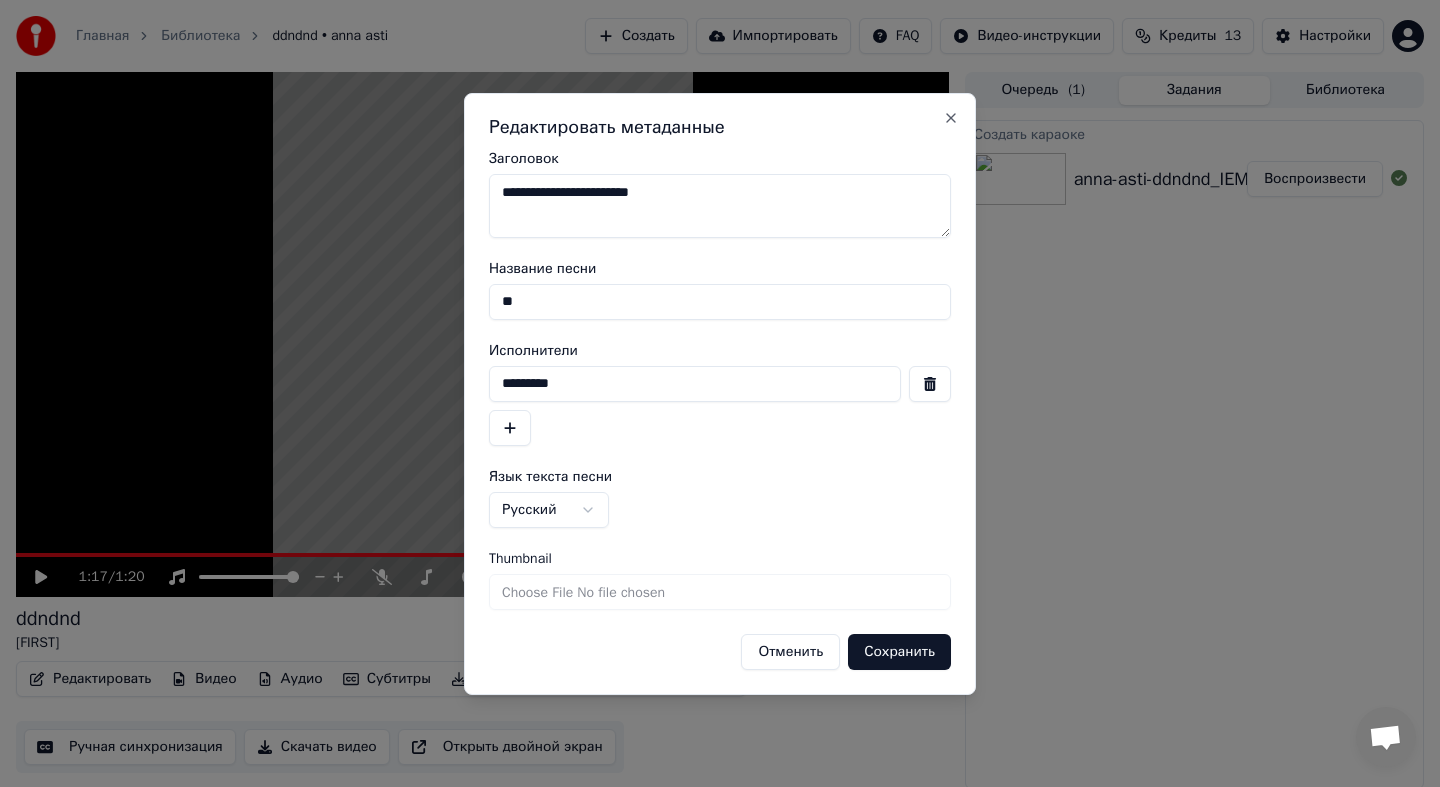 type on "*" 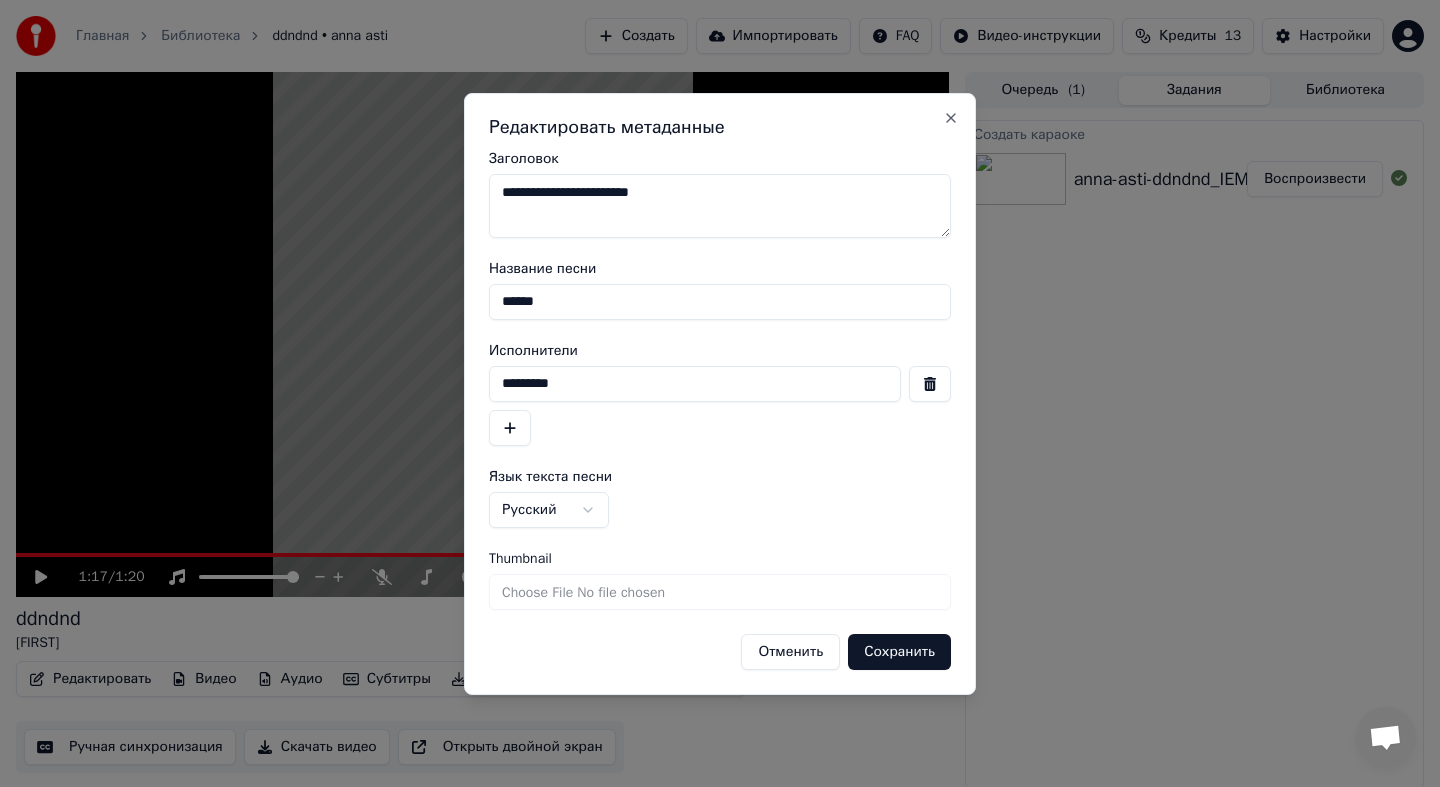 type on "******" 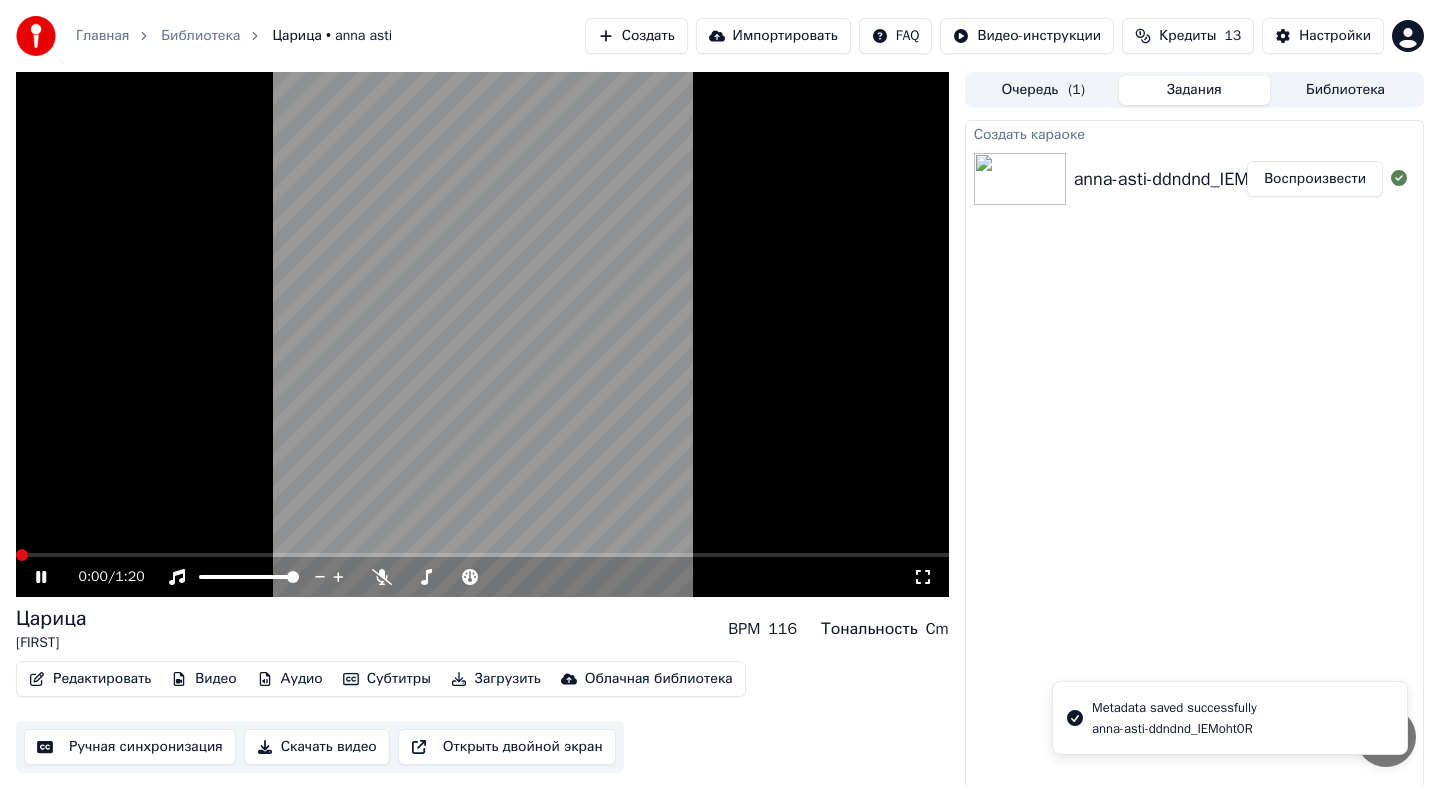 click on "0:00  /  1:20" at bounding box center (482, 577) 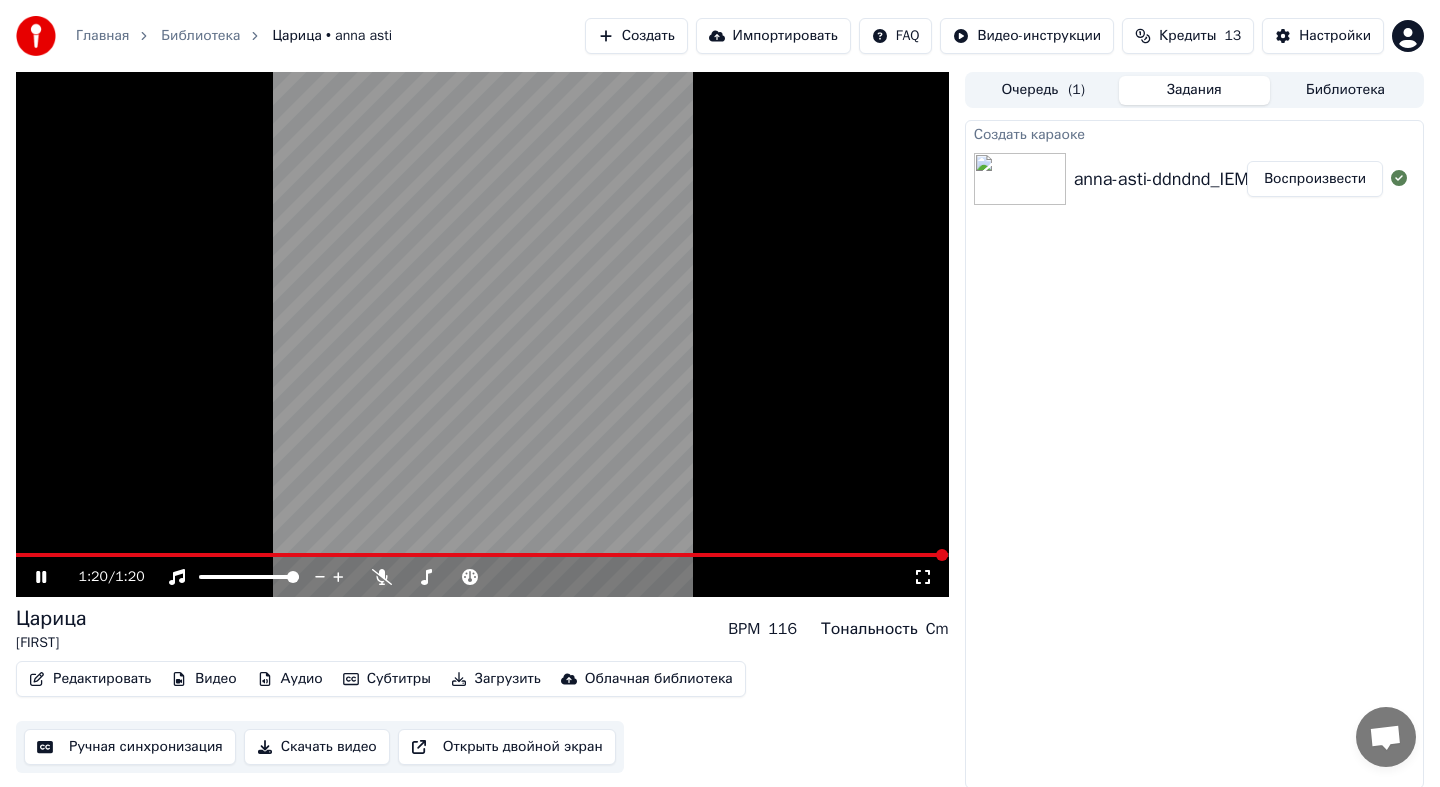 click on "1:20  /  1:20" at bounding box center [482, 577] 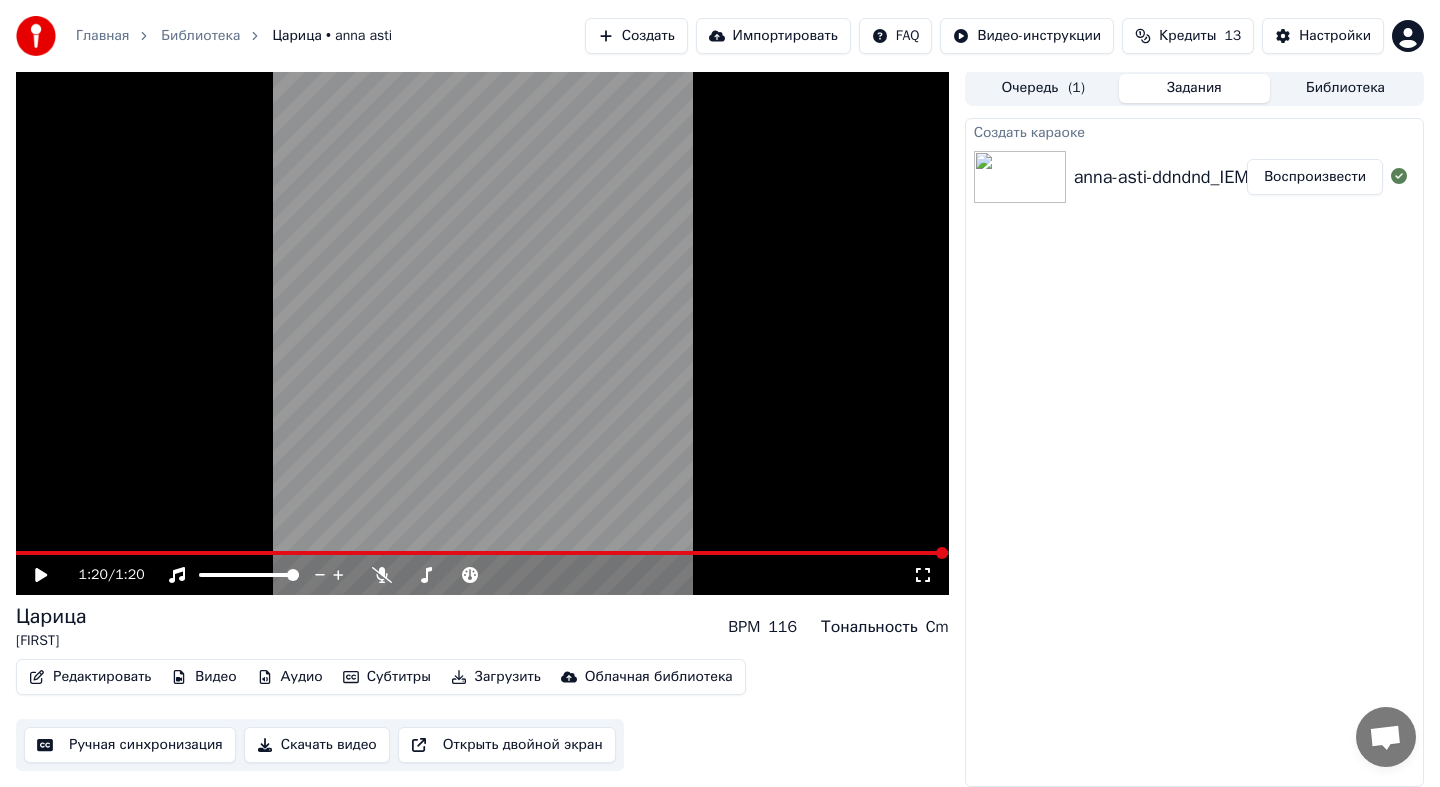 scroll, scrollTop: 0, scrollLeft: 0, axis: both 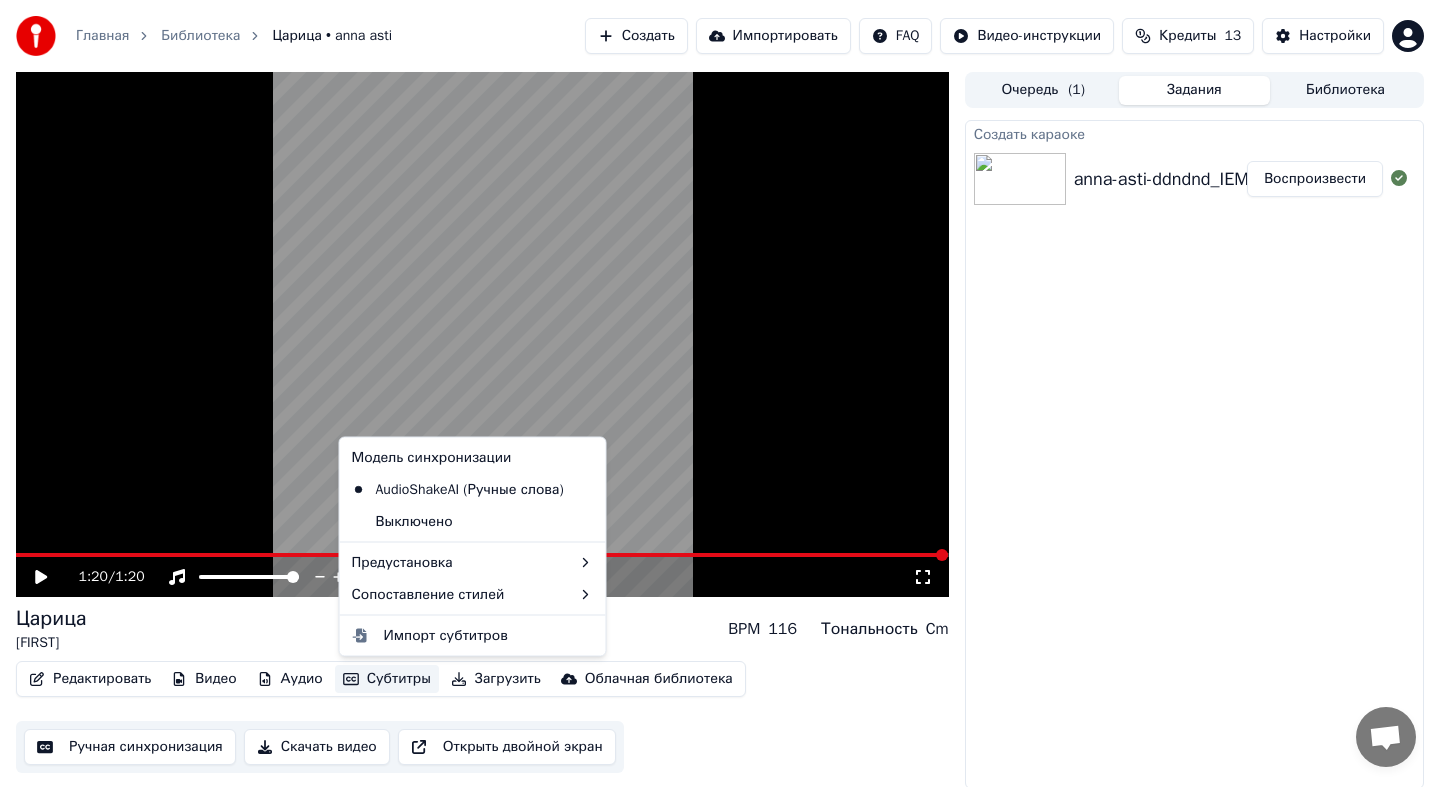 click on "Субтитры" at bounding box center (387, 679) 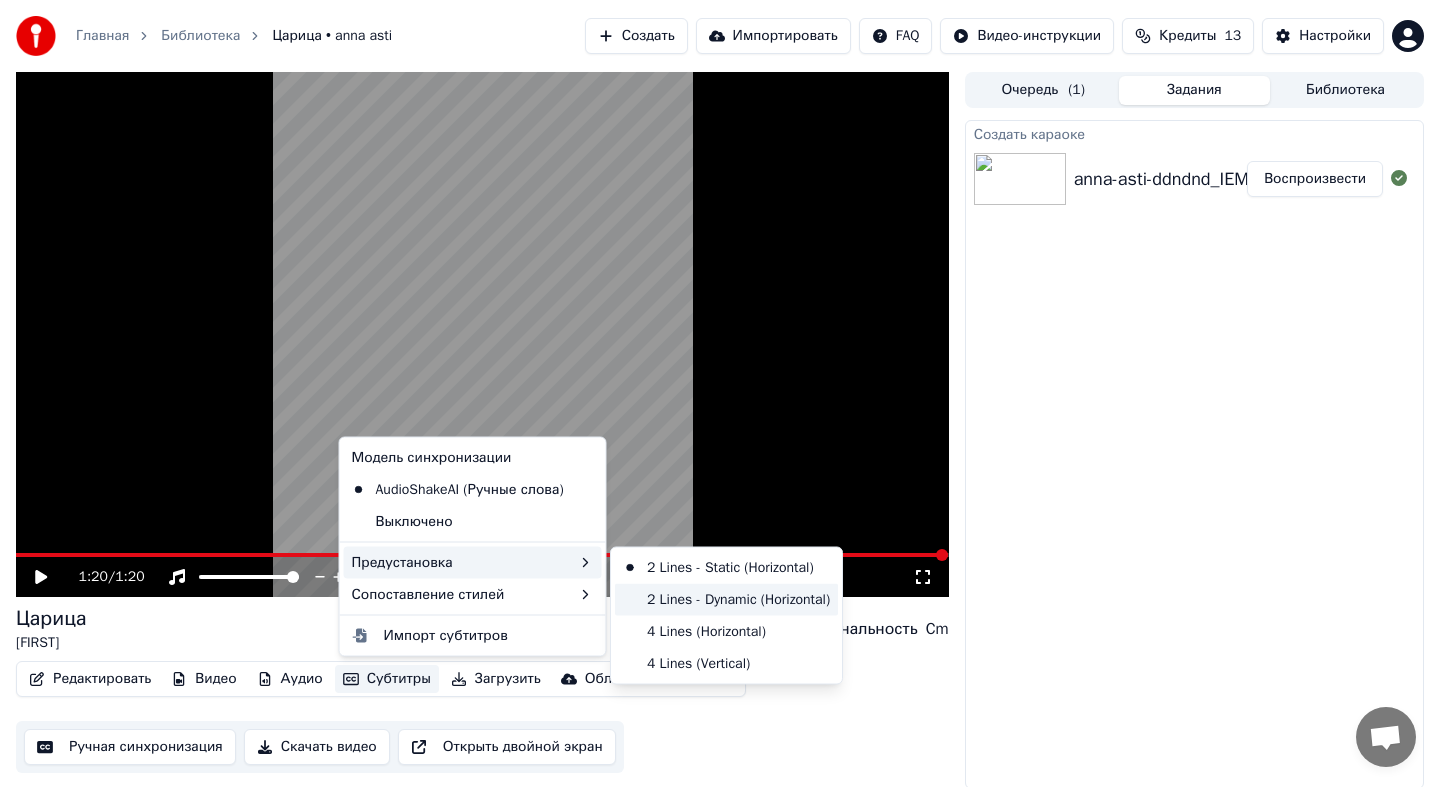 click on "2 Lines - Dynamic (Horizontal)" at bounding box center (726, 599) 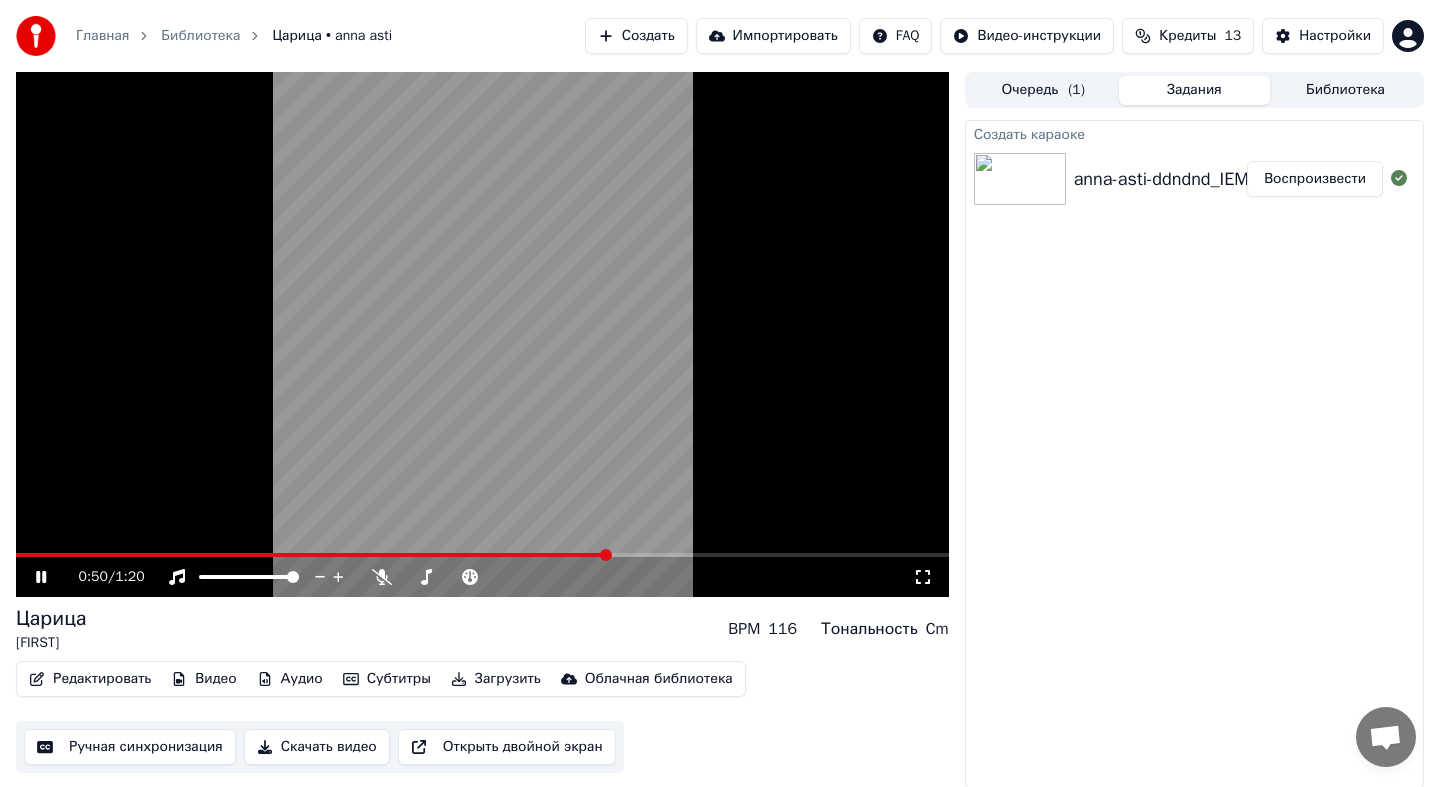 click at bounding box center (482, 334) 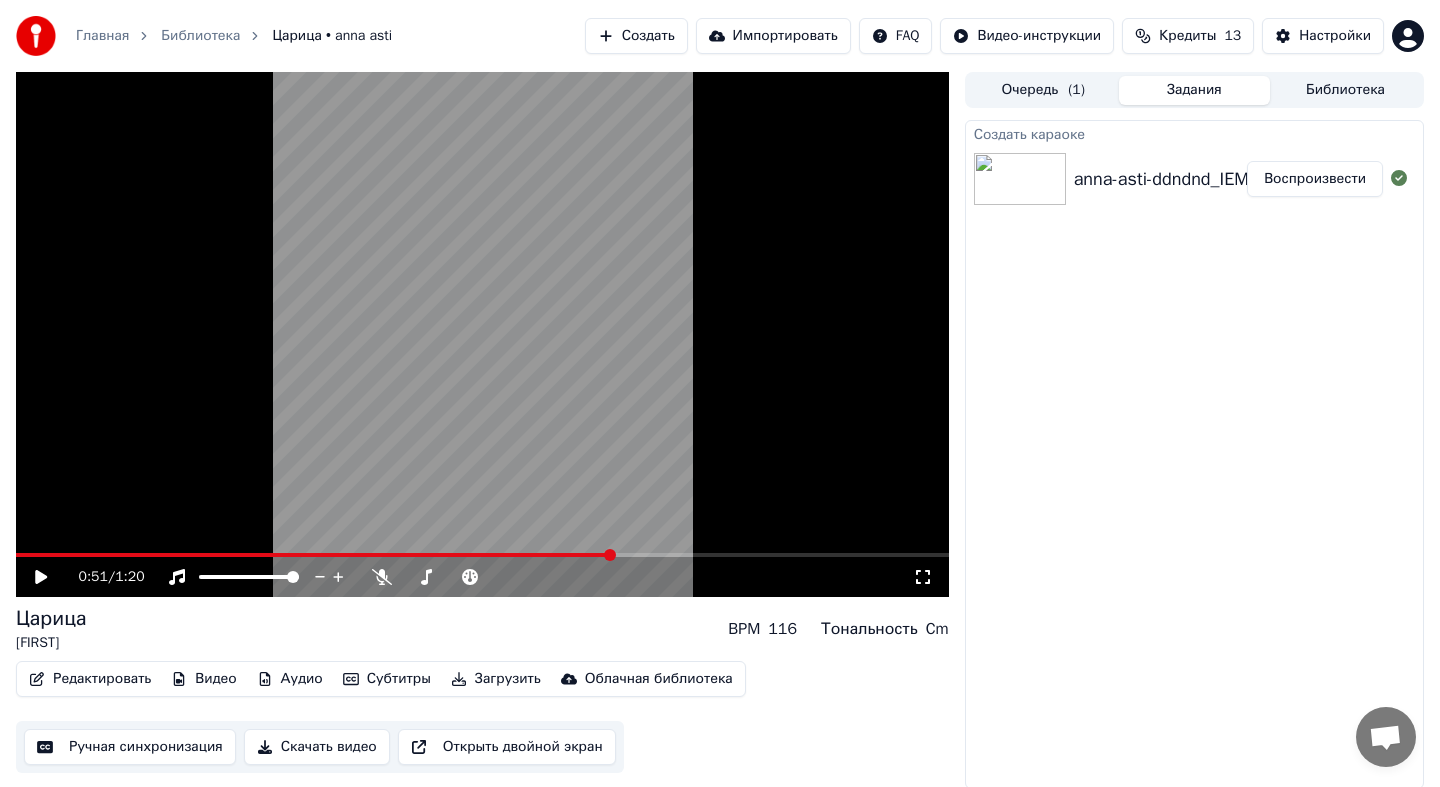 scroll, scrollTop: 2, scrollLeft: 0, axis: vertical 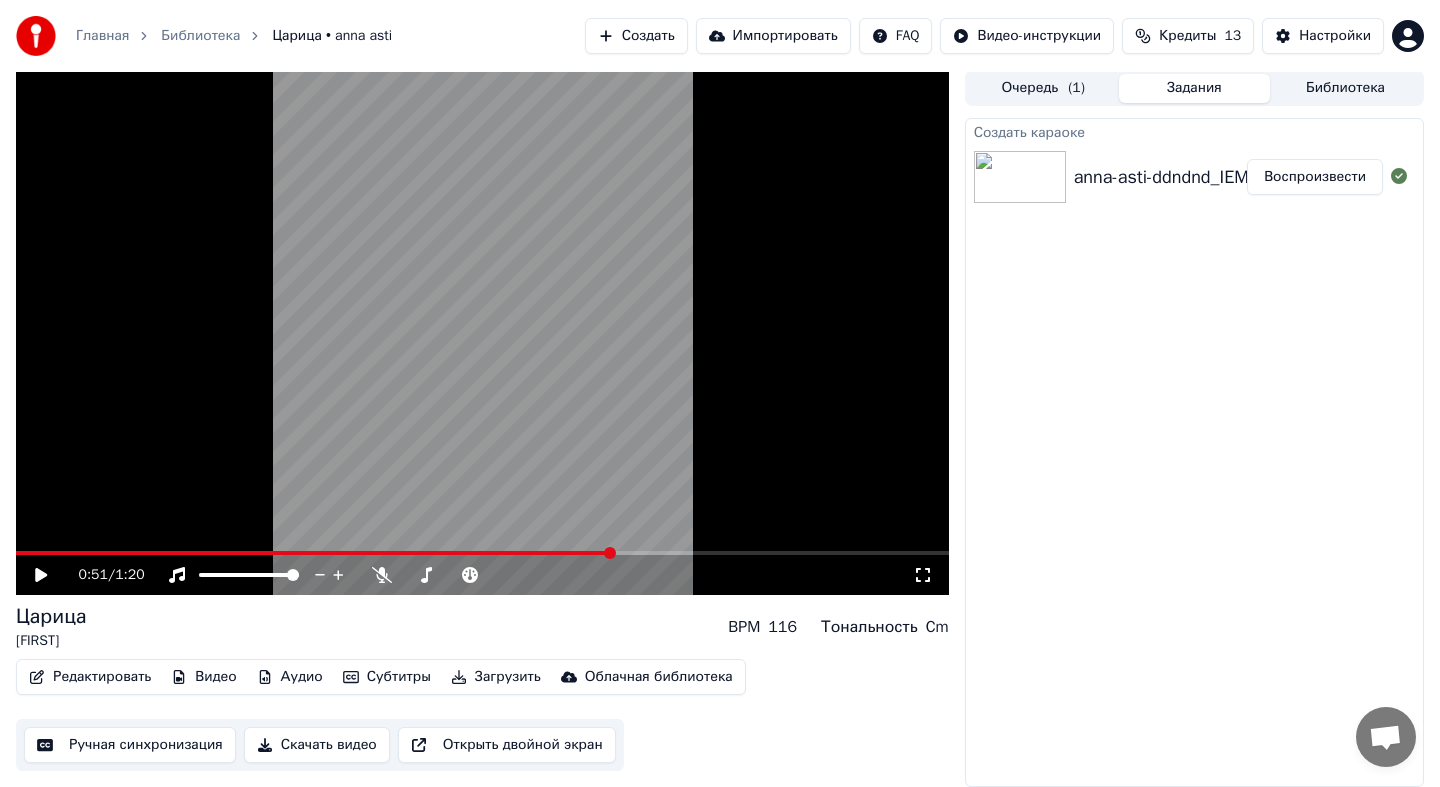 click on "Скачать видео" at bounding box center [317, 745] 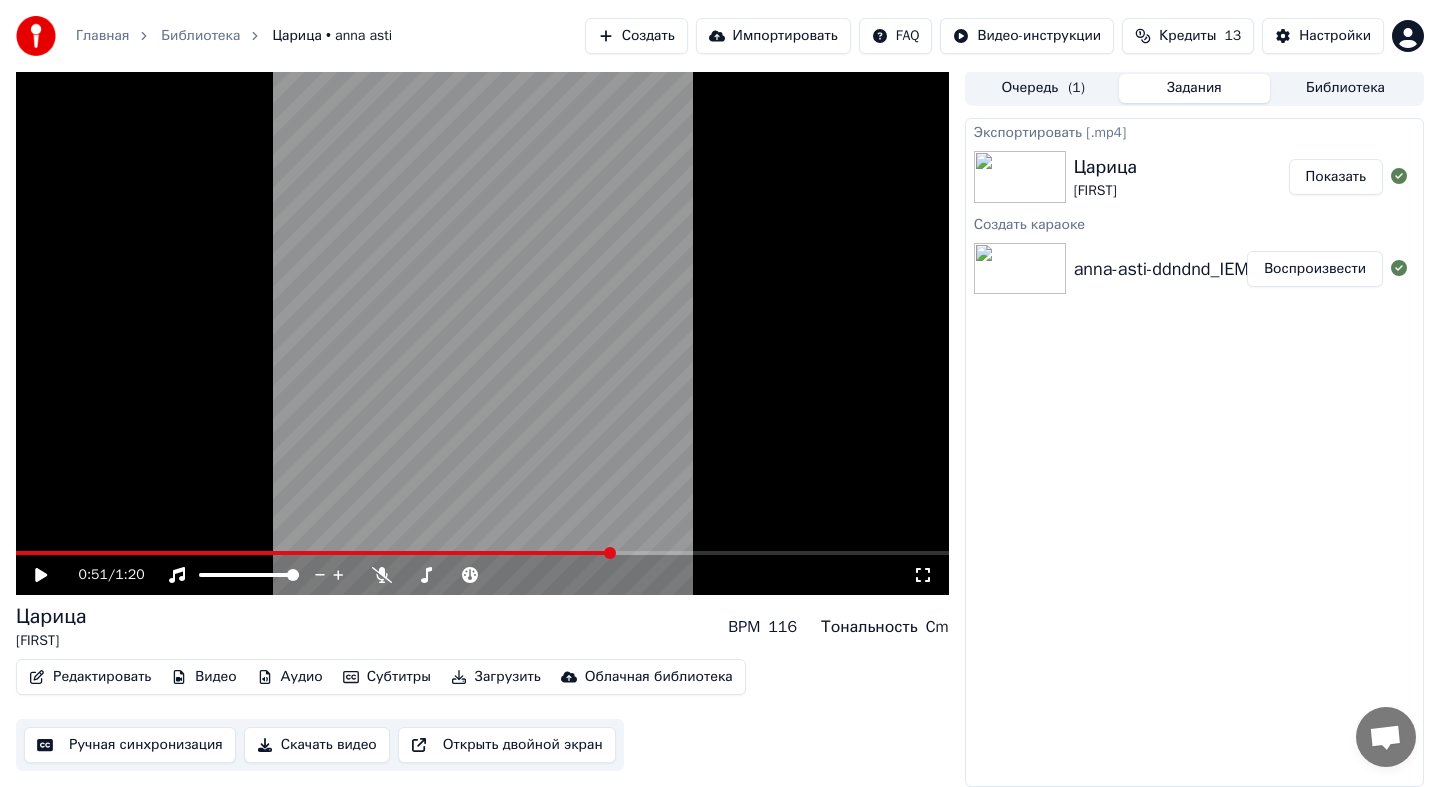 click on "Показать" at bounding box center [1336, 177] 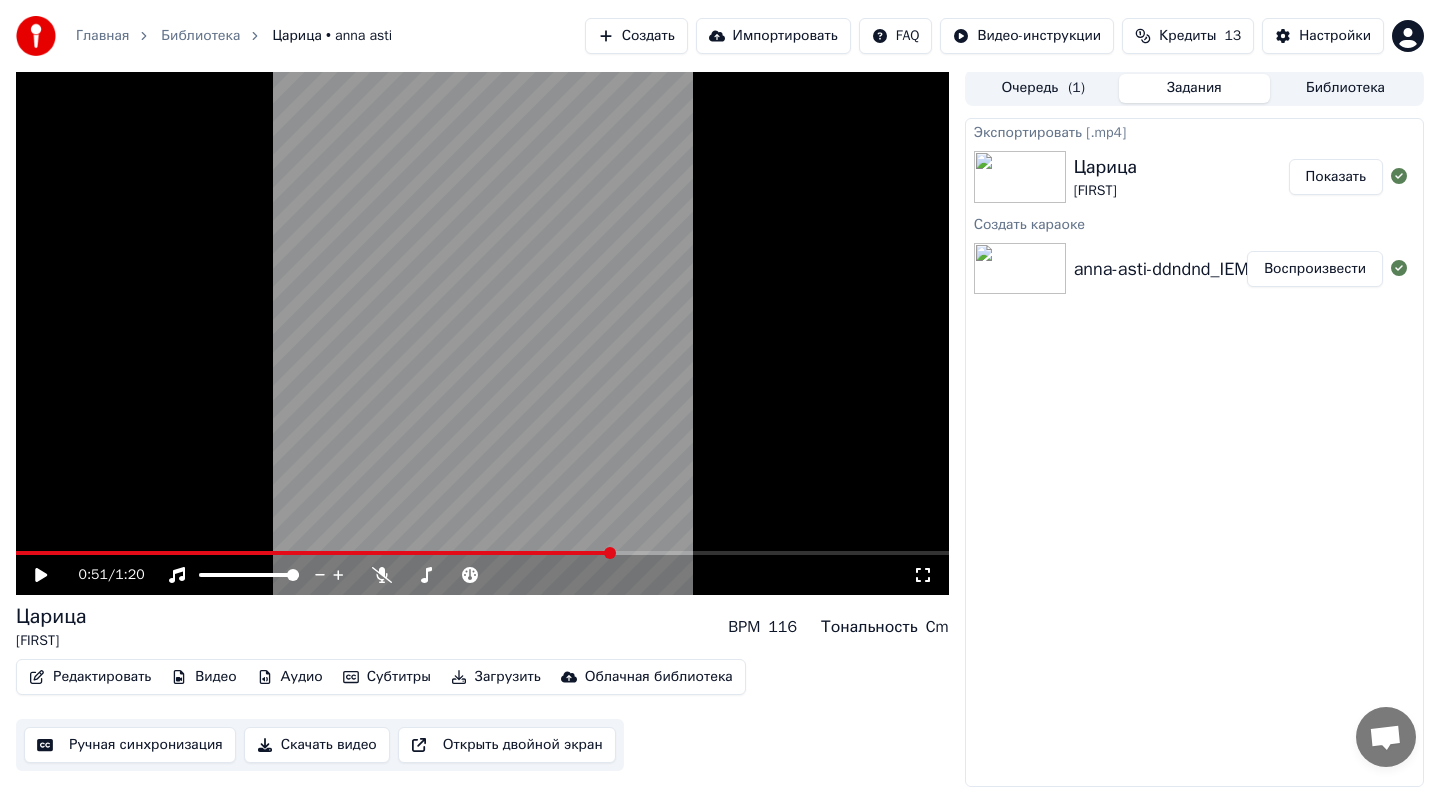 click on "Создать" at bounding box center [636, 36] 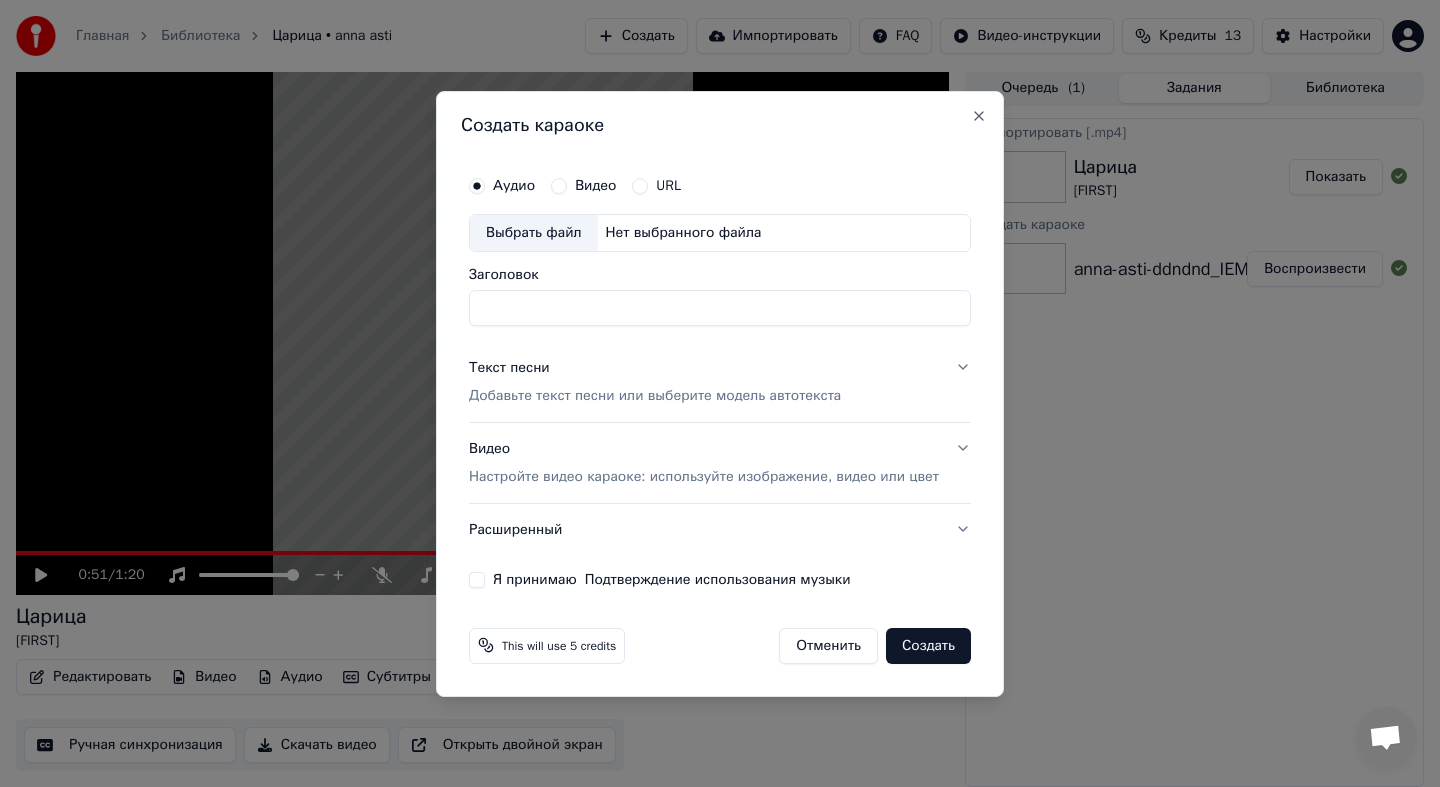 click on "Выбрать файл" at bounding box center (534, 233) 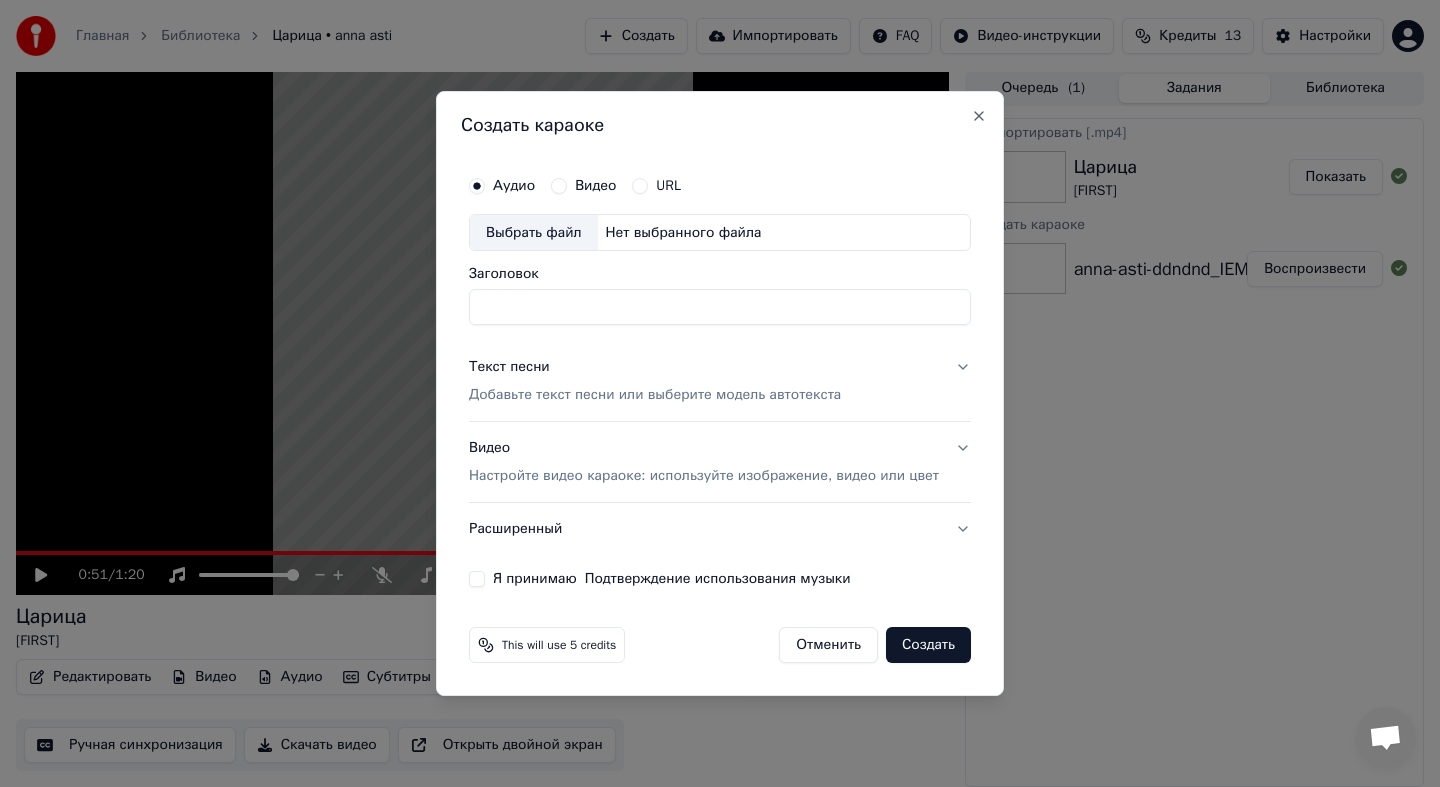 type on "**********" 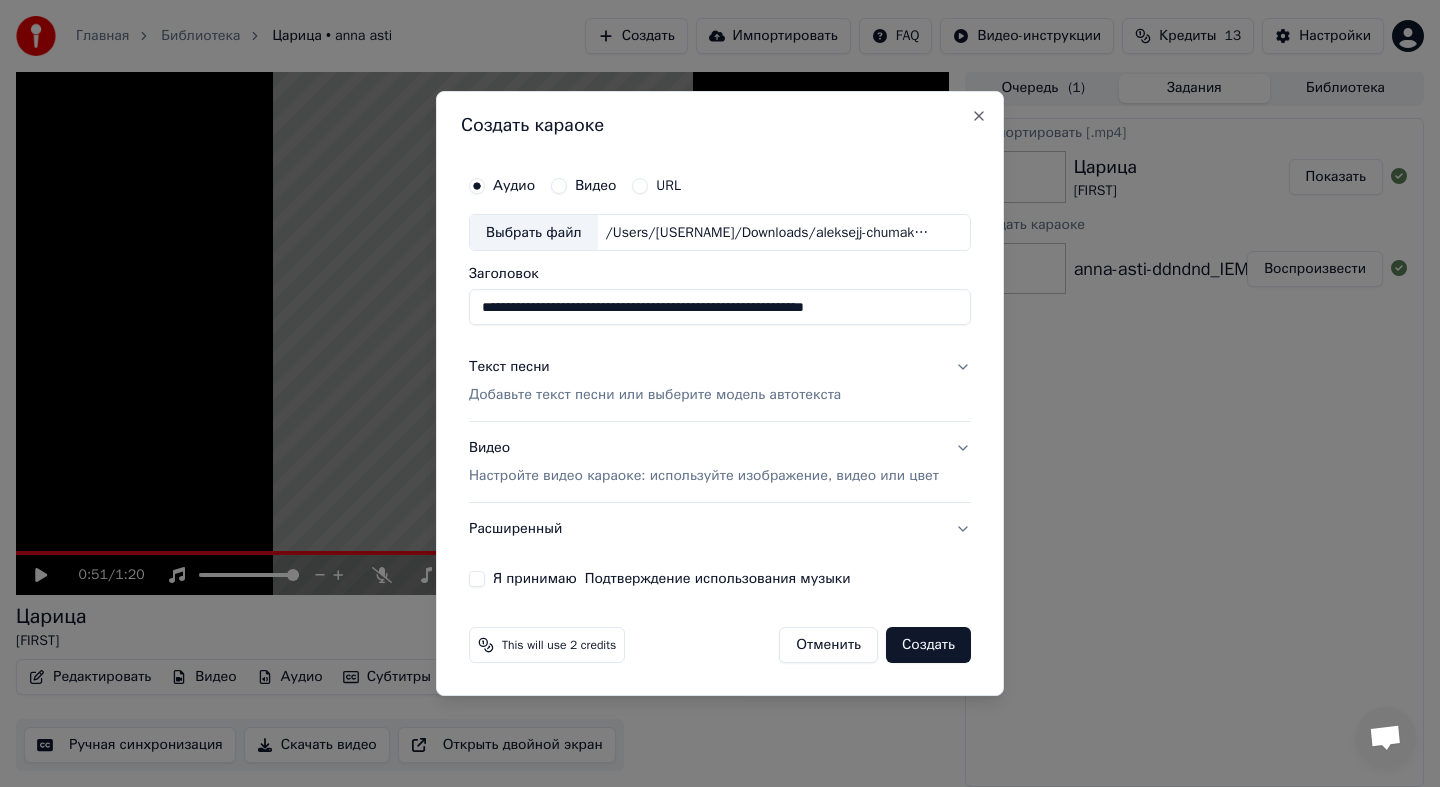 click on "Добавьте текст песни или выберите модель автотекста" at bounding box center (655, 396) 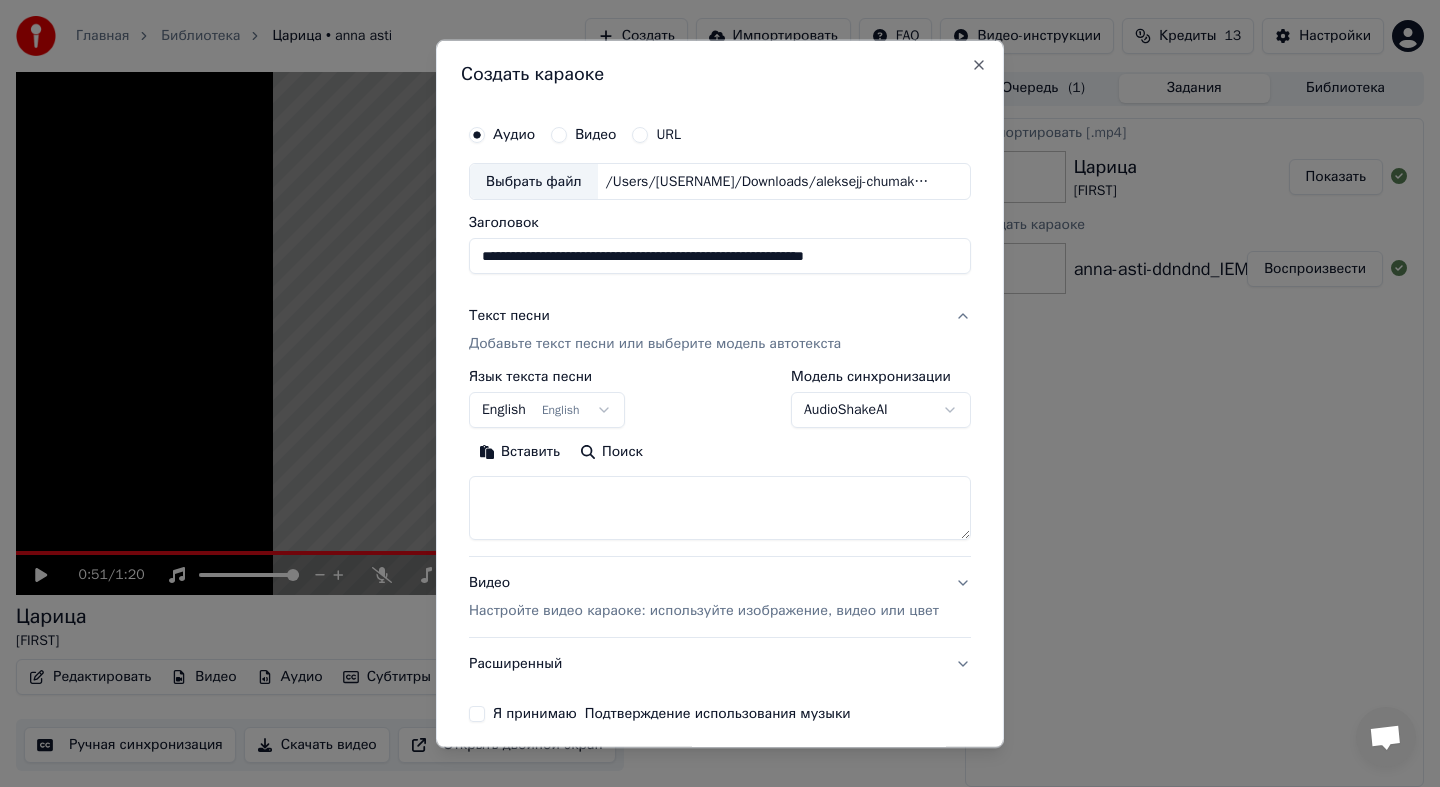 click on "**********" at bounding box center (720, 391) 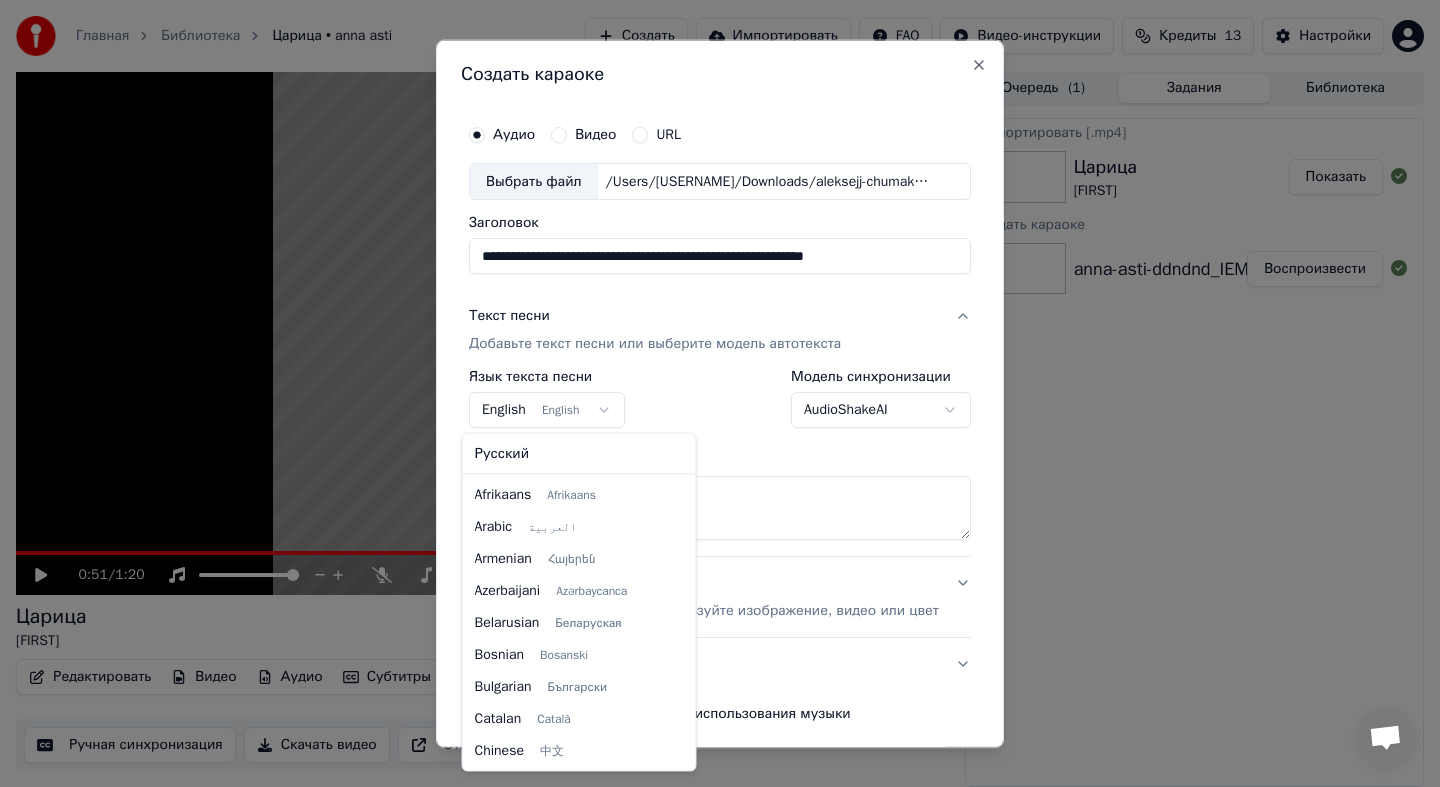 scroll, scrollTop: 160, scrollLeft: 0, axis: vertical 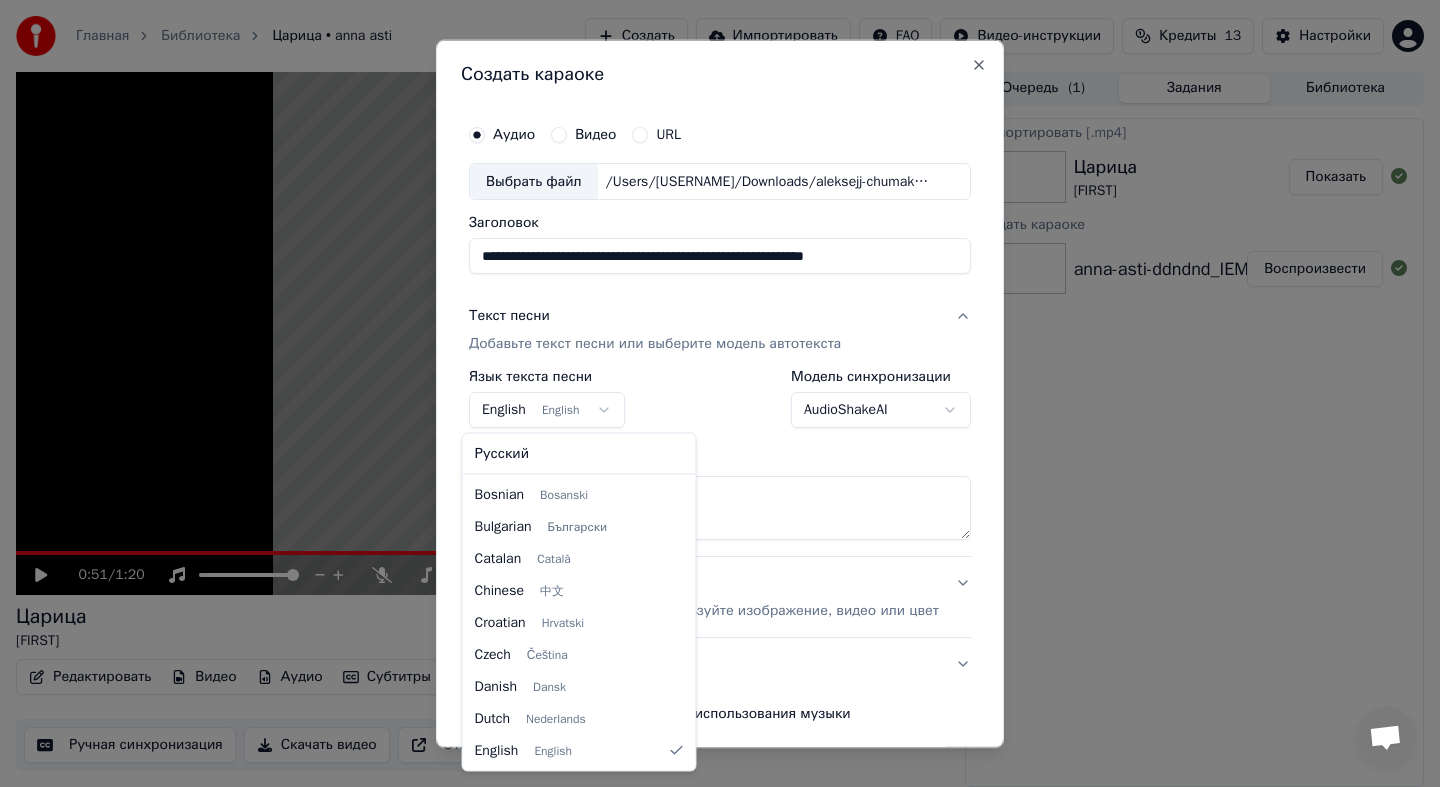 select on "**" 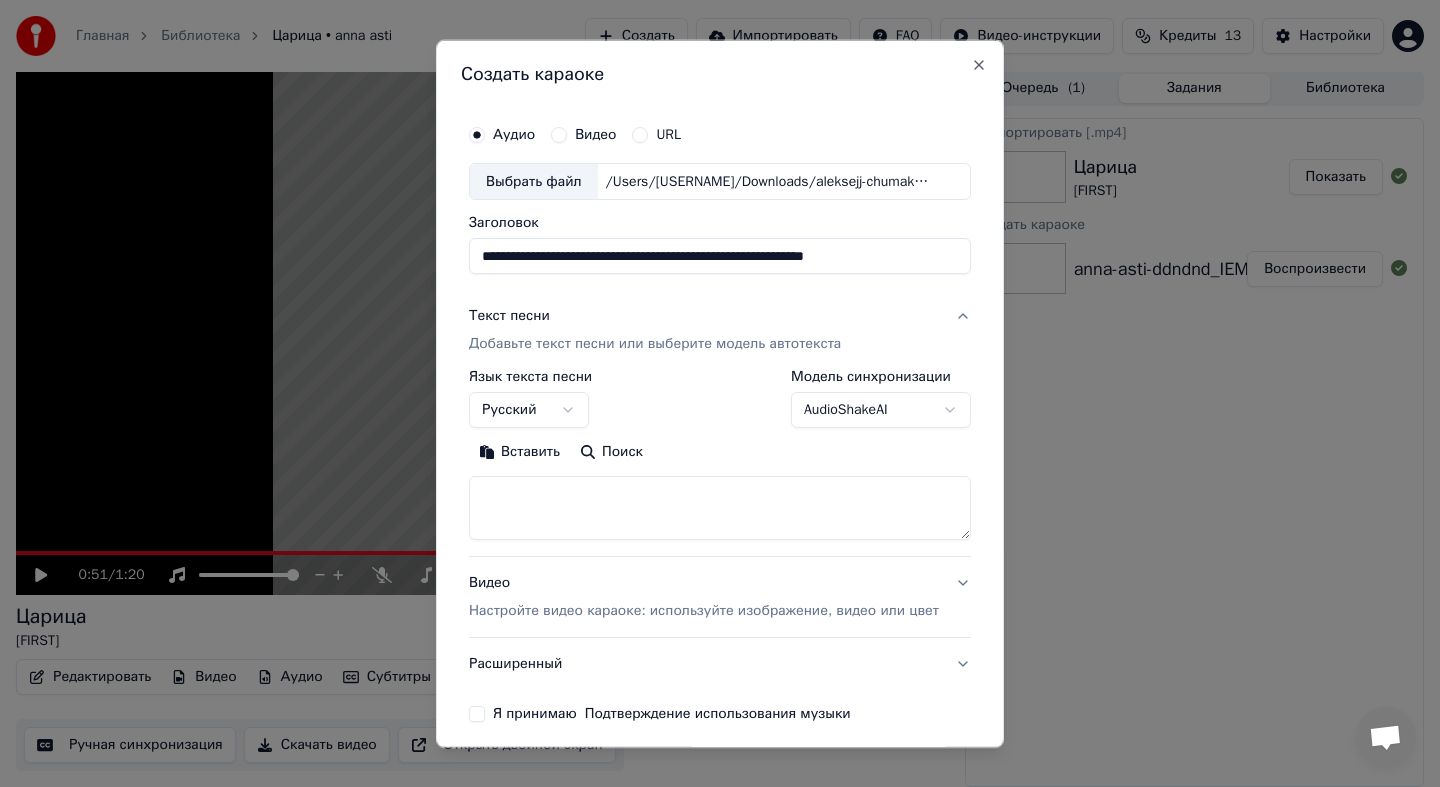 click at bounding box center (720, 508) 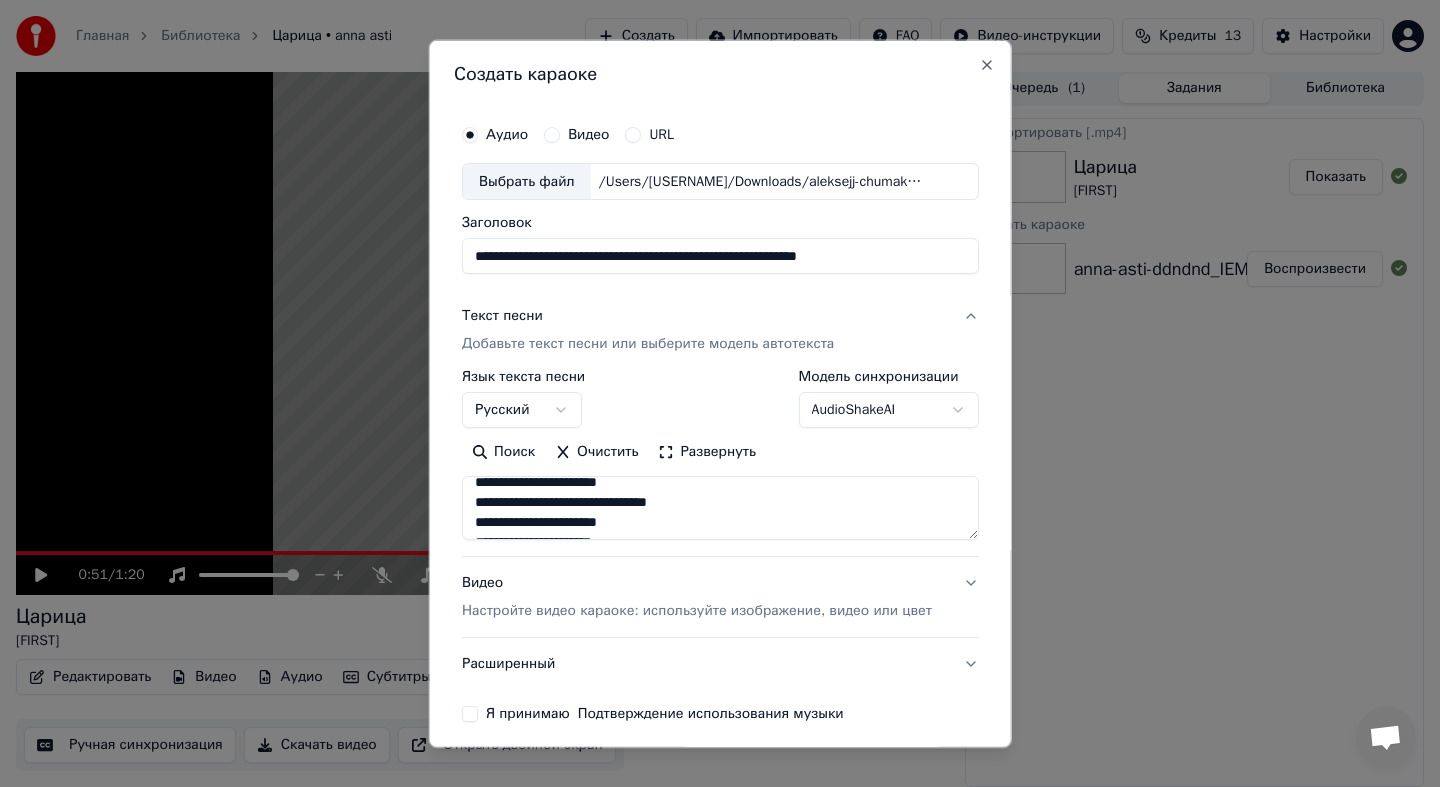 scroll, scrollTop: 0, scrollLeft: 0, axis: both 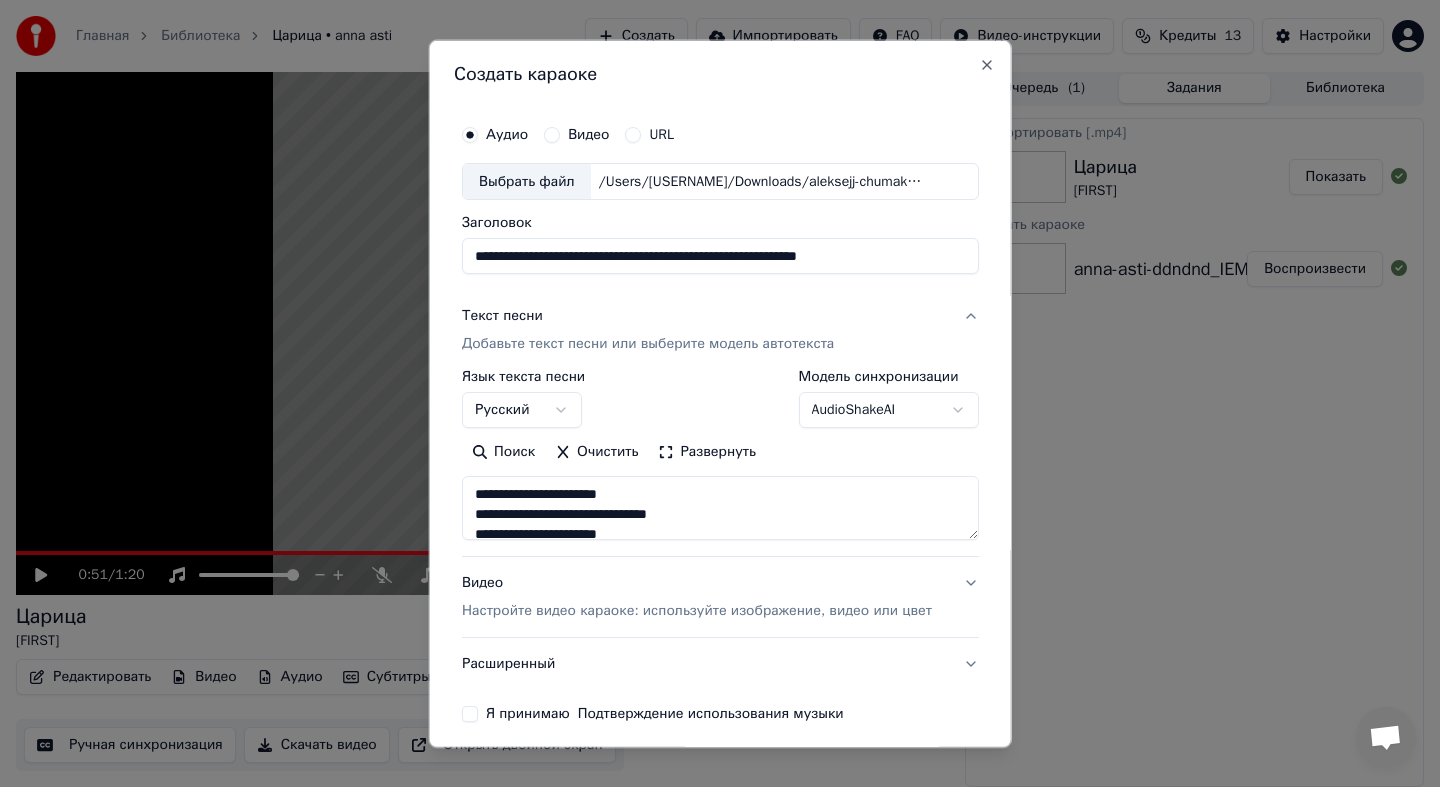 click on "**********" at bounding box center (720, 508) 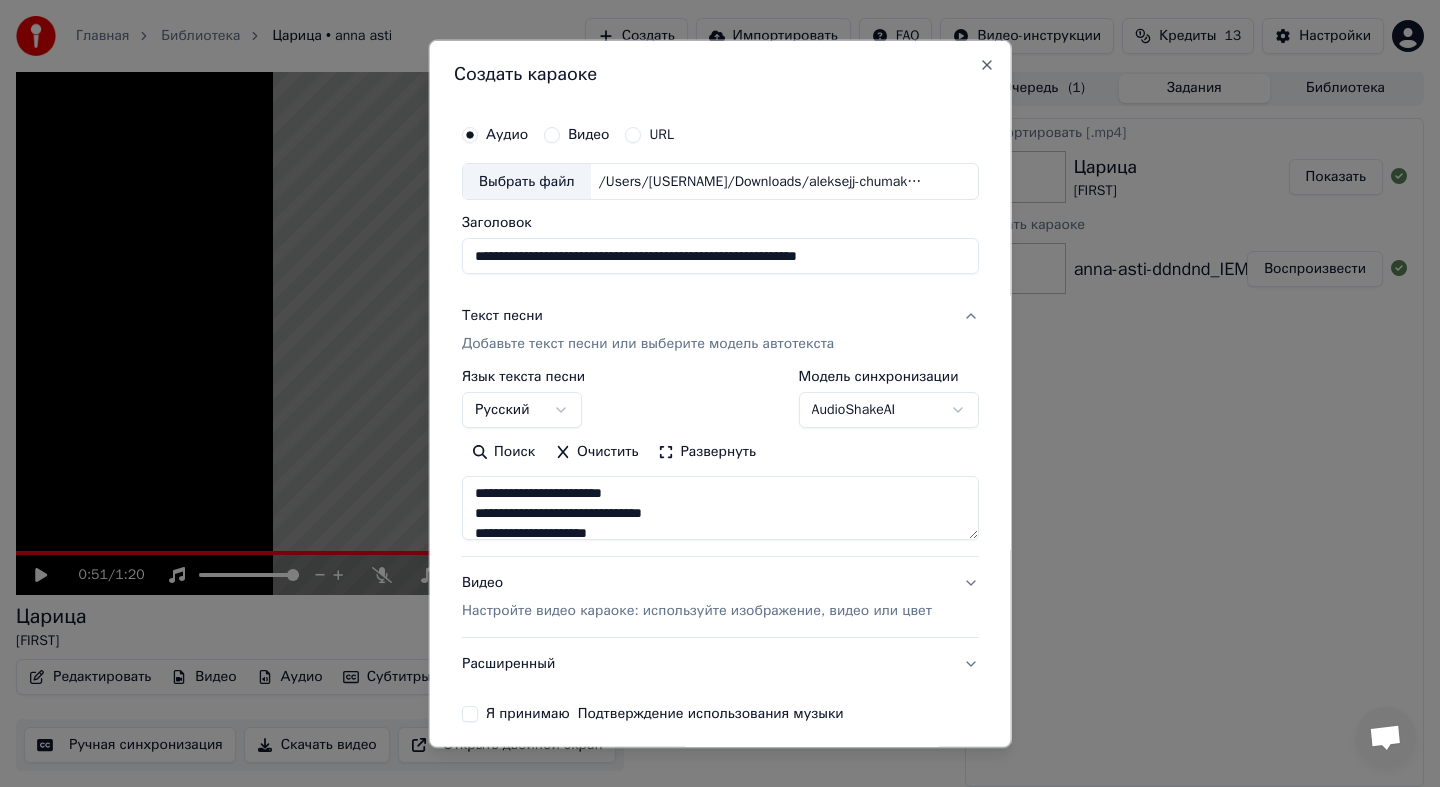 scroll, scrollTop: 82, scrollLeft: 0, axis: vertical 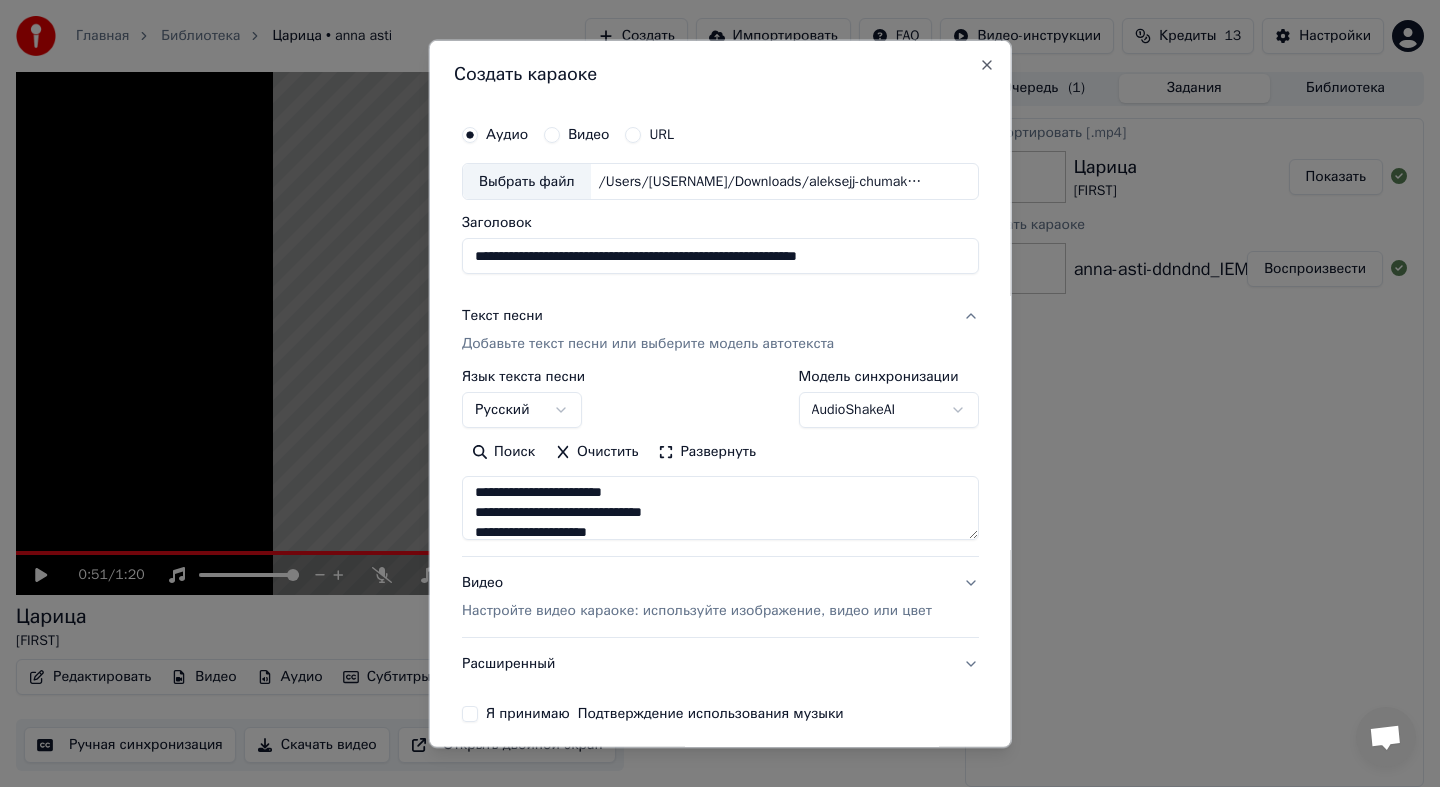 click on "**********" at bounding box center [720, 508] 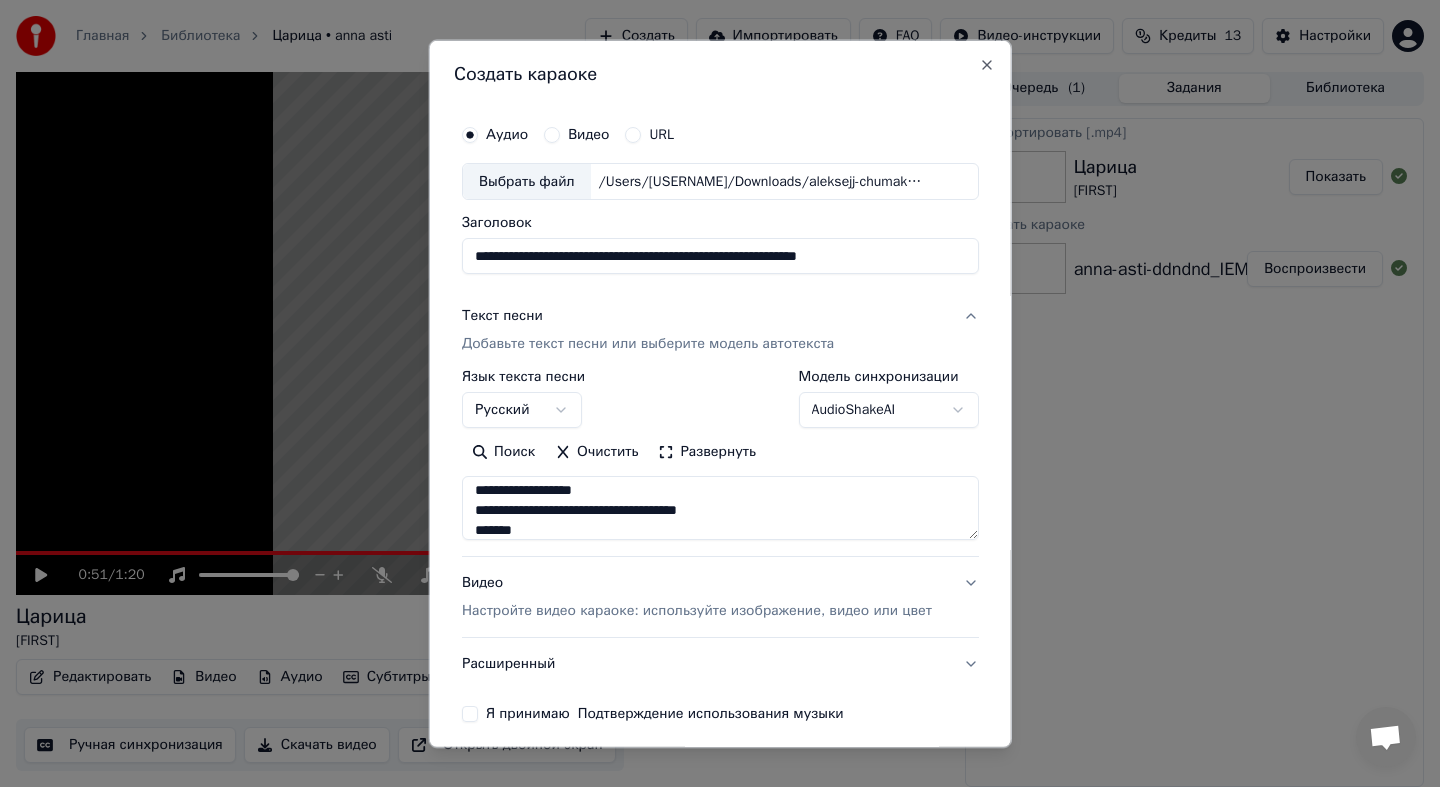 scroll, scrollTop: 169, scrollLeft: 0, axis: vertical 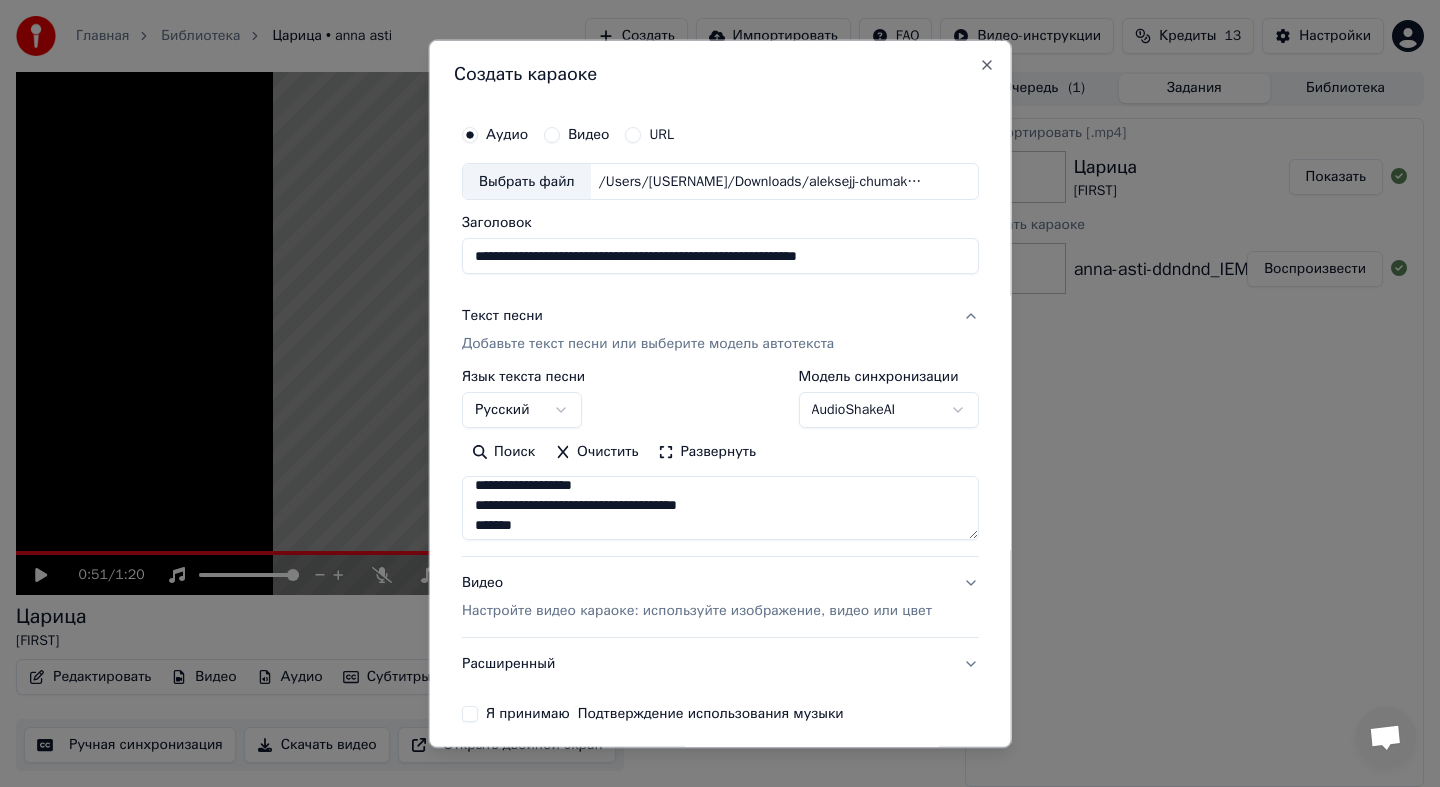 click on "**********" at bounding box center [720, 508] 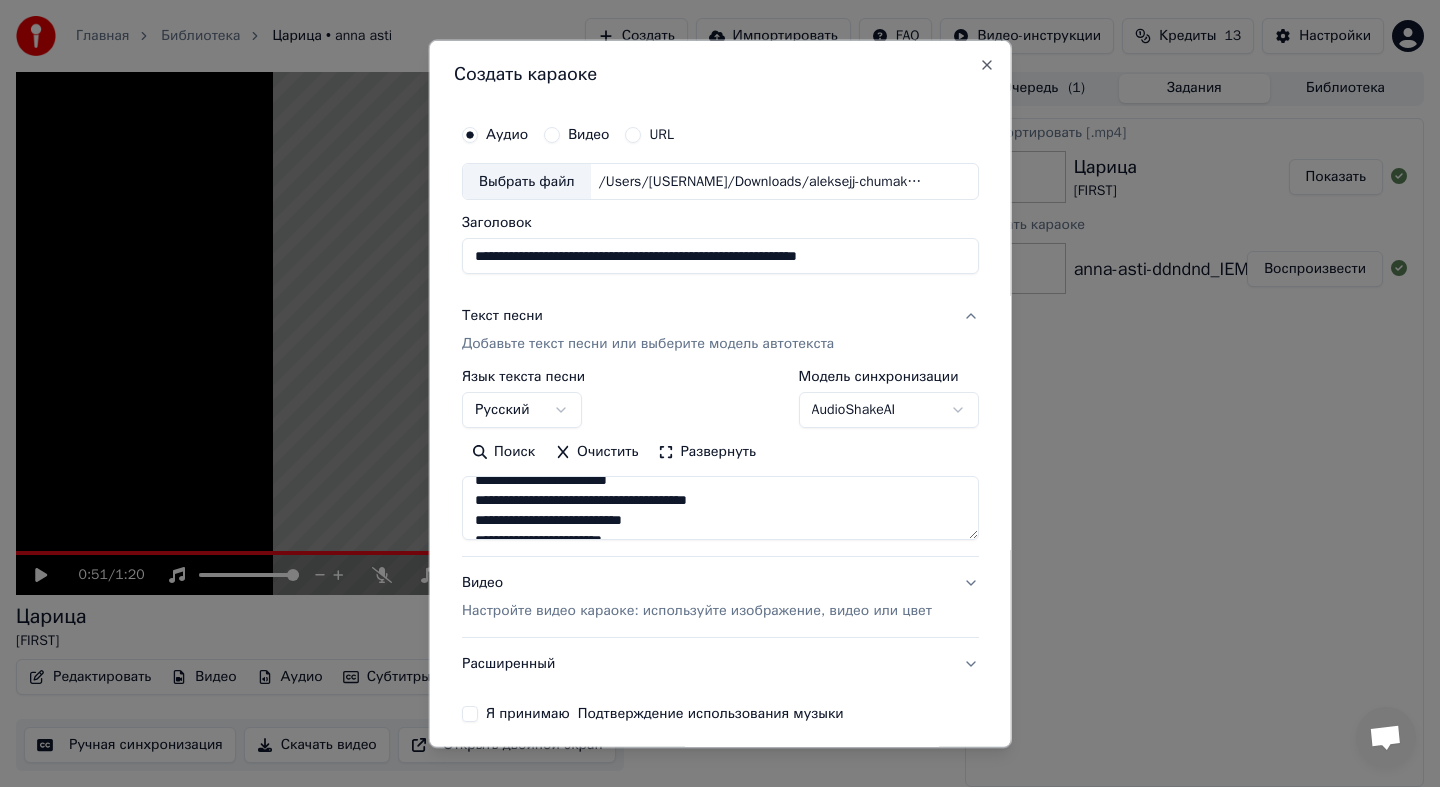 scroll, scrollTop: 224, scrollLeft: 0, axis: vertical 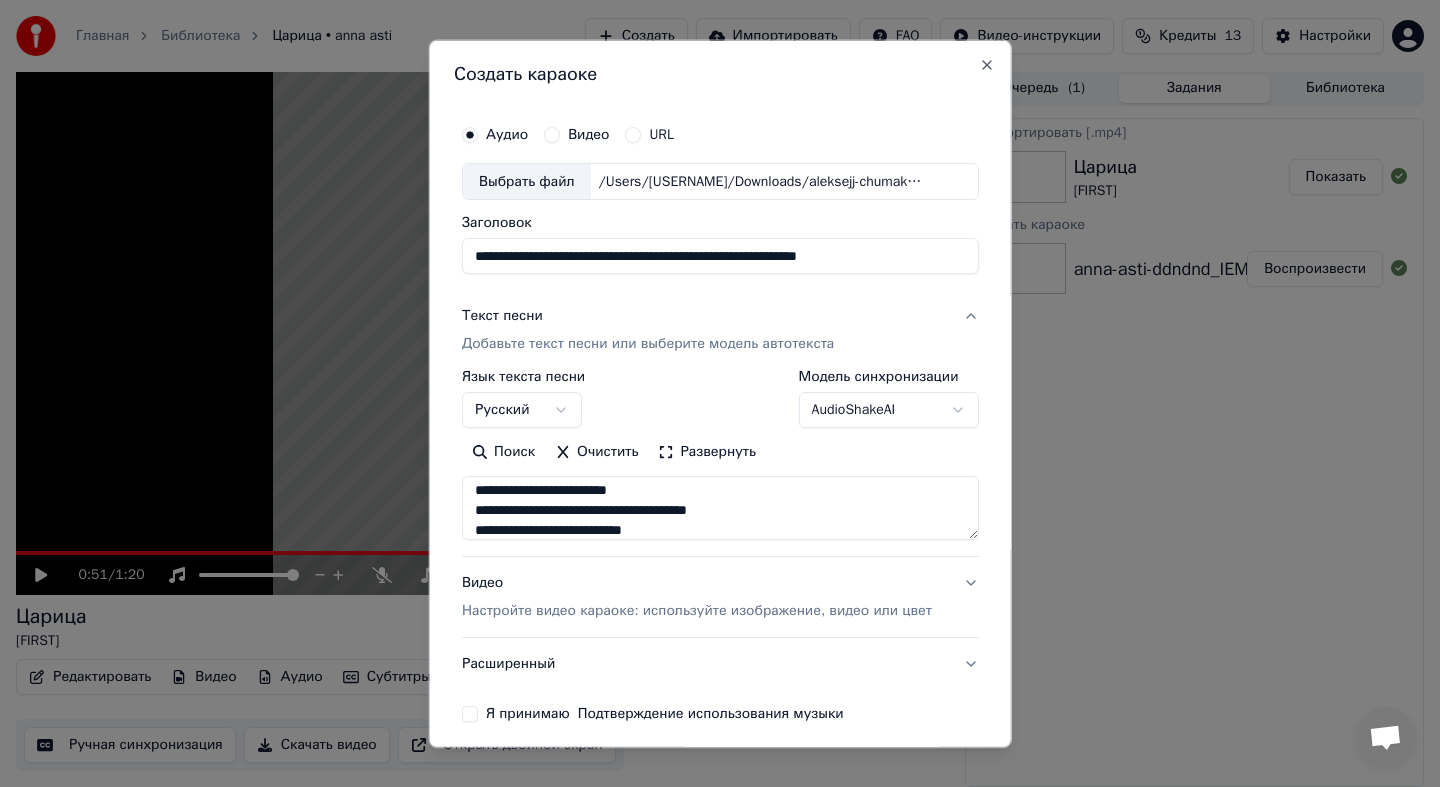 click on "**********" at bounding box center [720, 508] 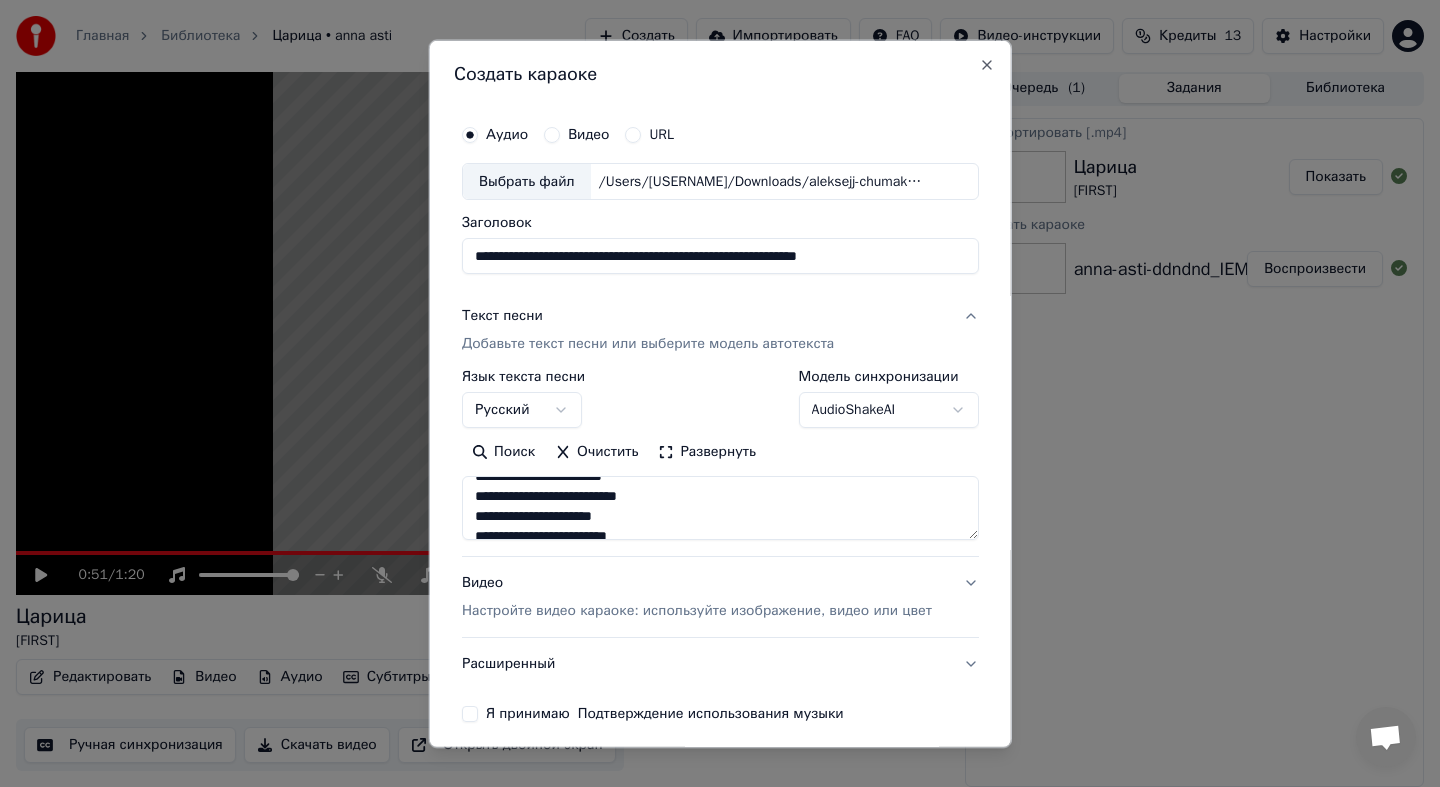 scroll, scrollTop: 305, scrollLeft: 0, axis: vertical 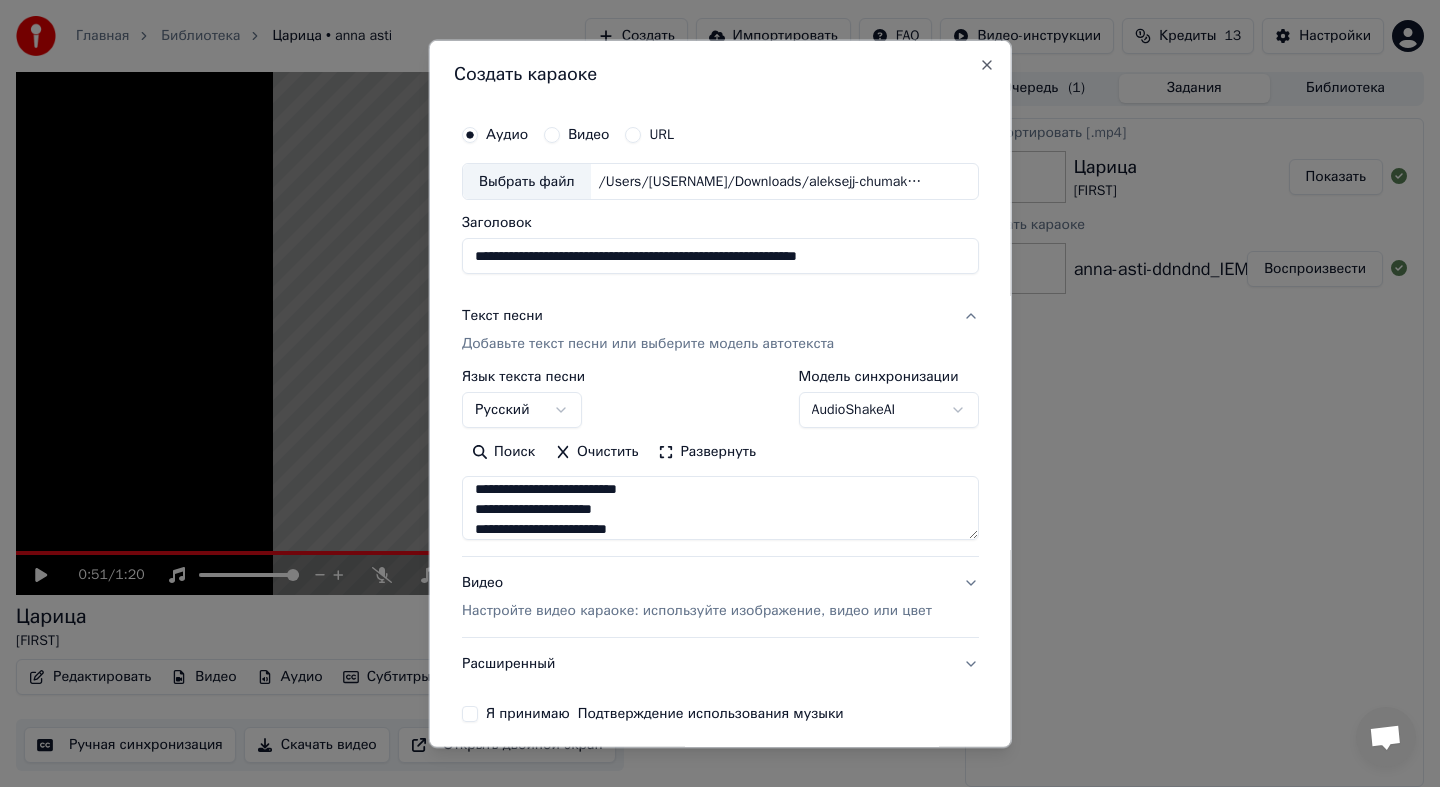 click on "**********" at bounding box center (720, 508) 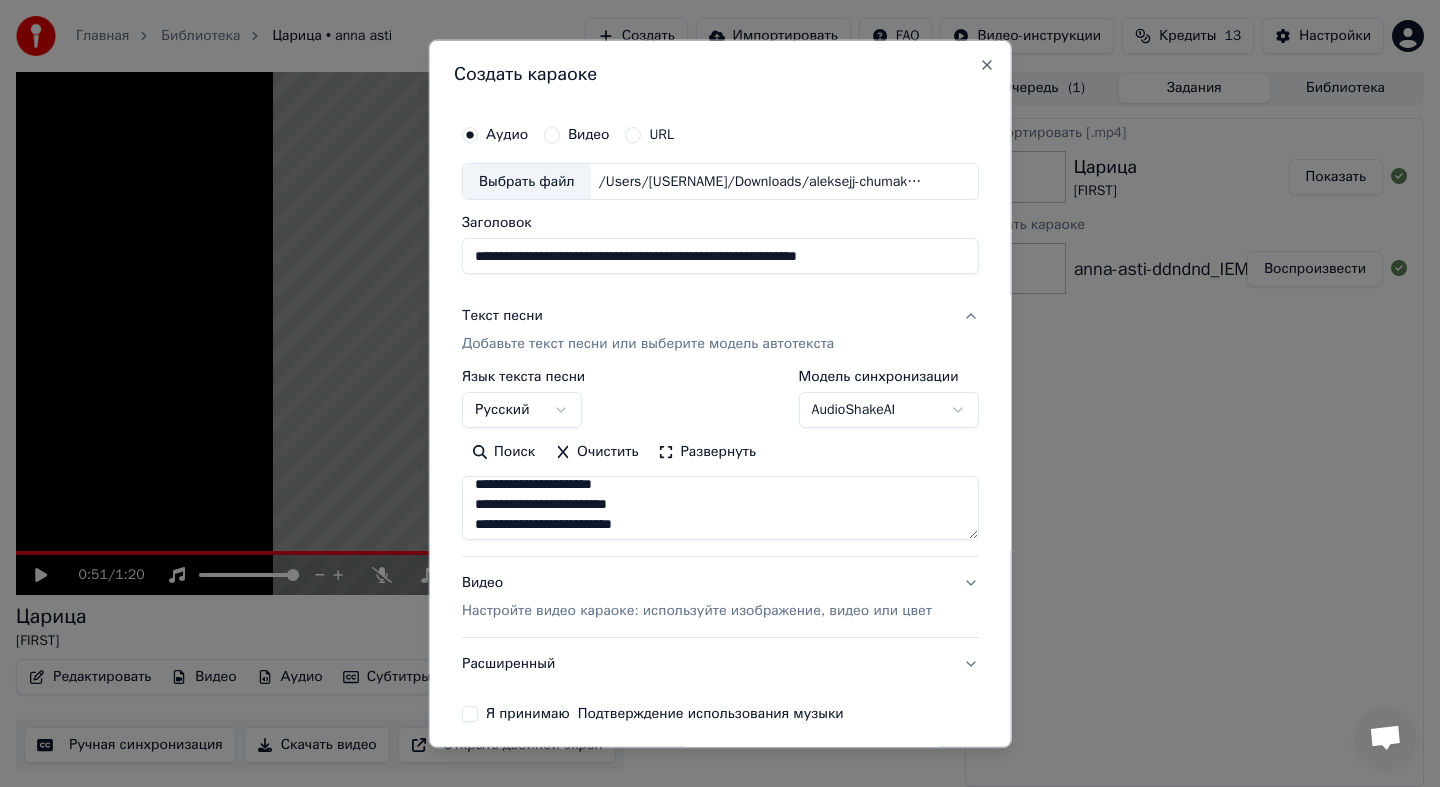 scroll, scrollTop: 334, scrollLeft: 0, axis: vertical 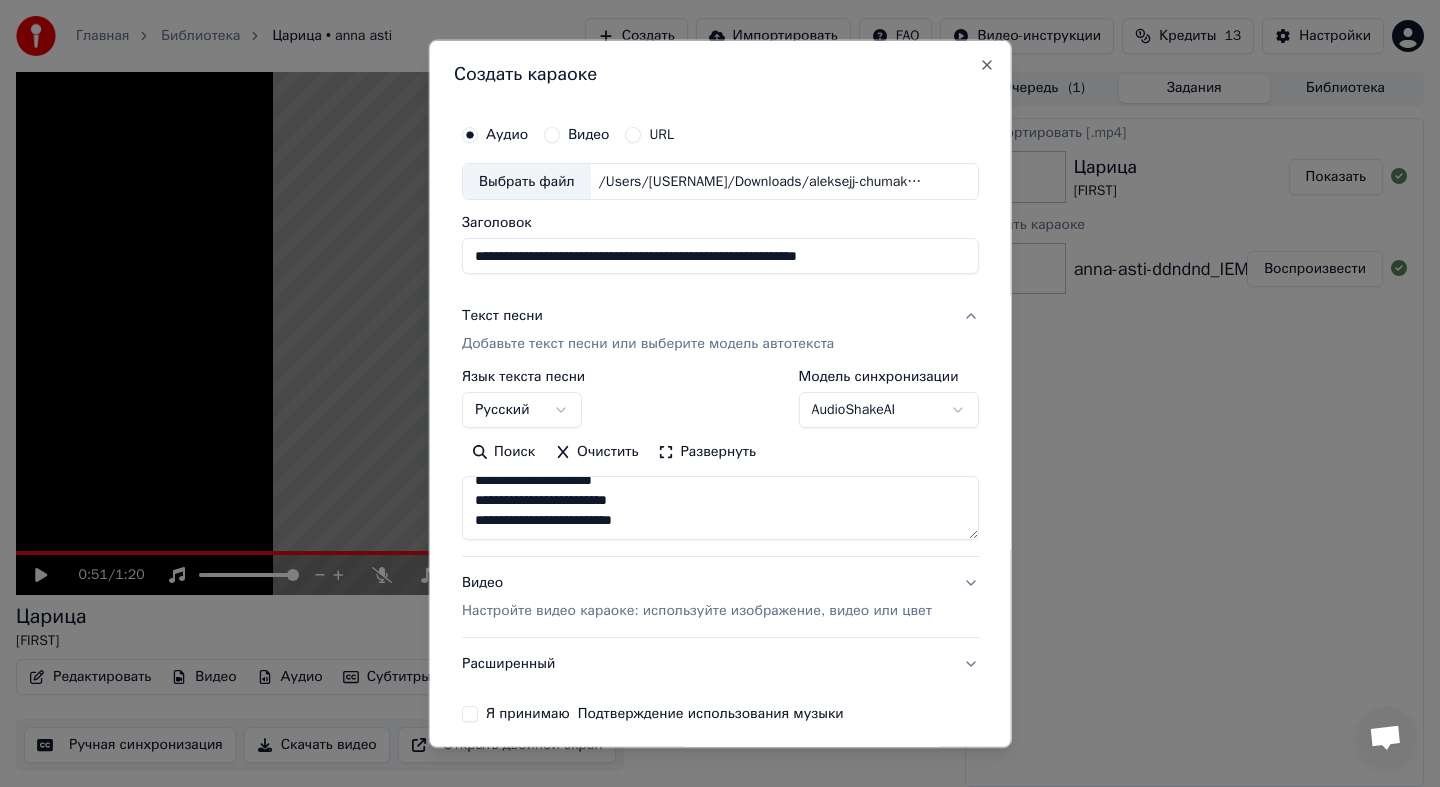 type on "**********" 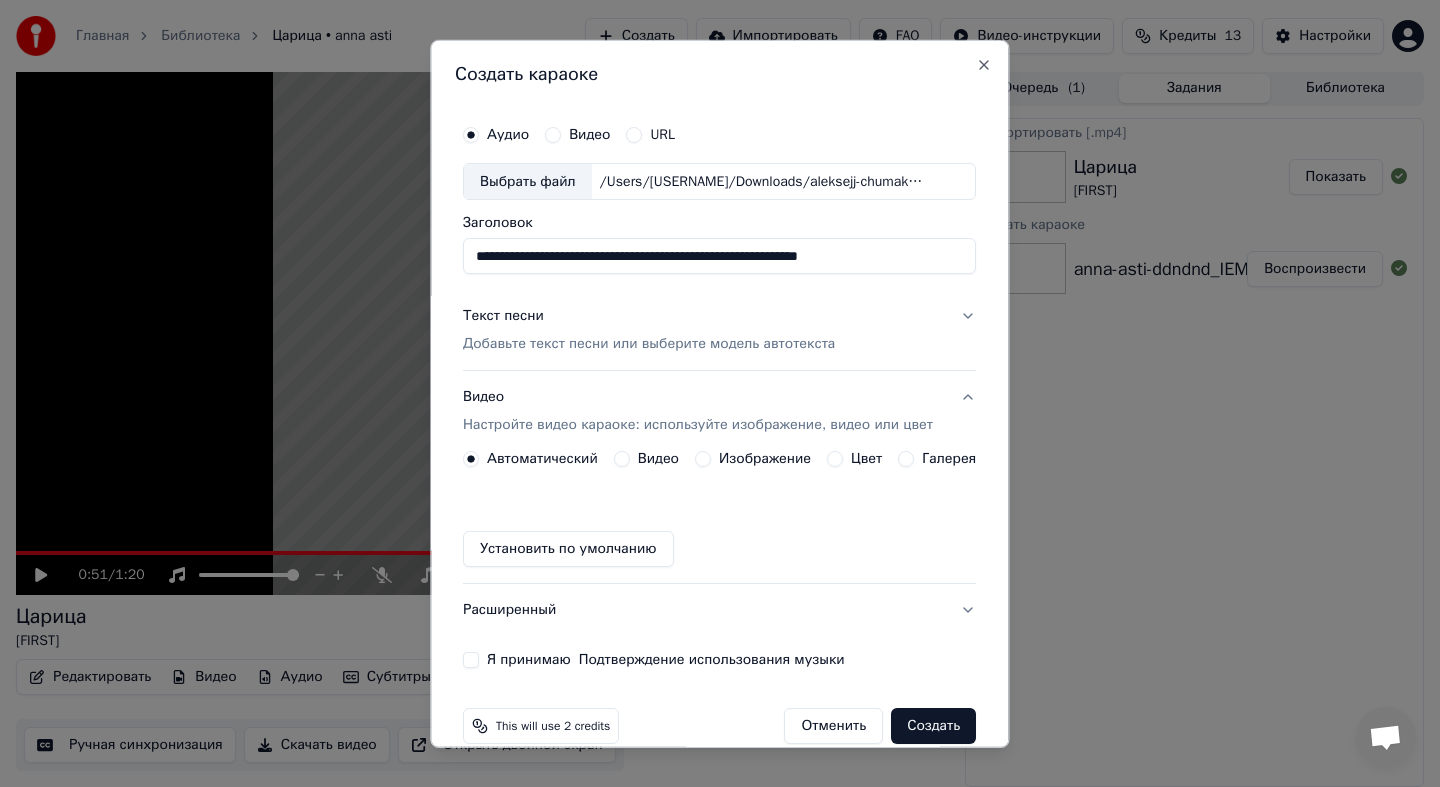 click on "Изображение" at bounding box center [765, 459] 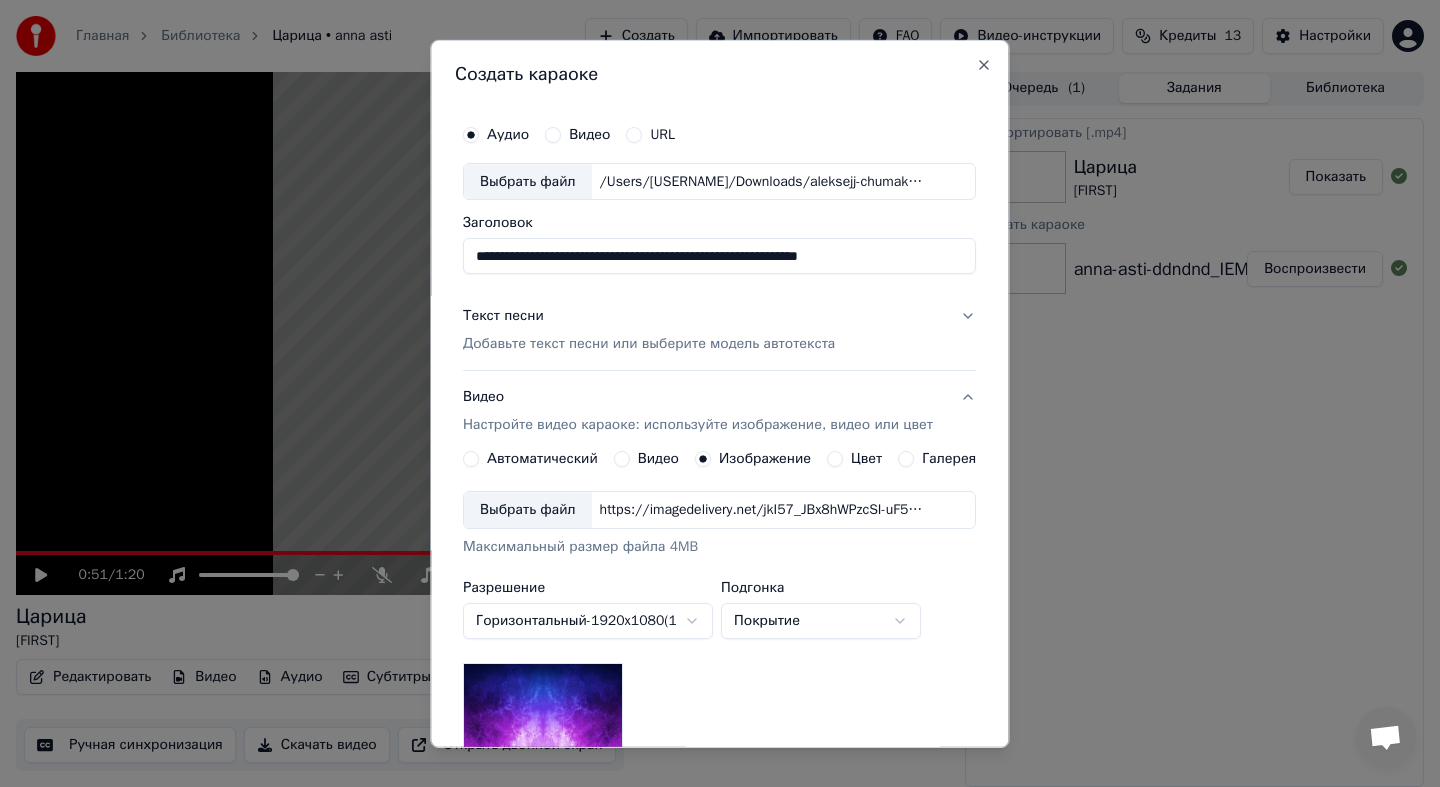 click on "Выбрать файл" at bounding box center (528, 510) 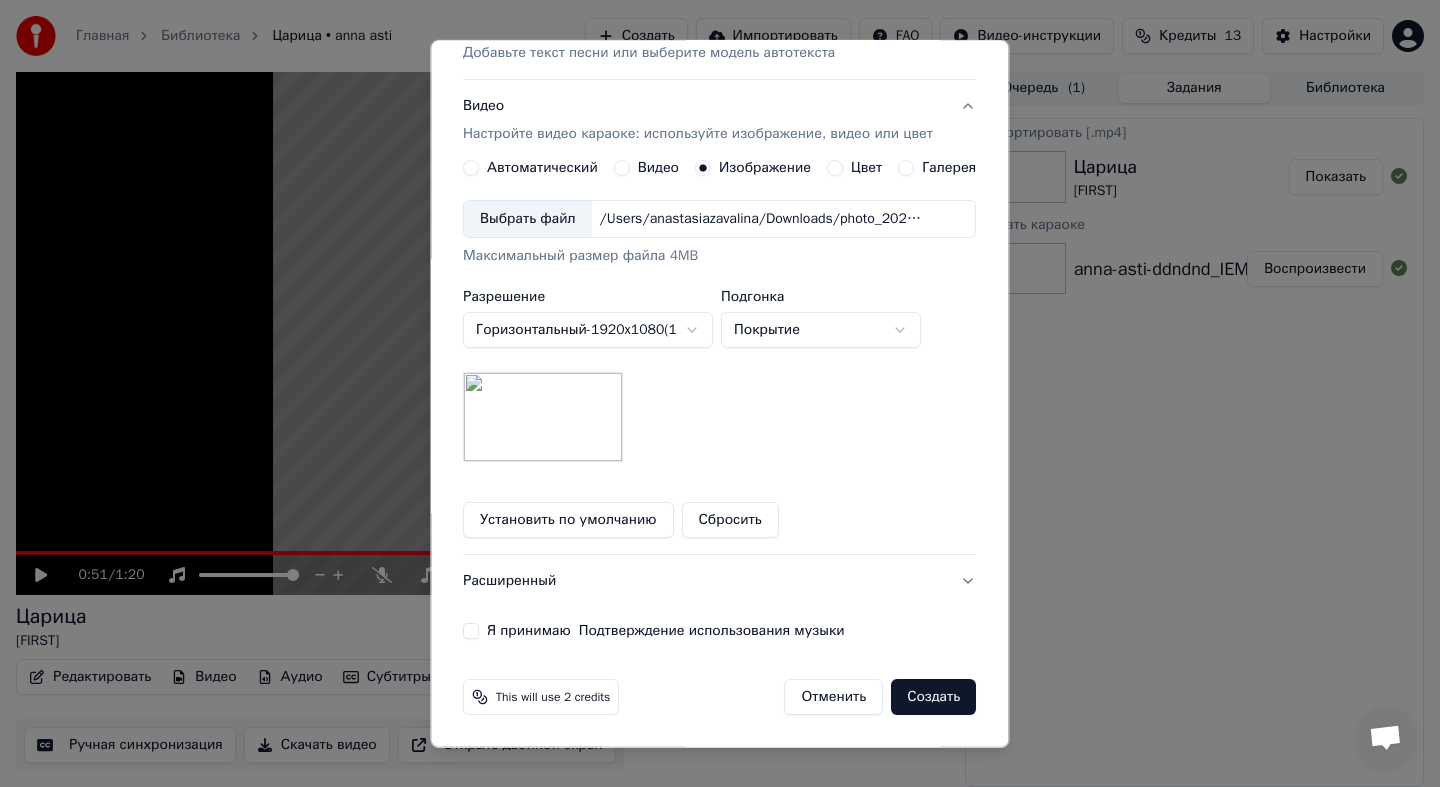 scroll, scrollTop: 291, scrollLeft: 0, axis: vertical 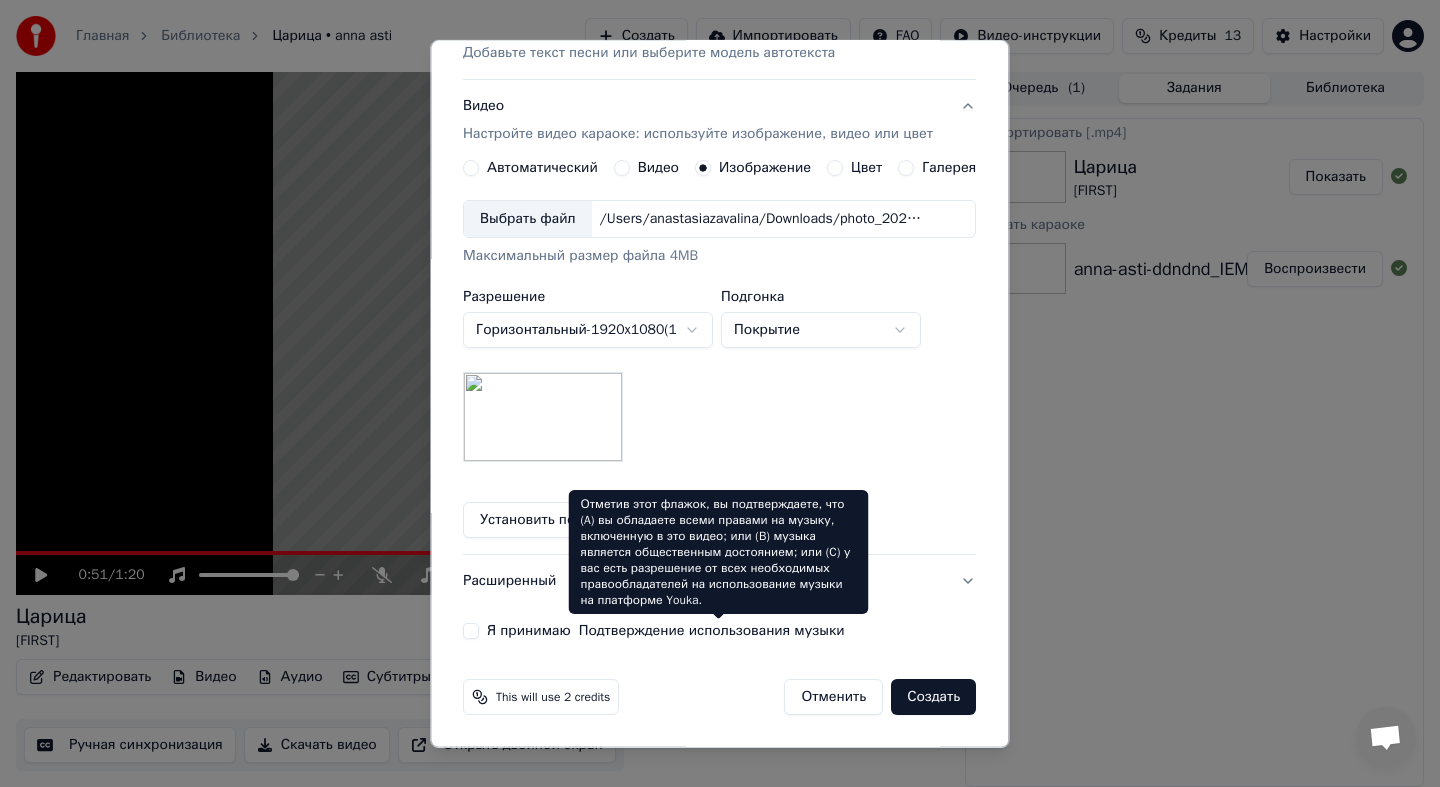 click on "Подтверждение использования музыки" at bounding box center (712, 631) 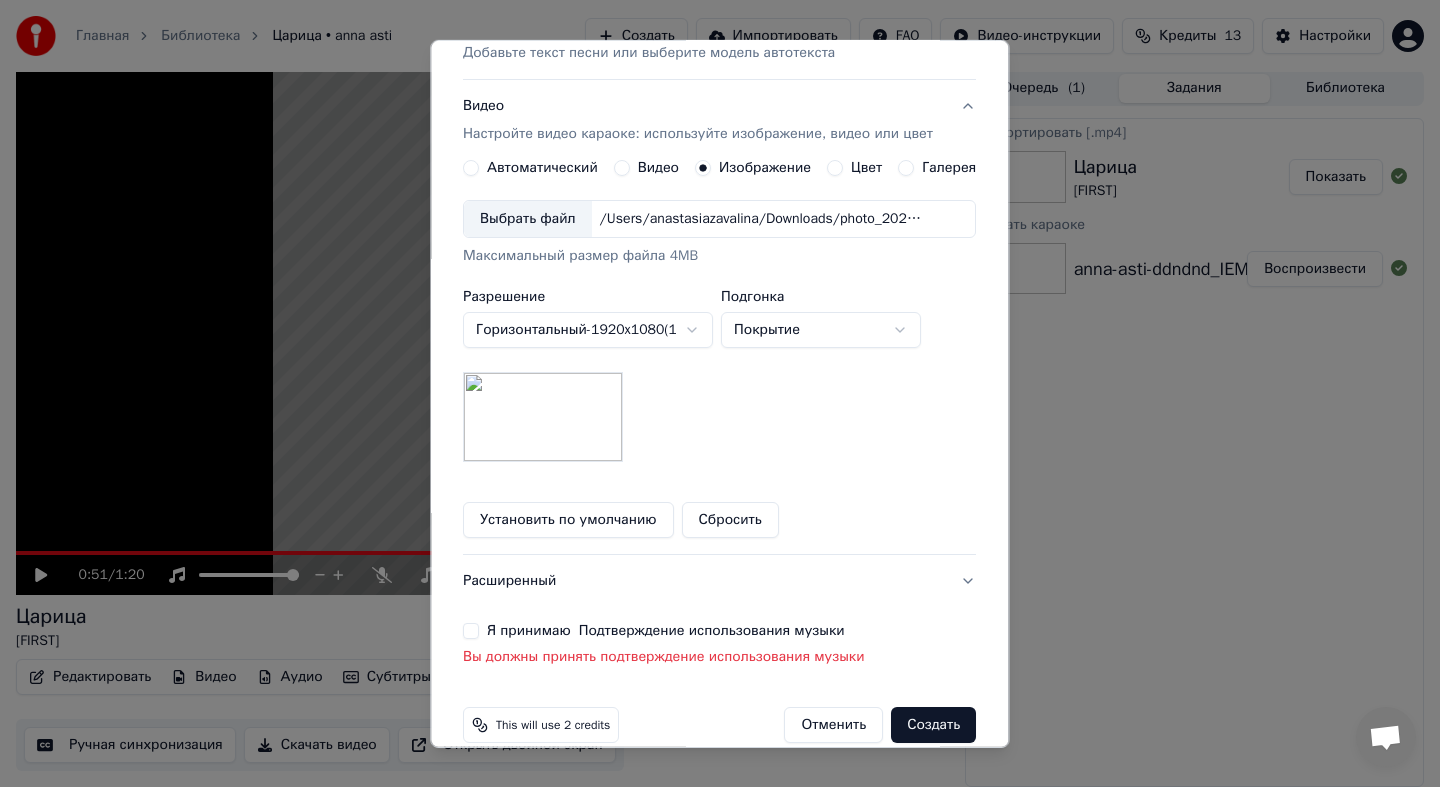click on "Подтверждение использования музыки" at bounding box center (712, 631) 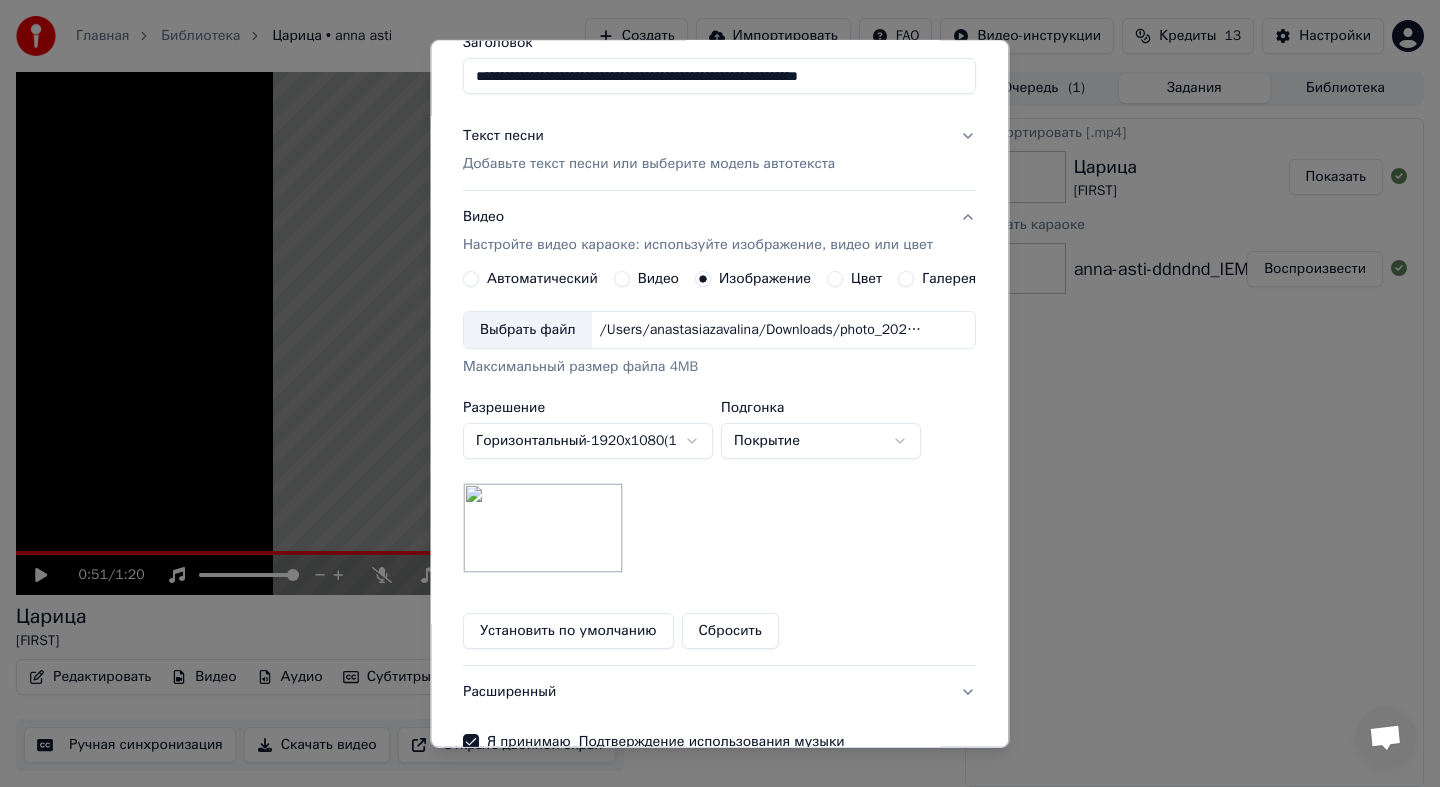 scroll, scrollTop: 291, scrollLeft: 0, axis: vertical 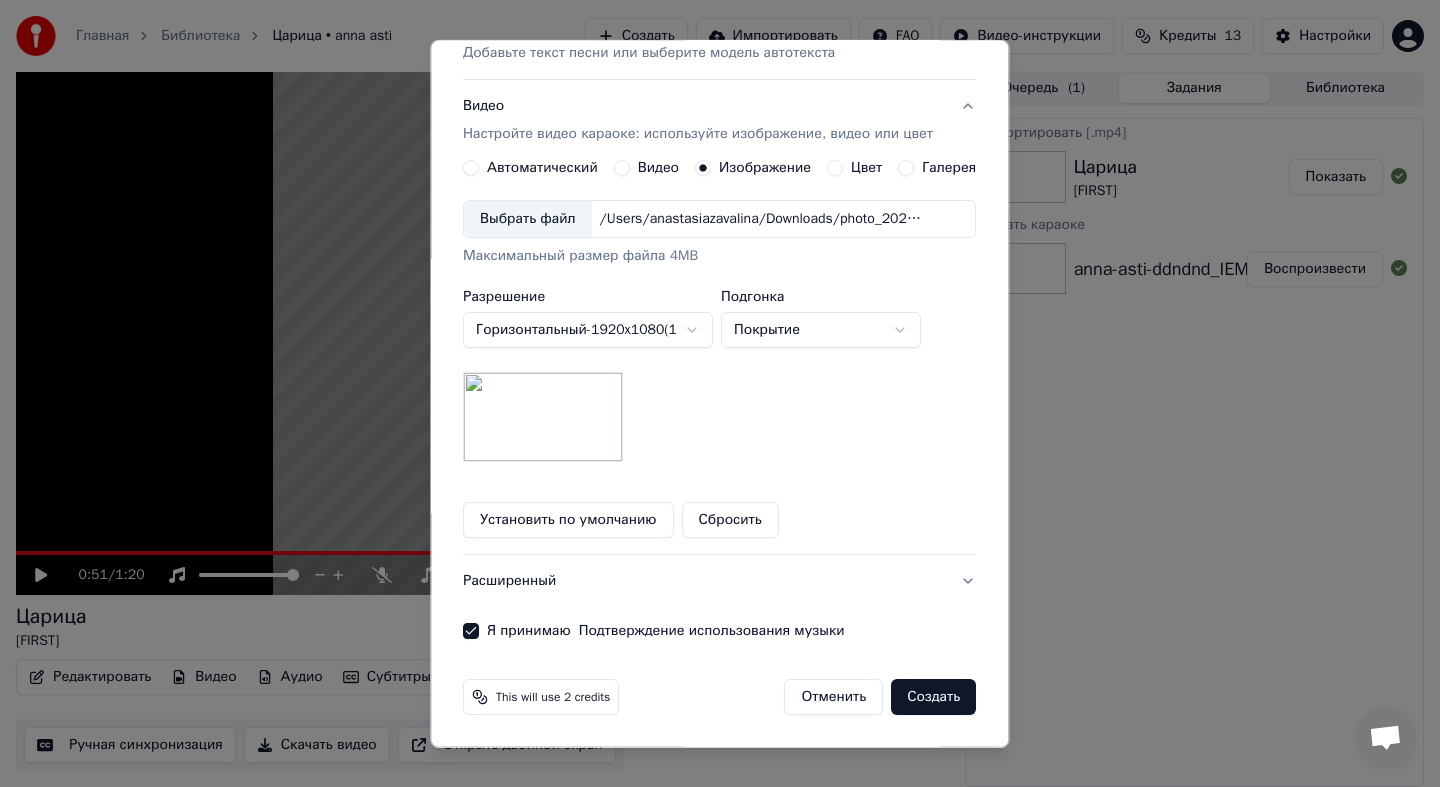 click on "Создать" at bounding box center (934, 697) 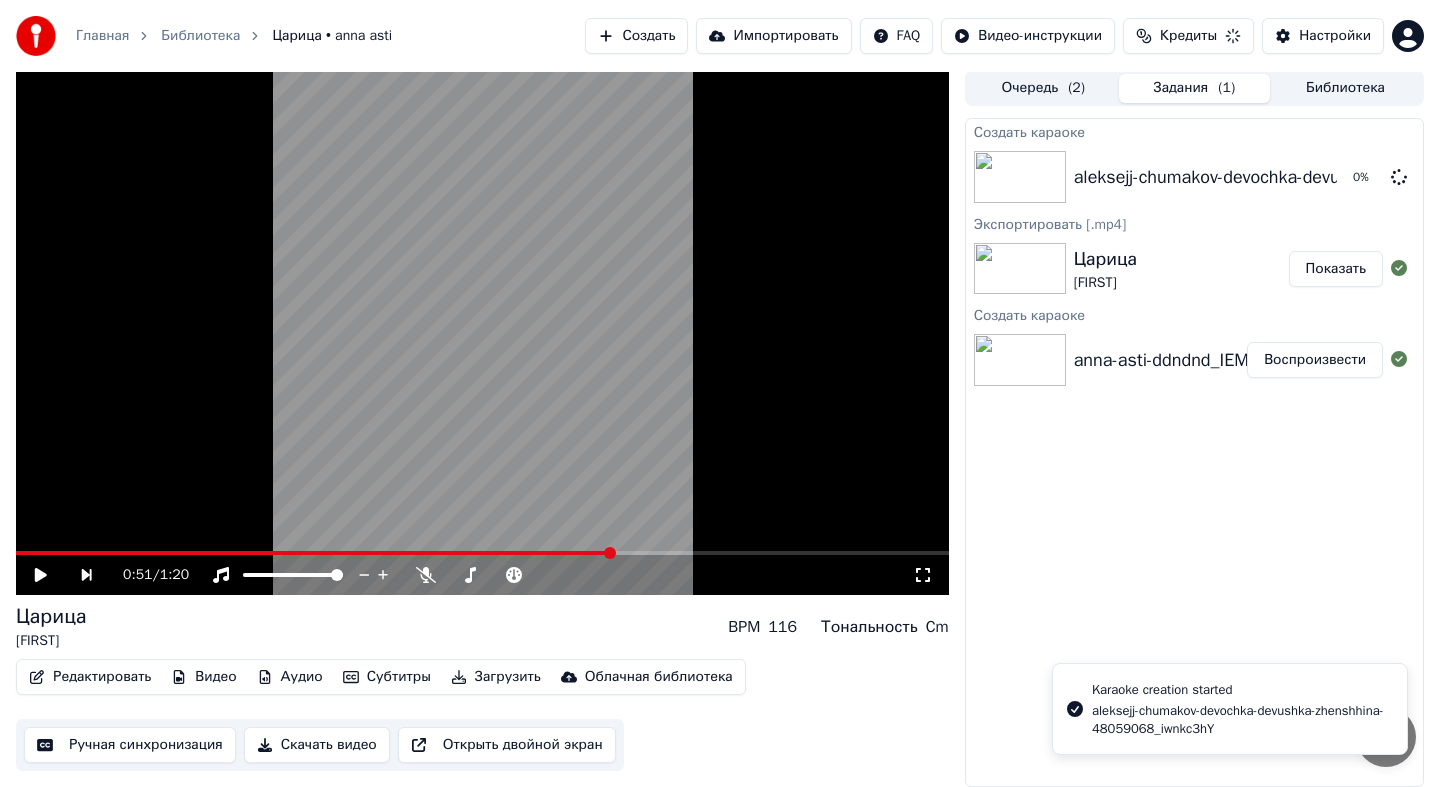 scroll, scrollTop: 0, scrollLeft: 0, axis: both 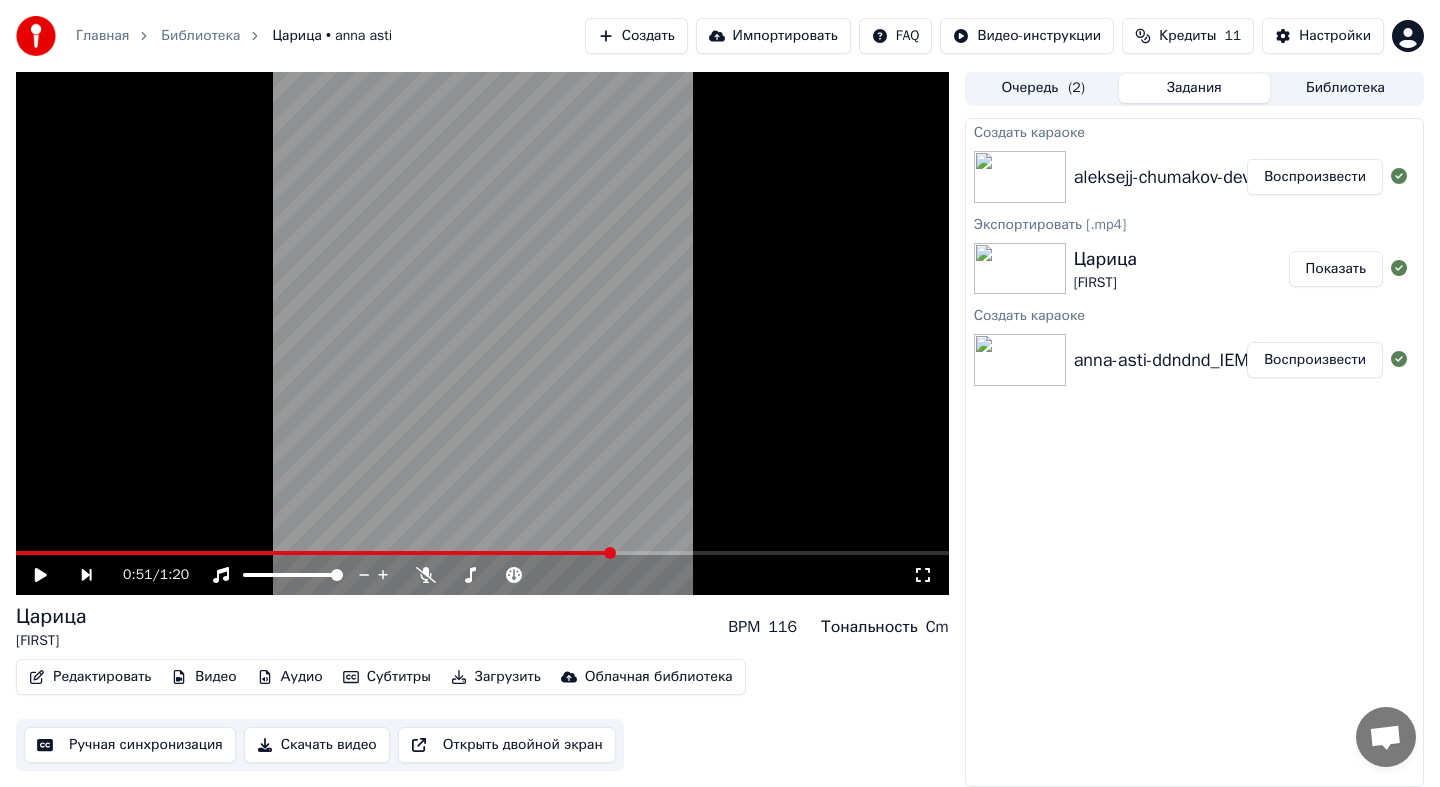 click on "Воспроизвести" at bounding box center (1315, 177) 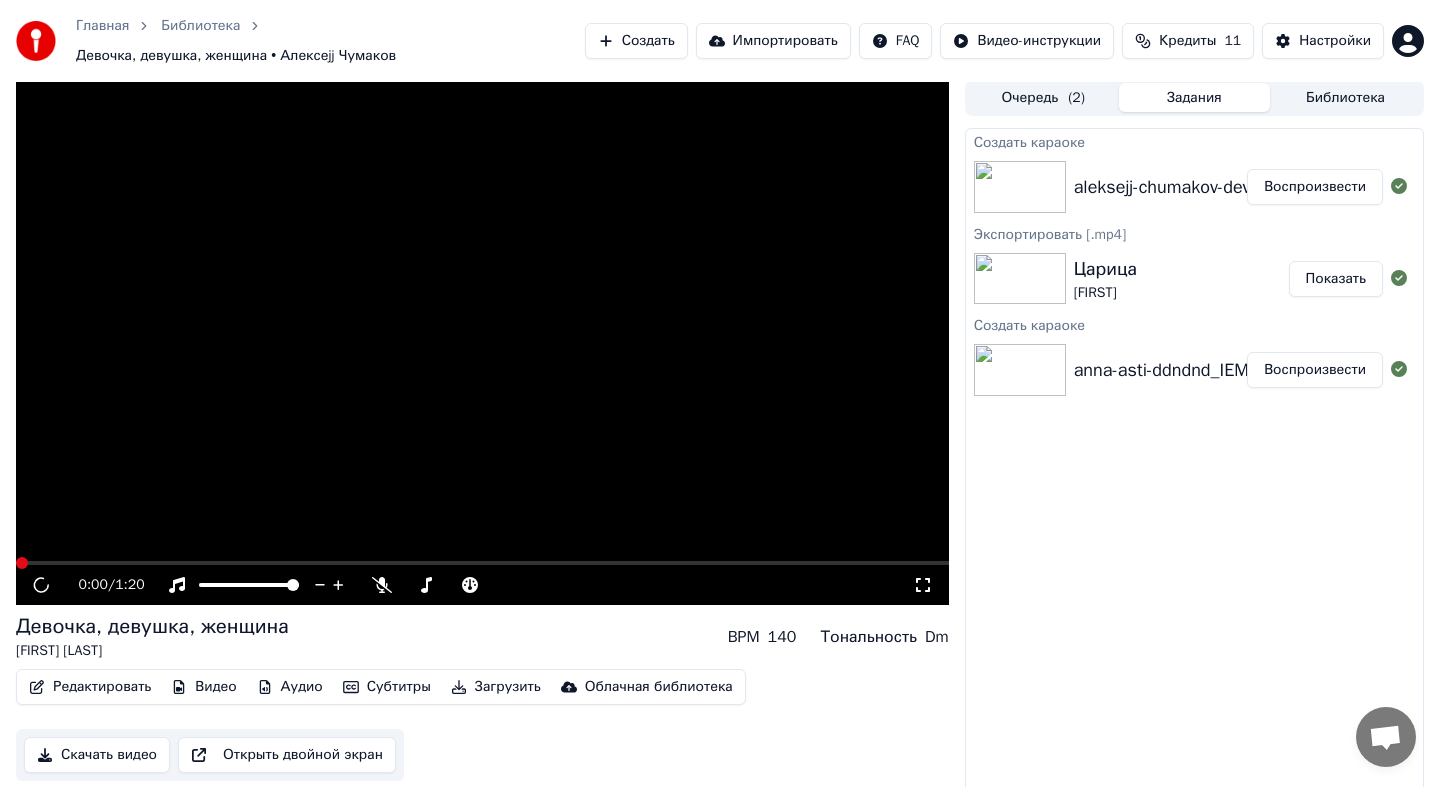 scroll, scrollTop: 12, scrollLeft: 0, axis: vertical 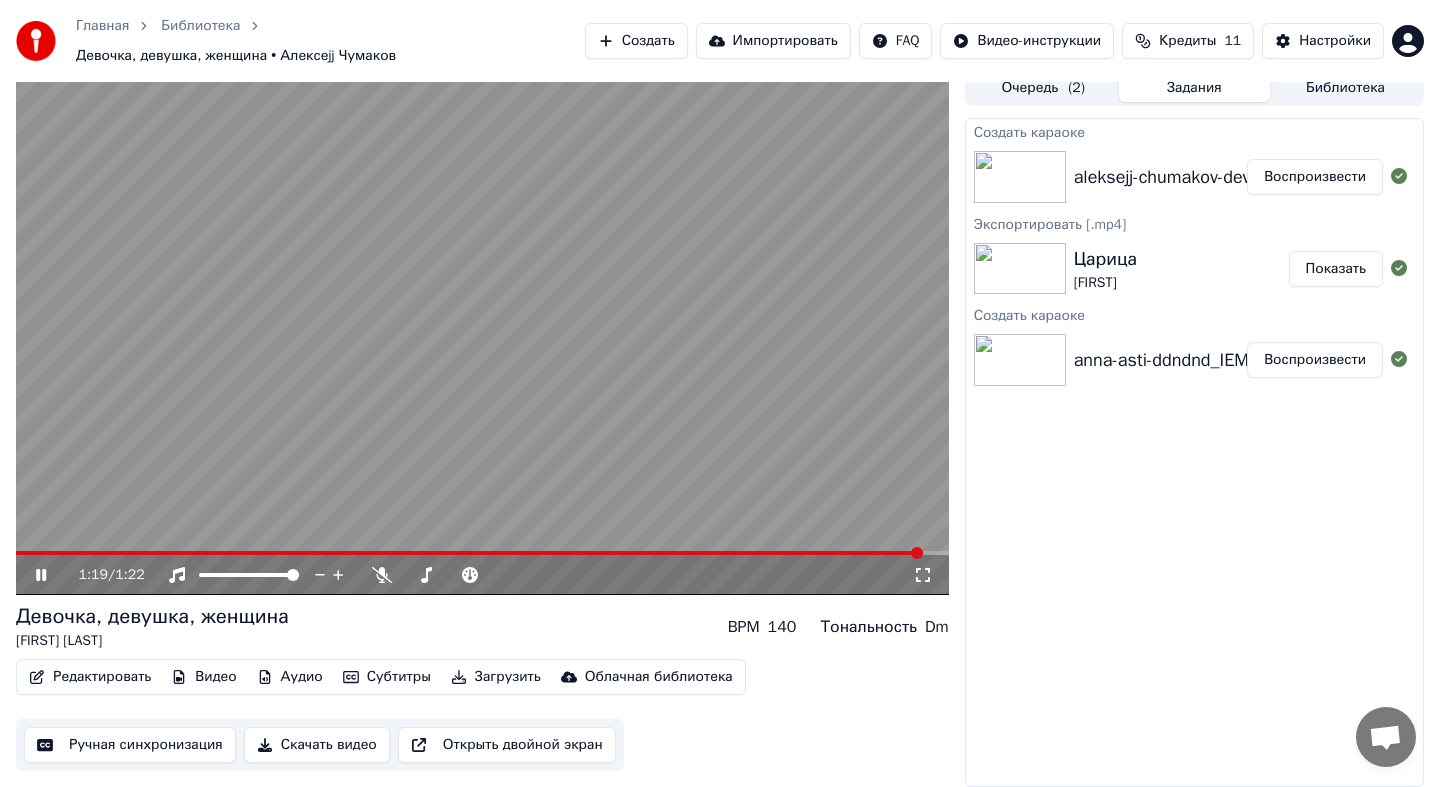 click 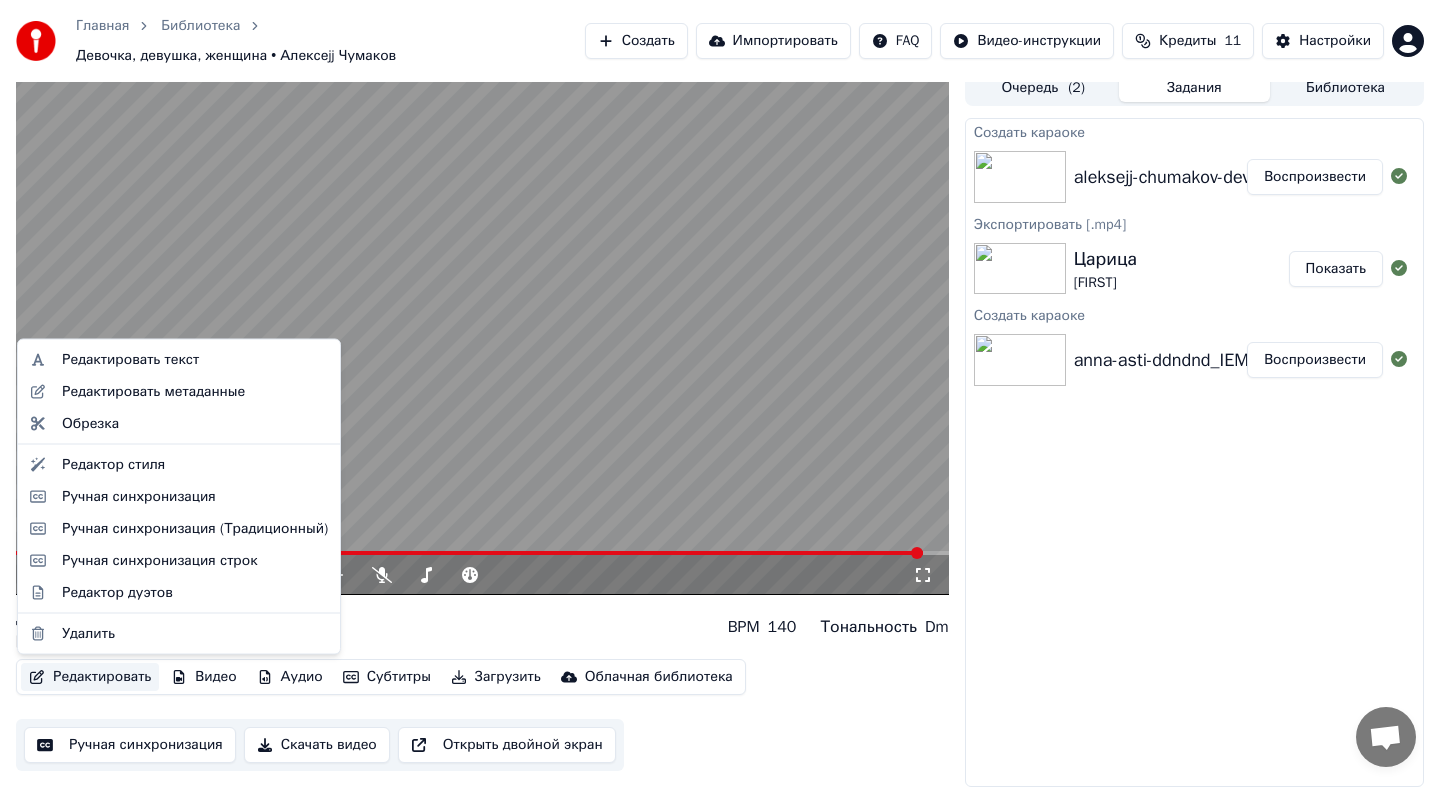 click on "Редактировать" at bounding box center (90, 677) 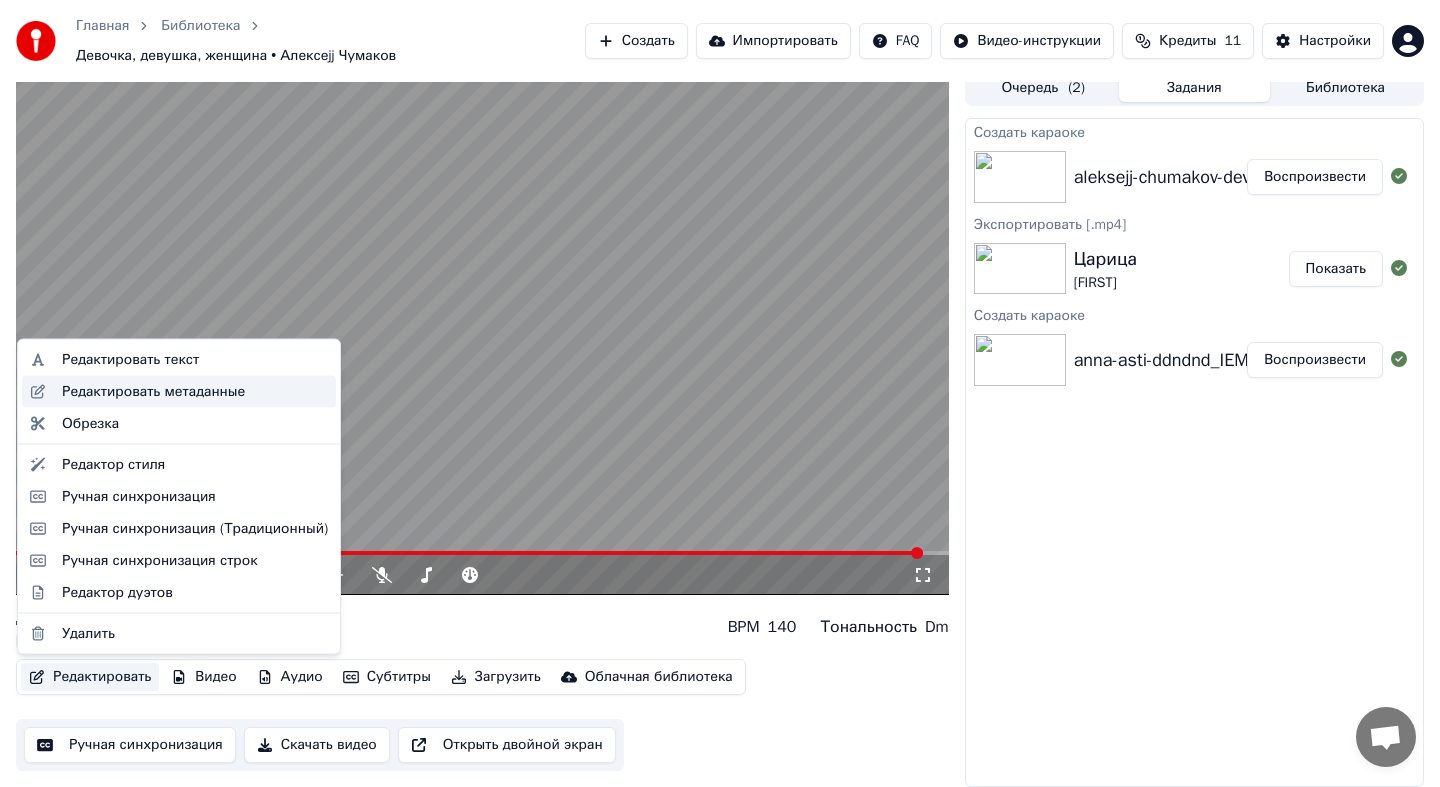 click on "Редактировать метаданные" at bounding box center [153, 391] 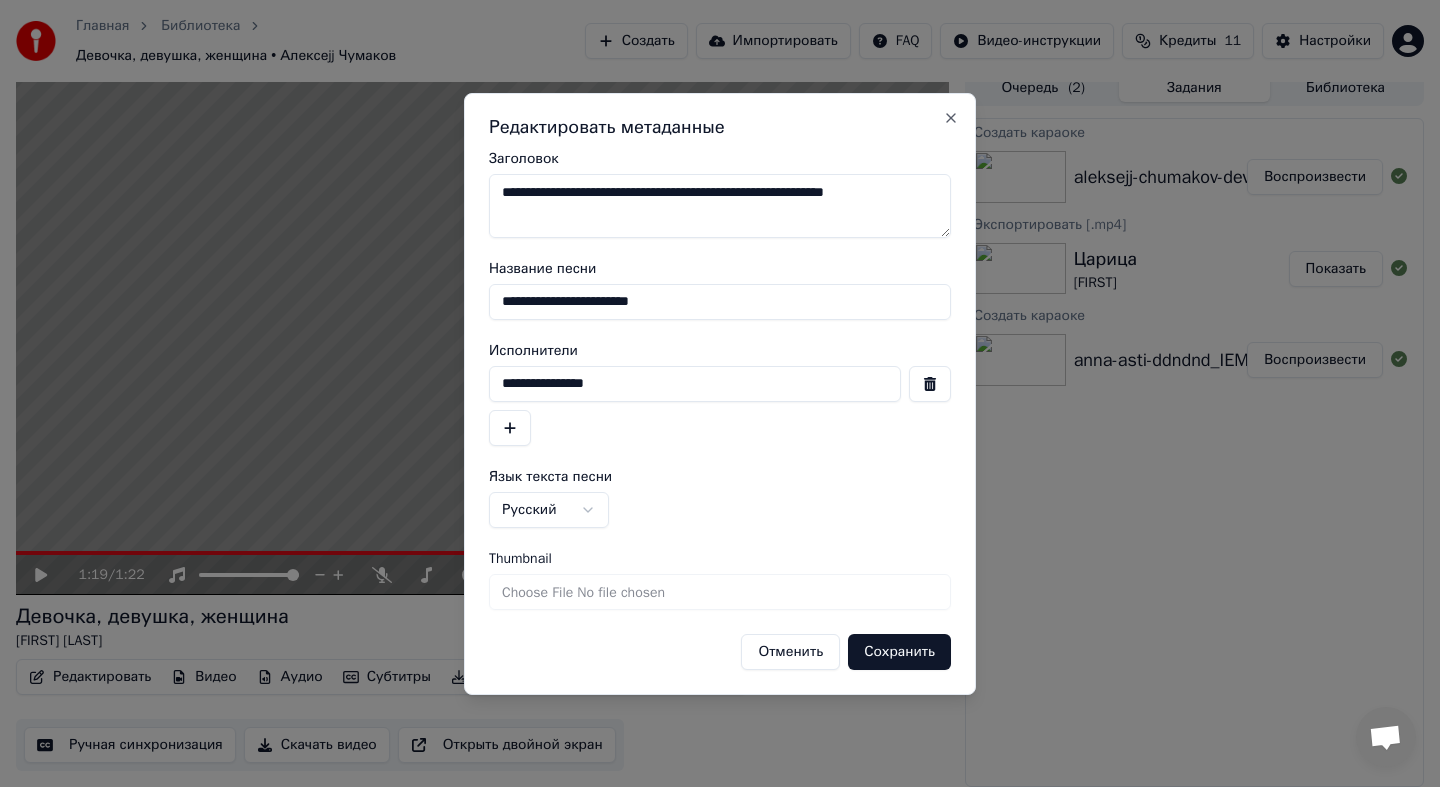 drag, startPoint x: 660, startPoint y: 390, endPoint x: 552, endPoint y: 388, distance: 108.01852 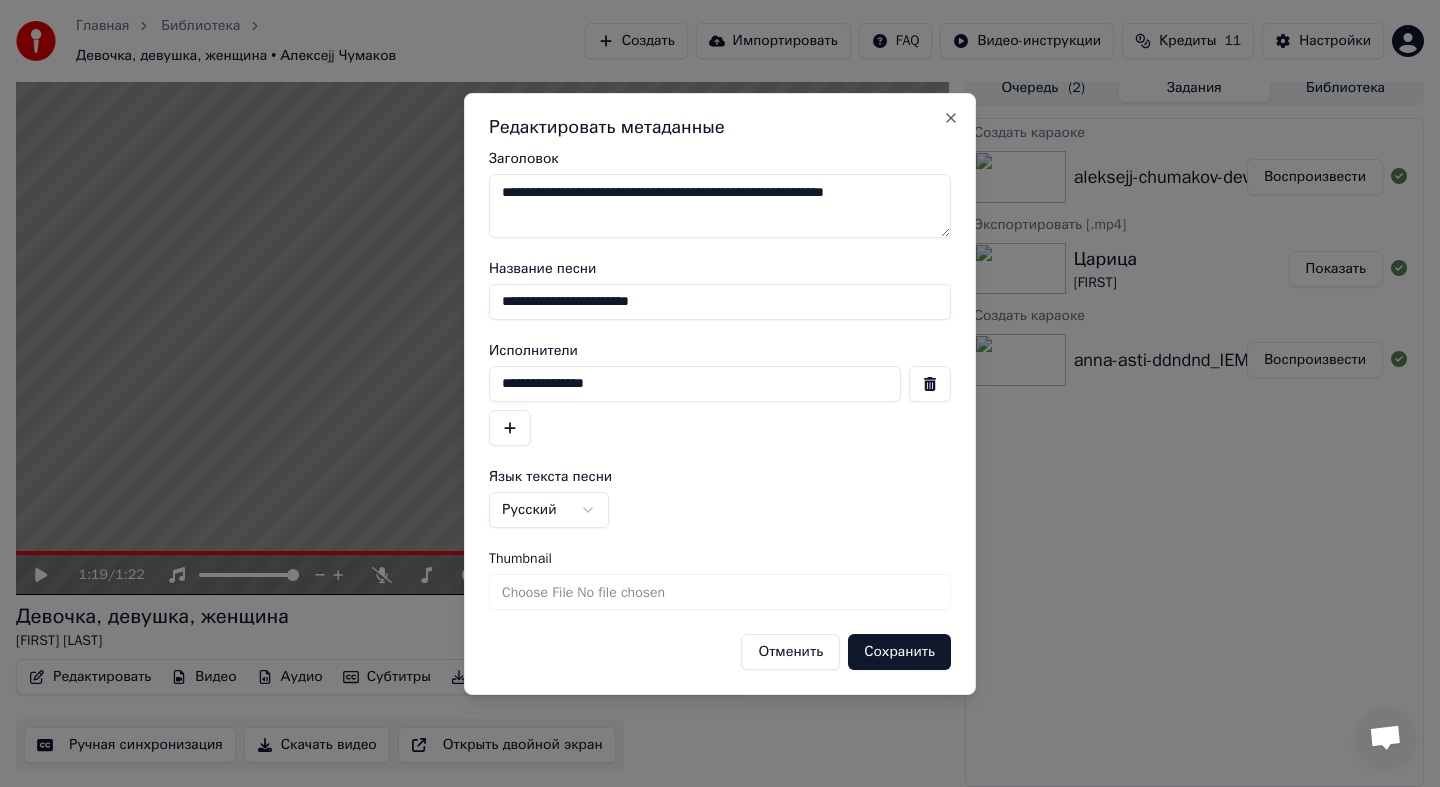 click on "**********" at bounding box center [695, 384] 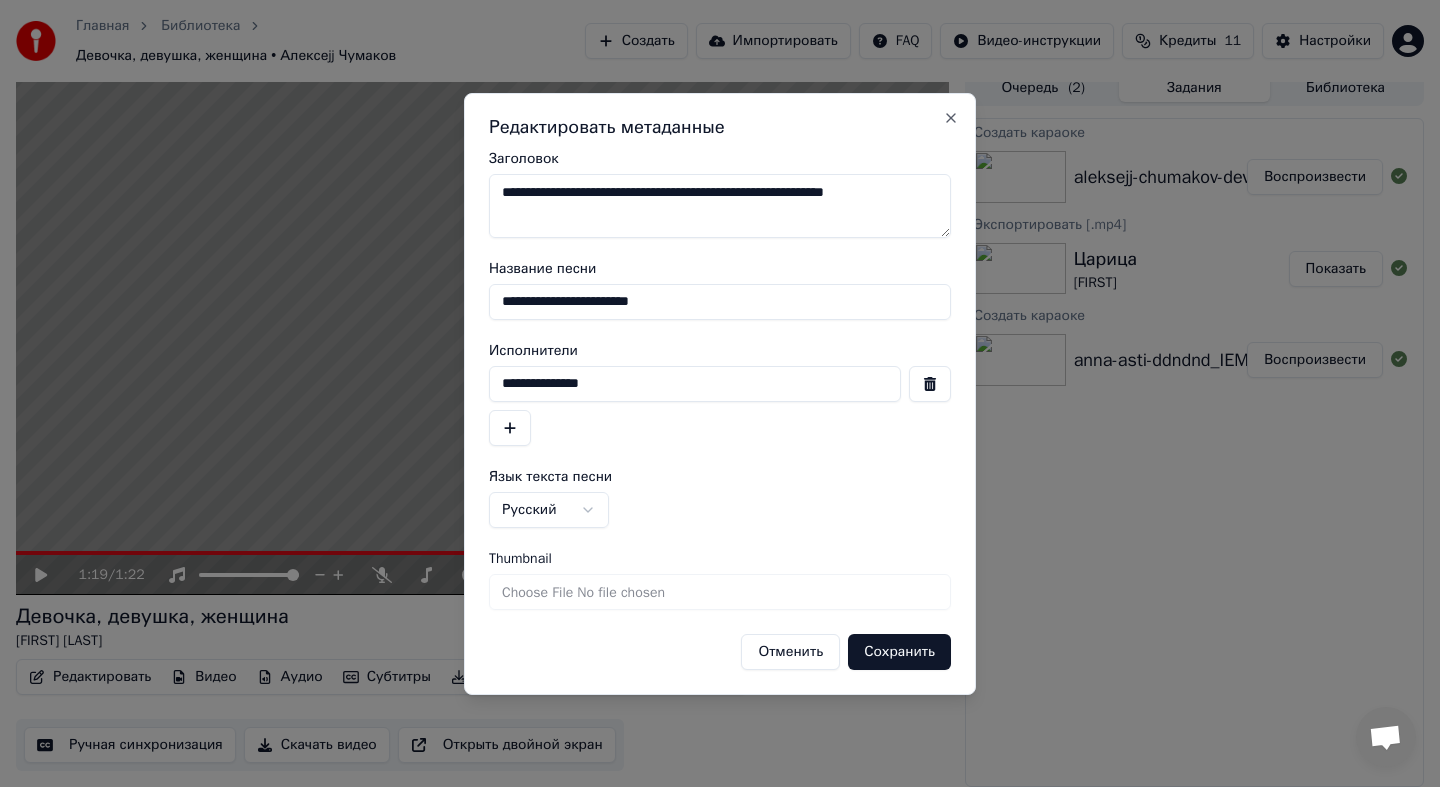 type on "**********" 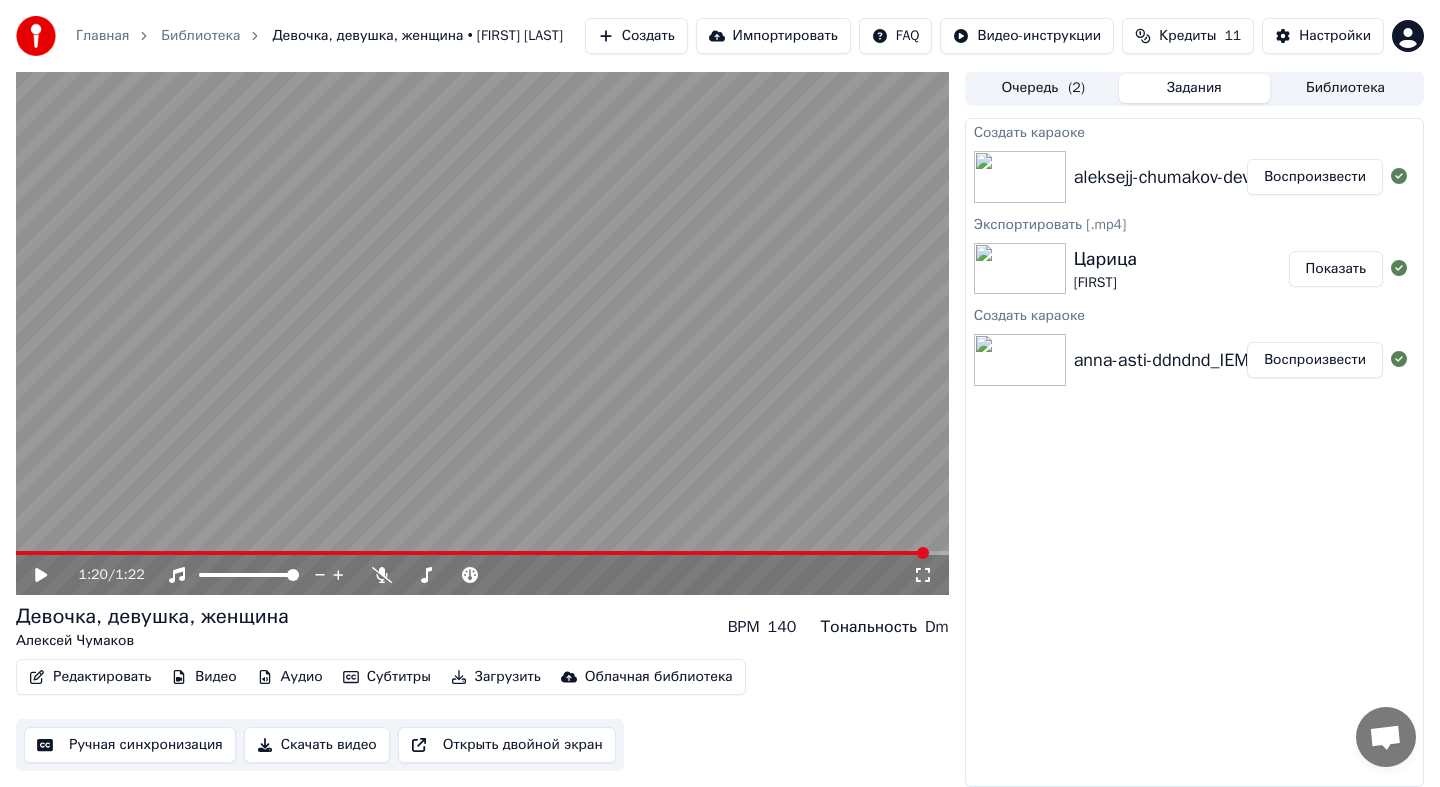 click 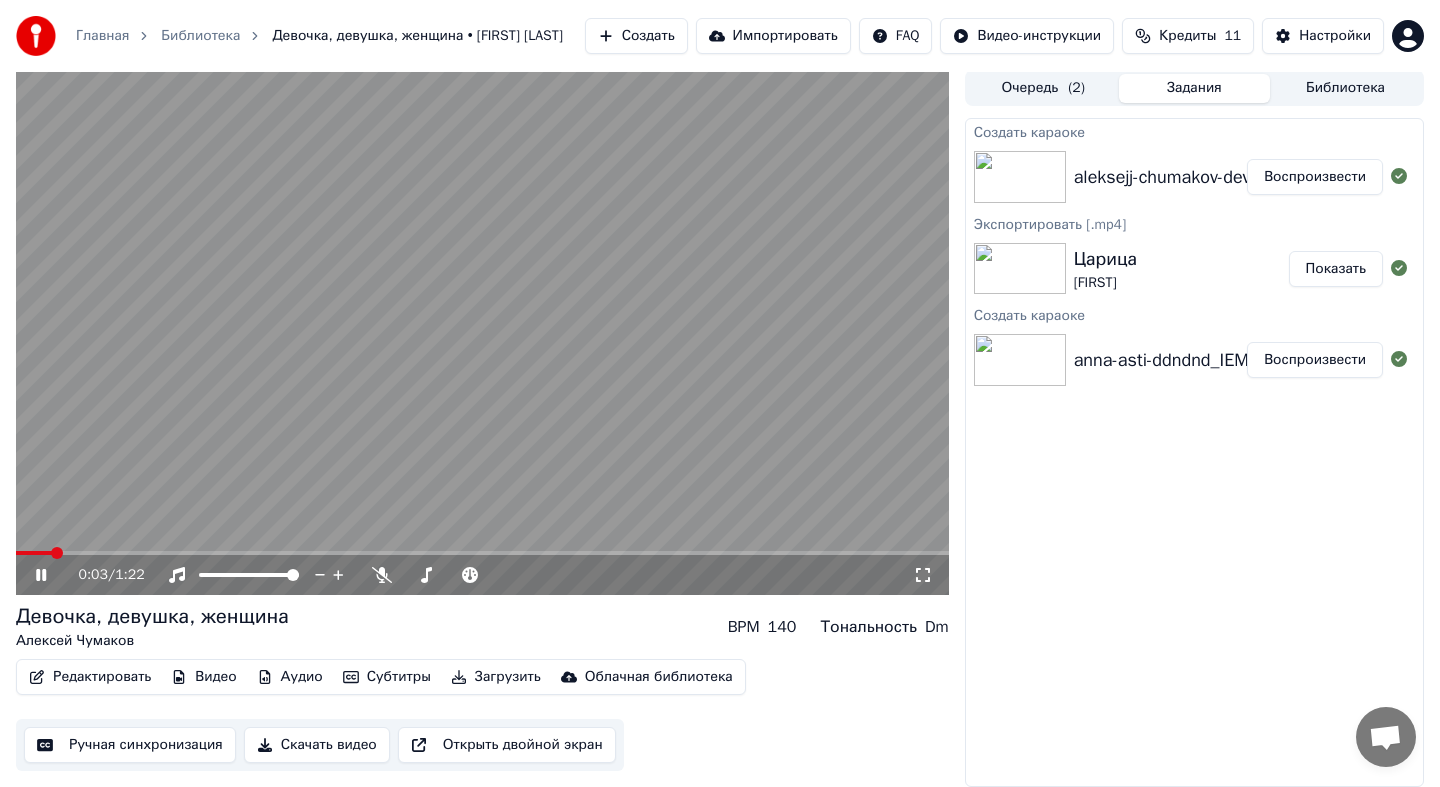 click 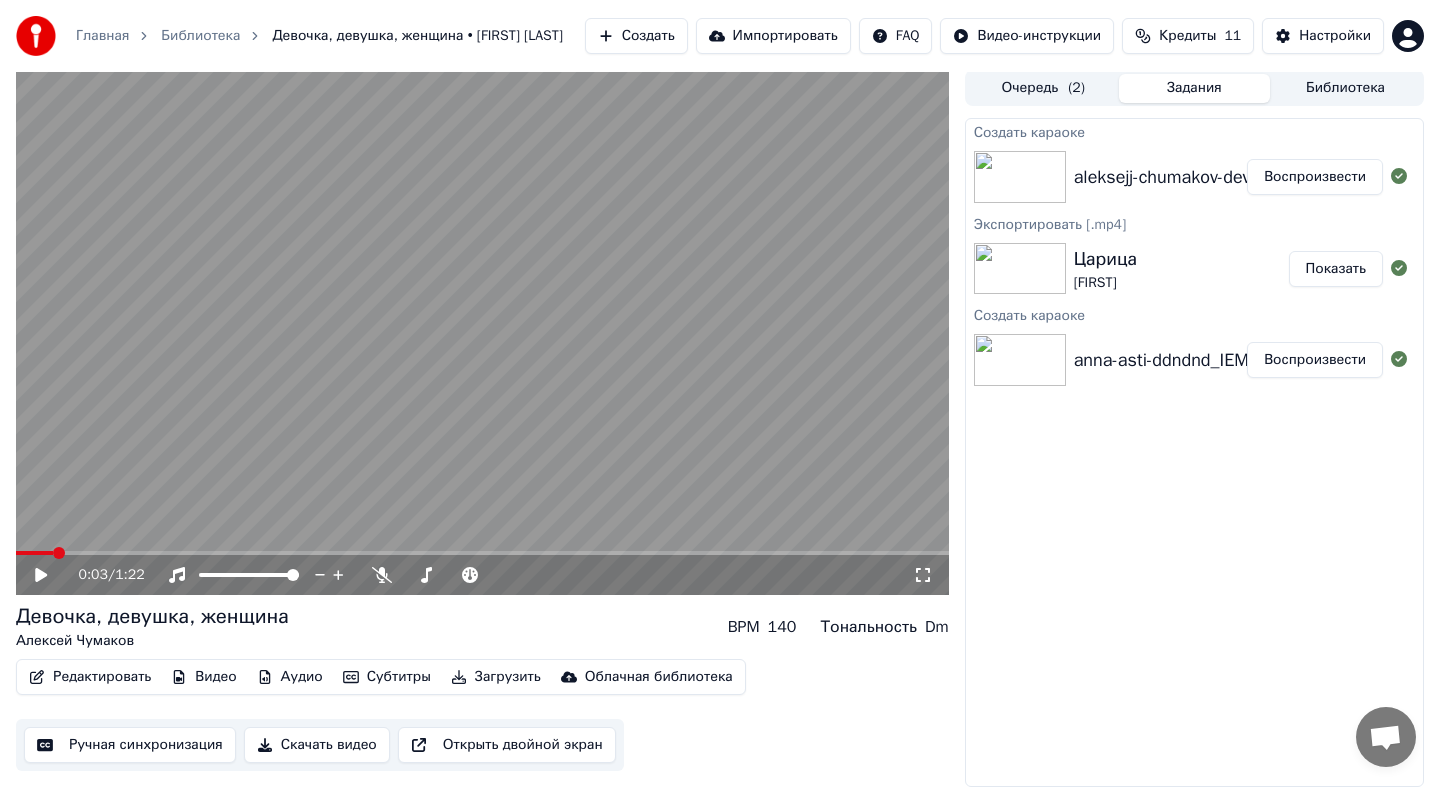 click on "Скачать видео" at bounding box center (317, 745) 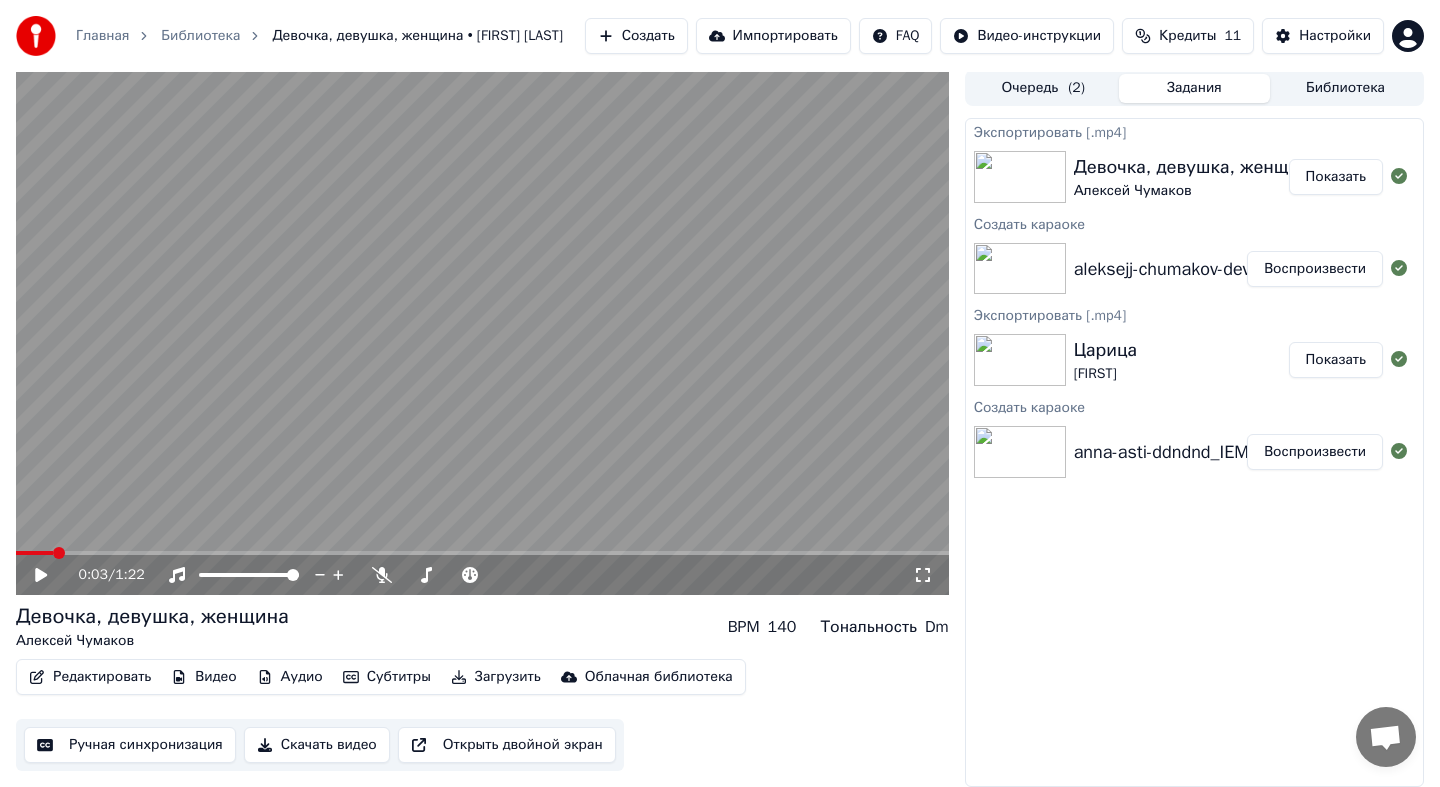 click on "Показать" at bounding box center [1336, 177] 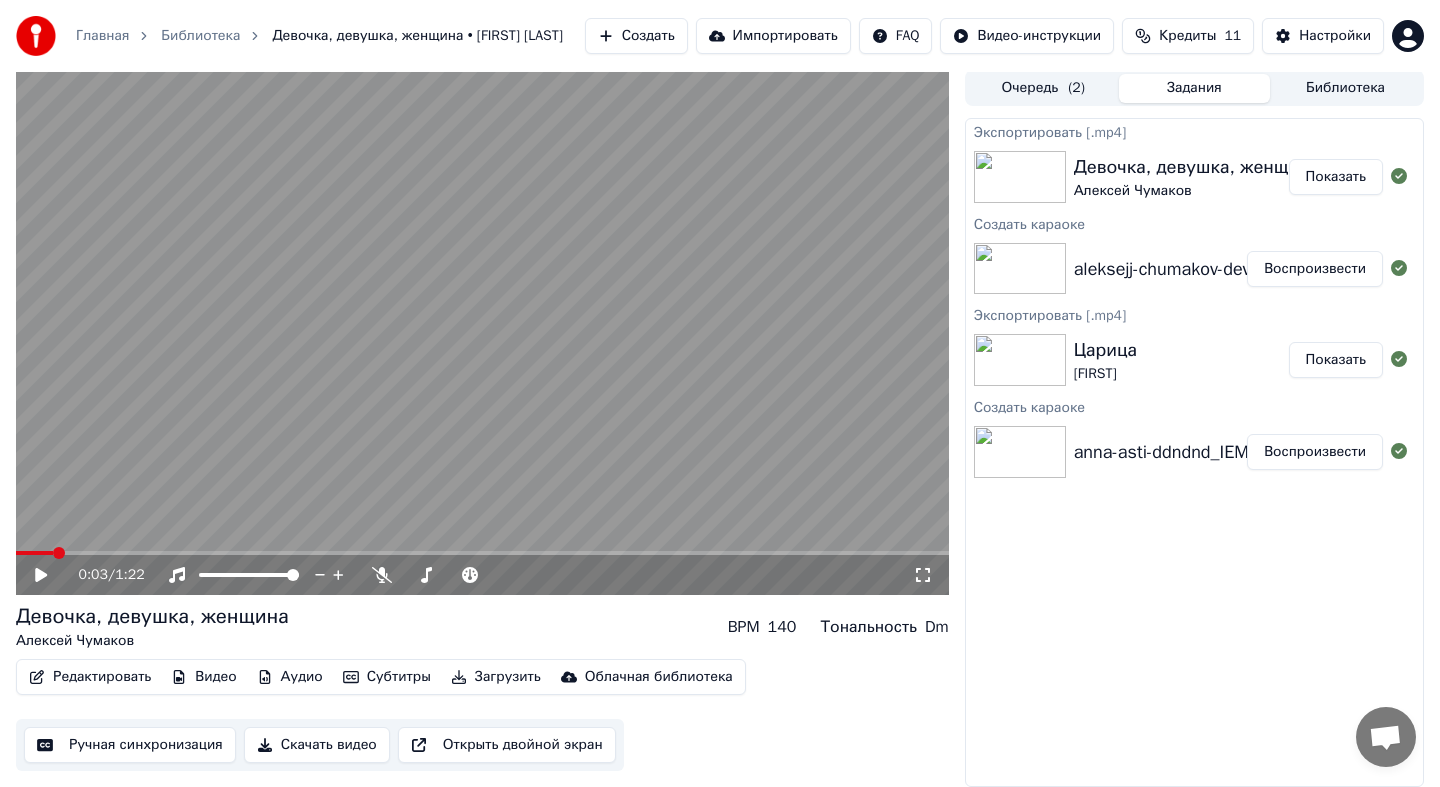 click on "Создать" at bounding box center [636, 36] 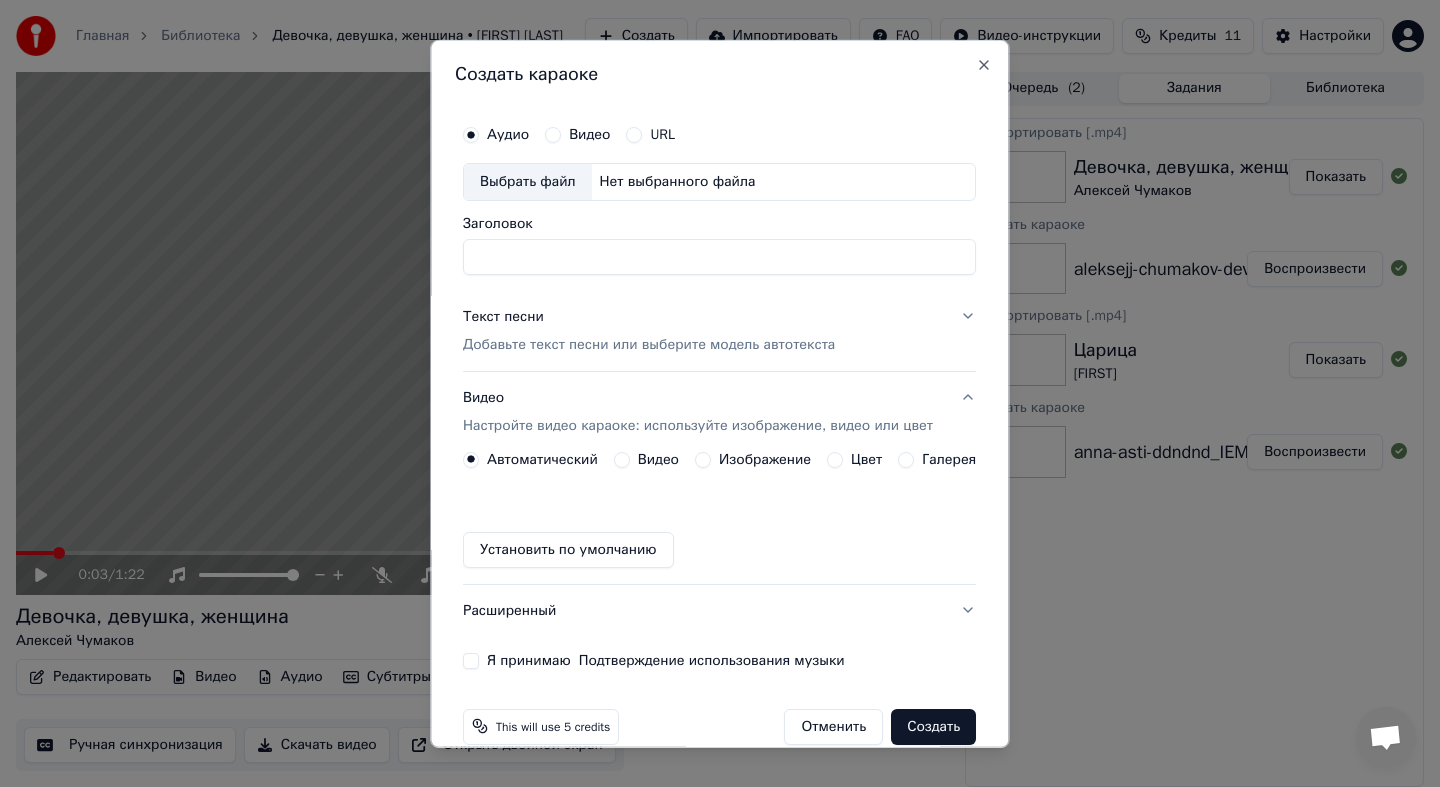 click on "Выбрать файл" at bounding box center [528, 181] 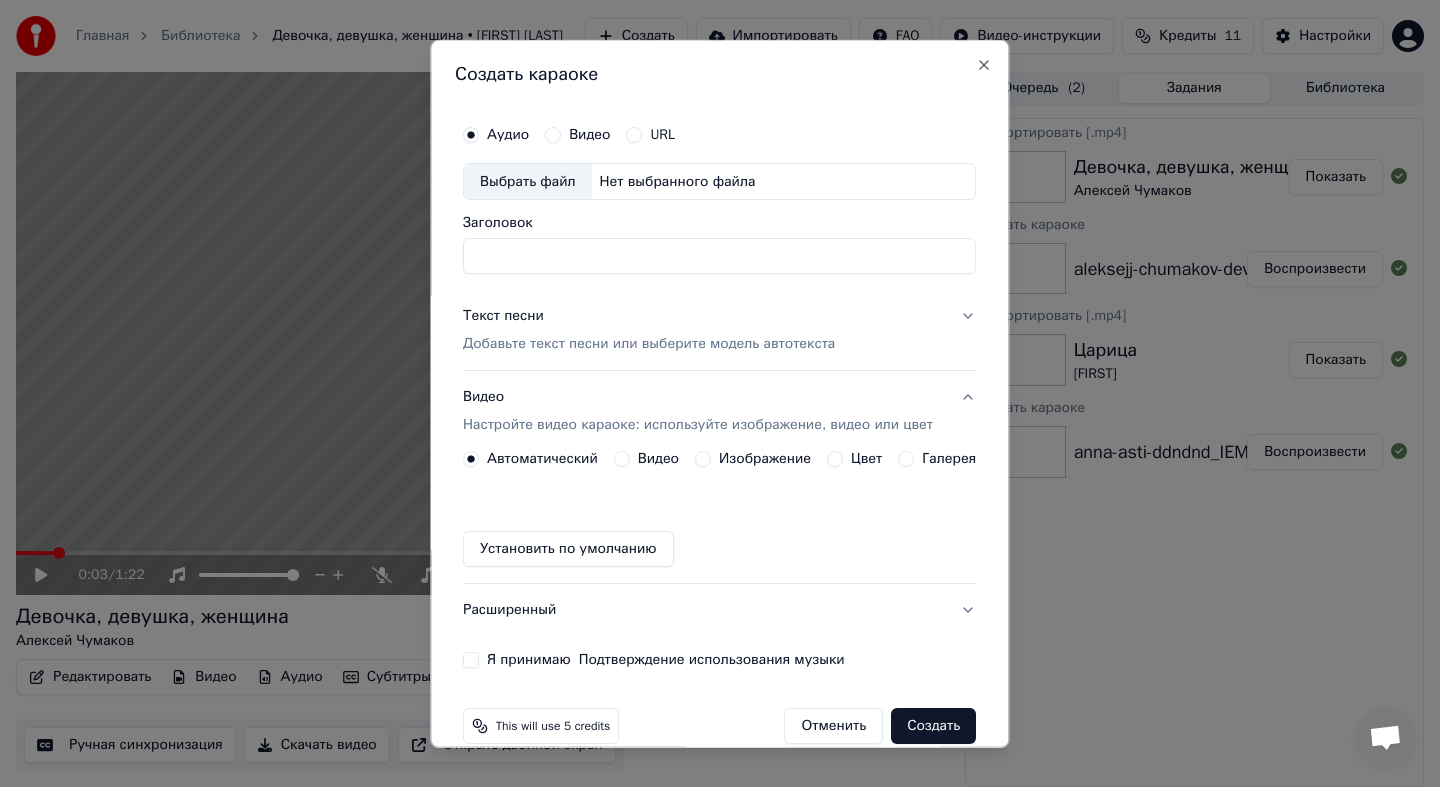 type on "**********" 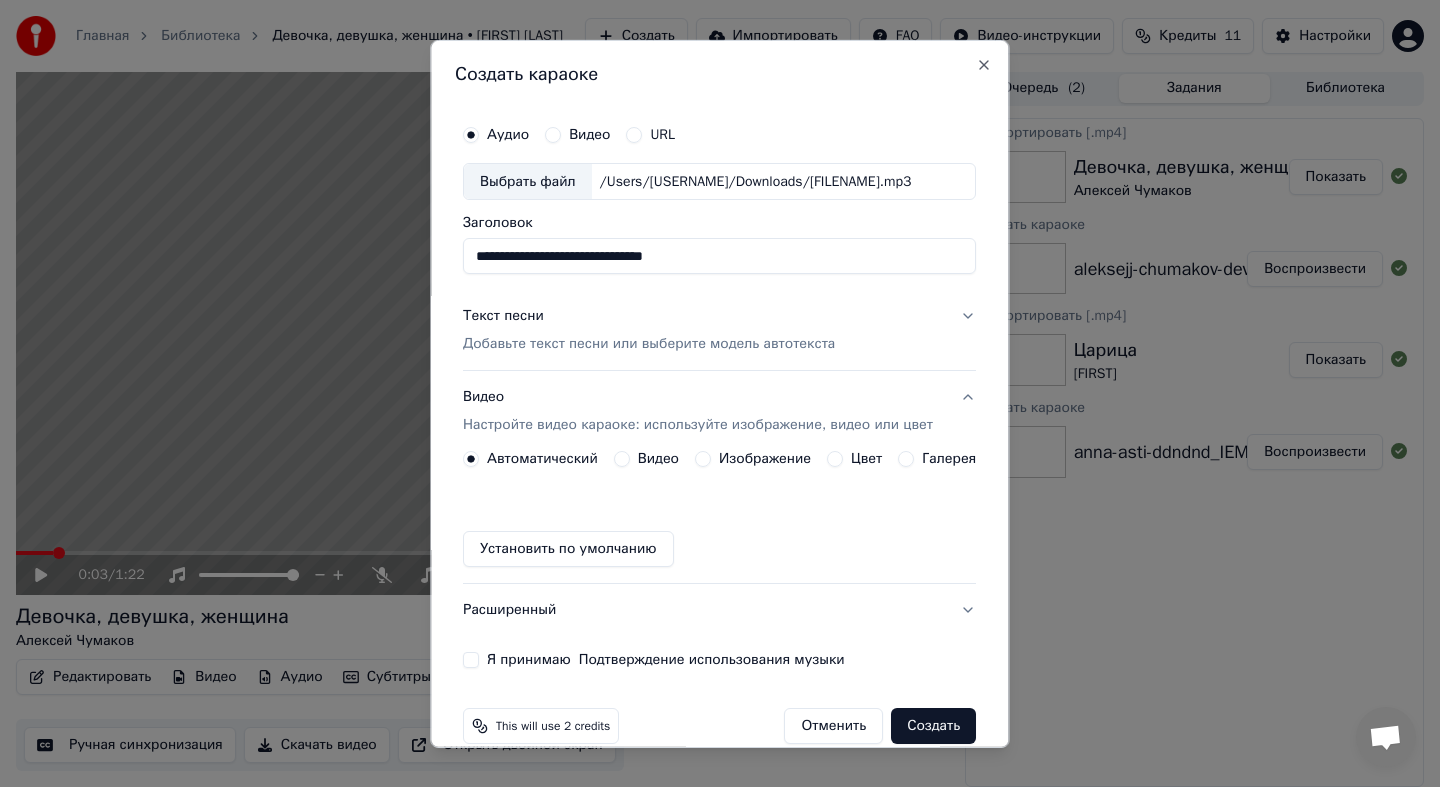 click on "Добавьте текст песни или выберите модель автотекста" at bounding box center (649, 344) 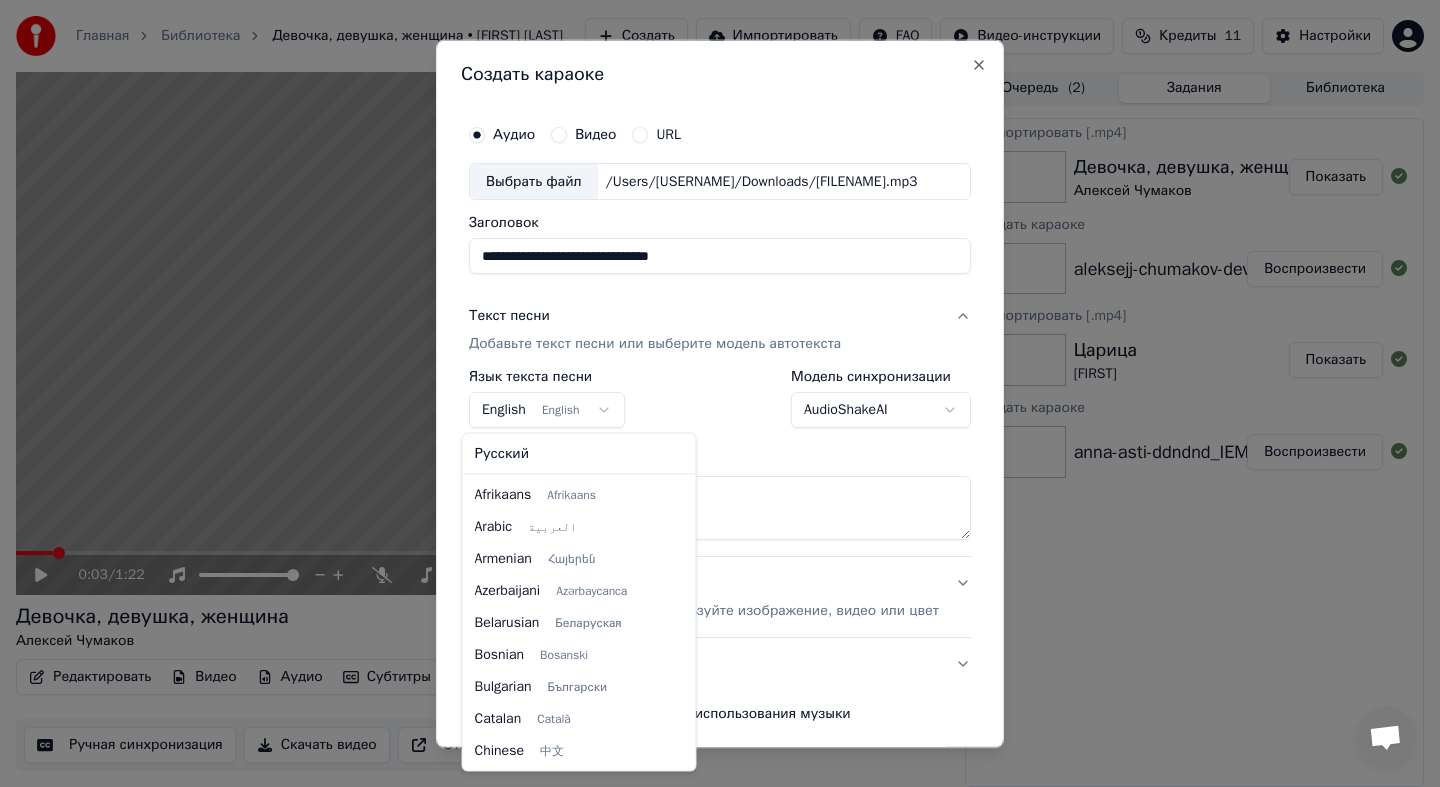 click on "Главная Библиотека Девочка, девушка, женщина • Алексей Чумаков Создать Импортировать FAQ Видео-инструкции Кредиты 11 Настройки 0:03  /  1:22 Девочка, девушка, женщина Алексей Чумаков BPM 140 Тональность Dm Редактировать Видео Аудио Субтитры Загрузить Облачная библиотека Ручная синхронизация Скачать видео Открыть двойной экран Очередь ( 2 ) Задания Библиотека Экспортировать [.mp4] Девочка, девушка, женщина Алексей Чумаков Показать Создать караоке aleksejj-chumakov-devochka-devushka-zhenshhina-48059068_iwnkc3hY Воспроизвести Экспортировать [.mp4] Царица anna asti Показать Создать караоке Аудио Видео" at bounding box center (720, 391) 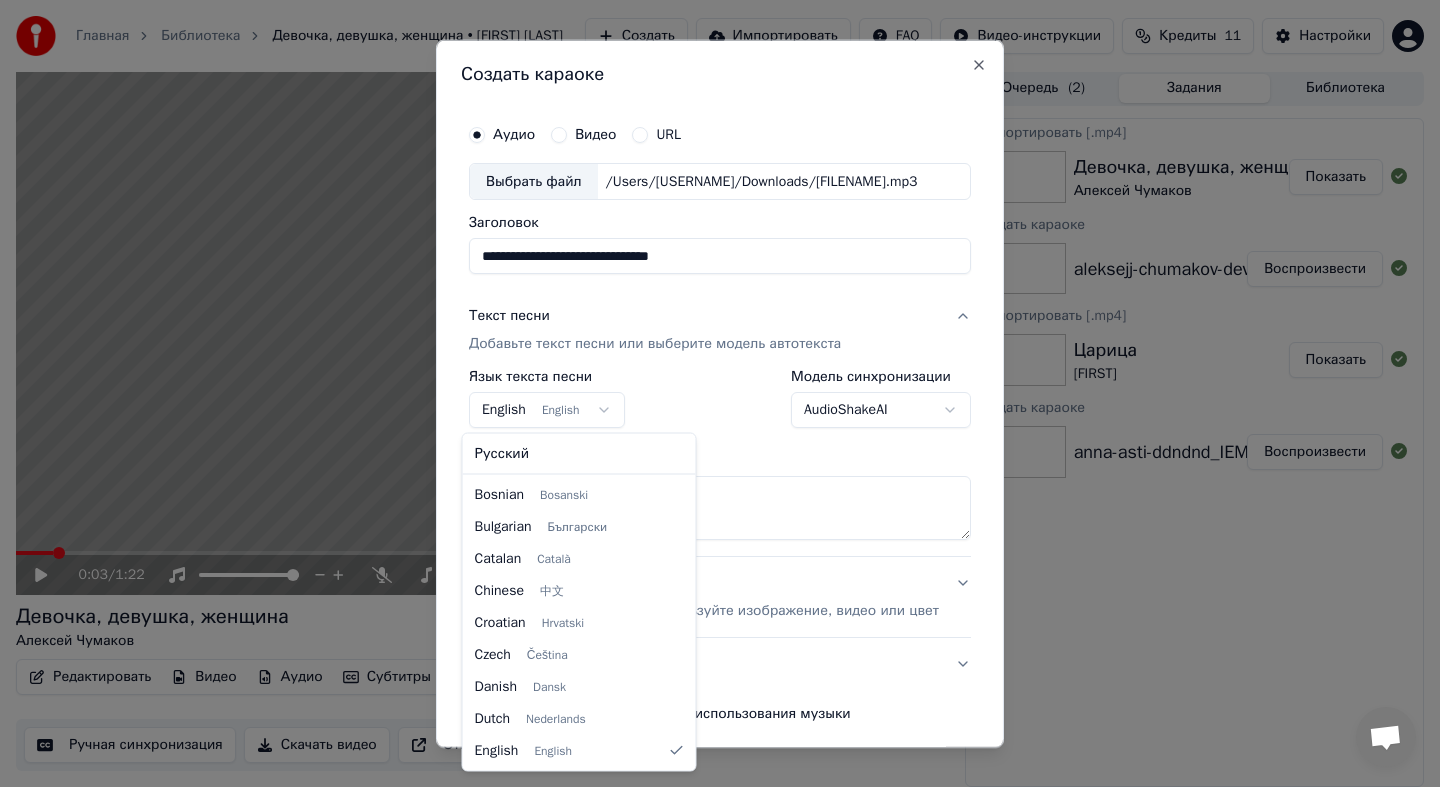 select on "**" 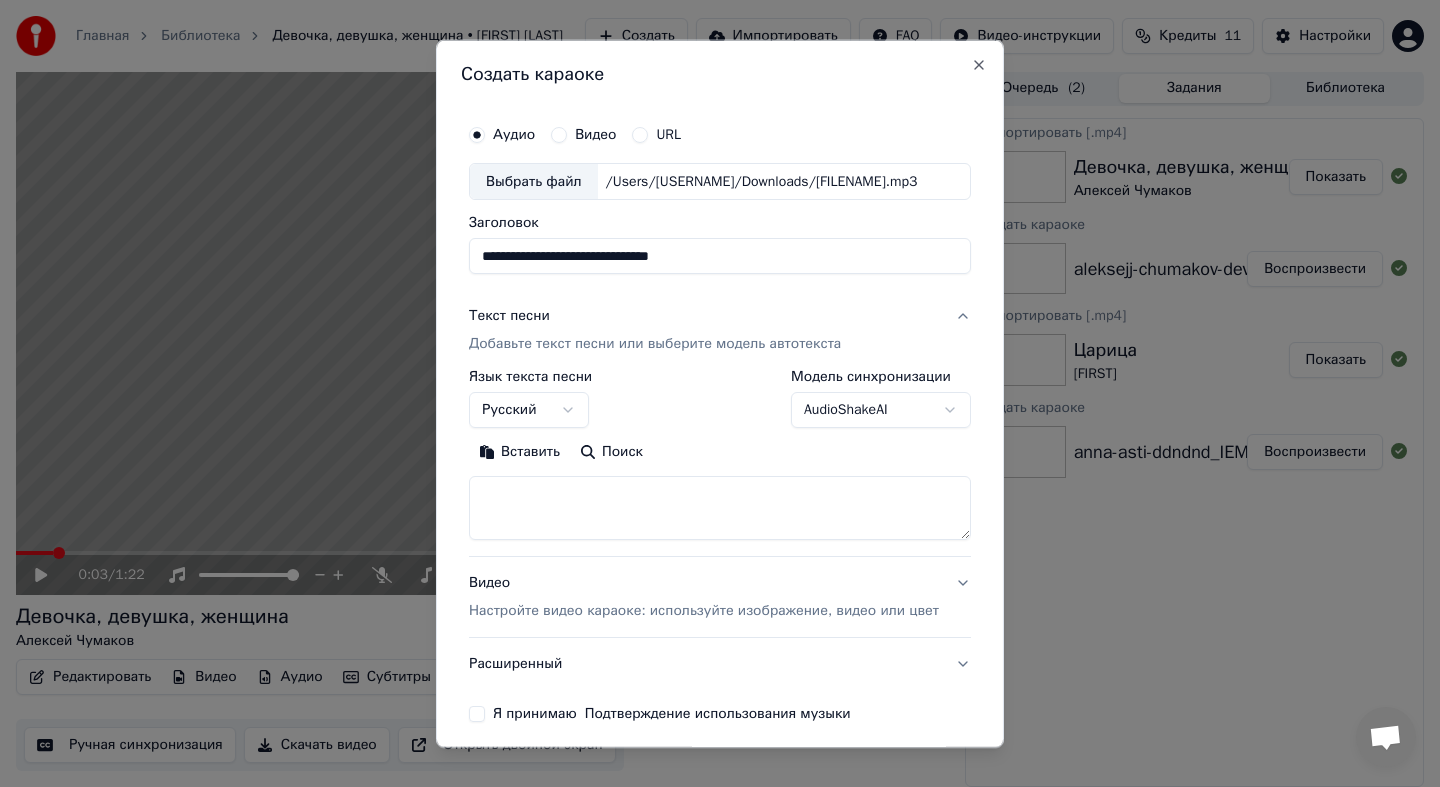 click at bounding box center [720, 508] 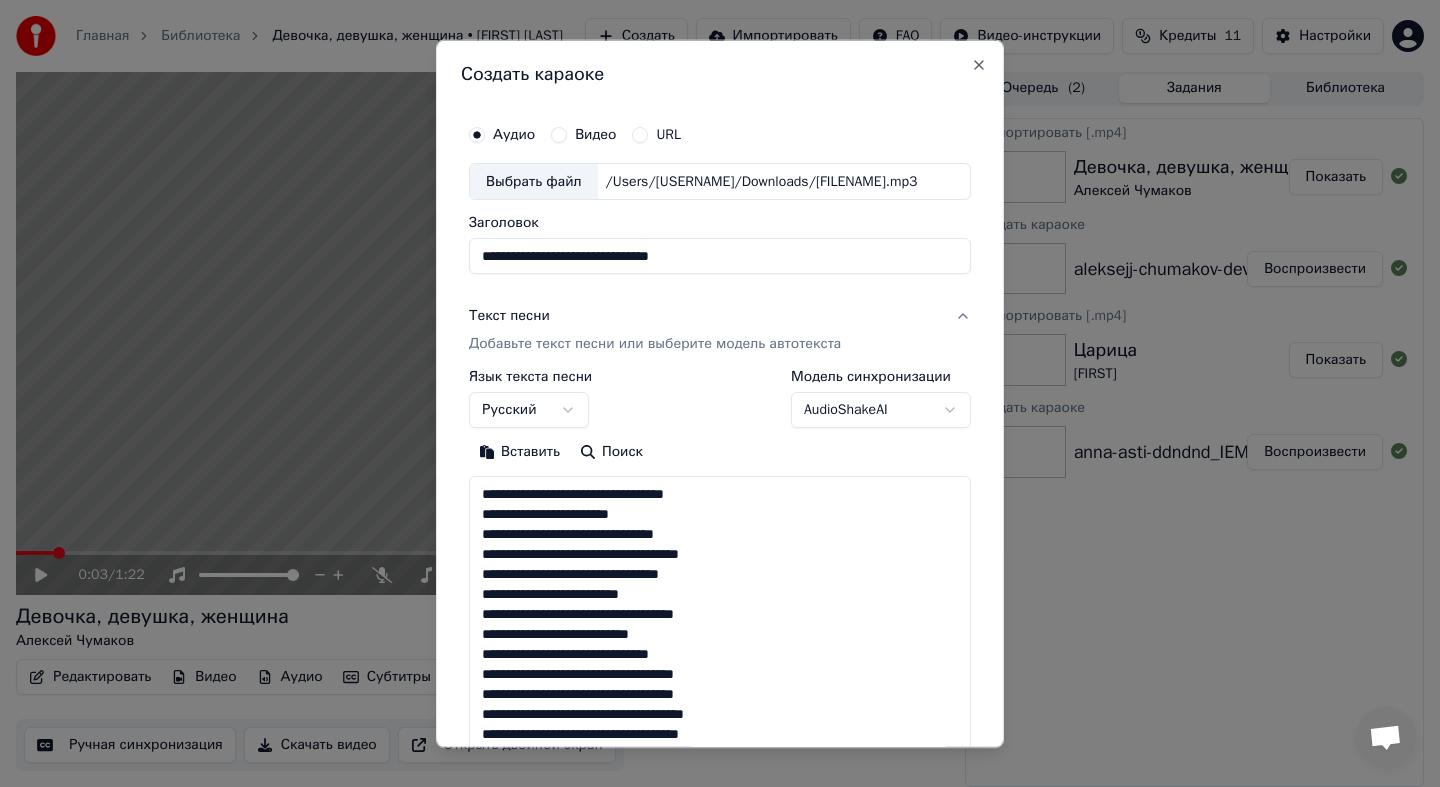 scroll, scrollTop: 224, scrollLeft: 0, axis: vertical 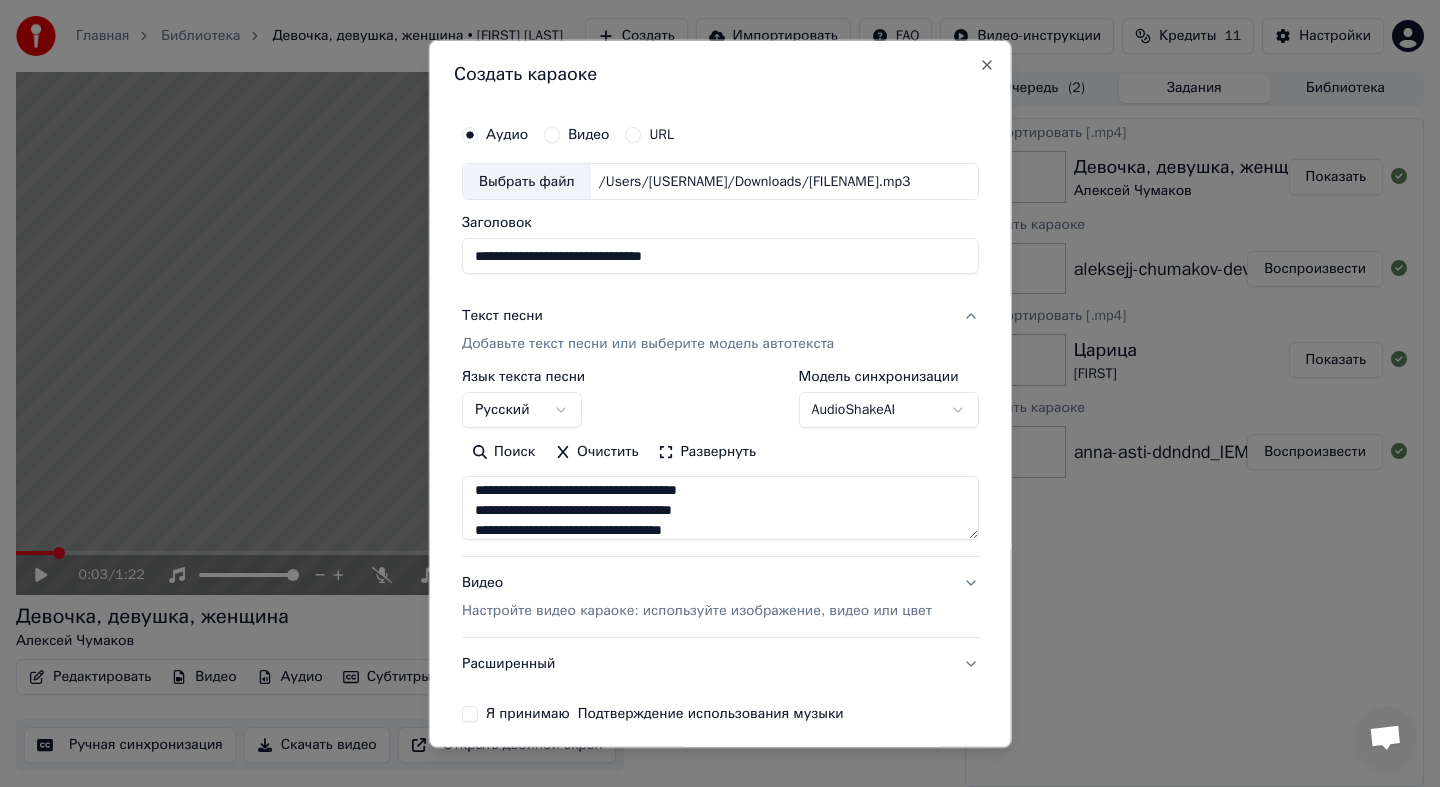 drag, startPoint x: 575, startPoint y: 512, endPoint x: 505, endPoint y: 513, distance: 70.00714 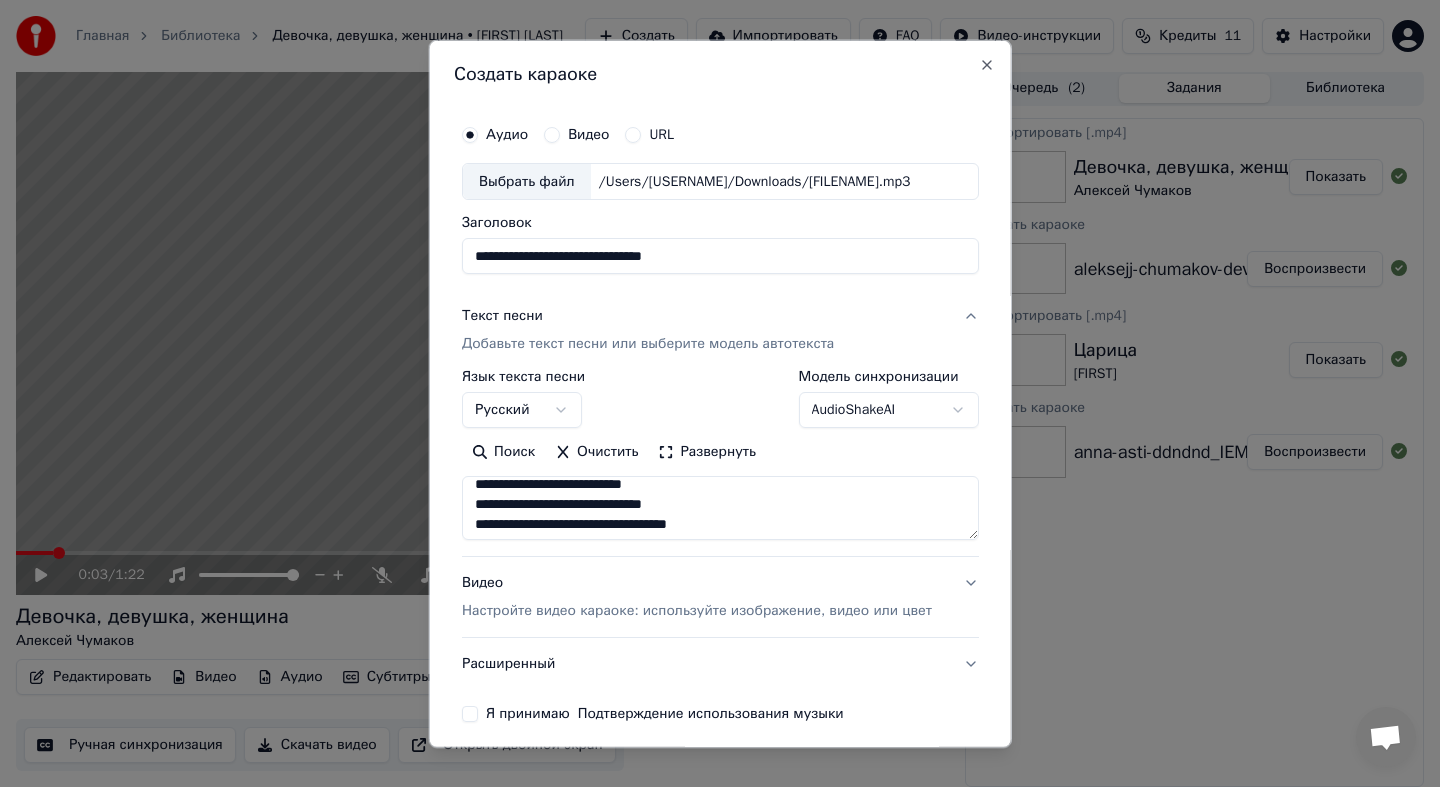 scroll, scrollTop: 132, scrollLeft: 0, axis: vertical 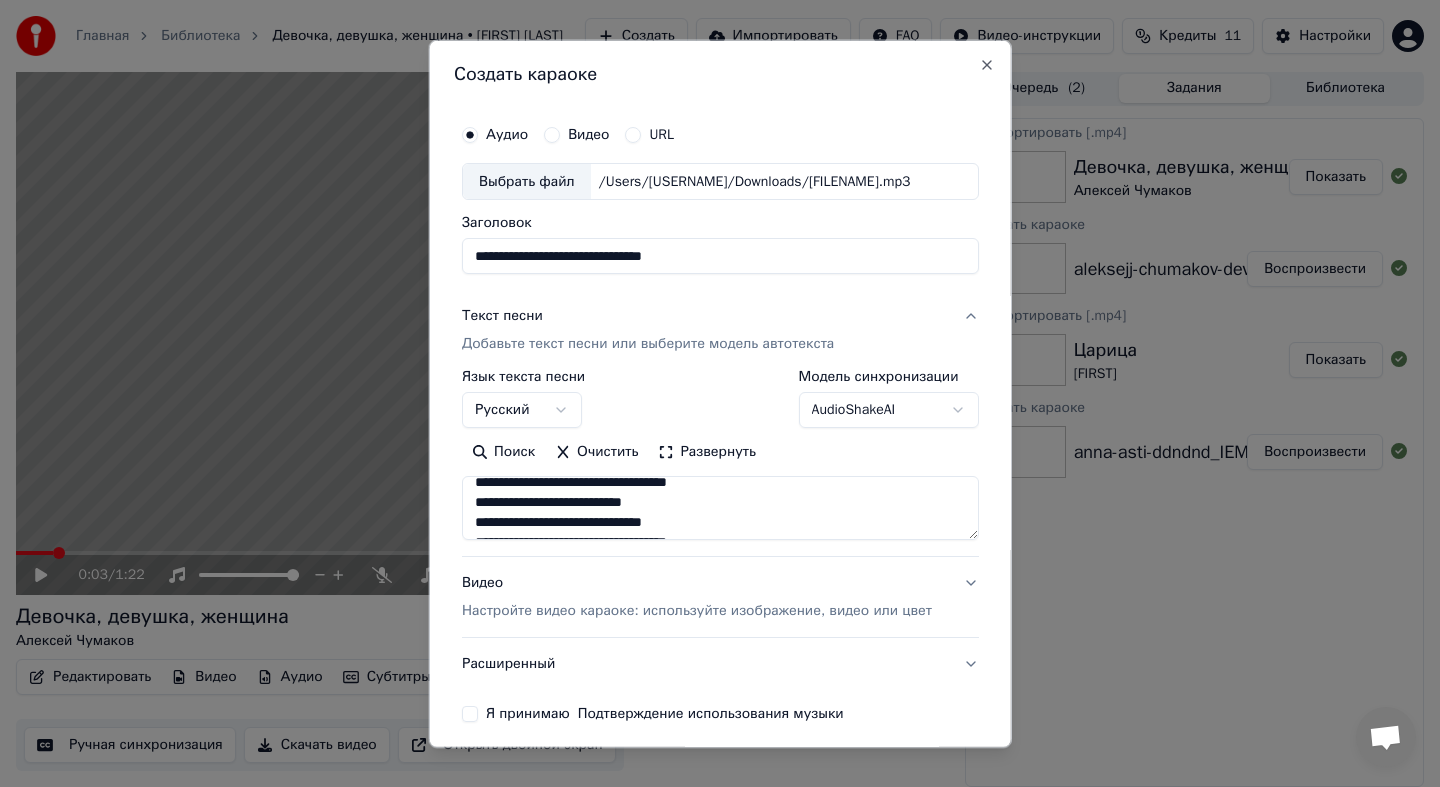 drag, startPoint x: 603, startPoint y: 501, endPoint x: 701, endPoint y: 510, distance: 98.4124 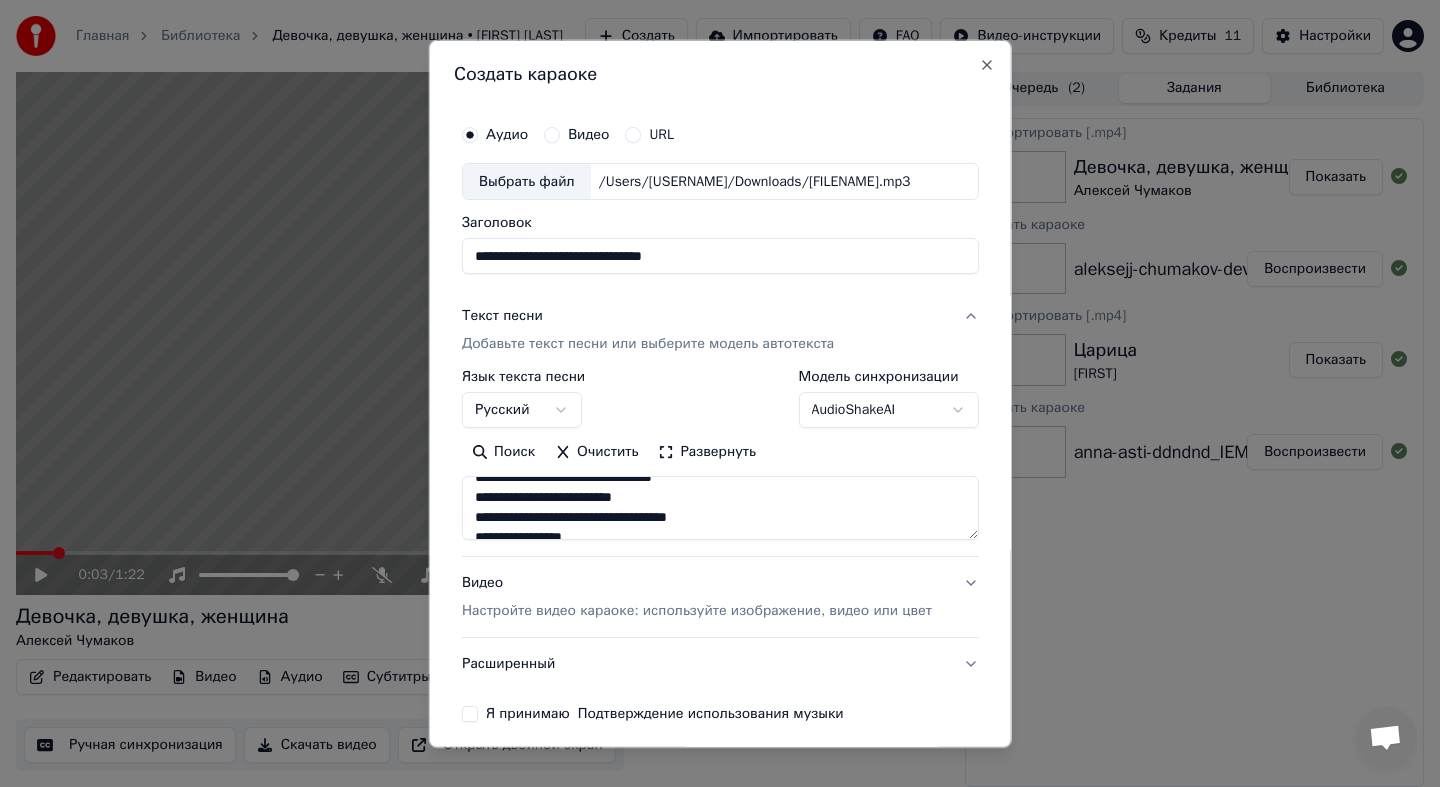 scroll, scrollTop: 95, scrollLeft: 0, axis: vertical 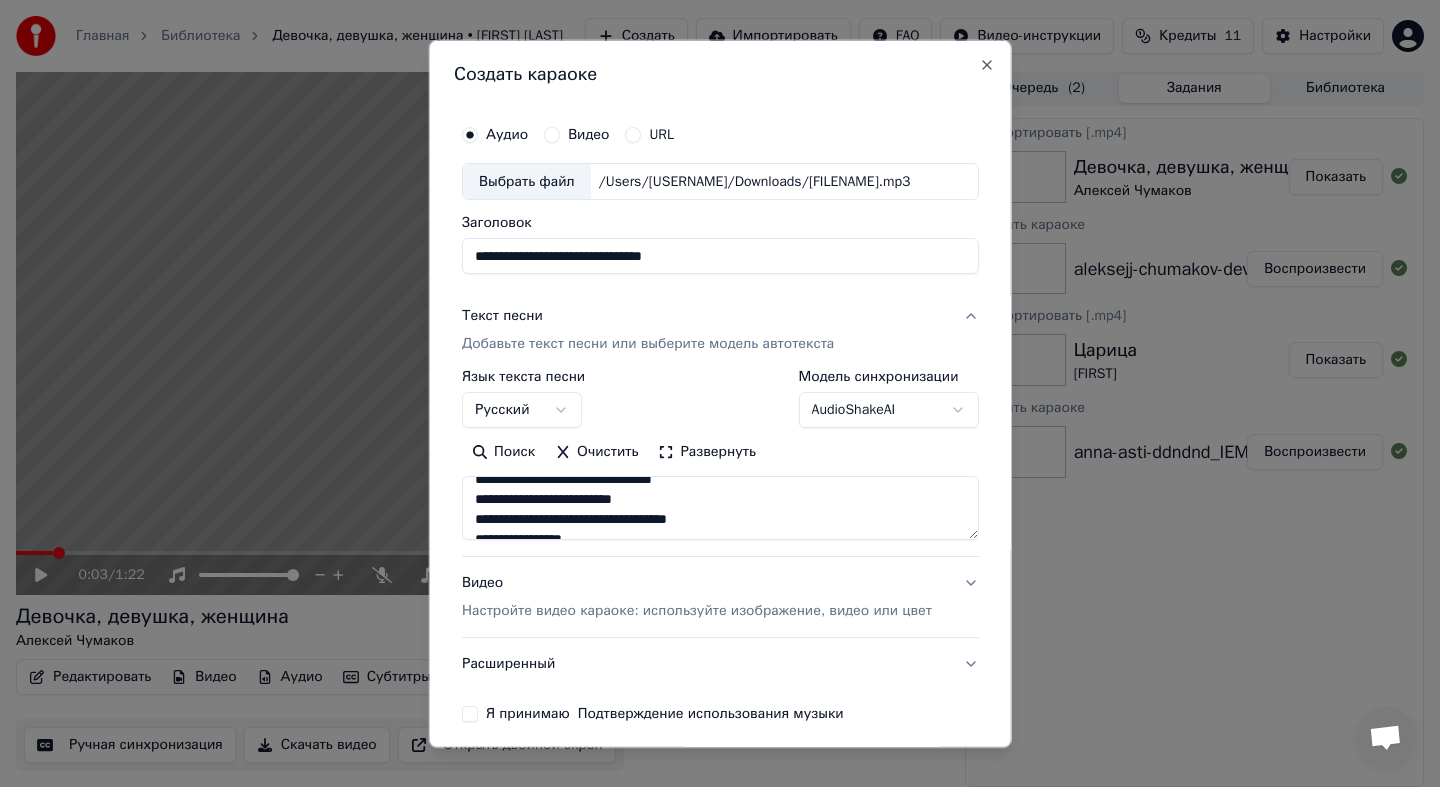 drag, startPoint x: 658, startPoint y: 503, endPoint x: 606, endPoint y: 505, distance: 52.03845 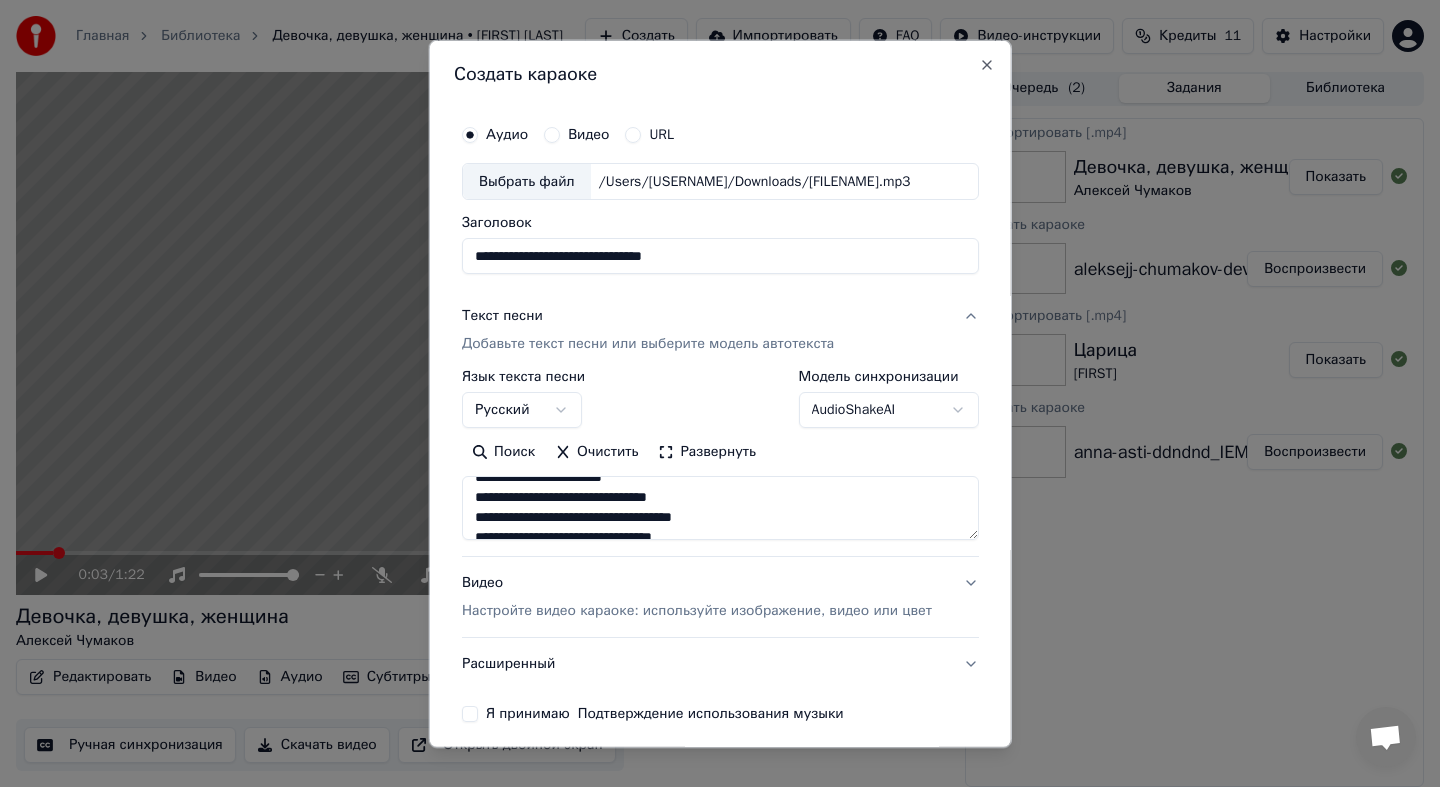 scroll, scrollTop: 40, scrollLeft: 0, axis: vertical 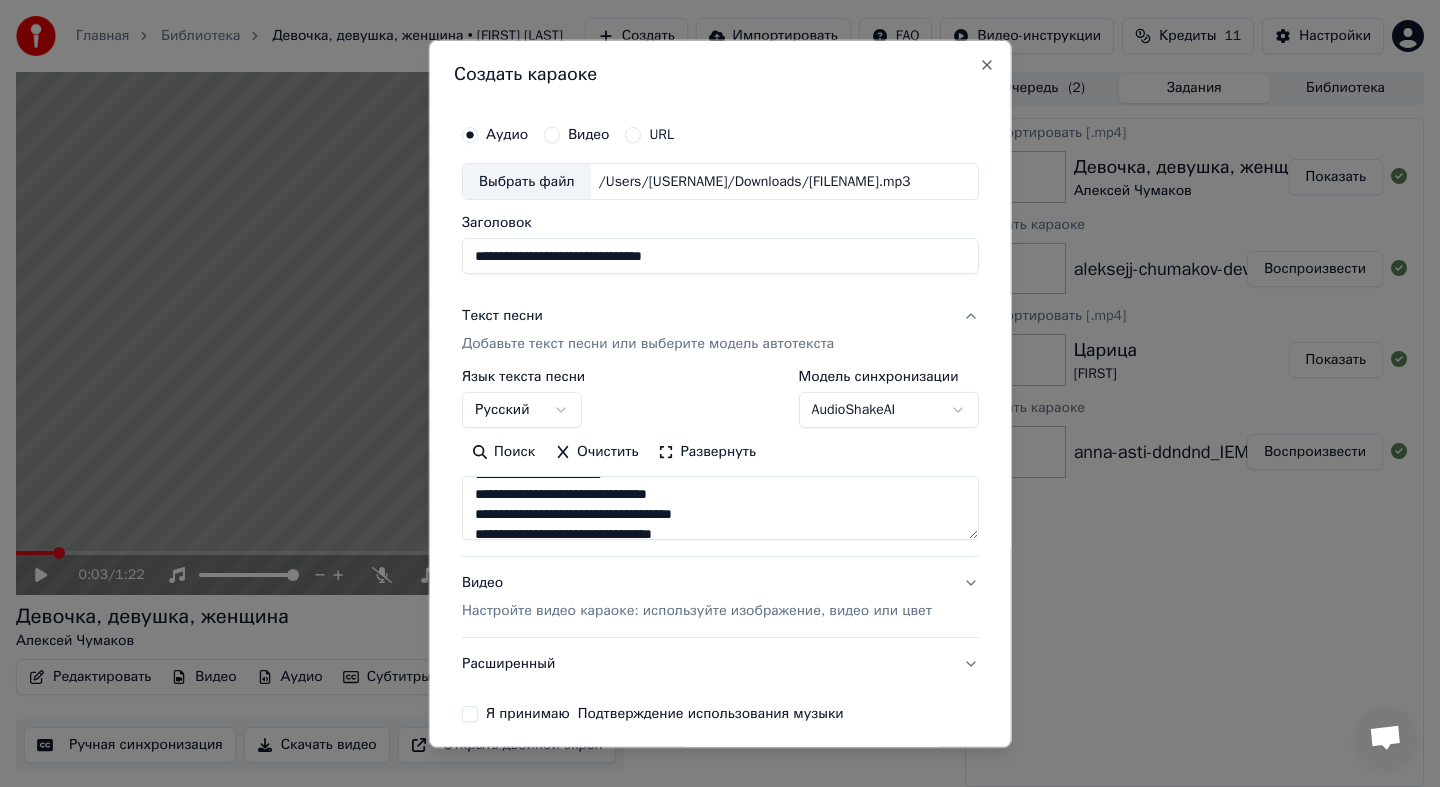 drag, startPoint x: 606, startPoint y: 519, endPoint x: 664, endPoint y: 518, distance: 58.00862 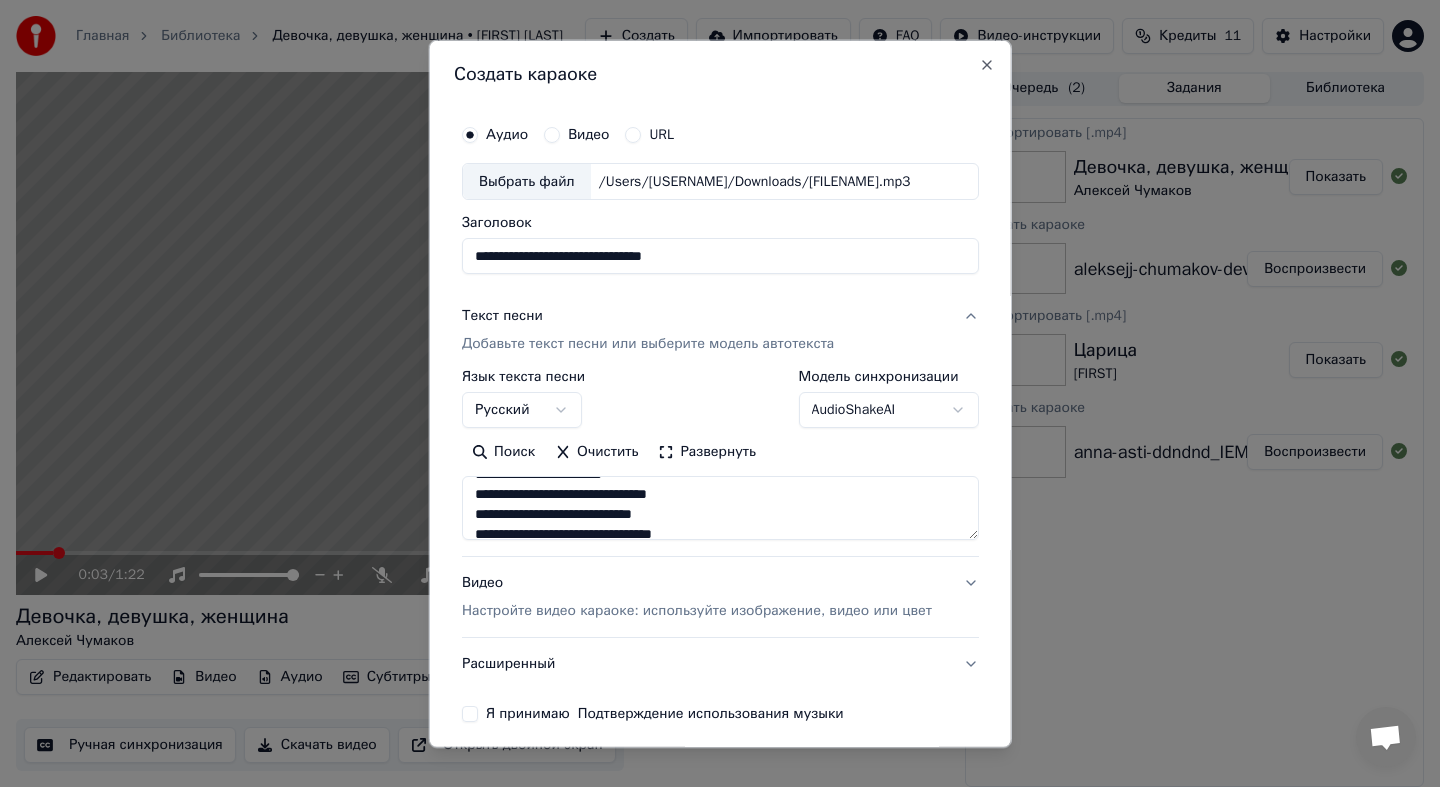 drag, startPoint x: 634, startPoint y: 495, endPoint x: 715, endPoint y: 497, distance: 81.02469 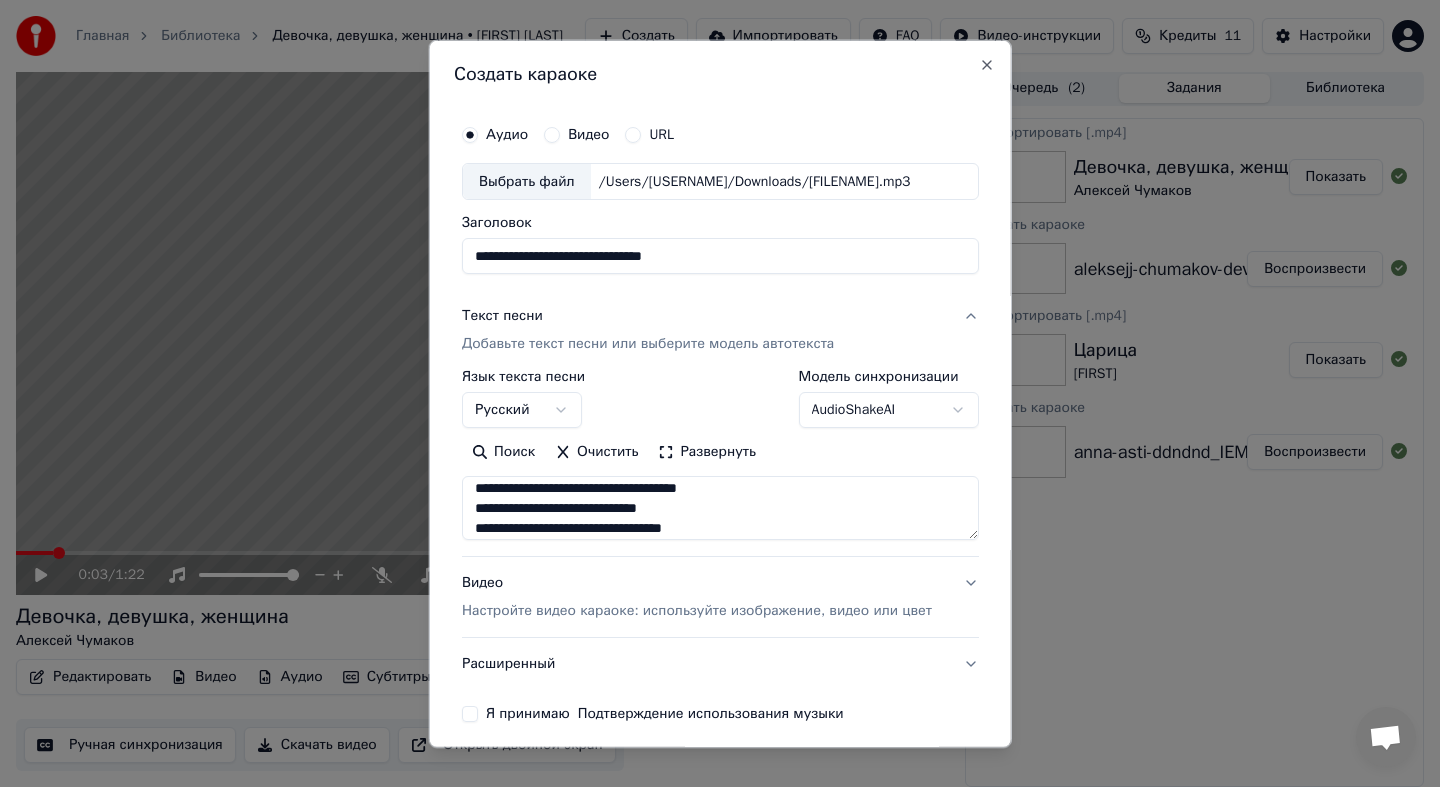 scroll, scrollTop: 234, scrollLeft: 0, axis: vertical 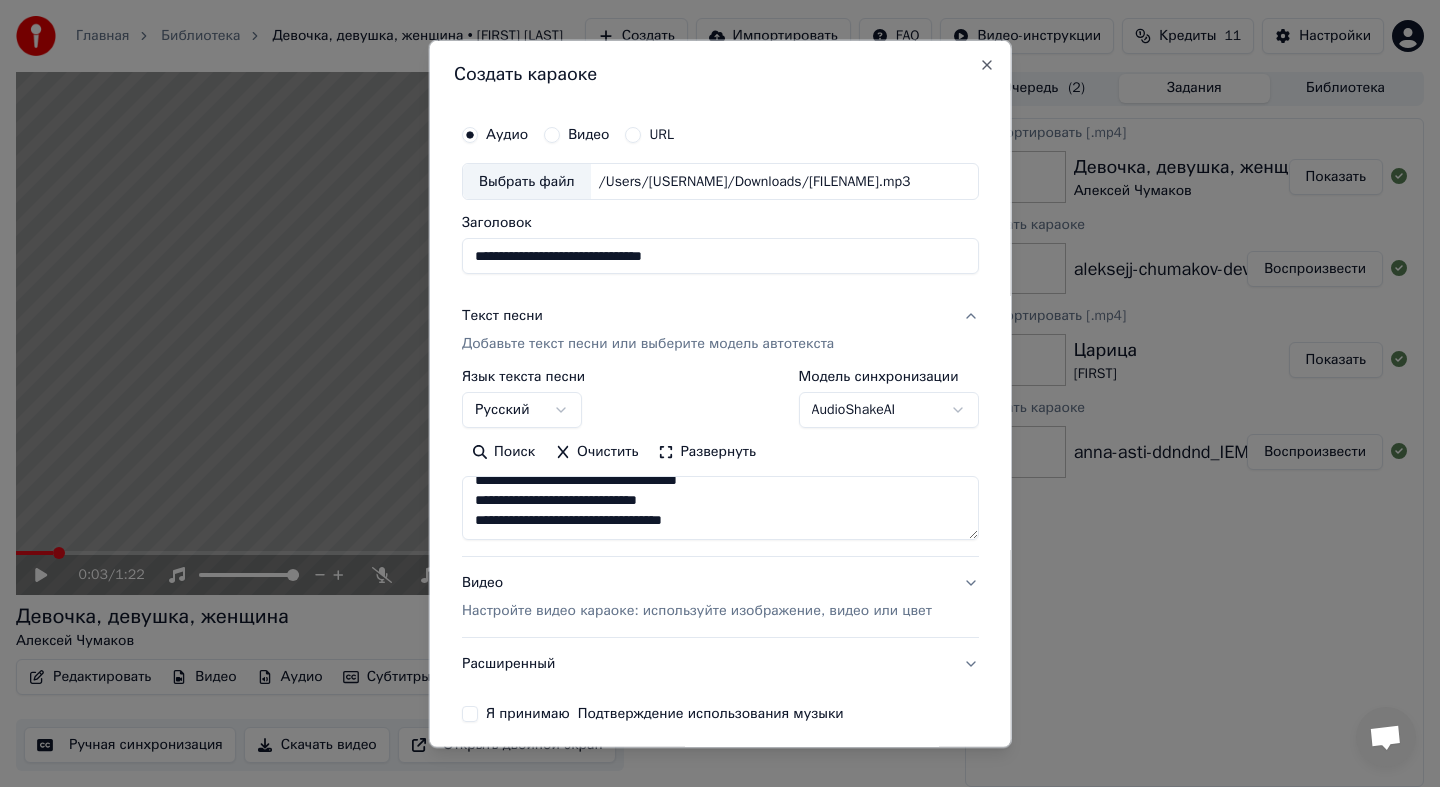 type on "**********" 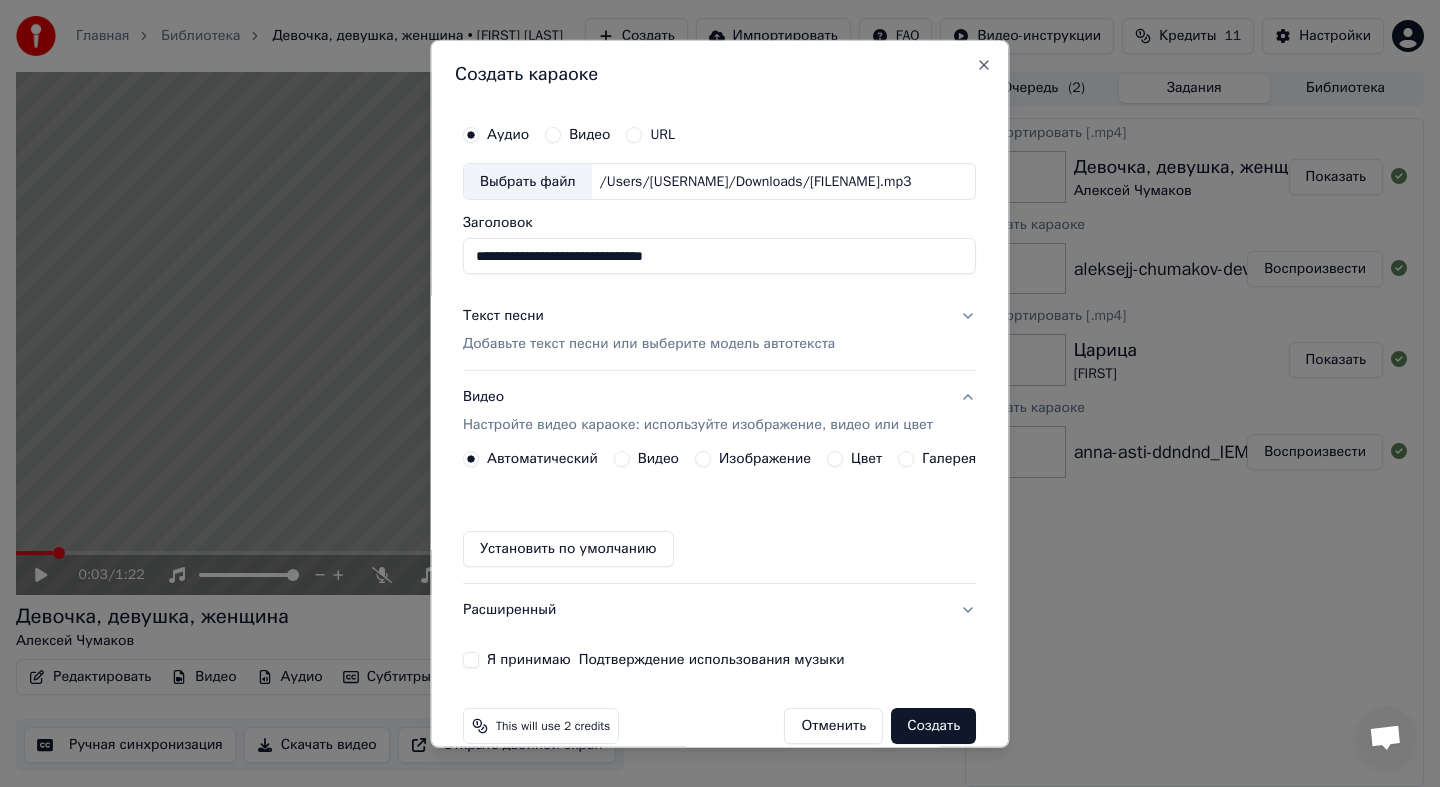 click on "Изображение" at bounding box center (765, 459) 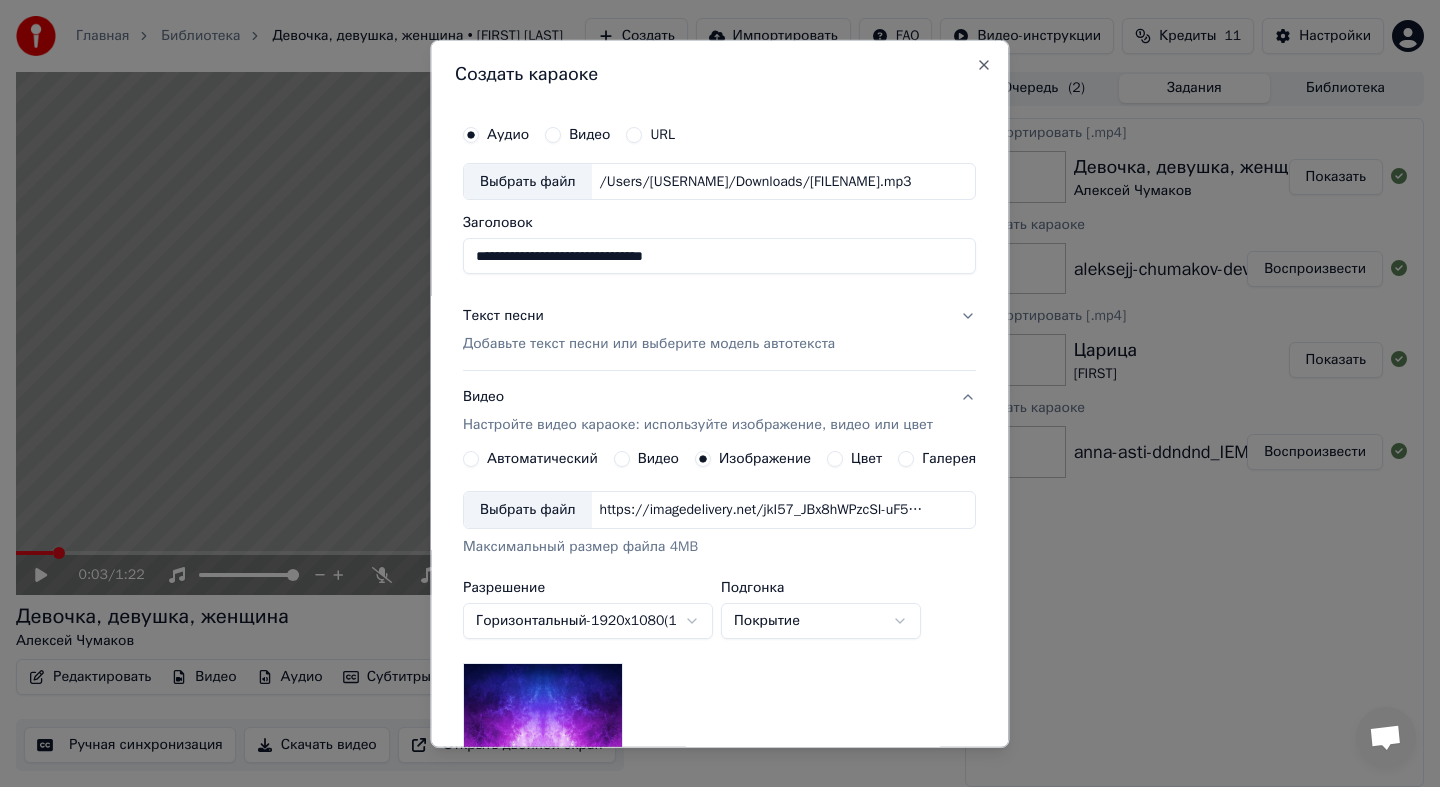 click on "Выбрать файл" at bounding box center (528, 510) 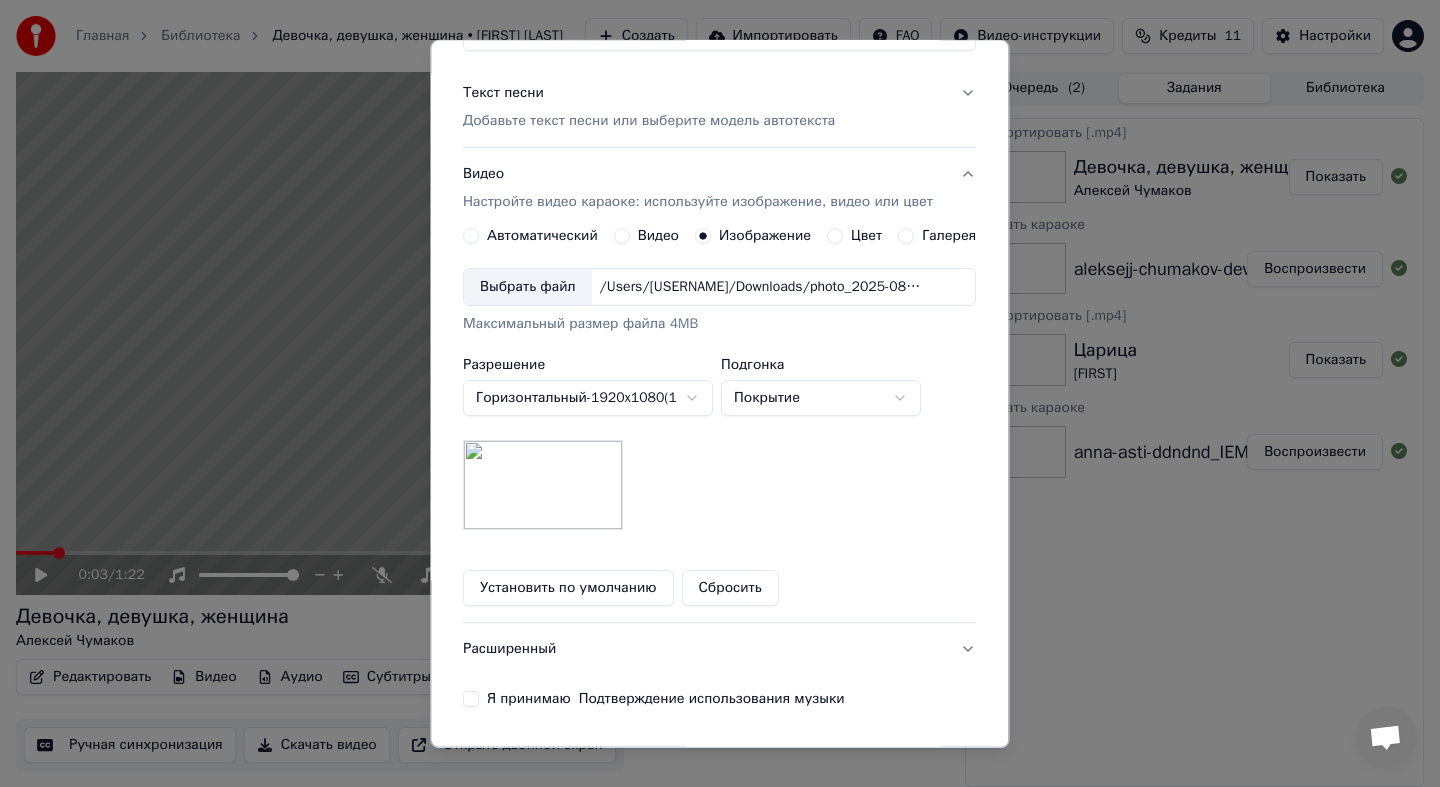 scroll, scrollTop: 228, scrollLeft: 0, axis: vertical 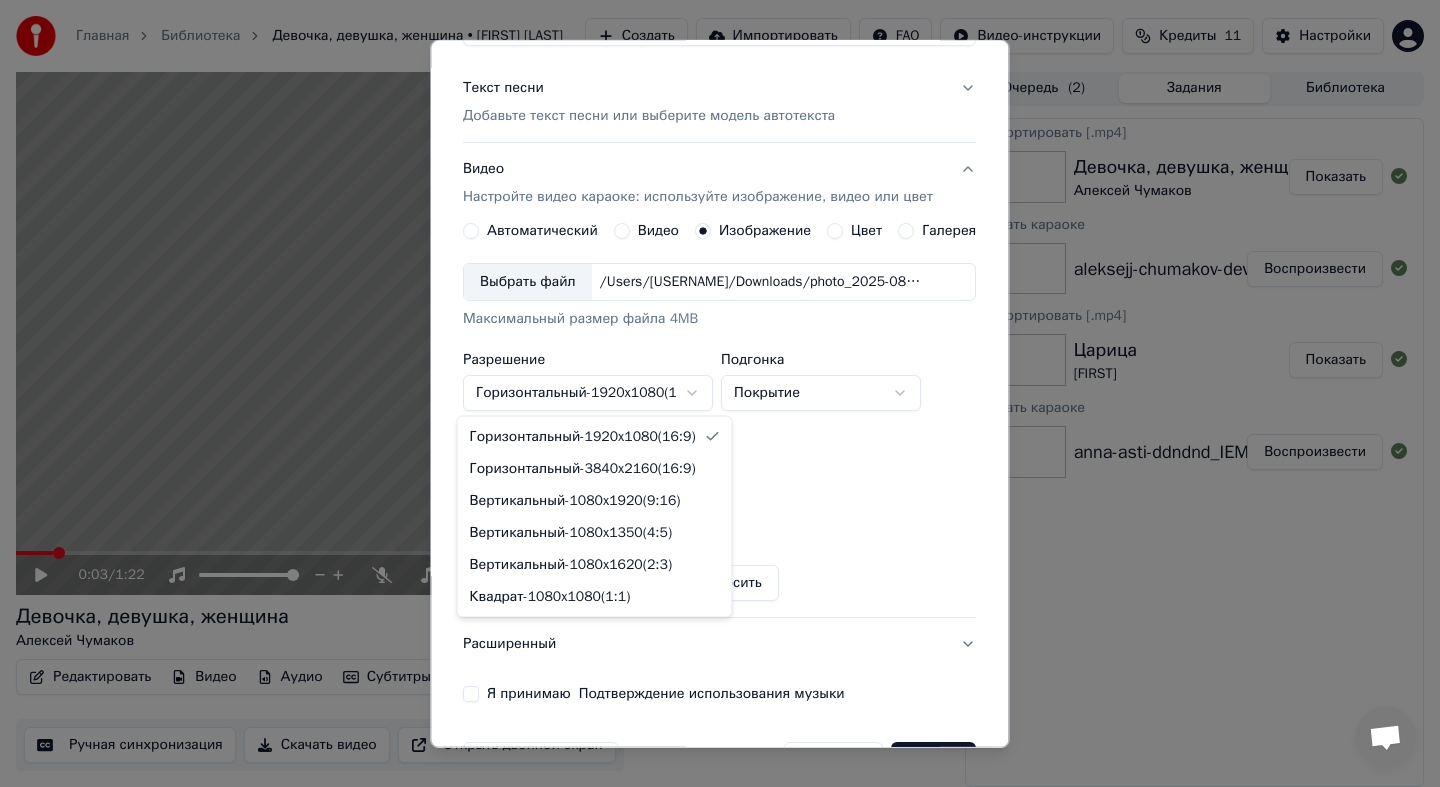click on "Главная Библиотека Девочка, девушка, женщина • Алексей Чумаков Создать Импортировать FAQ Видео-инструкции Кредиты 11 Настройки 0:03  /  1:22 Девочка, девушка, женщина Алексей Чумаков BPM 140 Тональность Dm Редактировать Видео Аудио Субтитры Загрузить Облачная библиотека Ручная синхронизация Скачать видео Открыть двойной экран Очередь ( 2 ) Задания Библиотека Экспортировать [.mp4] Девочка, девушка, женщина Алексей Чумаков Показать Создать караоке aleksejj-chumakov-devochka-devushka-zhenshhina-48059068_iwnkc3hY Воспроизвести Экспортировать [.mp4] Царица anna asti Показать Создать караоке Аудио Видео" at bounding box center [720, 391] 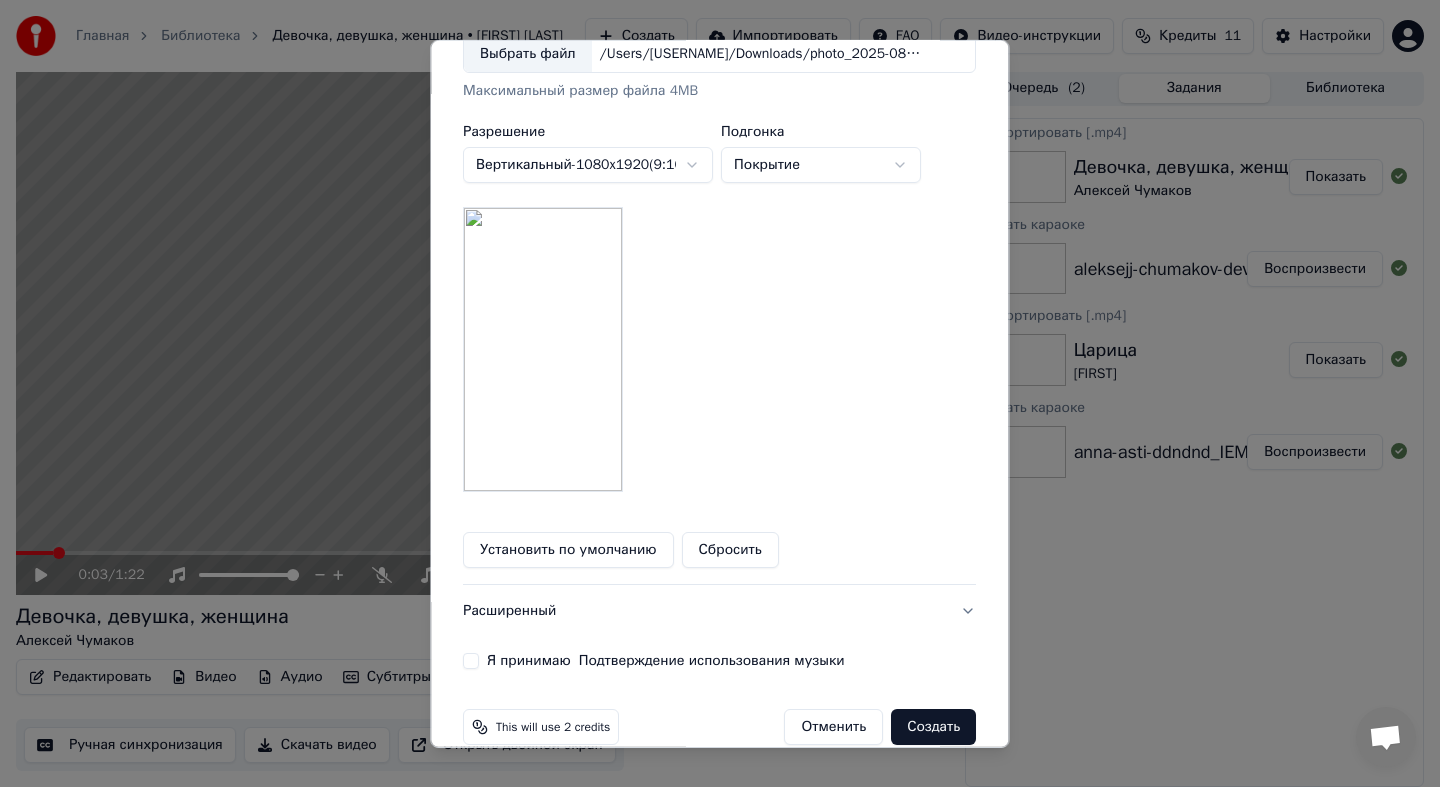 scroll, scrollTop: 486, scrollLeft: 0, axis: vertical 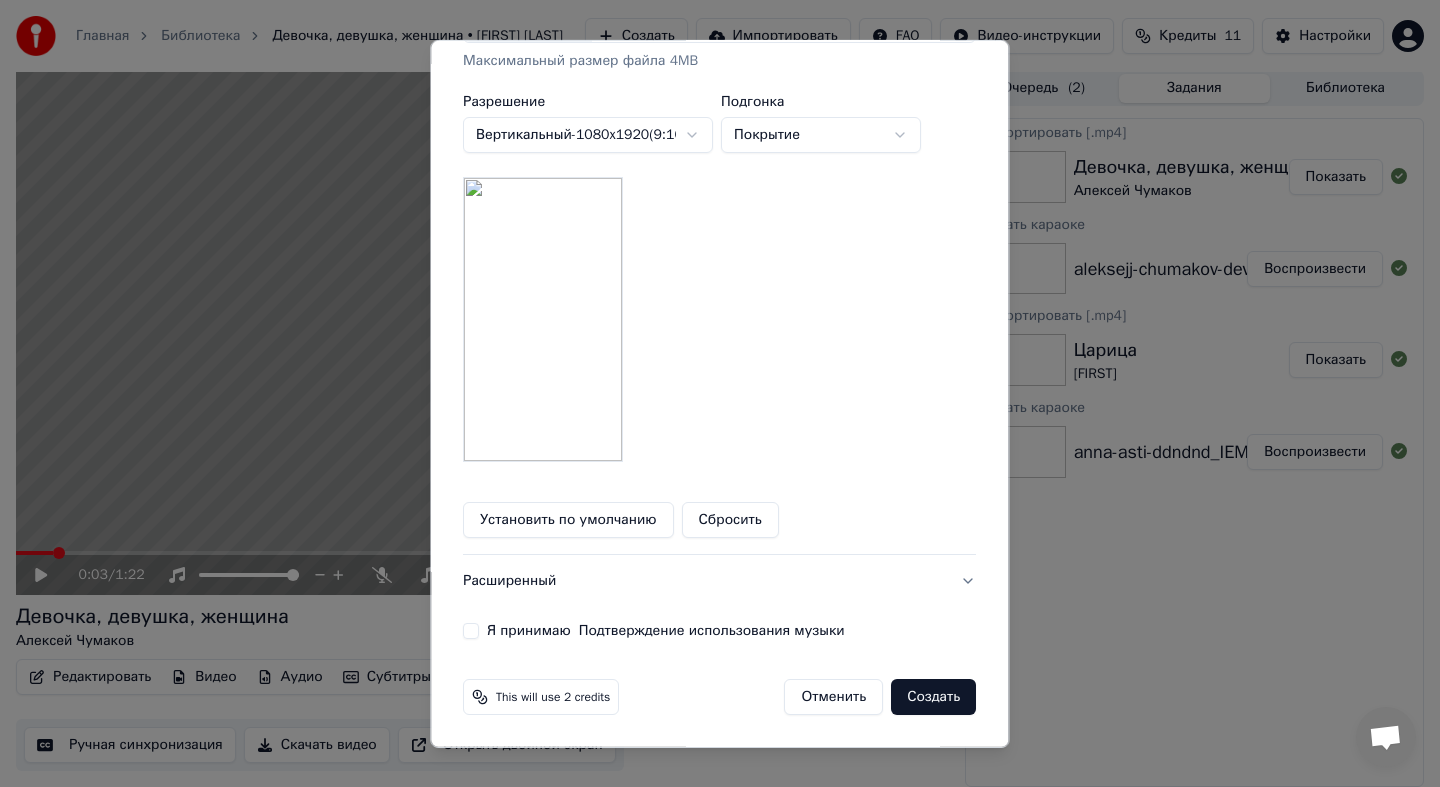 click on "Я принимаю   Подтверждение использования музыки" at bounding box center (666, 631) 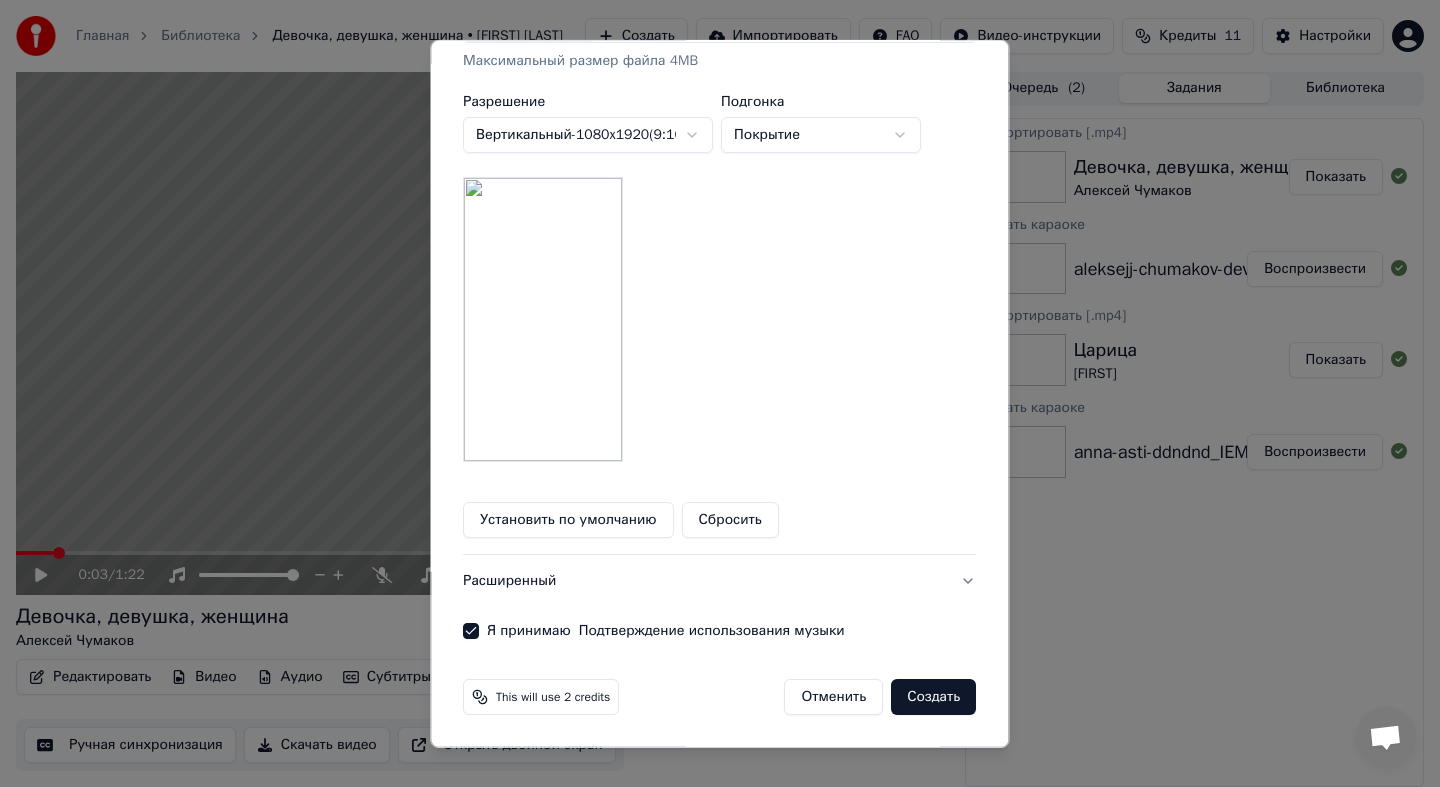 click on "Создать" at bounding box center [934, 697] 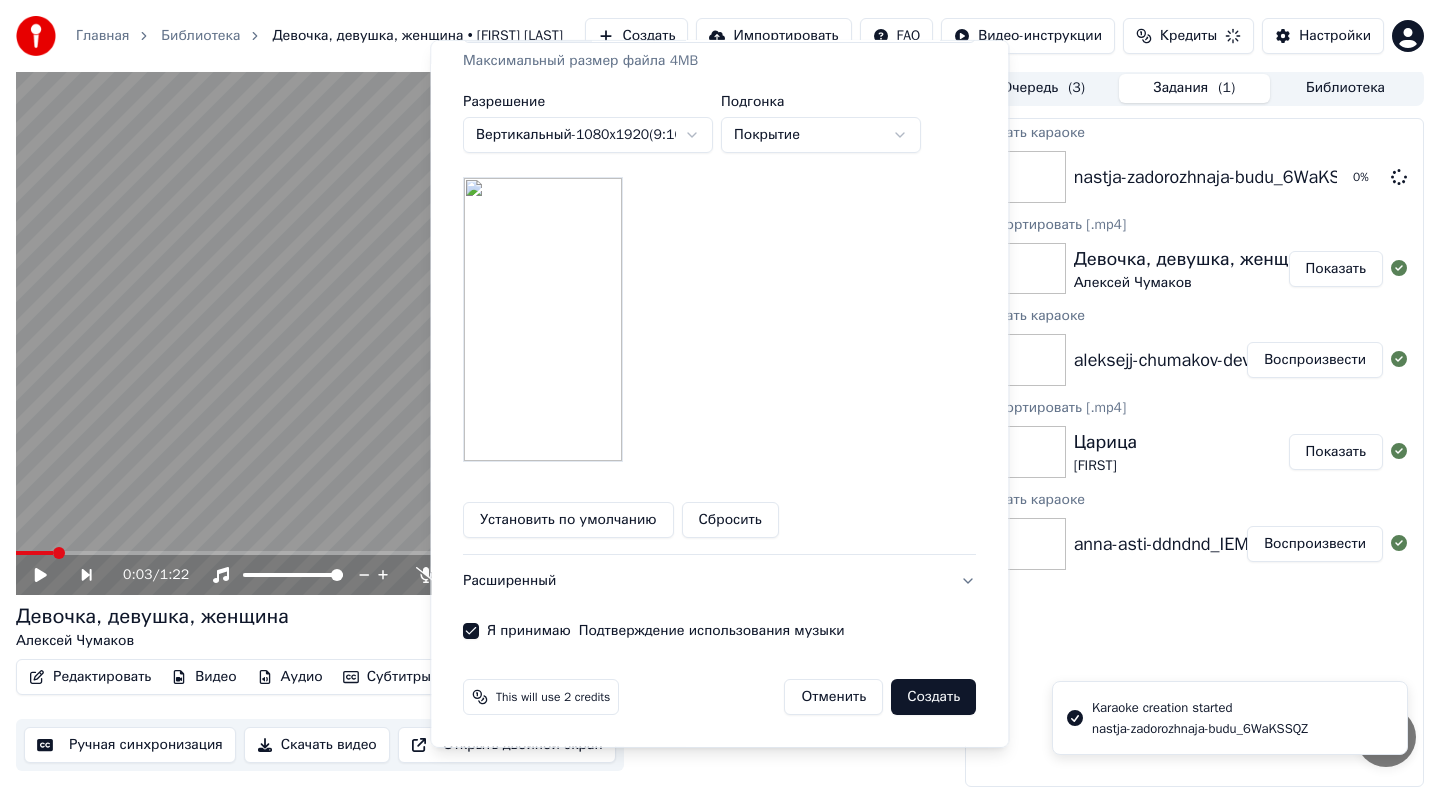 type 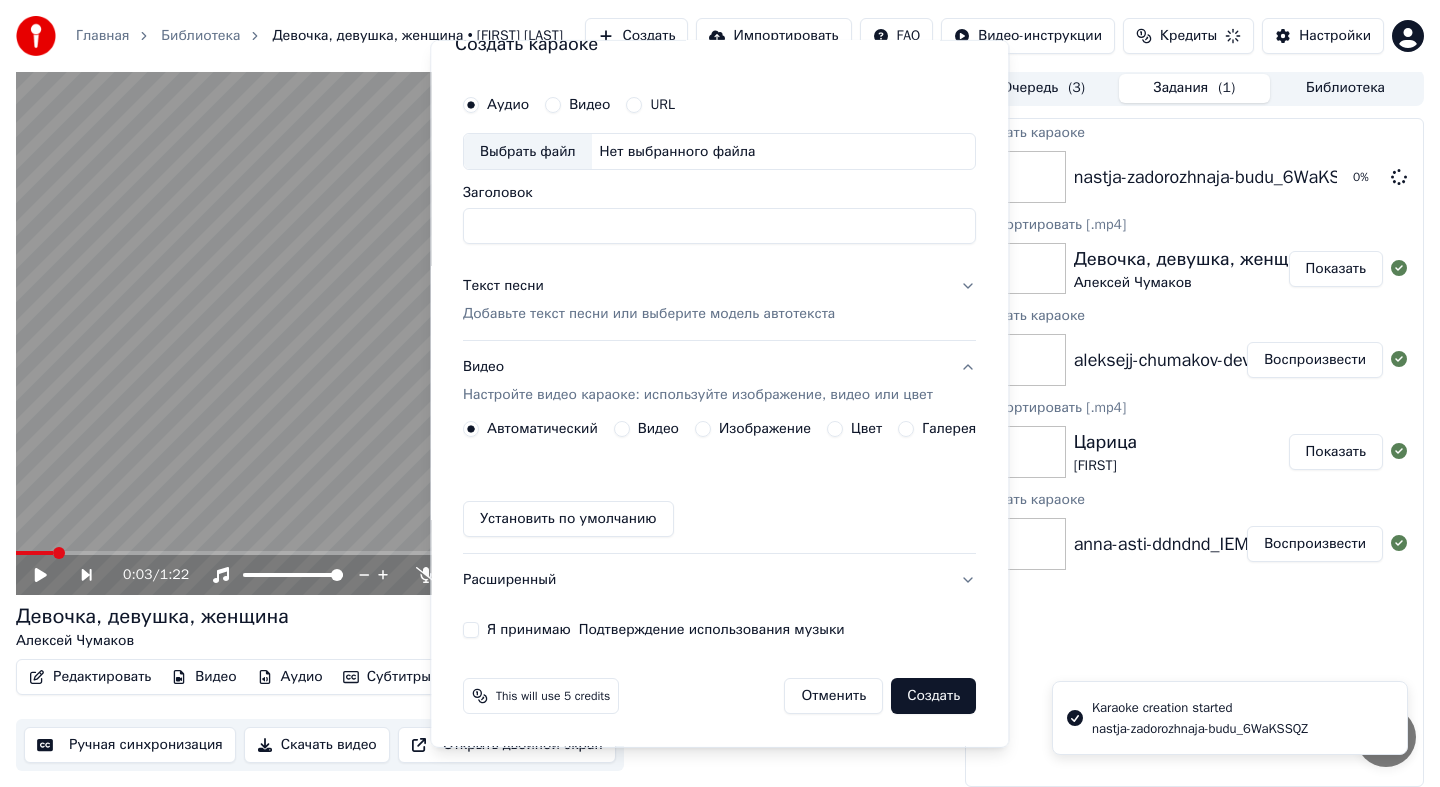scroll, scrollTop: 29, scrollLeft: 0, axis: vertical 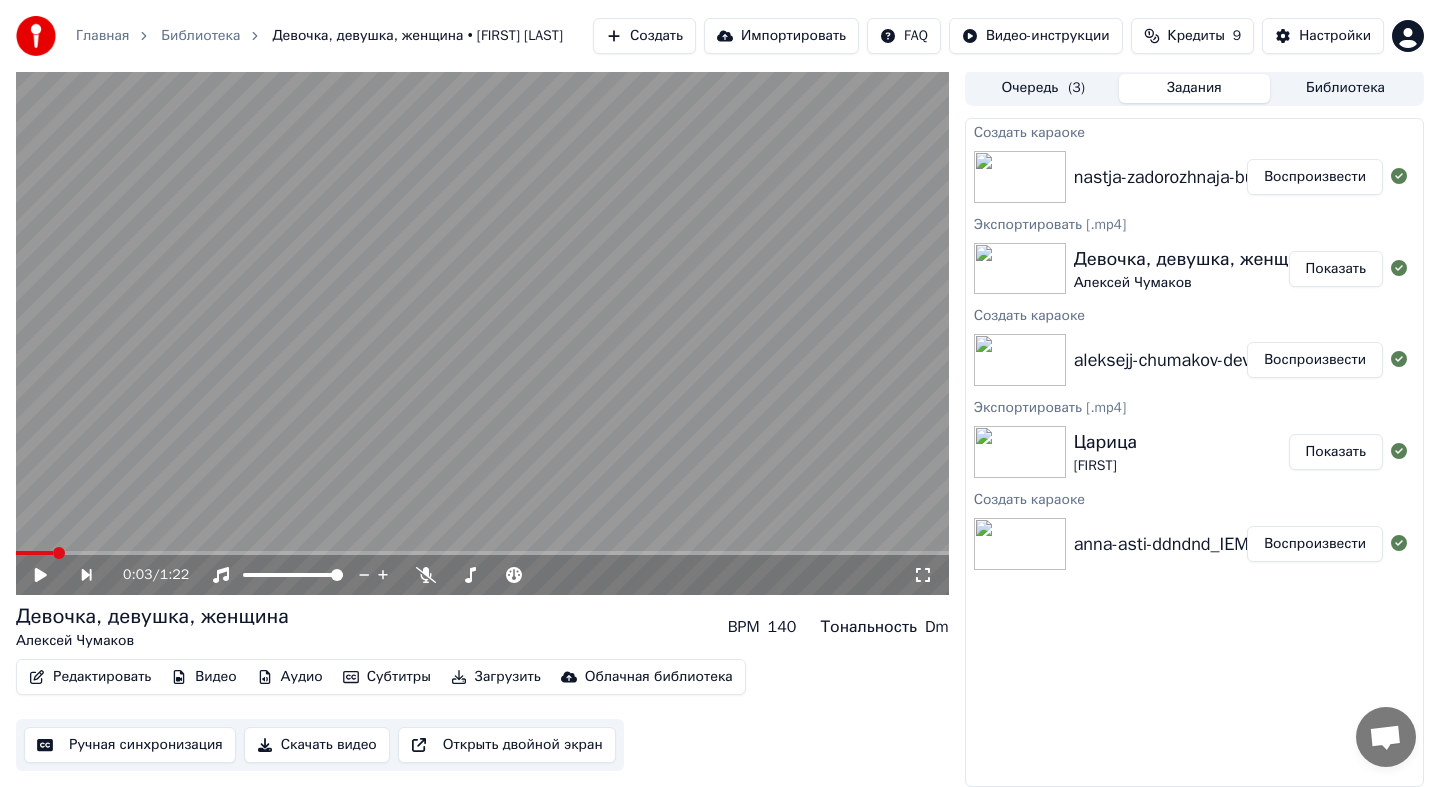 click on "Воспроизвести" at bounding box center [1315, 177] 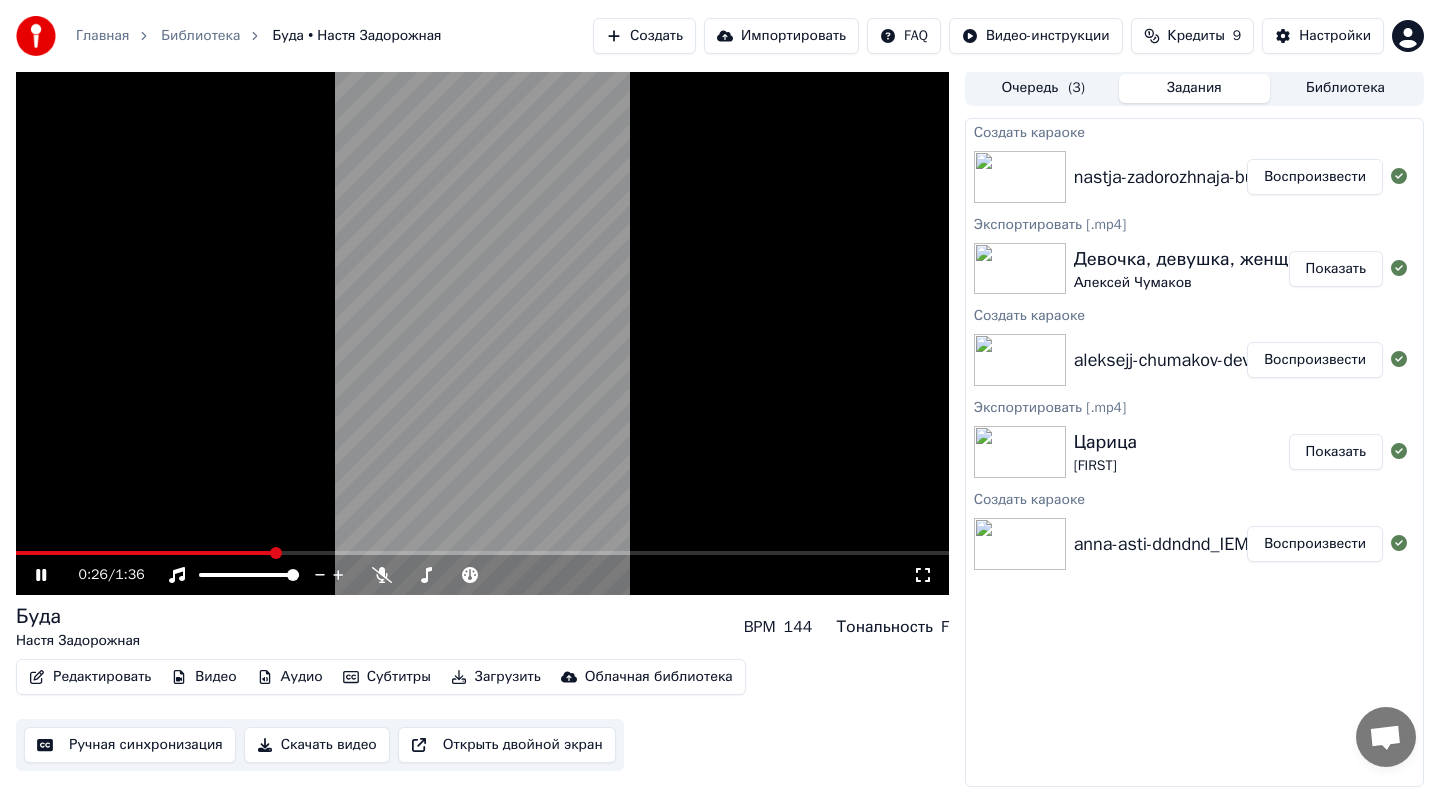 click on "Субтитры" at bounding box center [387, 677] 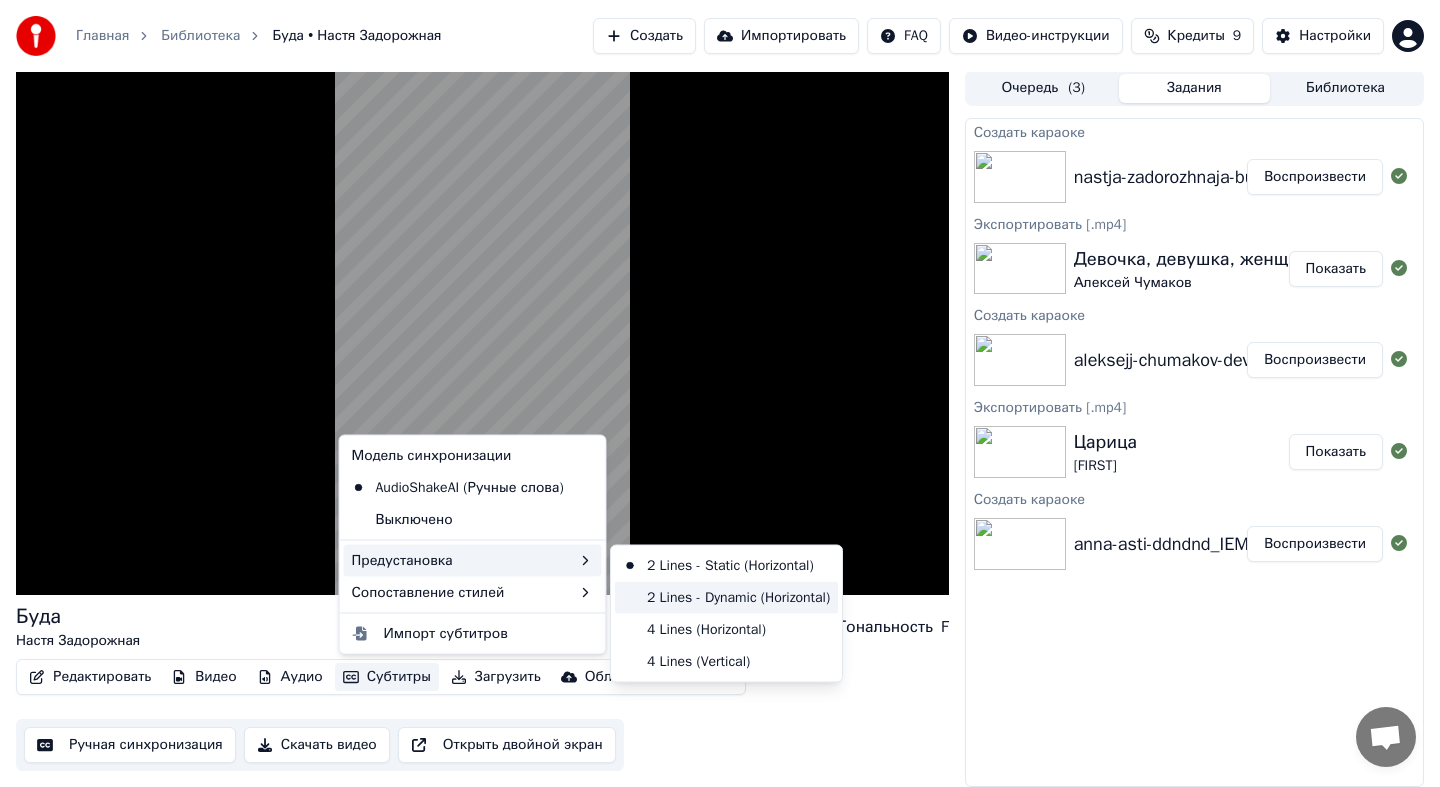 click on "2 Lines - Dynamic (Horizontal)" at bounding box center (726, 597) 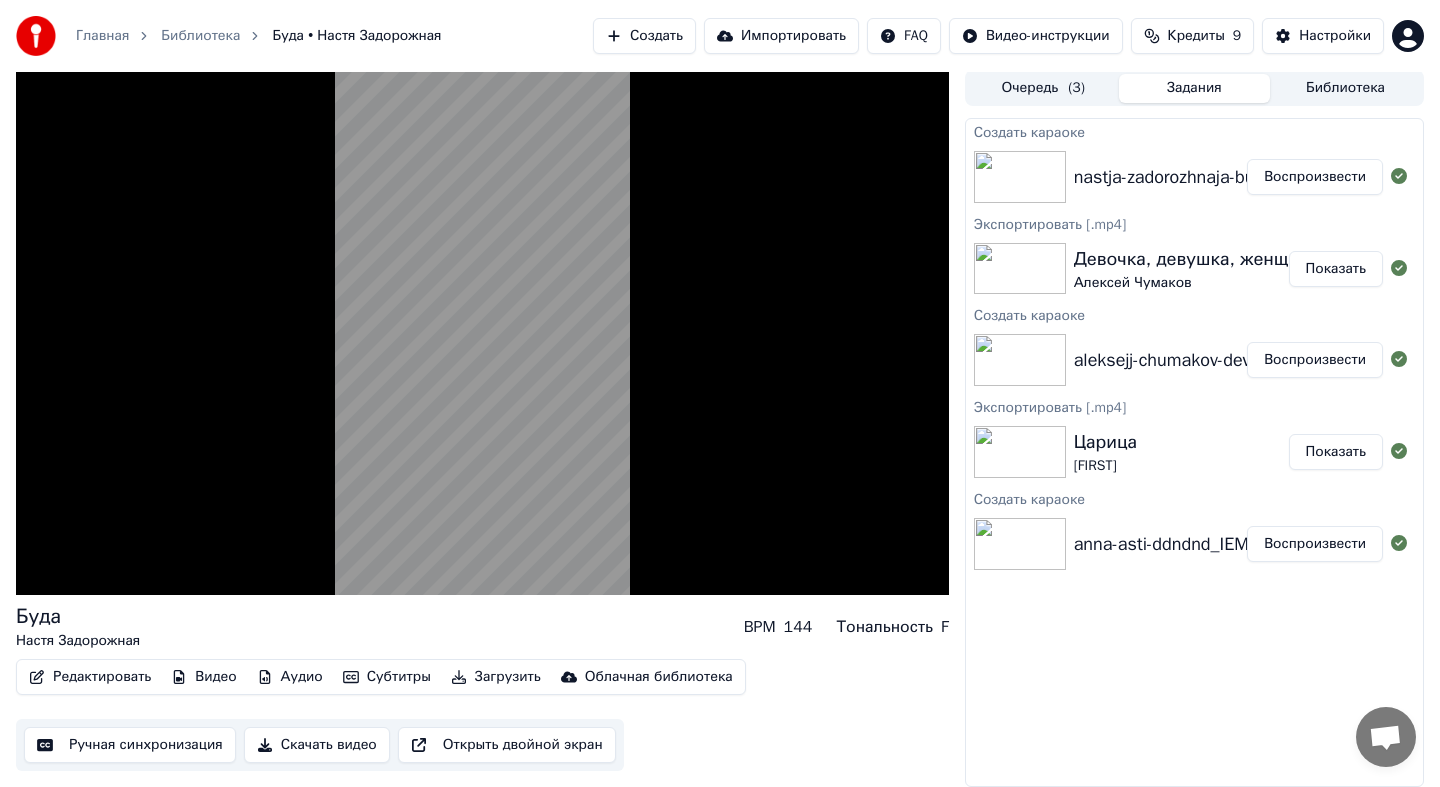 click on "Редактировать" at bounding box center [90, 677] 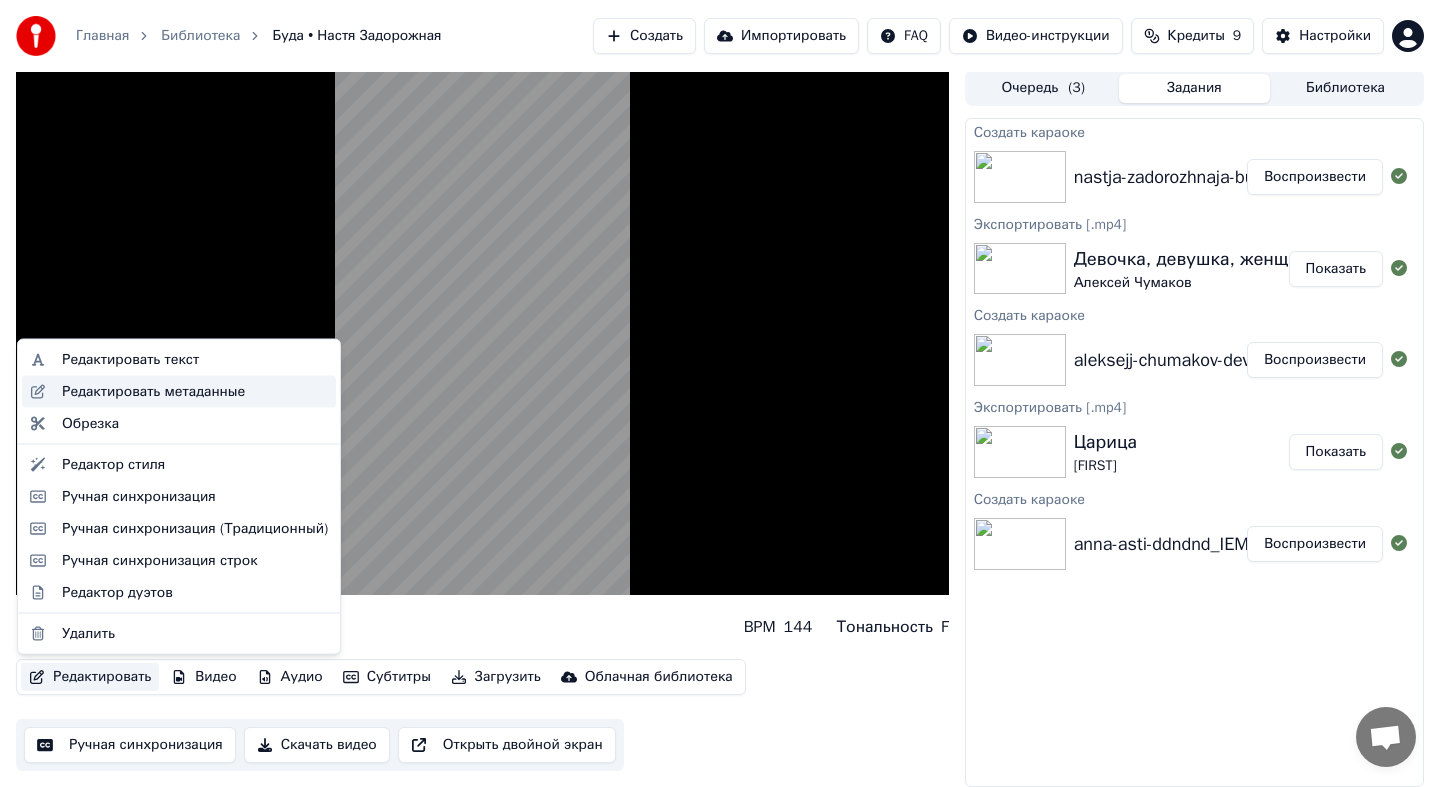 click on "Редактировать метаданные" at bounding box center [153, 391] 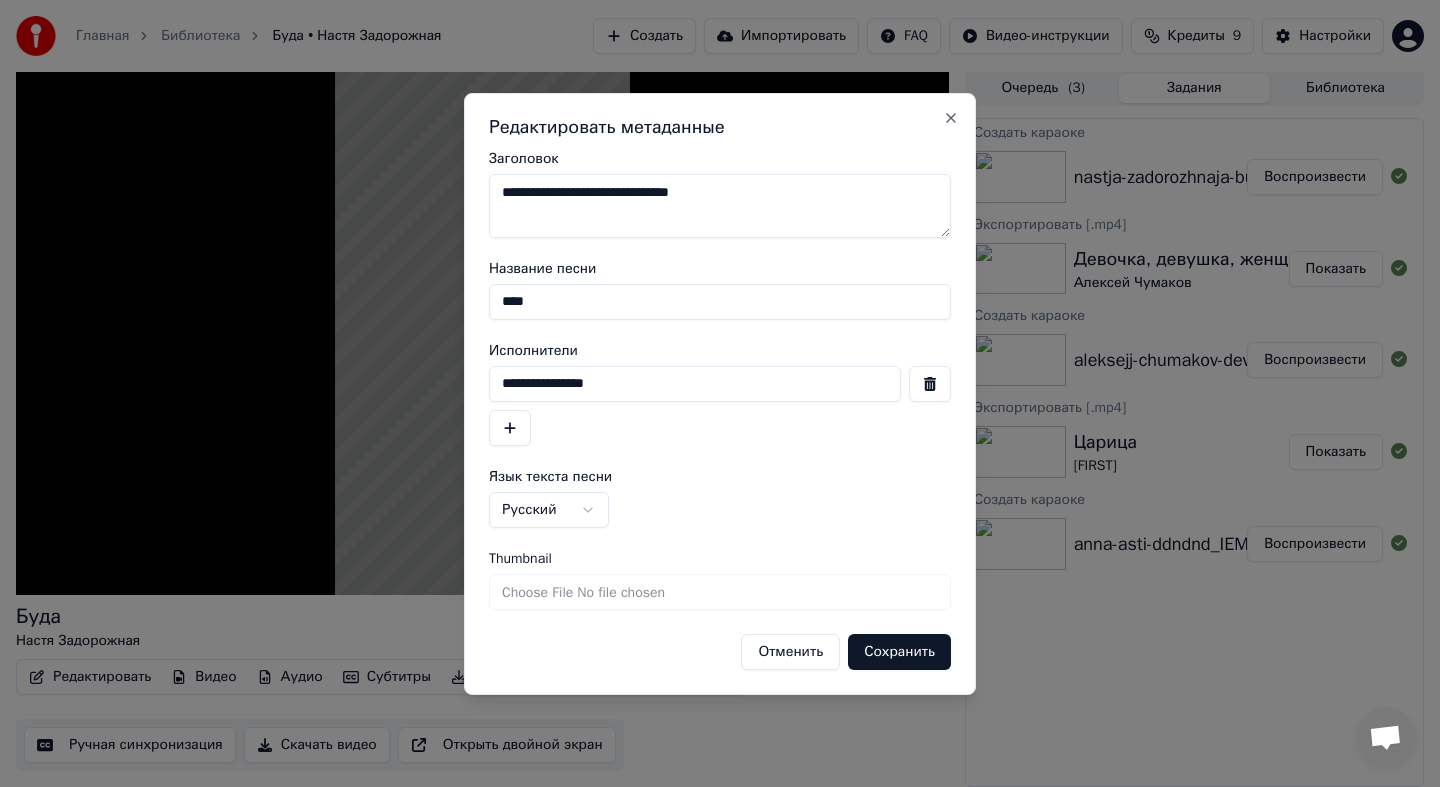click on "****" at bounding box center (720, 302) 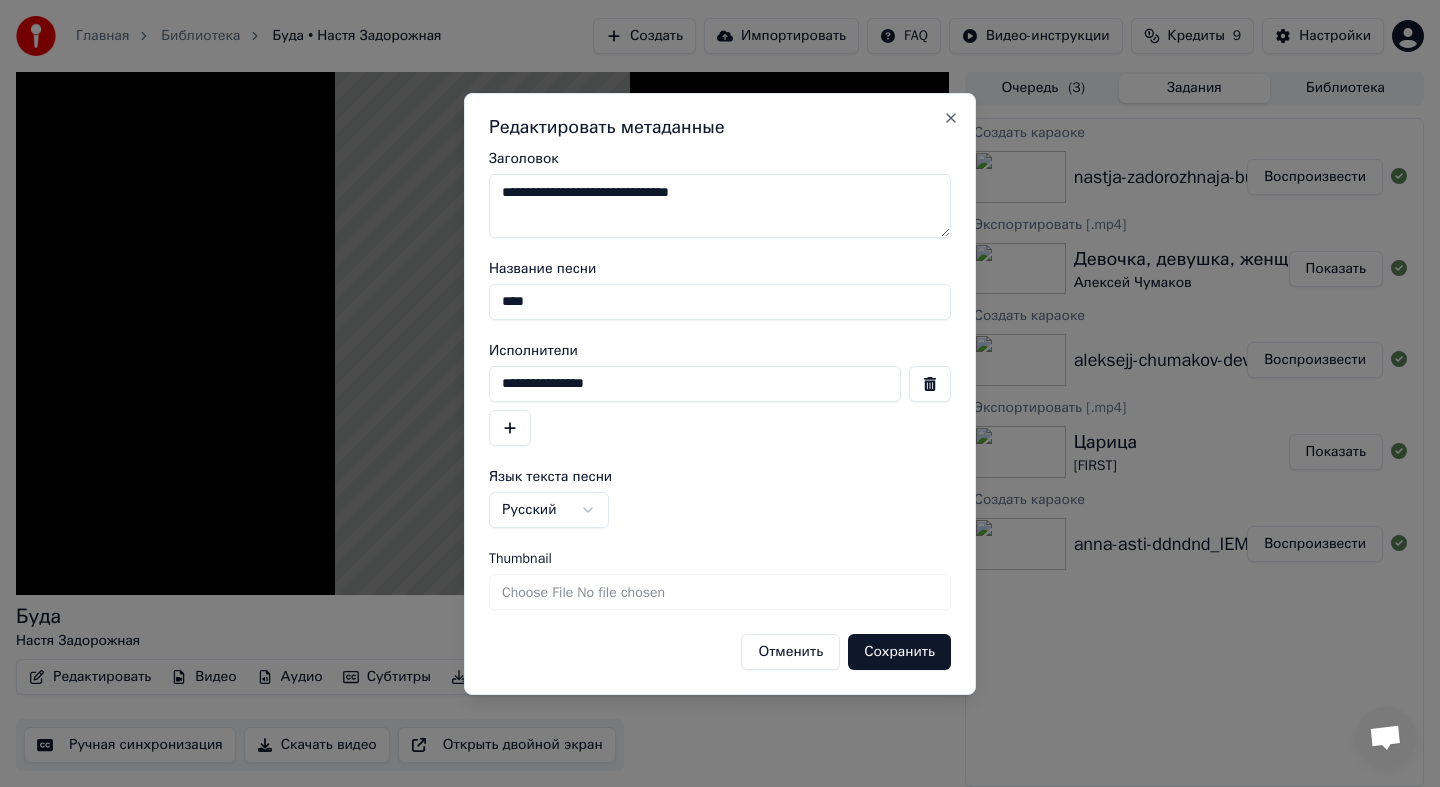 type on "****" 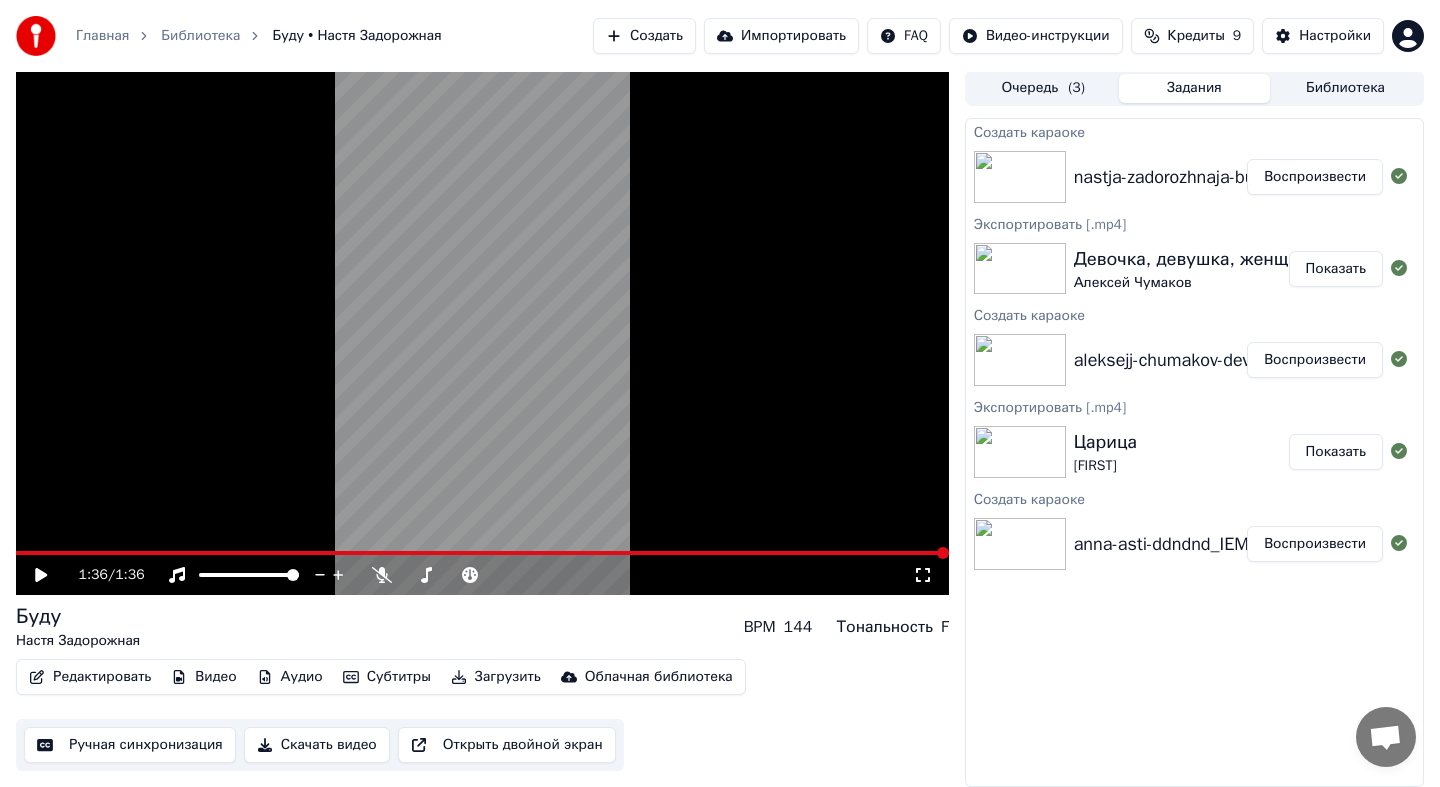 click on "Скачать видео" at bounding box center [317, 745] 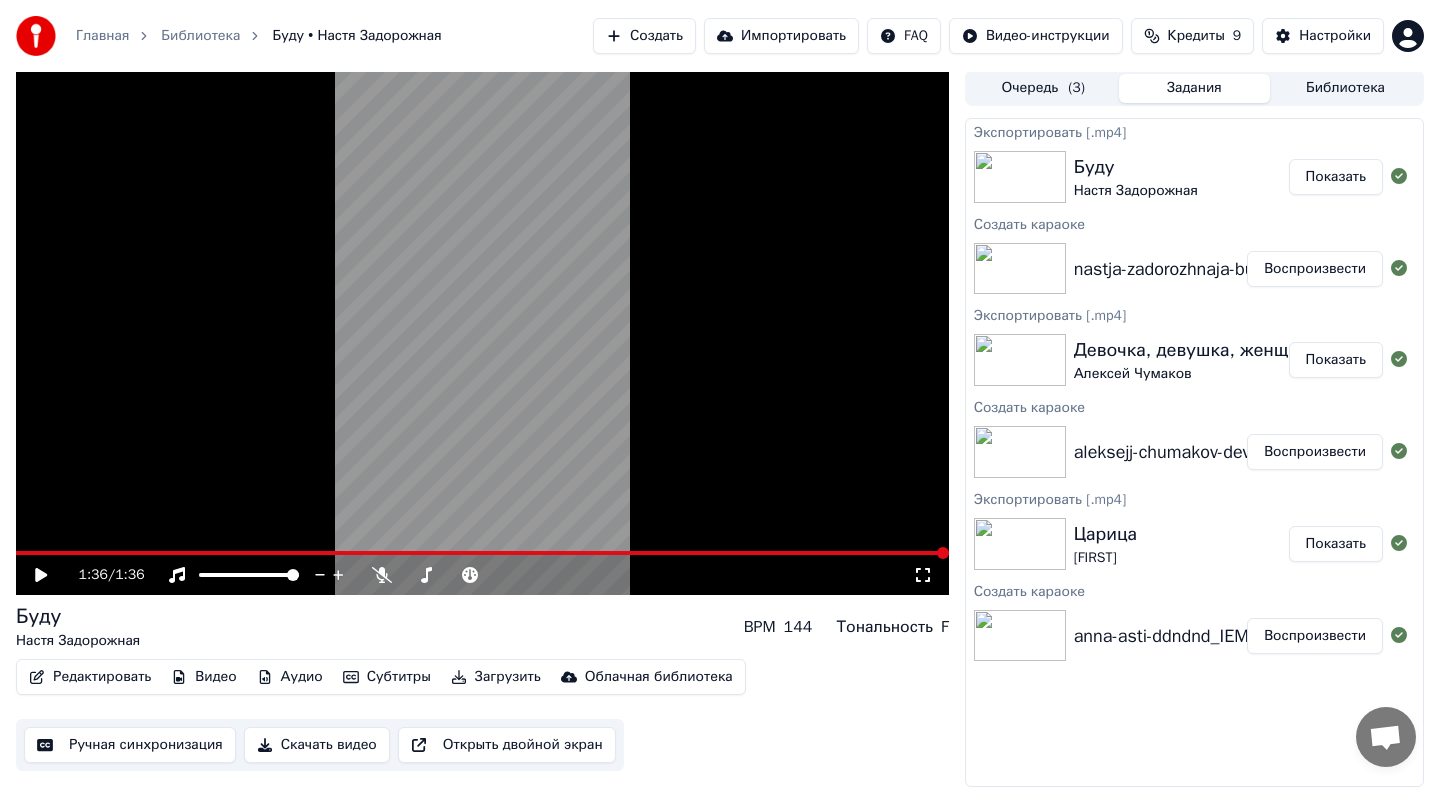 click on "Показать" at bounding box center (1336, 177) 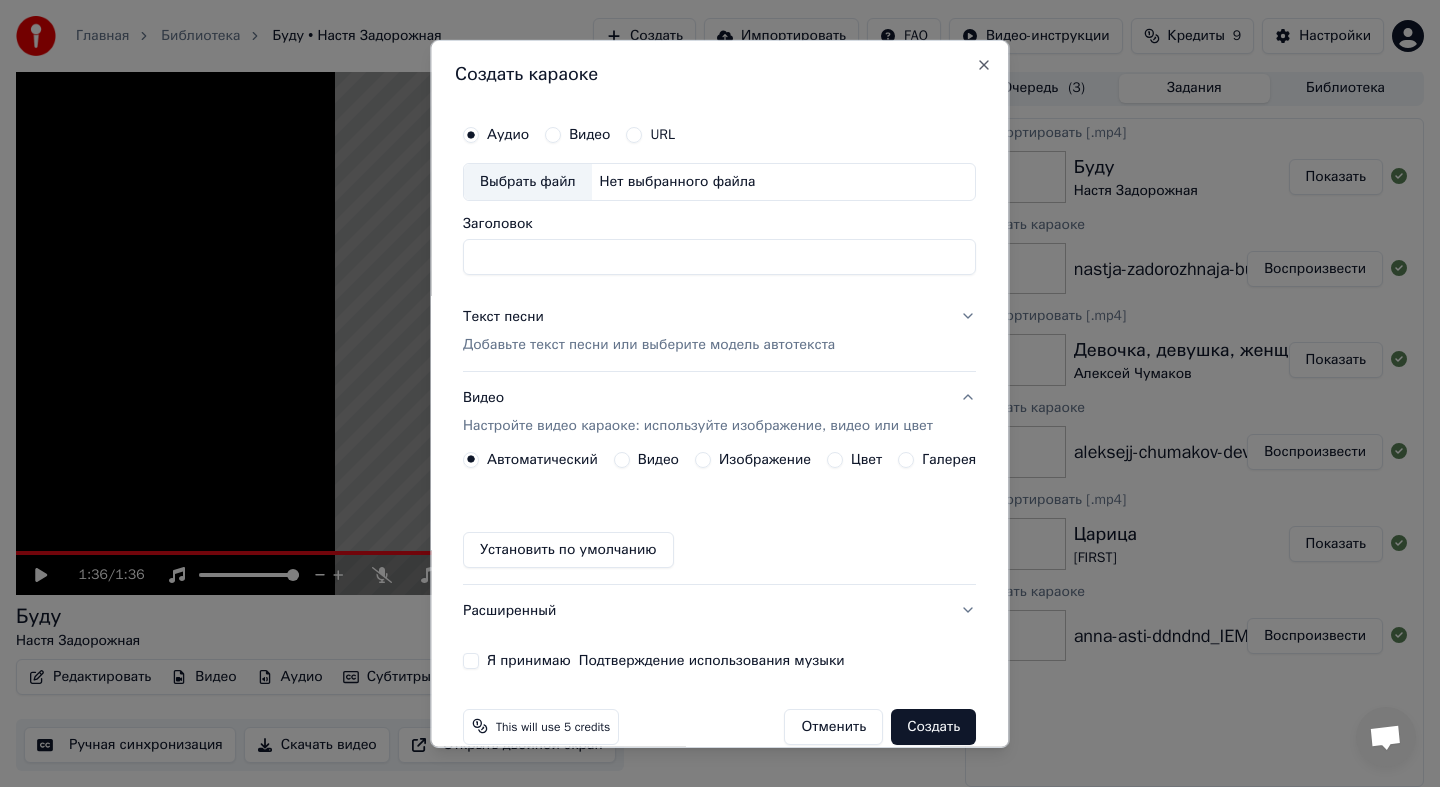 click on "Выбрать файл" at bounding box center [528, 181] 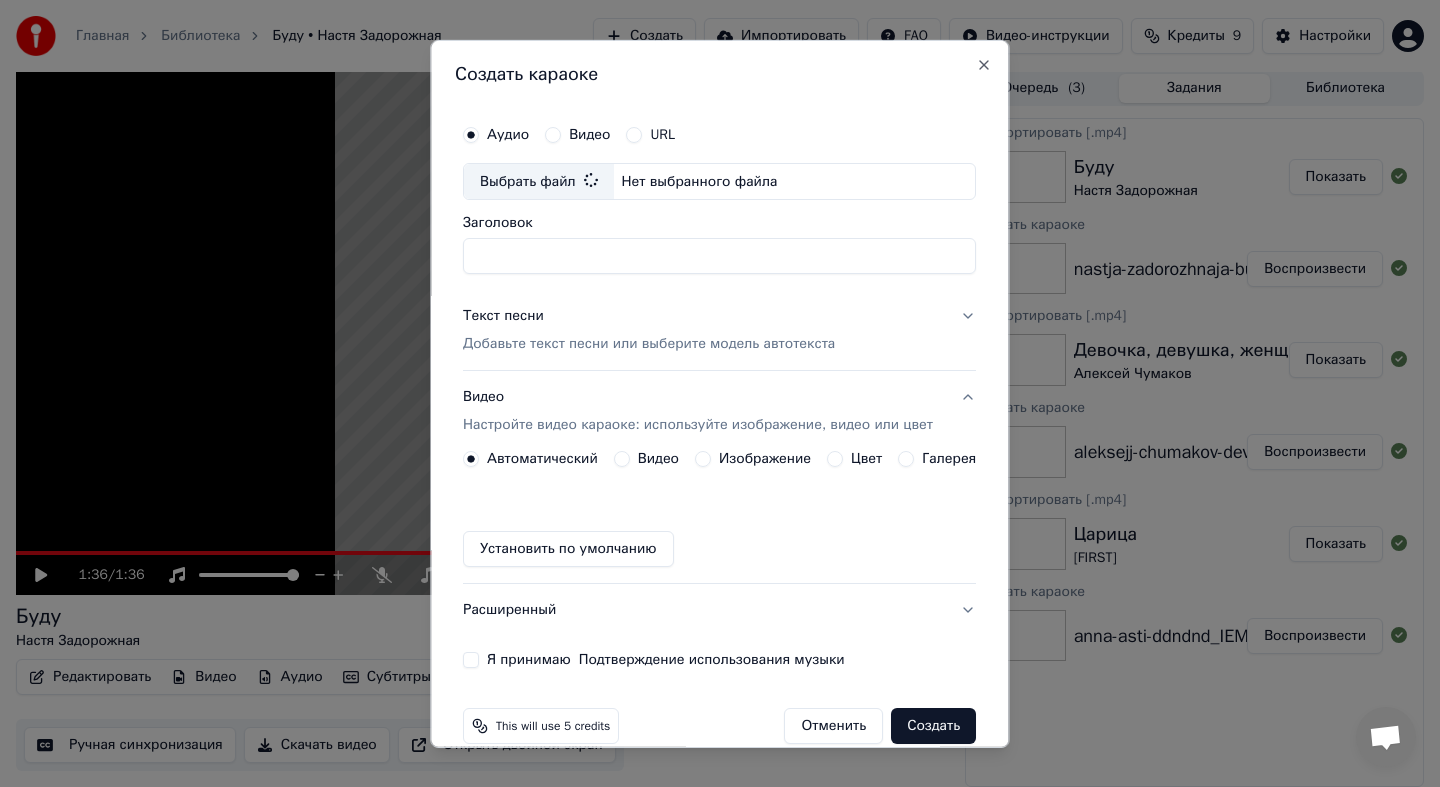 type on "**********" 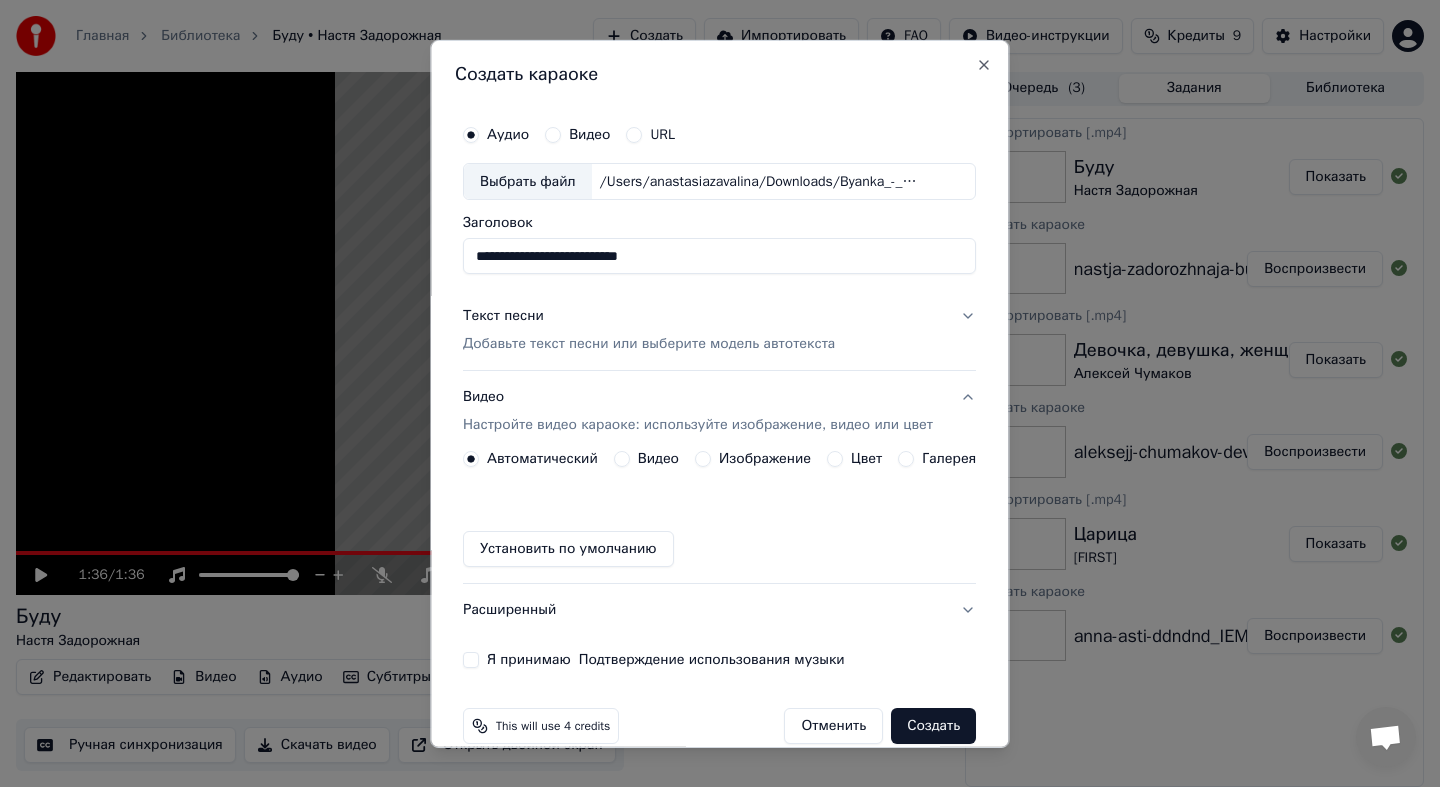 click on "**********" at bounding box center [719, 391] 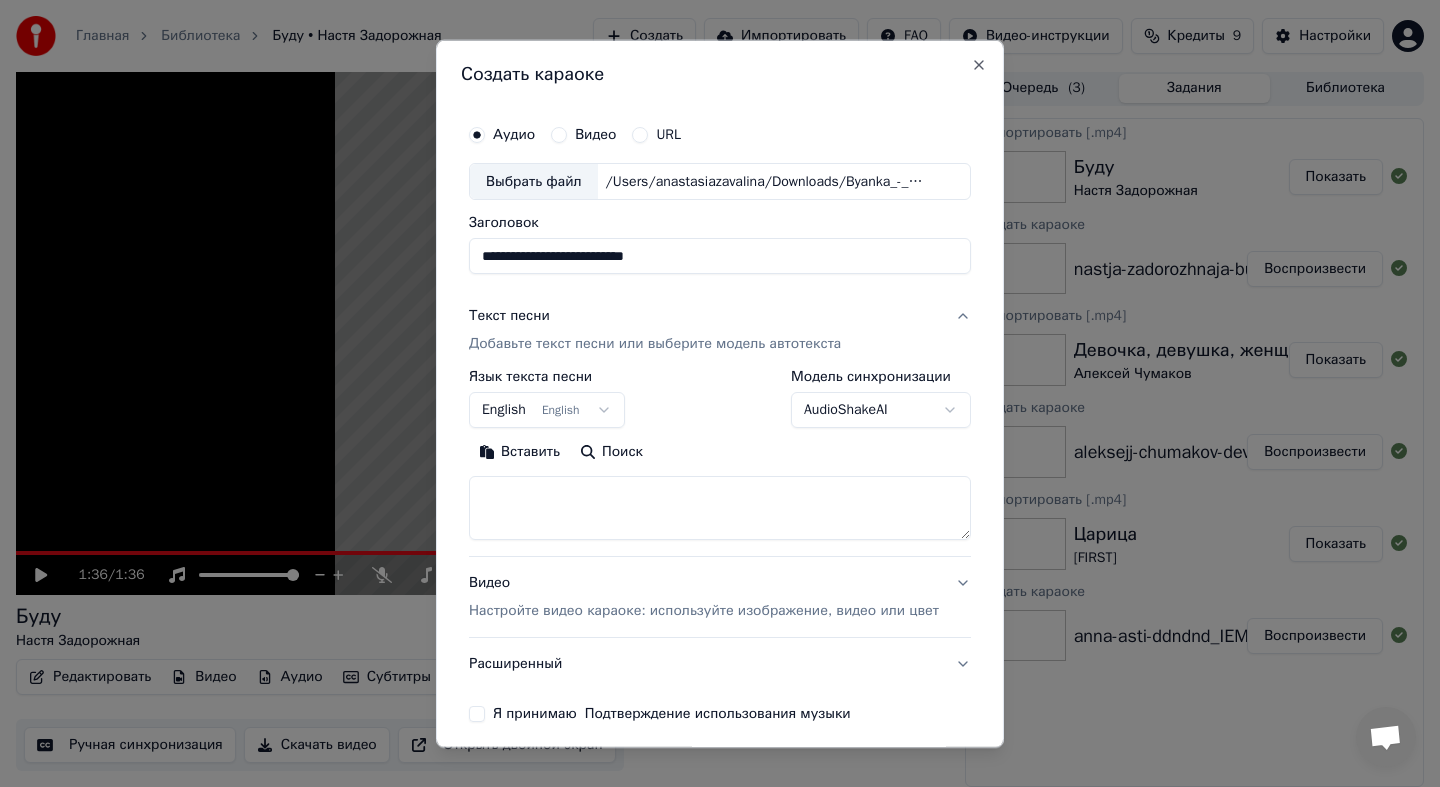 click on "Главная Библиотека Буду • Настя Задорожная Создать Импортировать FAQ Видео-инструкции Кредиты 9 Настройки 1:36  /  1:36 Буду Настя Задорожная BPM 144 Тональность F Редактировать Видео Аудио Субтитры Загрузить Облачная библиотека Ручная синхронизация Скачать видео Открыть двойной экран Очередь ( 3 ) Задания Библиотека Экспортировать [.mp4] Буду Настя Задорожная Показать Создать караоке nastja-zadorozhnaja-budu_6WaKSSQZ Воспроизвести Экспортировать [.mp4] Девочка, девушка, женщина Алексей Чумаков Показать Создать караоке aleksejj-chumakov-devochka-devushka-zhenshhina-48059068_iwnkc3hY Воспроизвести Царица URL" at bounding box center (720, 391) 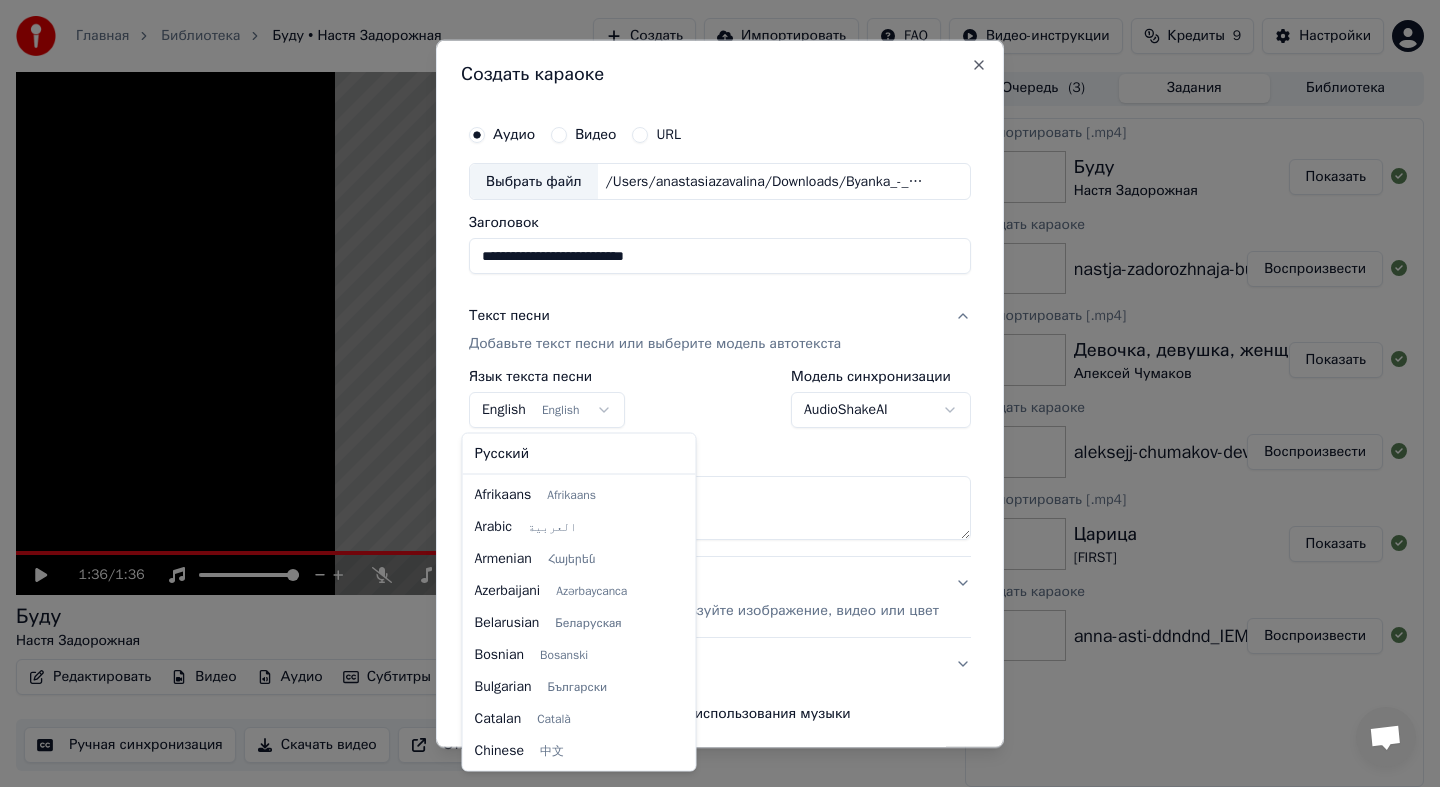 scroll, scrollTop: 160, scrollLeft: 0, axis: vertical 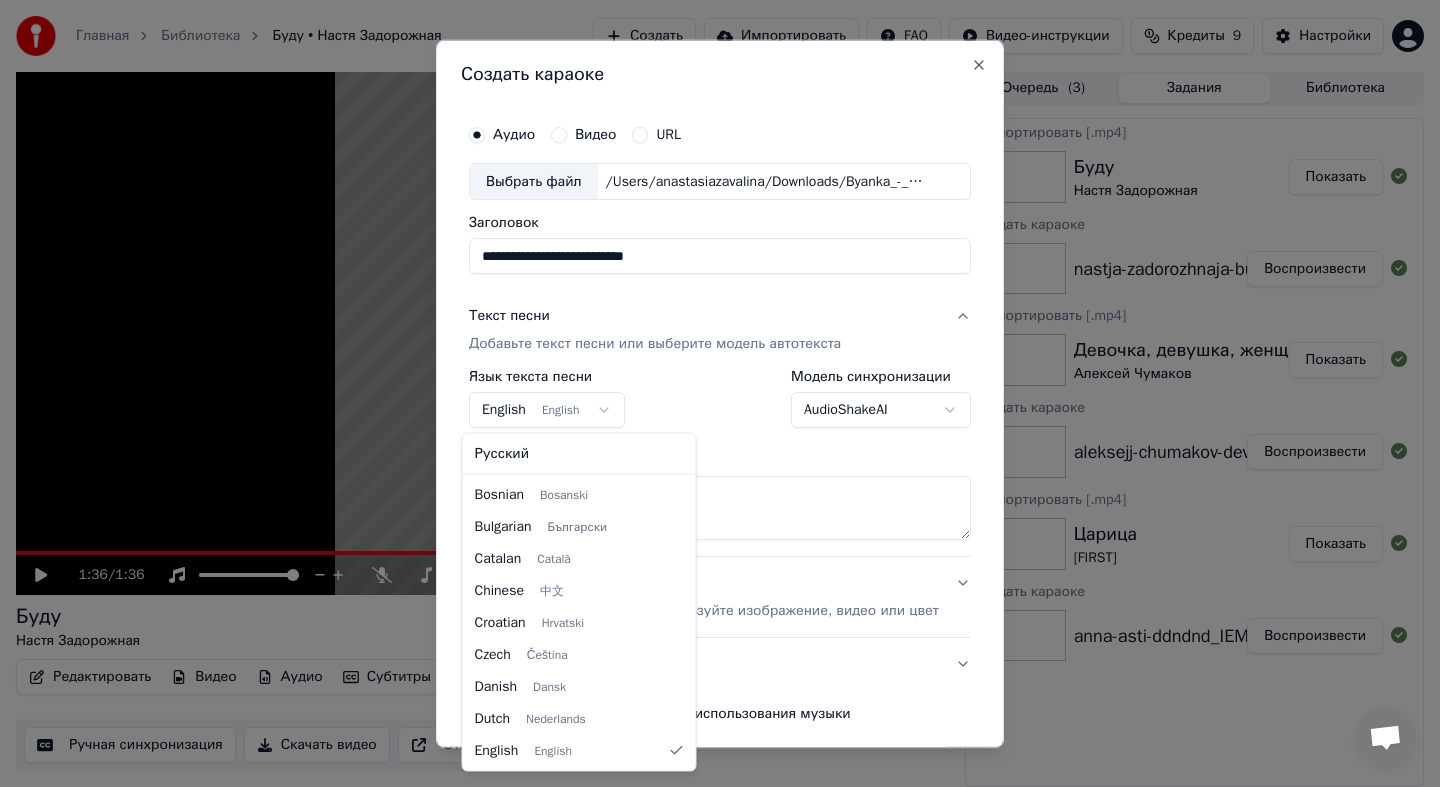 select on "**" 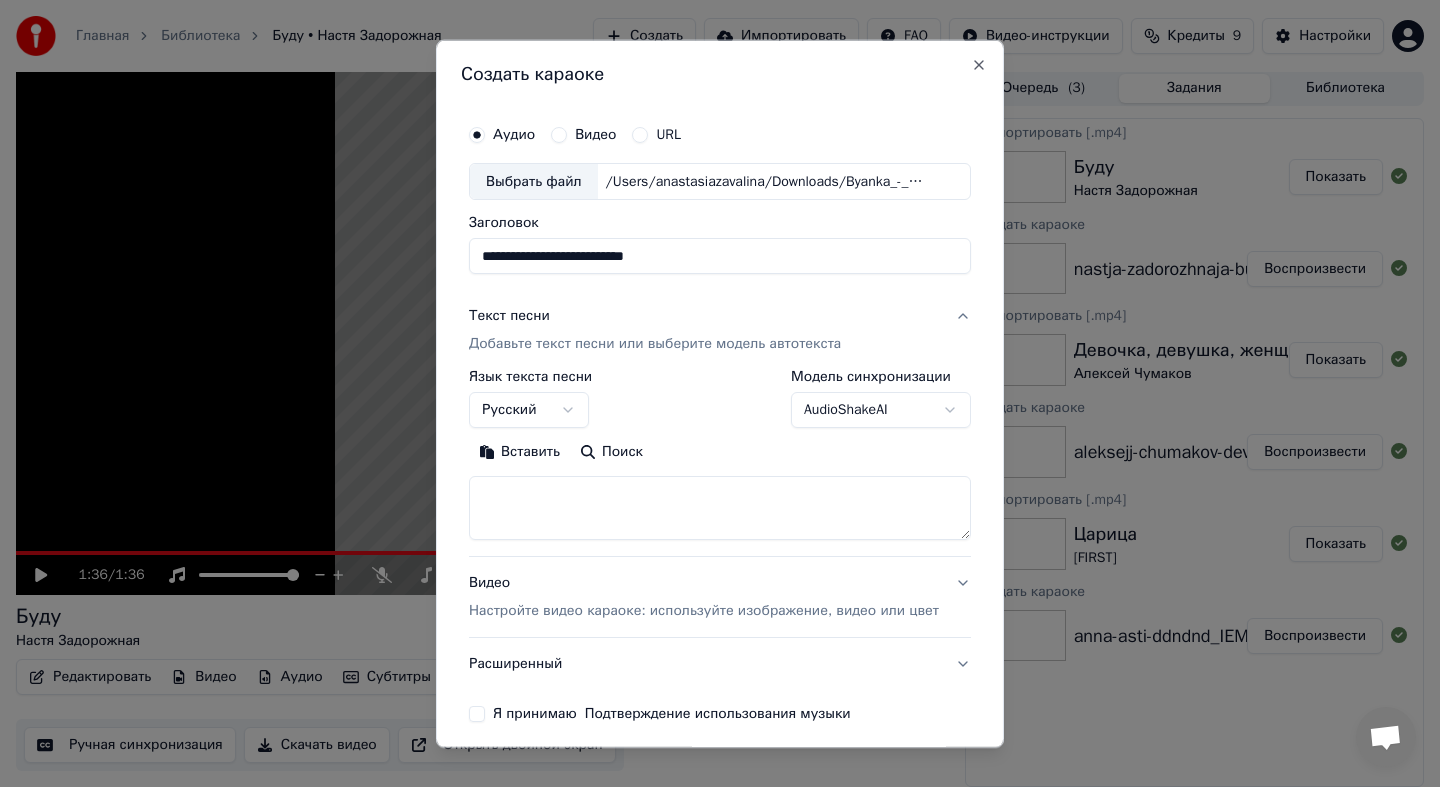 click at bounding box center (720, 508) 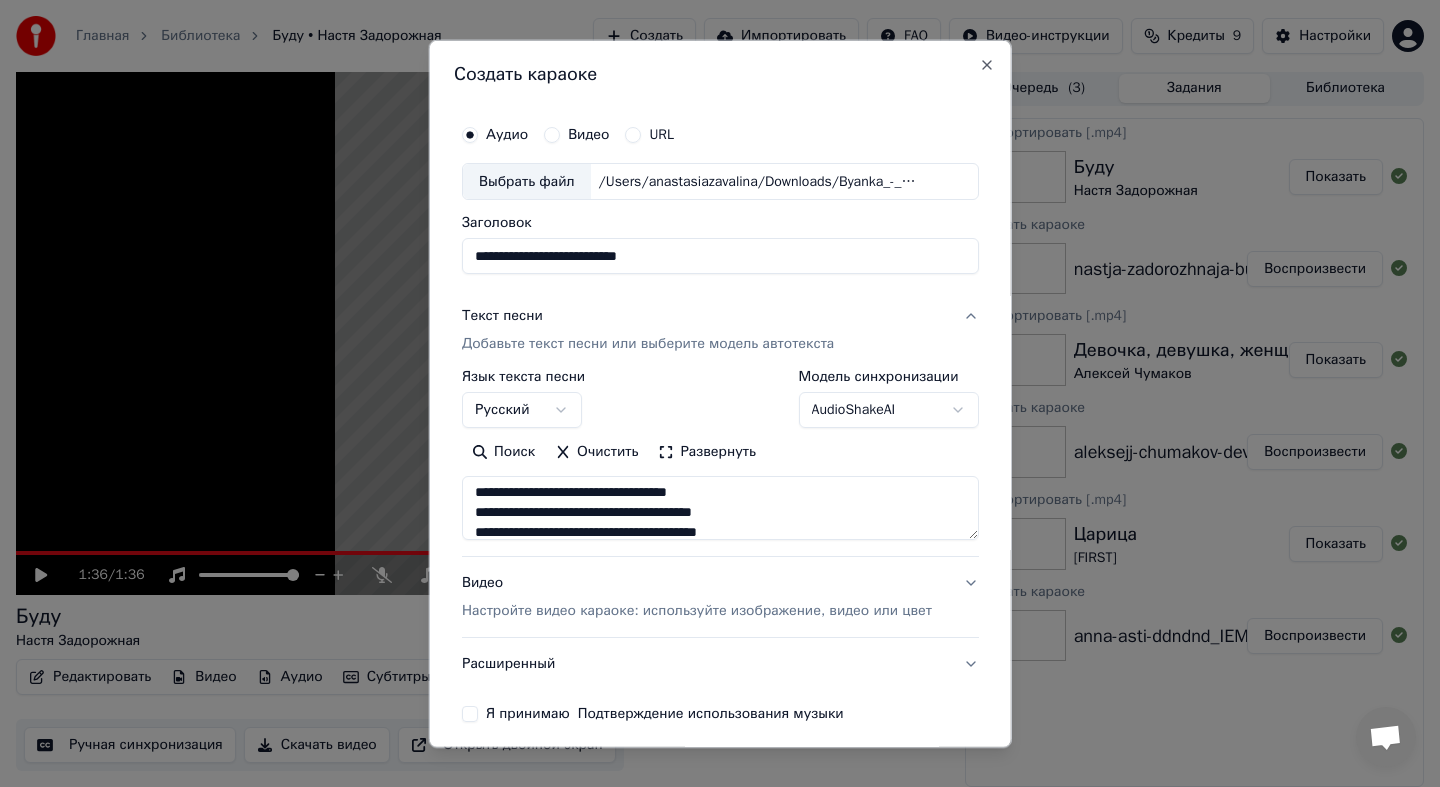 scroll, scrollTop: 185, scrollLeft: 0, axis: vertical 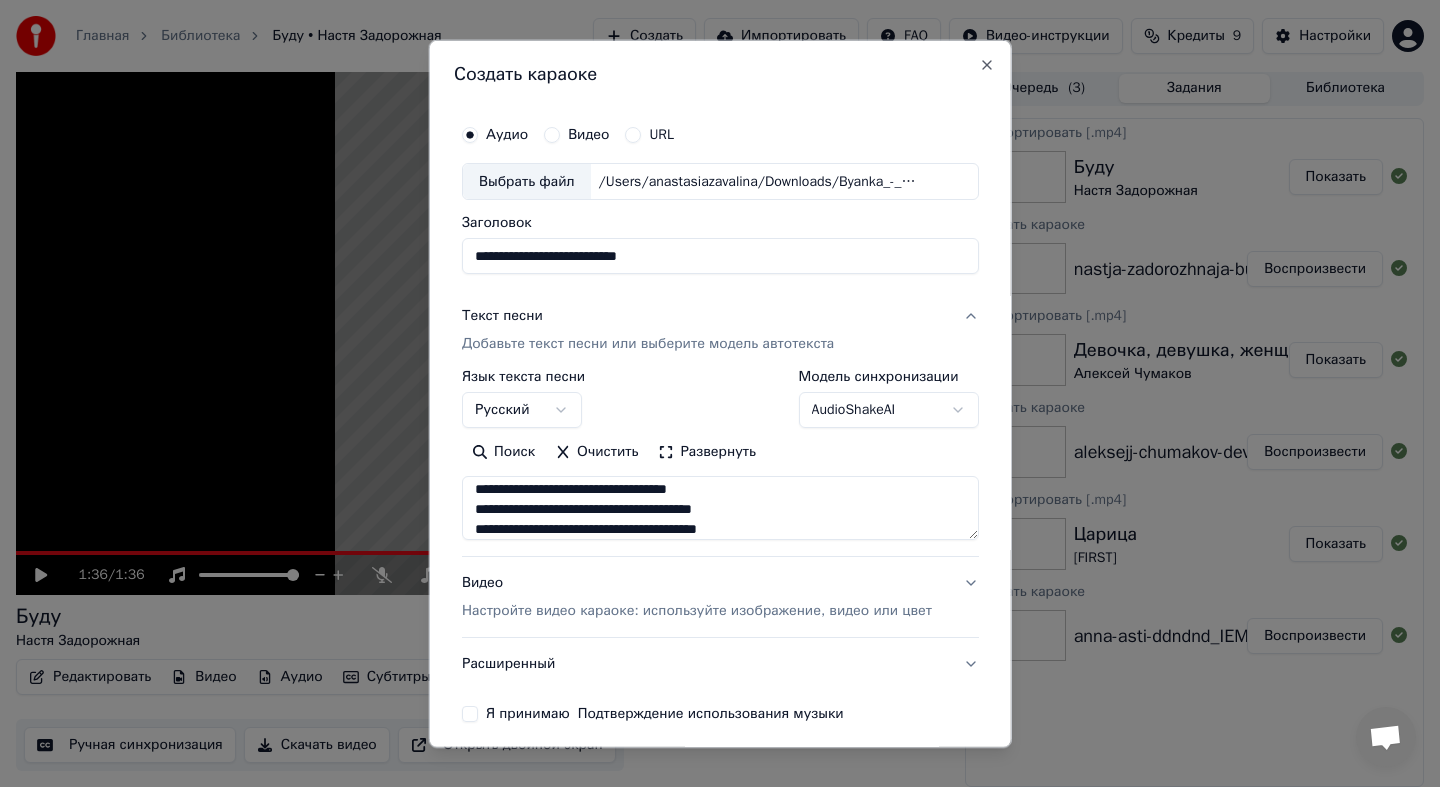 drag, startPoint x: 698, startPoint y: 495, endPoint x: 768, endPoint y: 498, distance: 70.064255 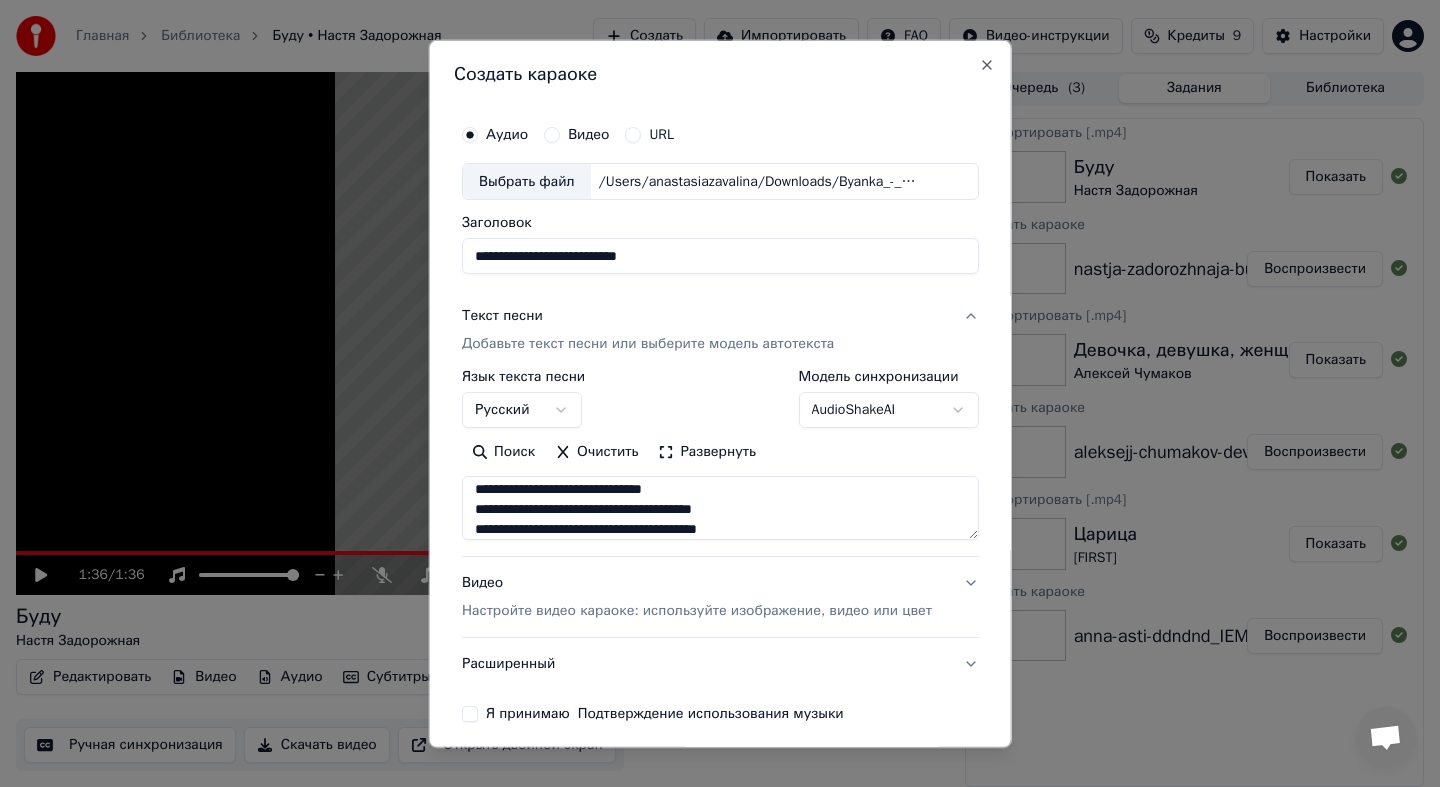 drag, startPoint x: 561, startPoint y: 513, endPoint x: 650, endPoint y: 511, distance: 89.02247 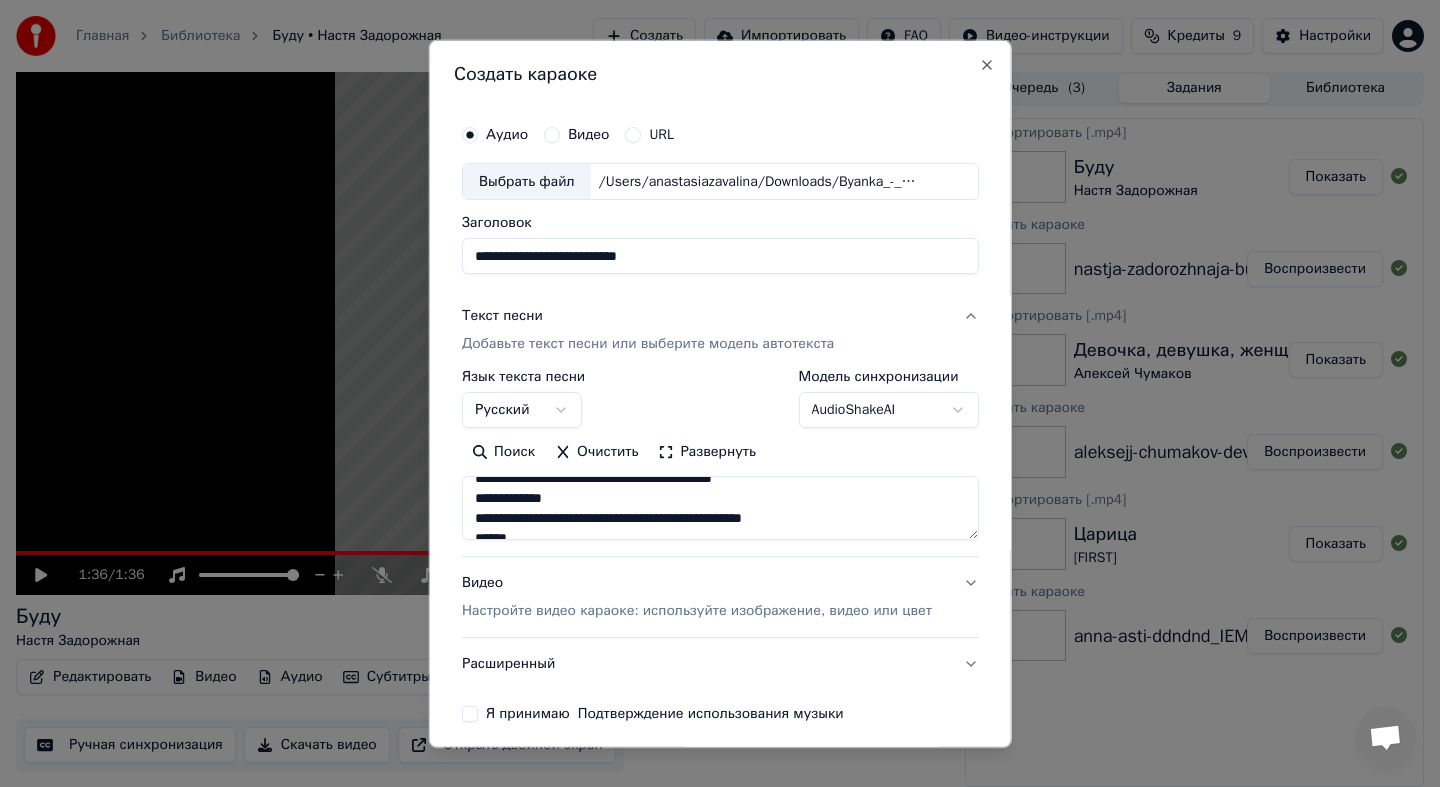 scroll, scrollTop: 308, scrollLeft: 0, axis: vertical 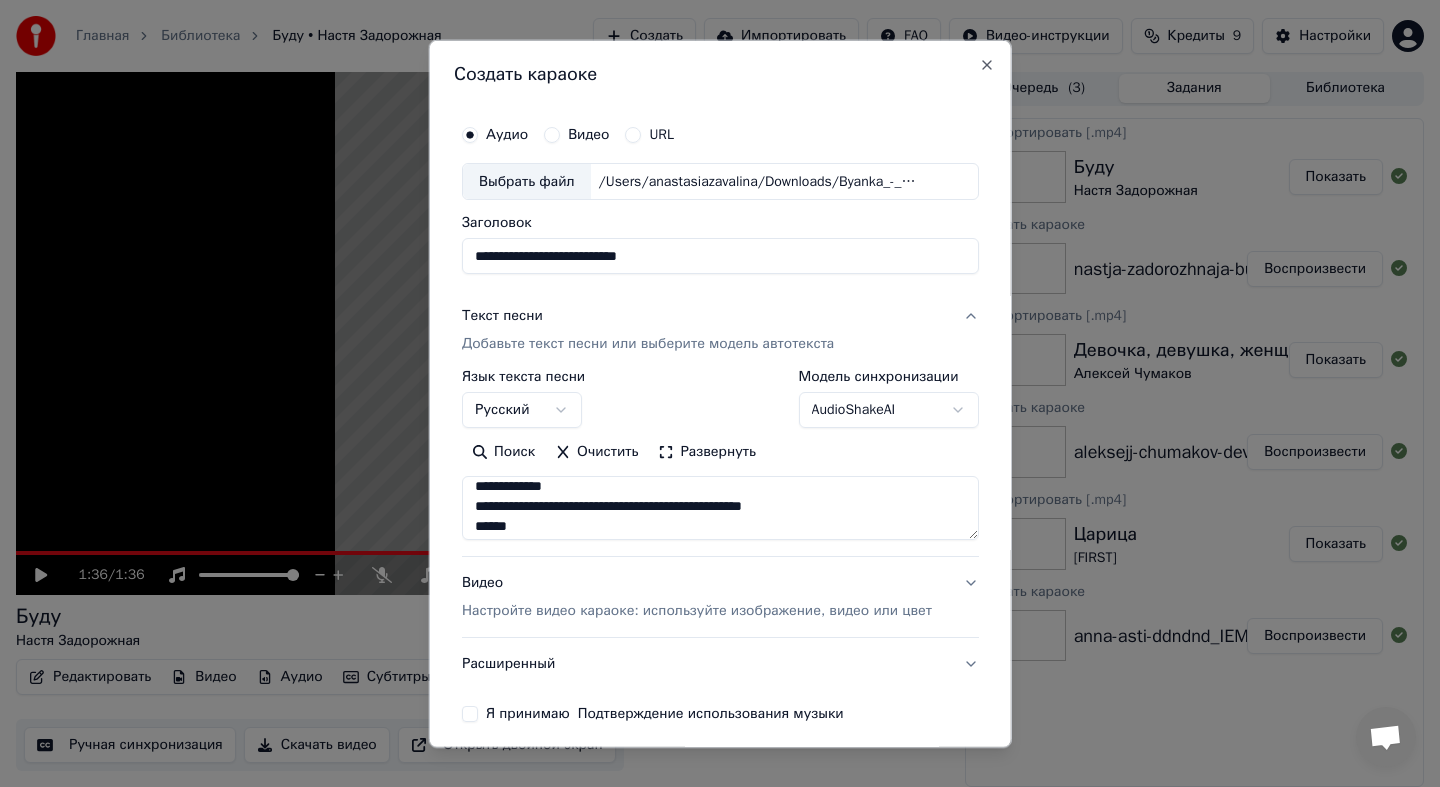 drag, startPoint x: 617, startPoint y: 507, endPoint x: 697, endPoint y: 501, distance: 80.224686 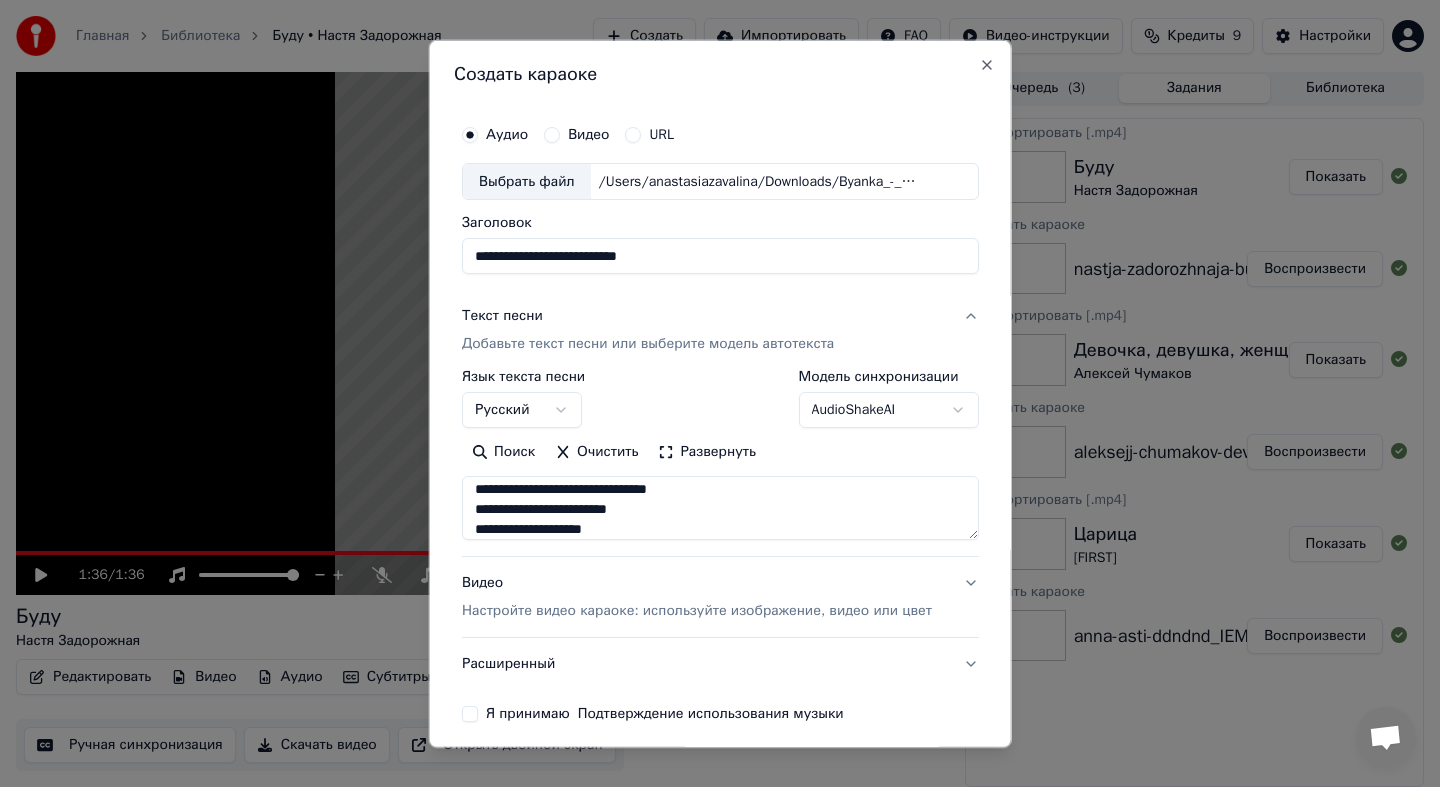 scroll, scrollTop: 528, scrollLeft: 0, axis: vertical 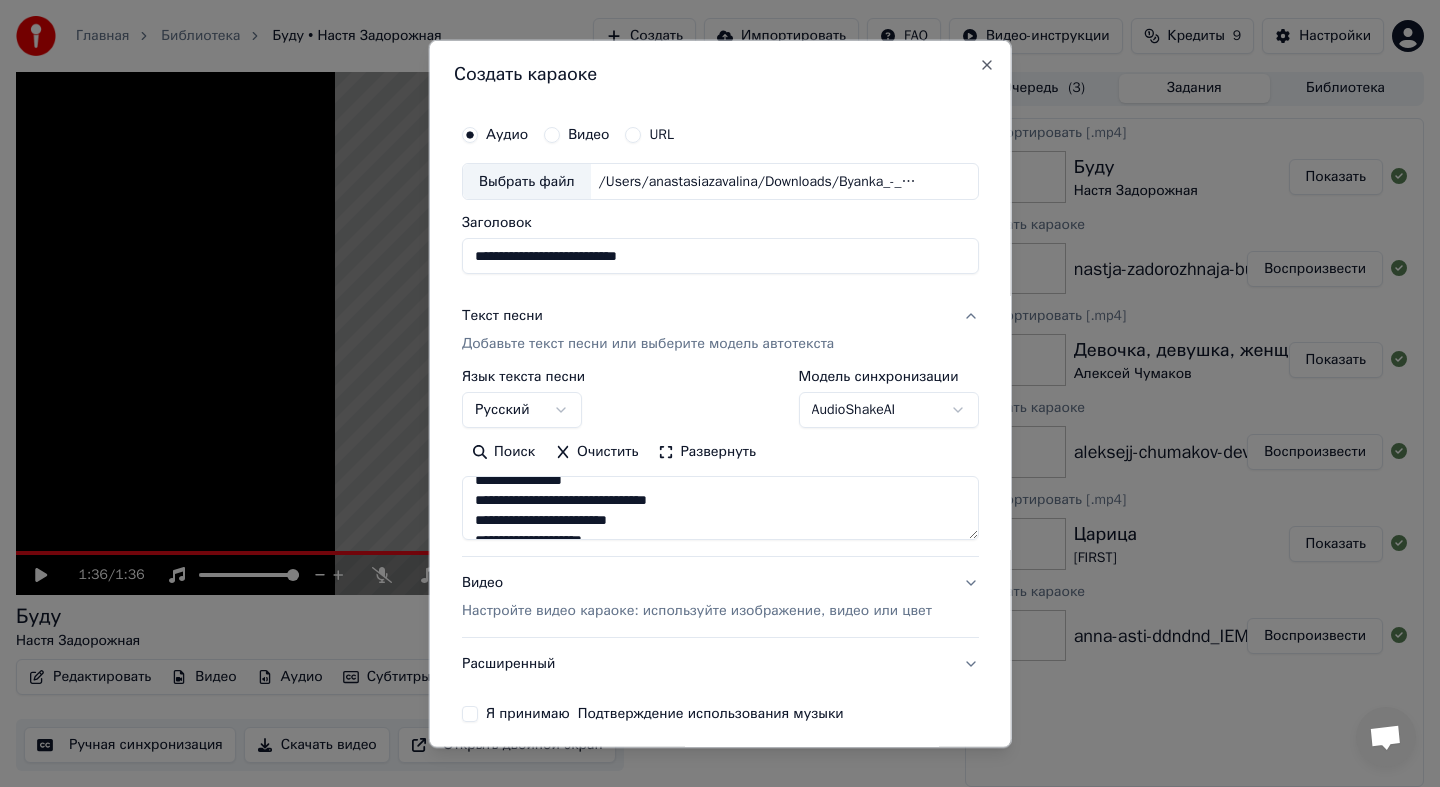 drag, startPoint x: 533, startPoint y: 489, endPoint x: 623, endPoint y: 521, distance: 95.51963 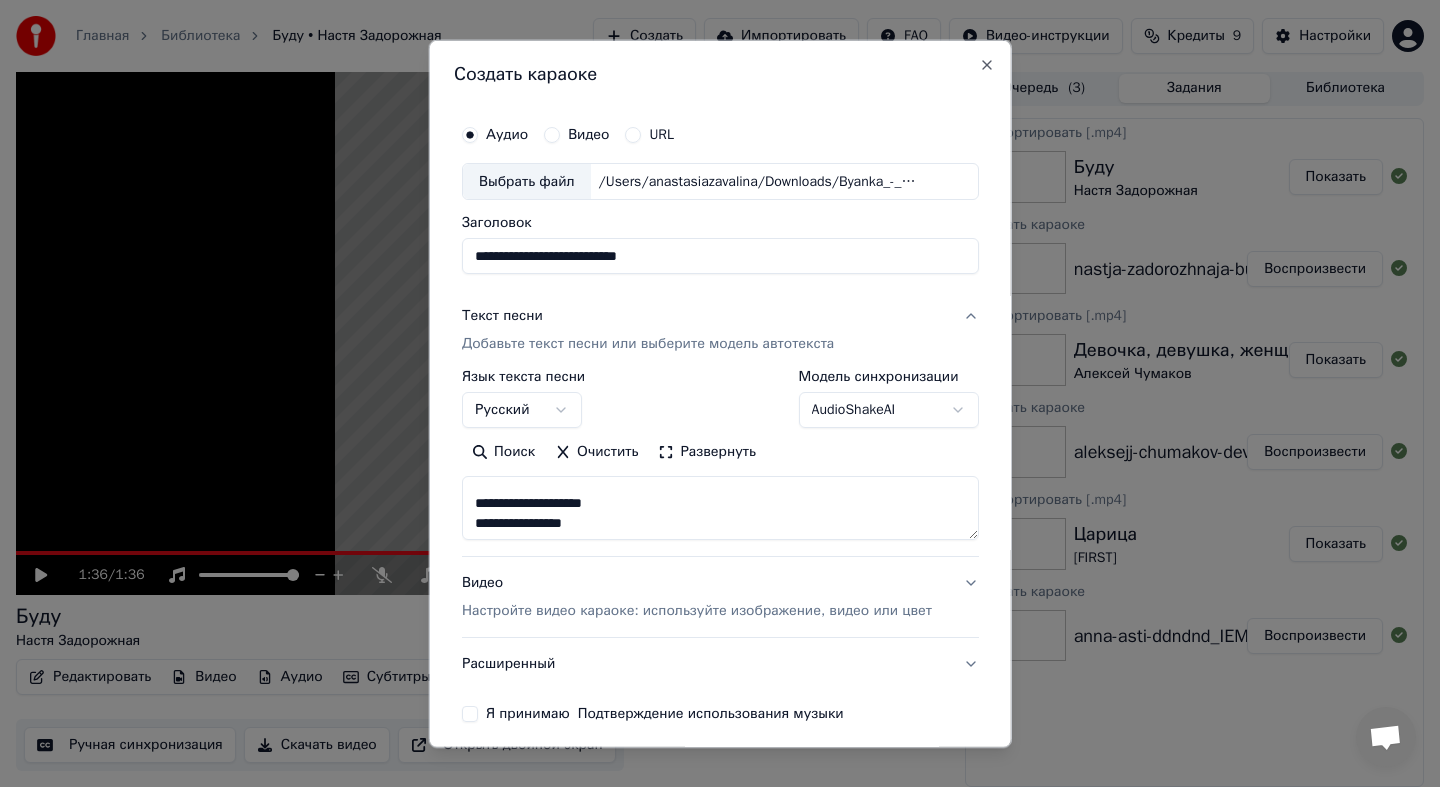 scroll, scrollTop: 610, scrollLeft: 0, axis: vertical 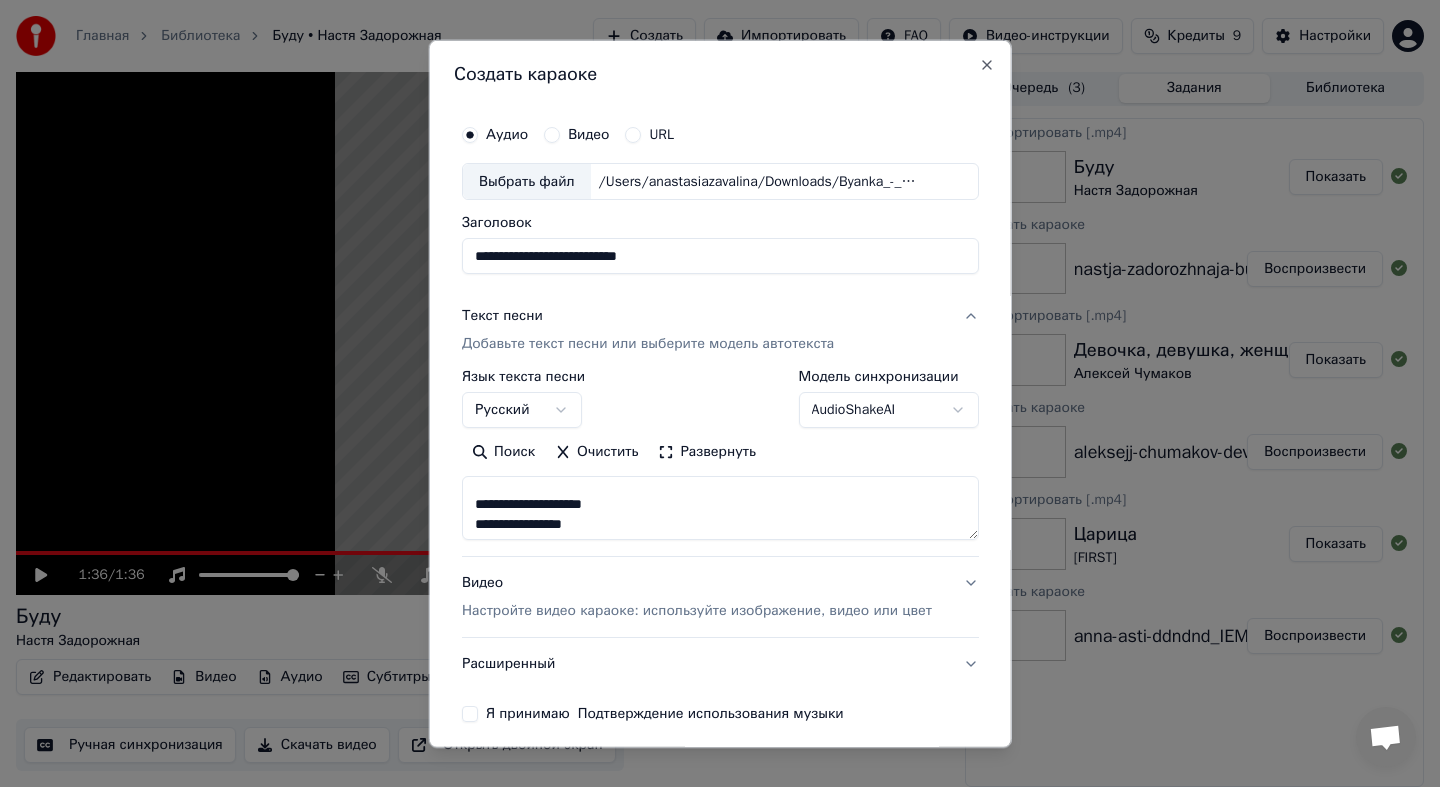 drag, startPoint x: 552, startPoint y: 521, endPoint x: 604, endPoint y: 519, distance: 52.03845 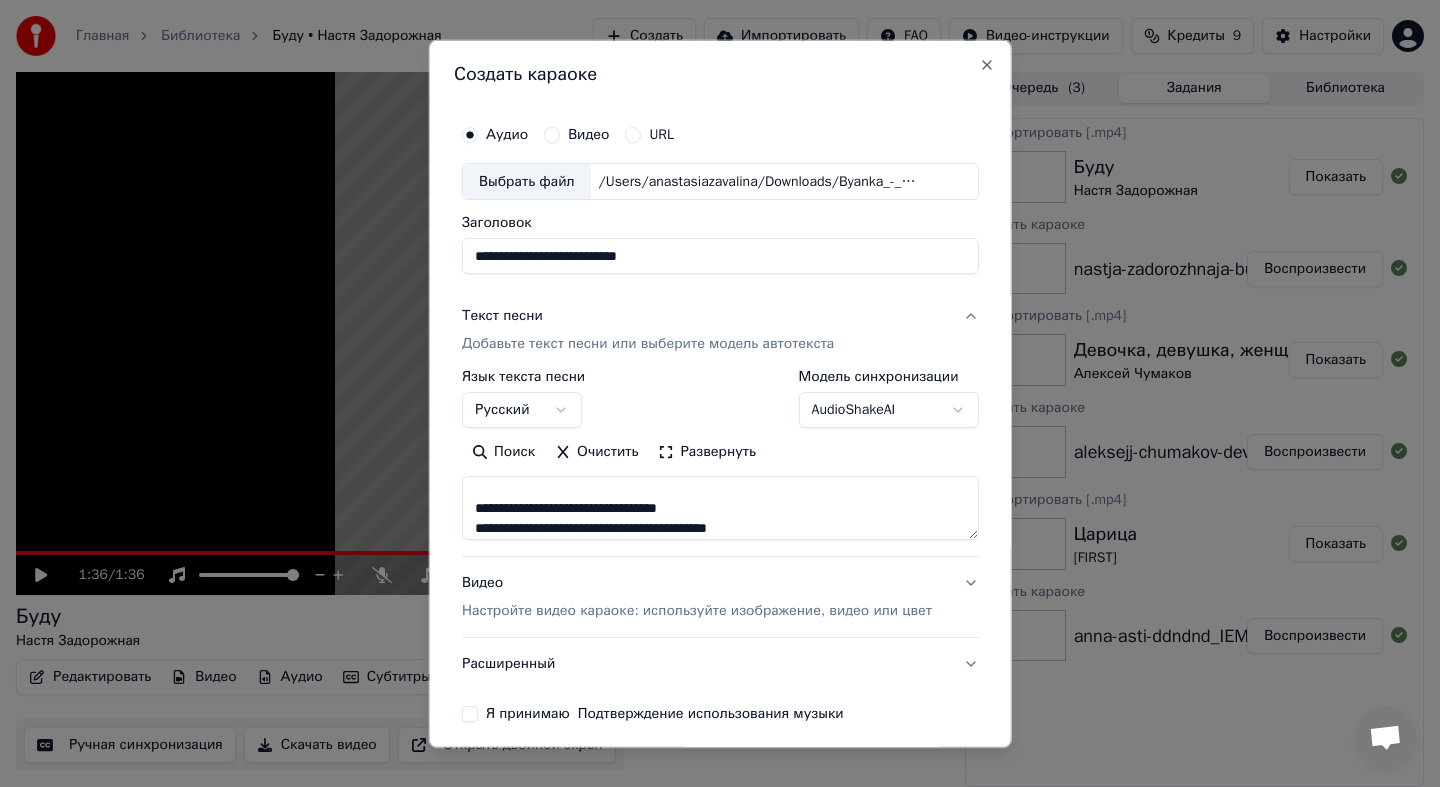 scroll, scrollTop: 830, scrollLeft: 0, axis: vertical 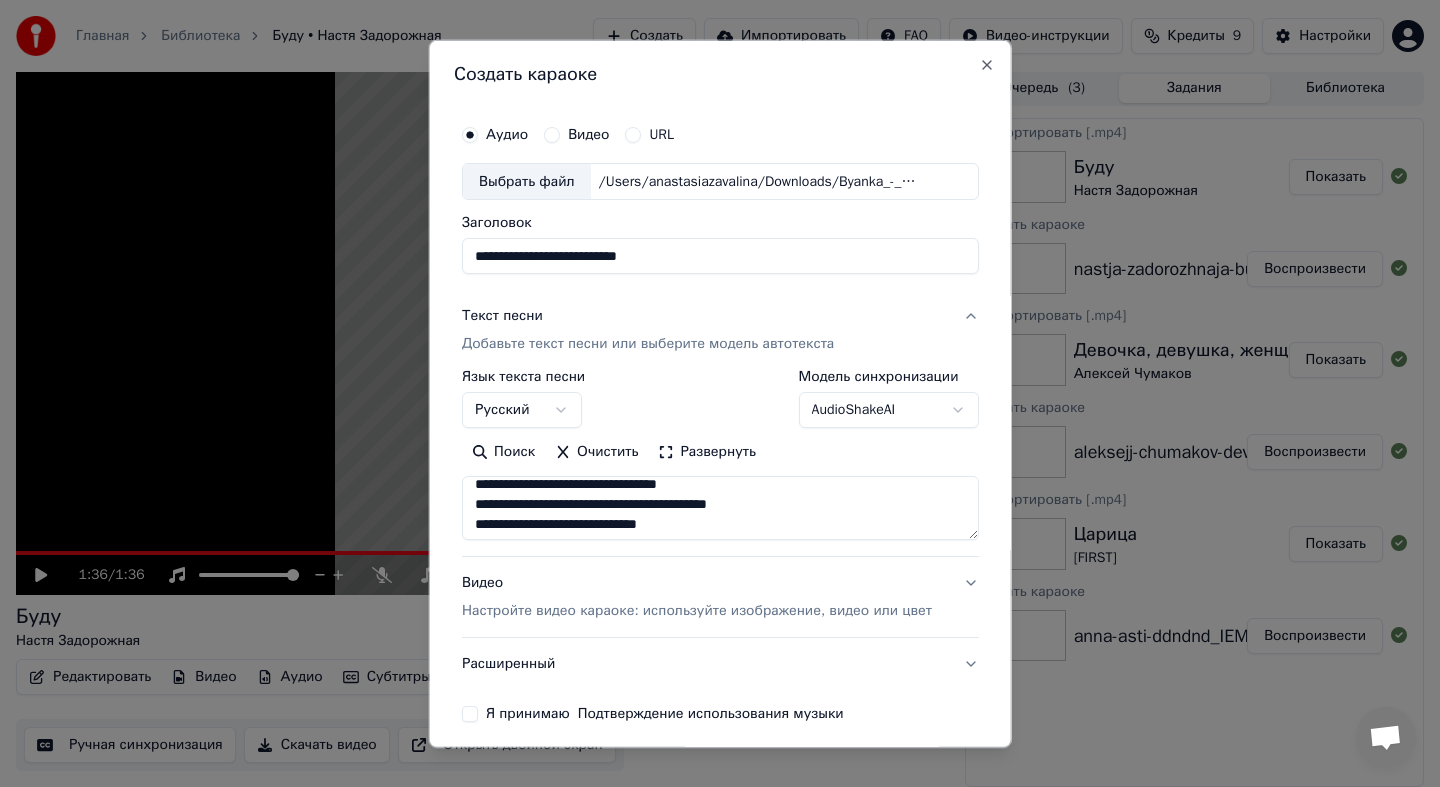 drag, startPoint x: 517, startPoint y: 503, endPoint x: 592, endPoint y: 504, distance: 75.00667 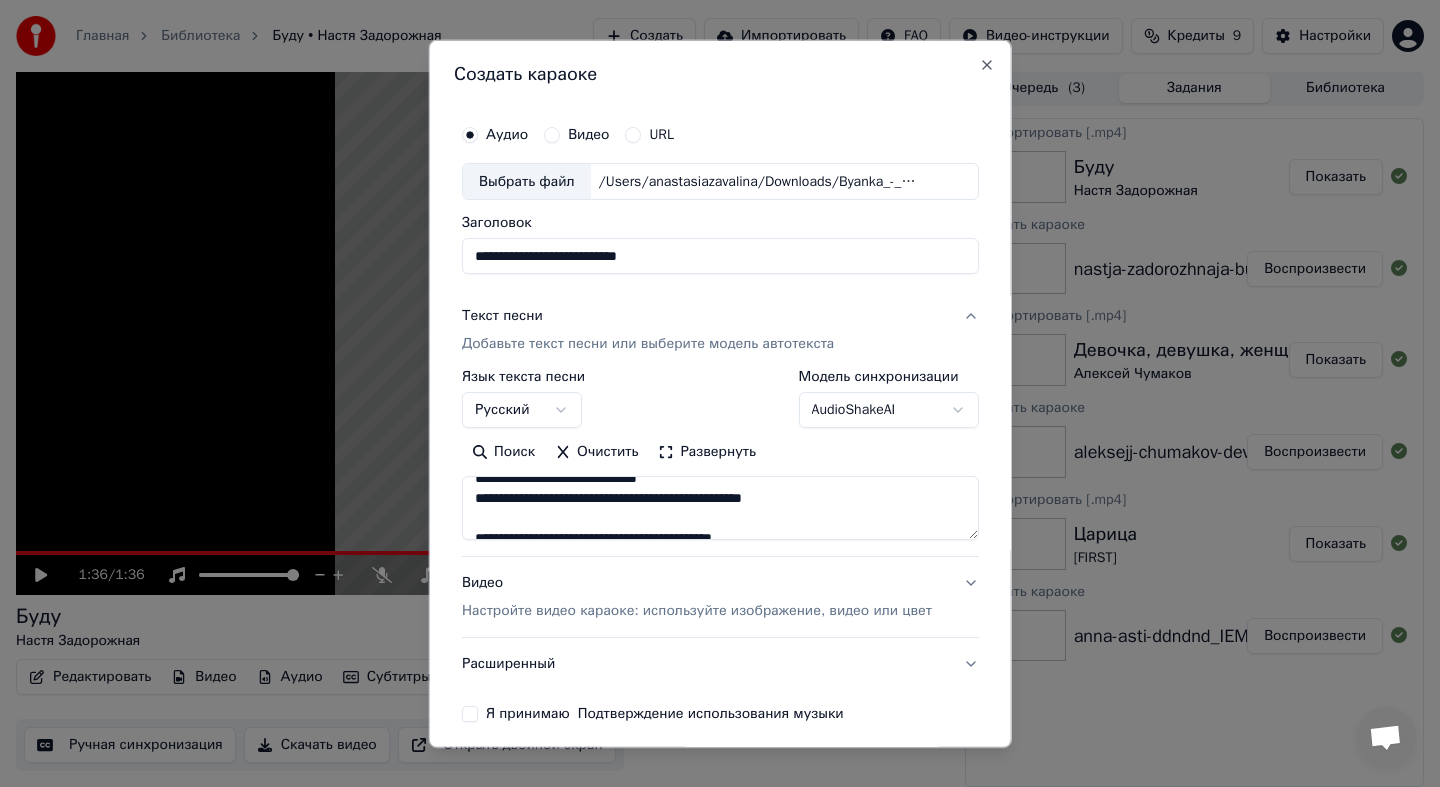 scroll, scrollTop: 867, scrollLeft: 0, axis: vertical 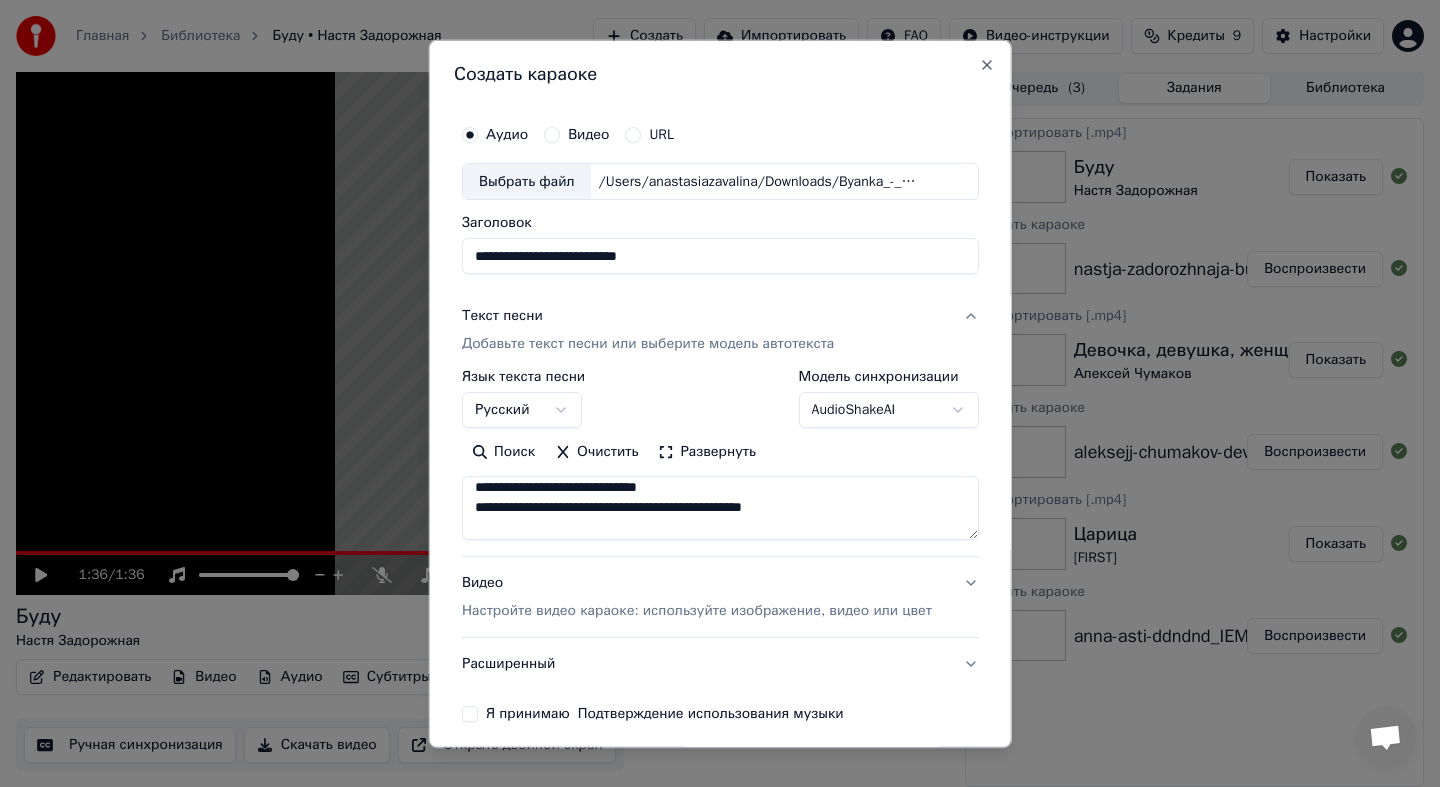 drag, startPoint x: 560, startPoint y: 514, endPoint x: 617, endPoint y: 513, distance: 57.00877 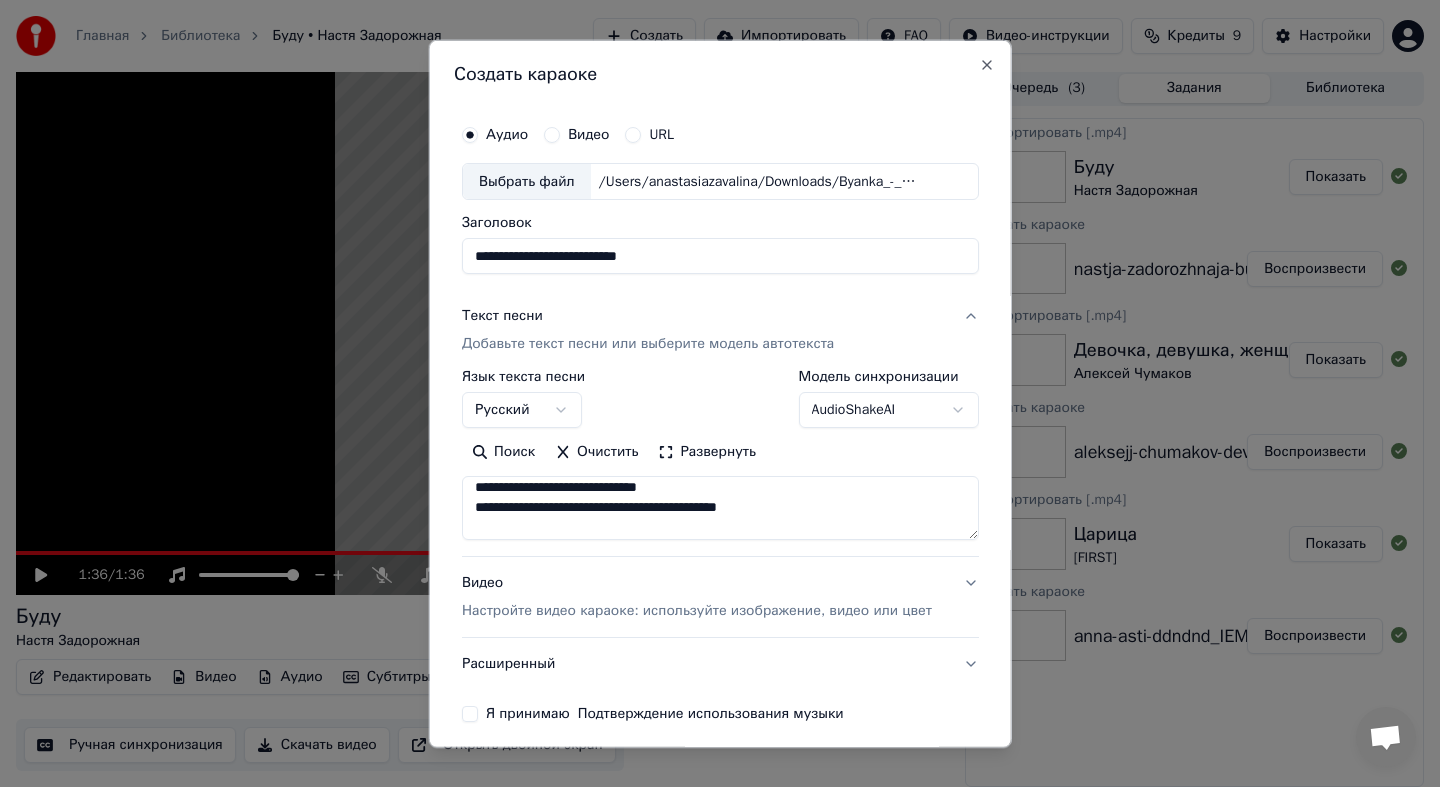drag, startPoint x: 721, startPoint y: 507, endPoint x: 775, endPoint y: 508, distance: 54.00926 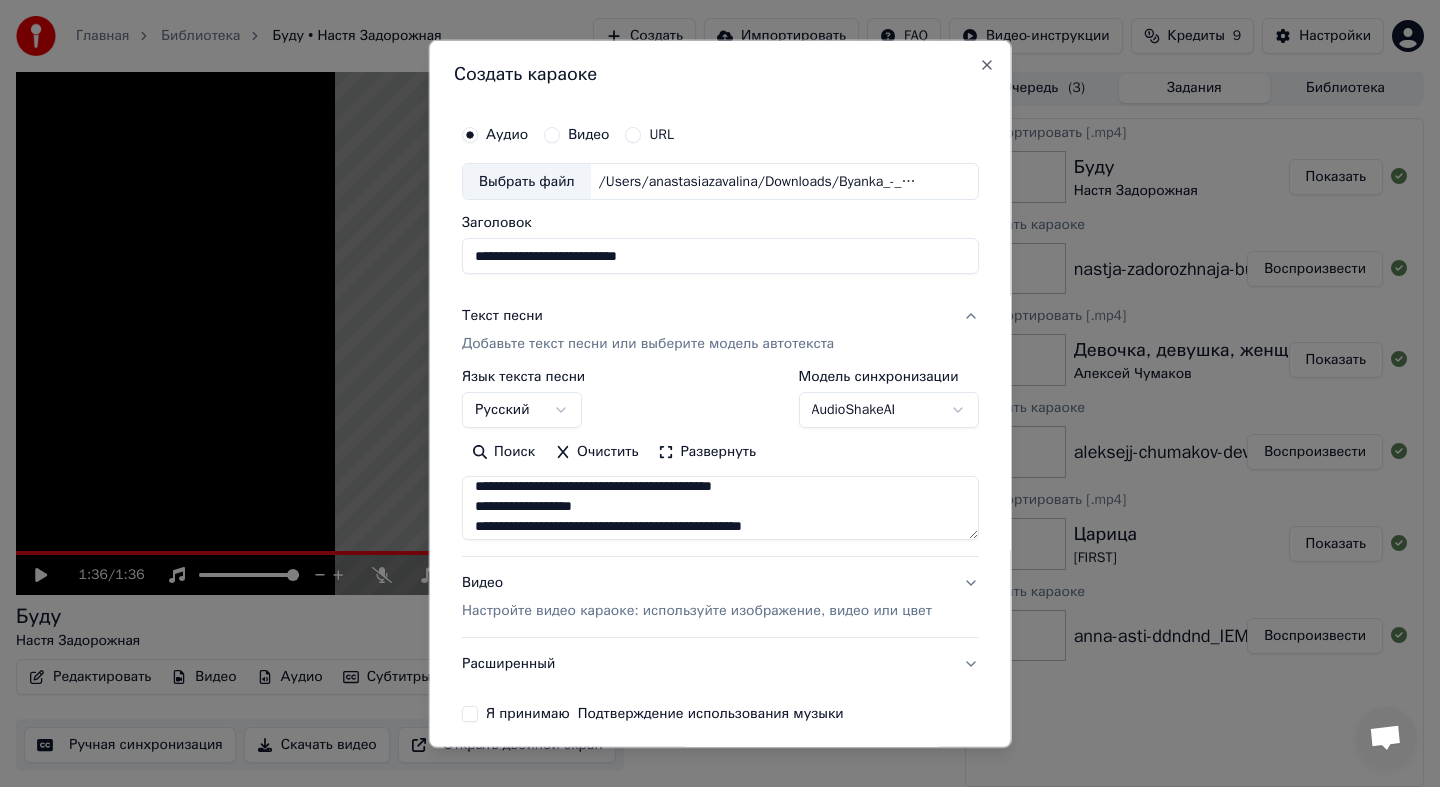 scroll, scrollTop: 937, scrollLeft: 0, axis: vertical 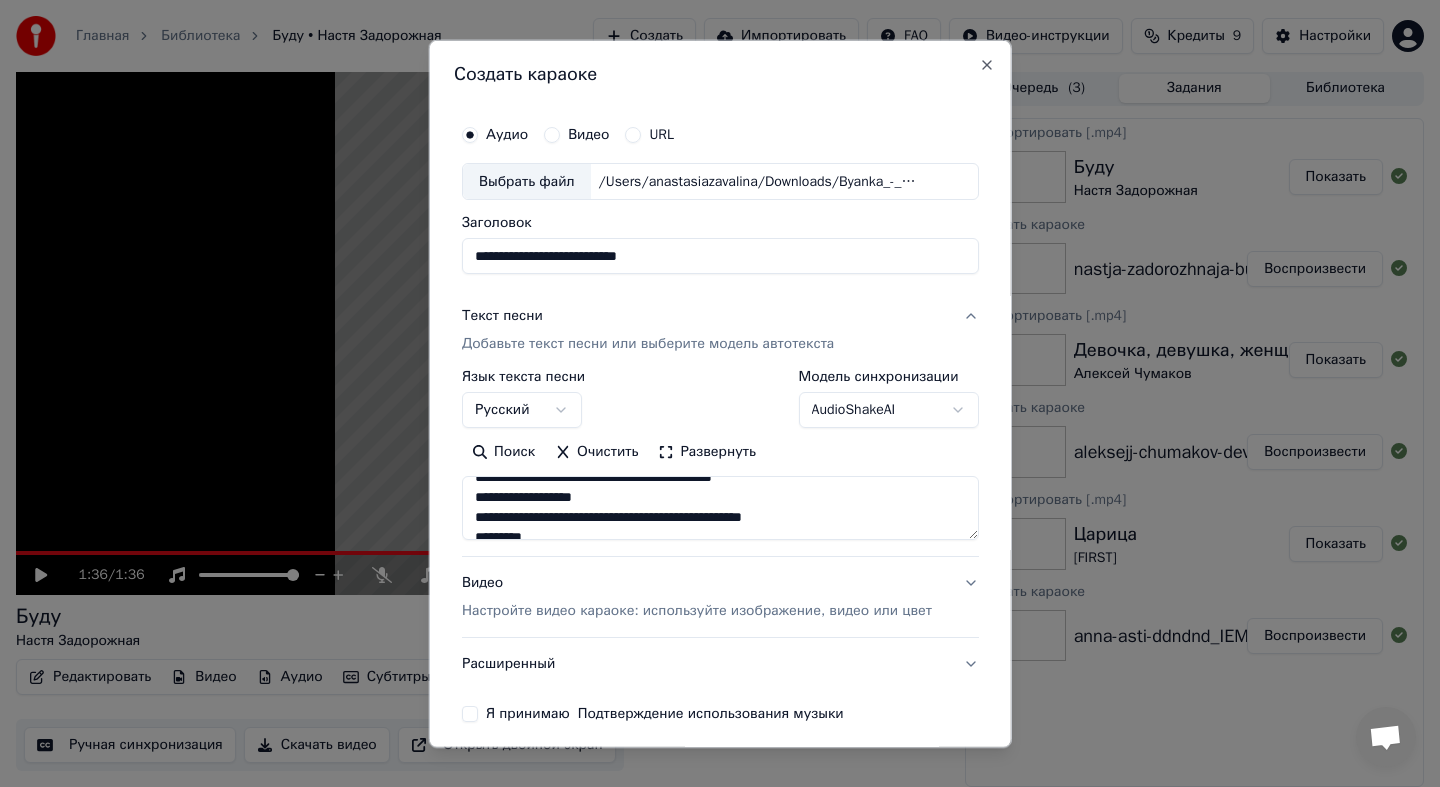 drag, startPoint x: 775, startPoint y: 521, endPoint x: 867, endPoint y: 516, distance: 92.13577 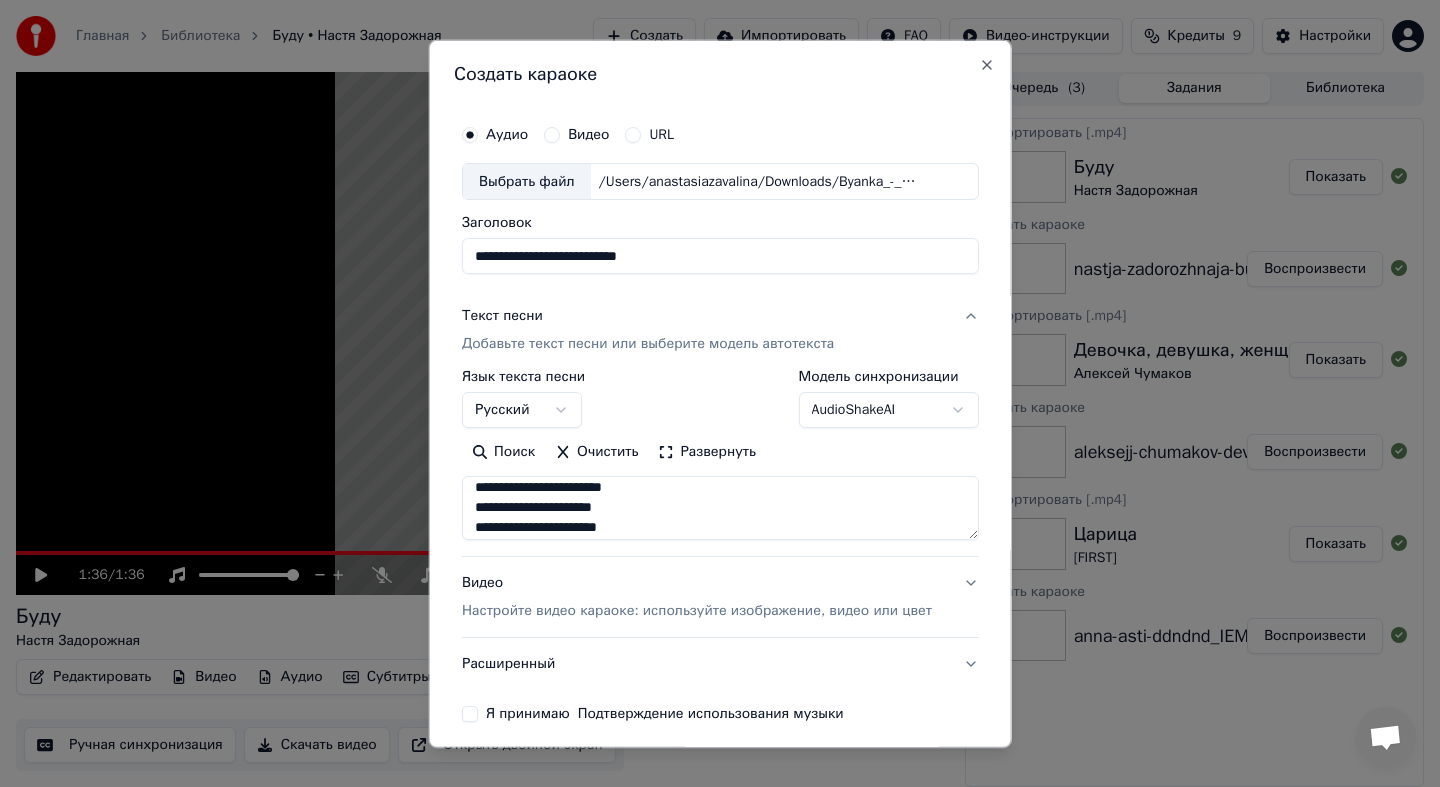scroll, scrollTop: 1365, scrollLeft: 0, axis: vertical 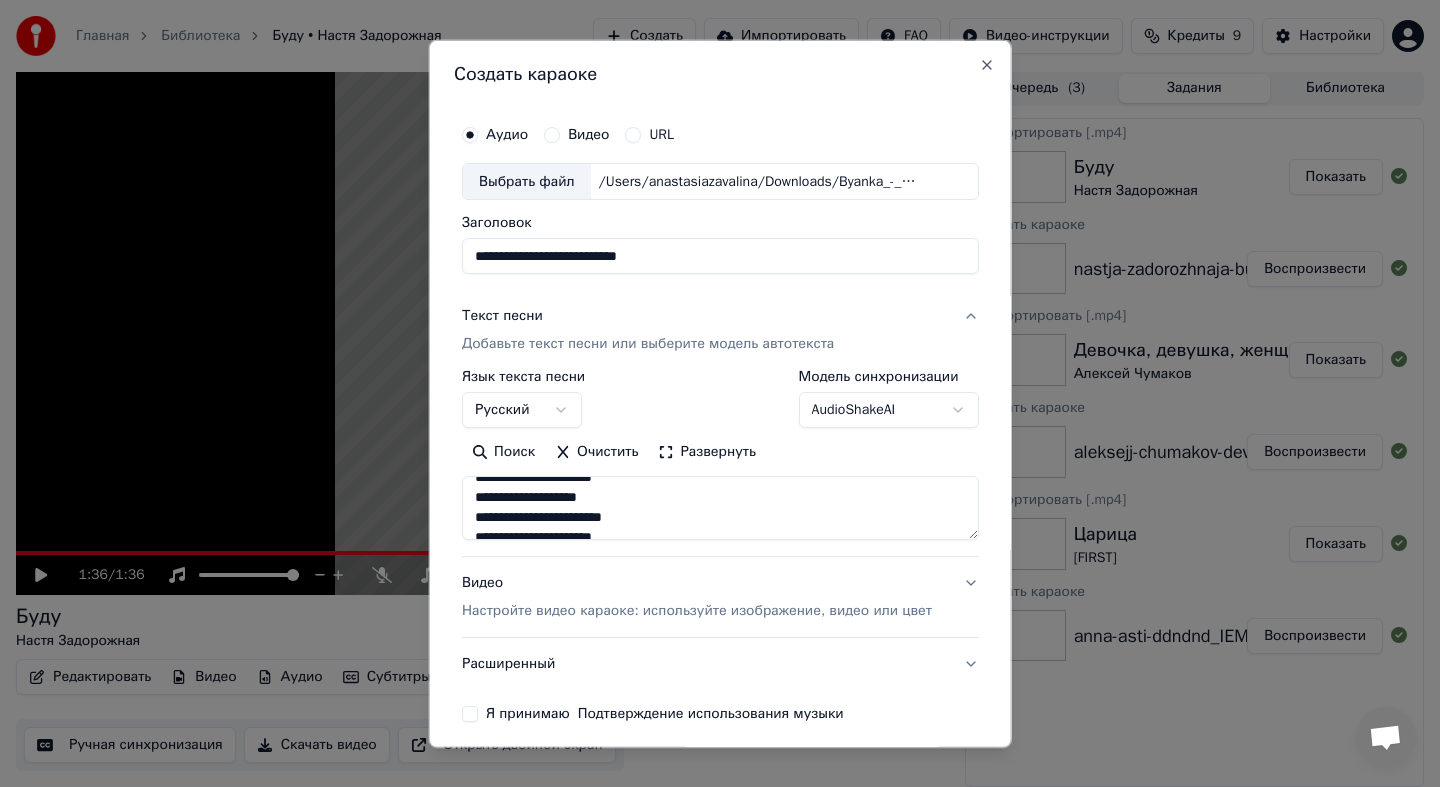 drag, startPoint x: 598, startPoint y: 486, endPoint x: 681, endPoint y: 526, distance: 92.13577 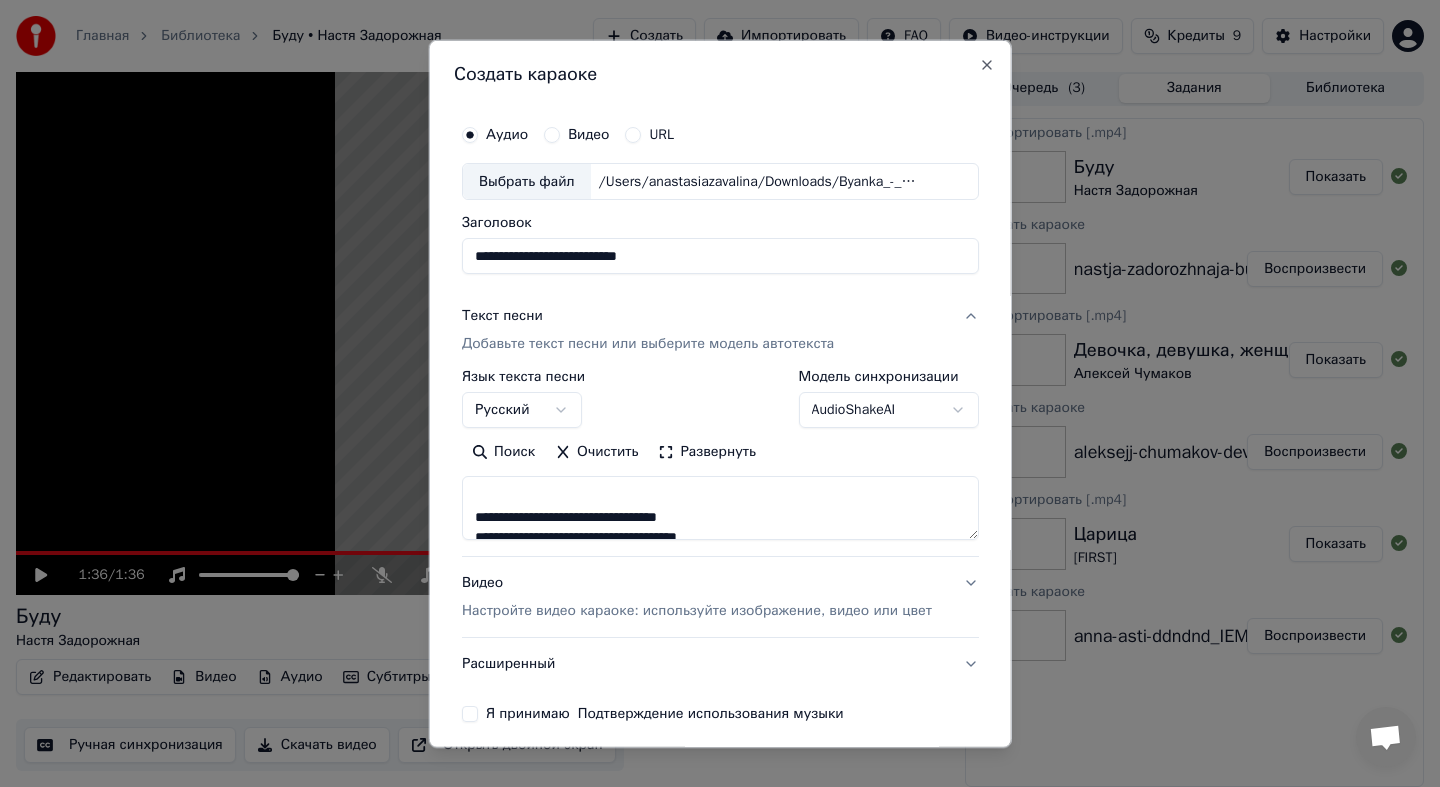 scroll, scrollTop: 800, scrollLeft: 0, axis: vertical 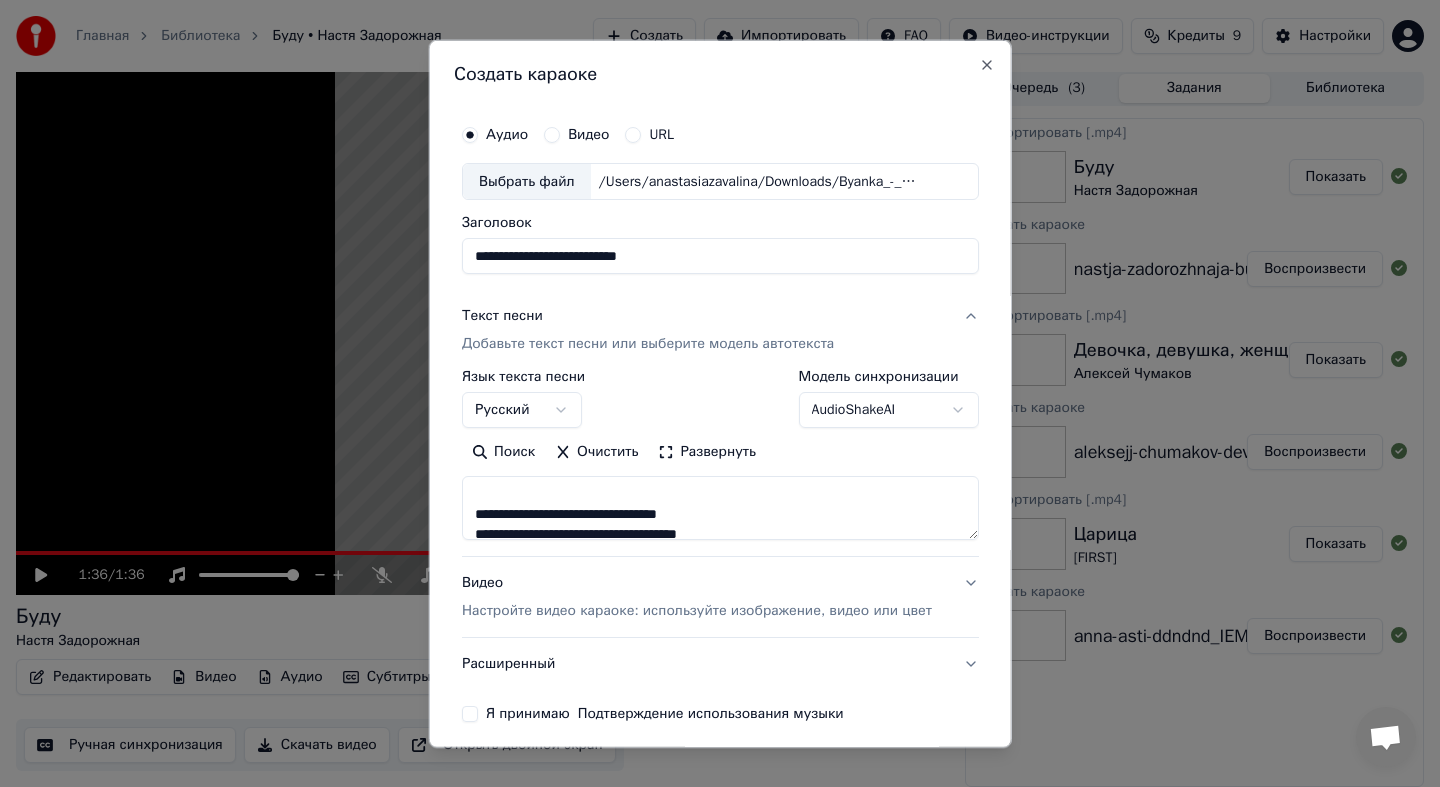 type on "**********" 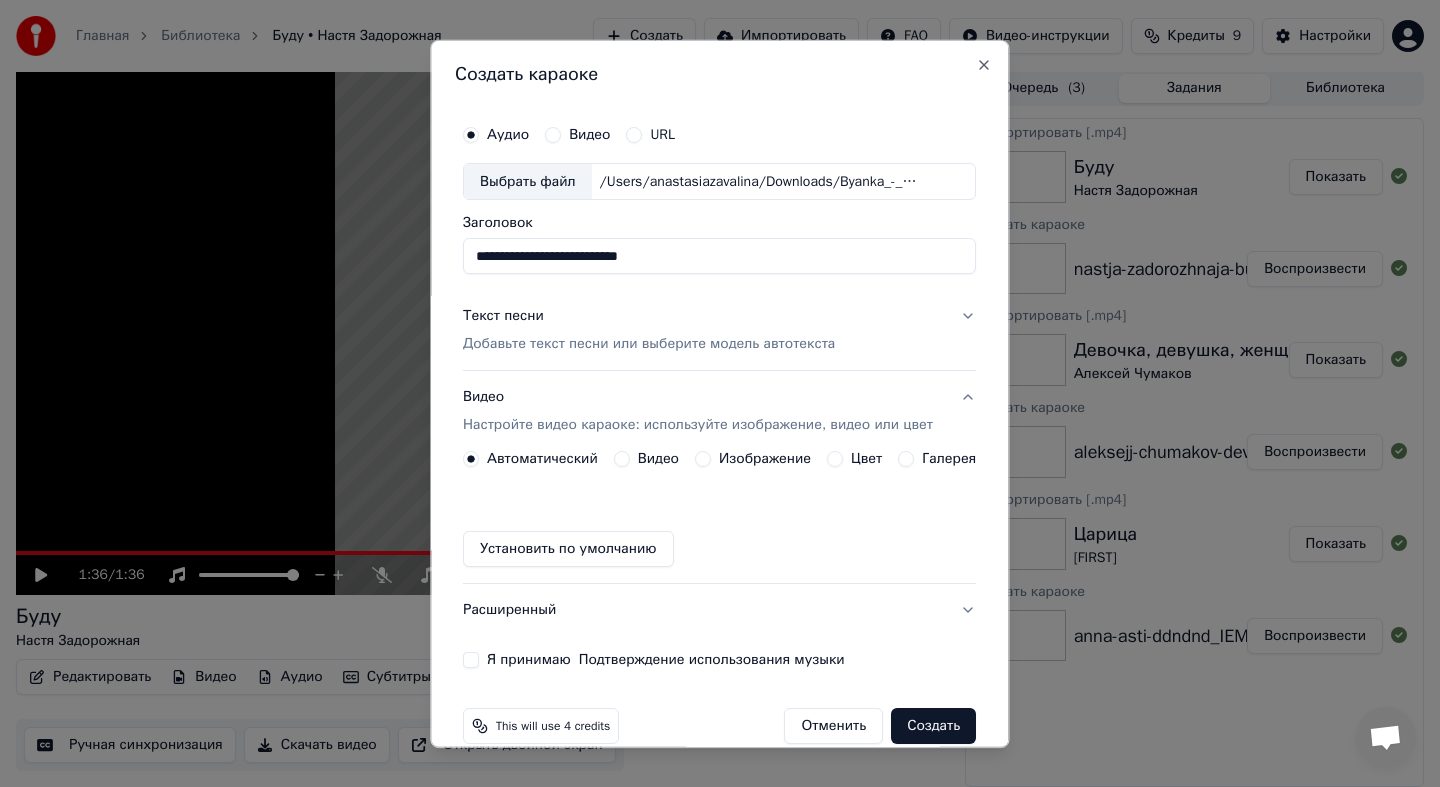 click on "Изображение" at bounding box center (765, 459) 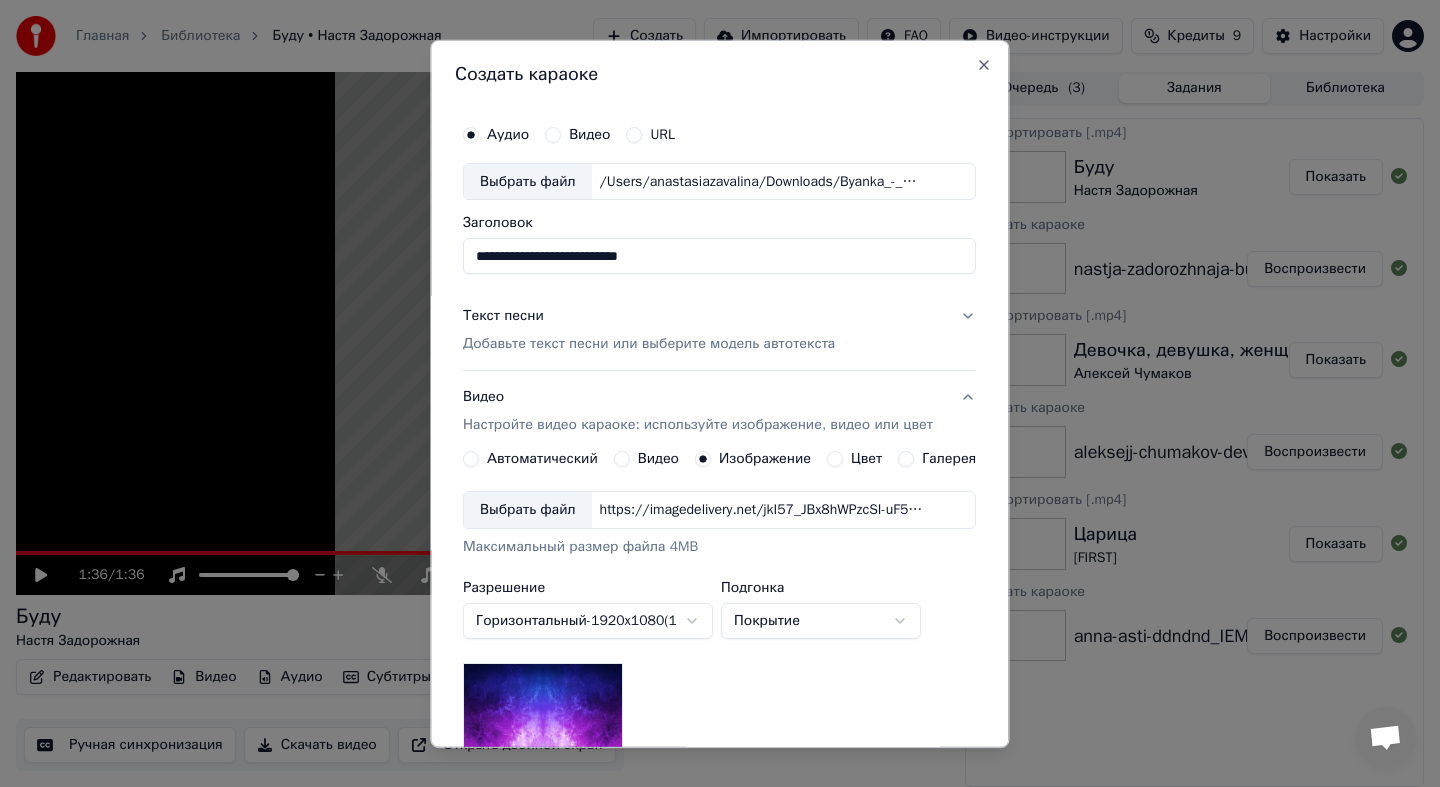 click on "Выбрать файл" at bounding box center [528, 510] 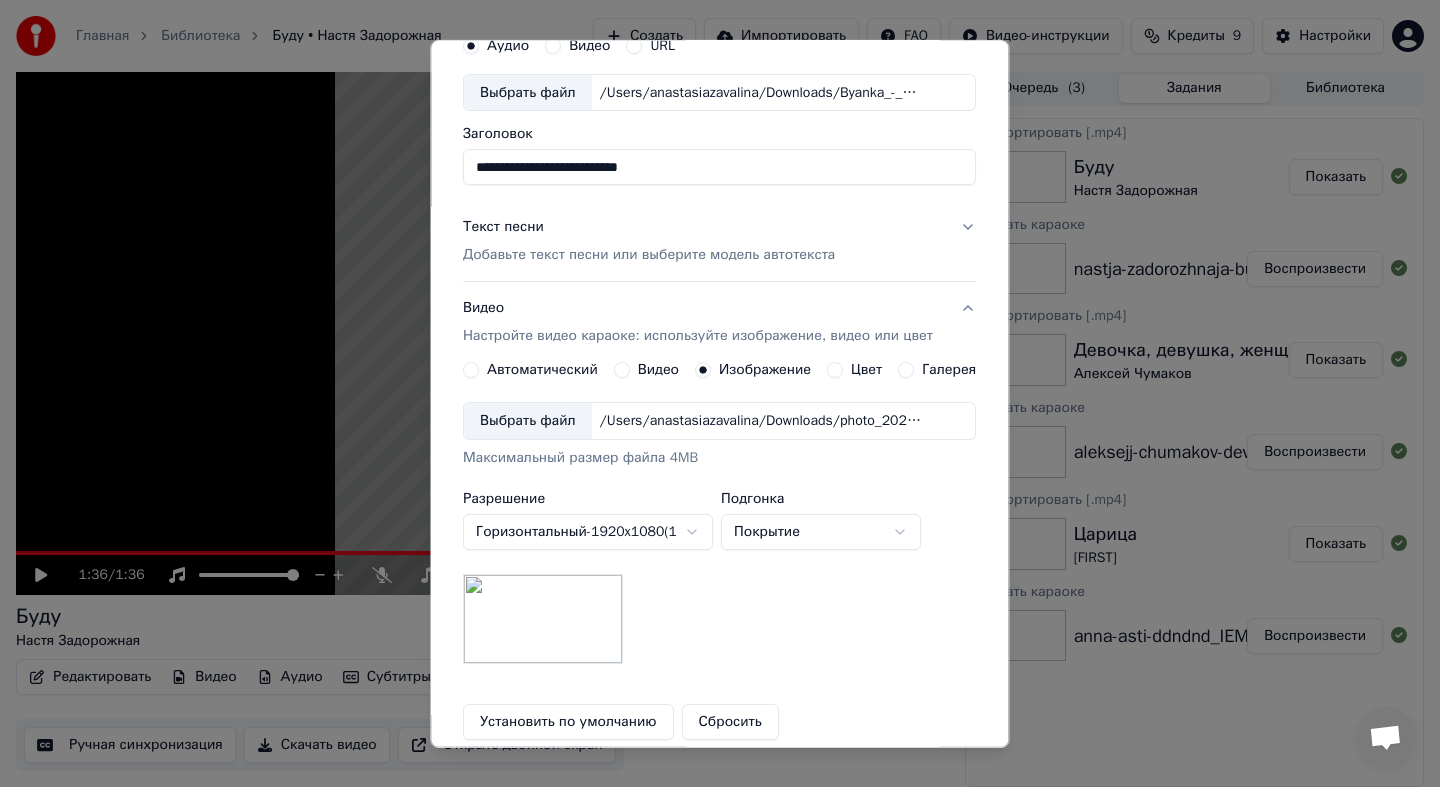 scroll, scrollTop: 140, scrollLeft: 0, axis: vertical 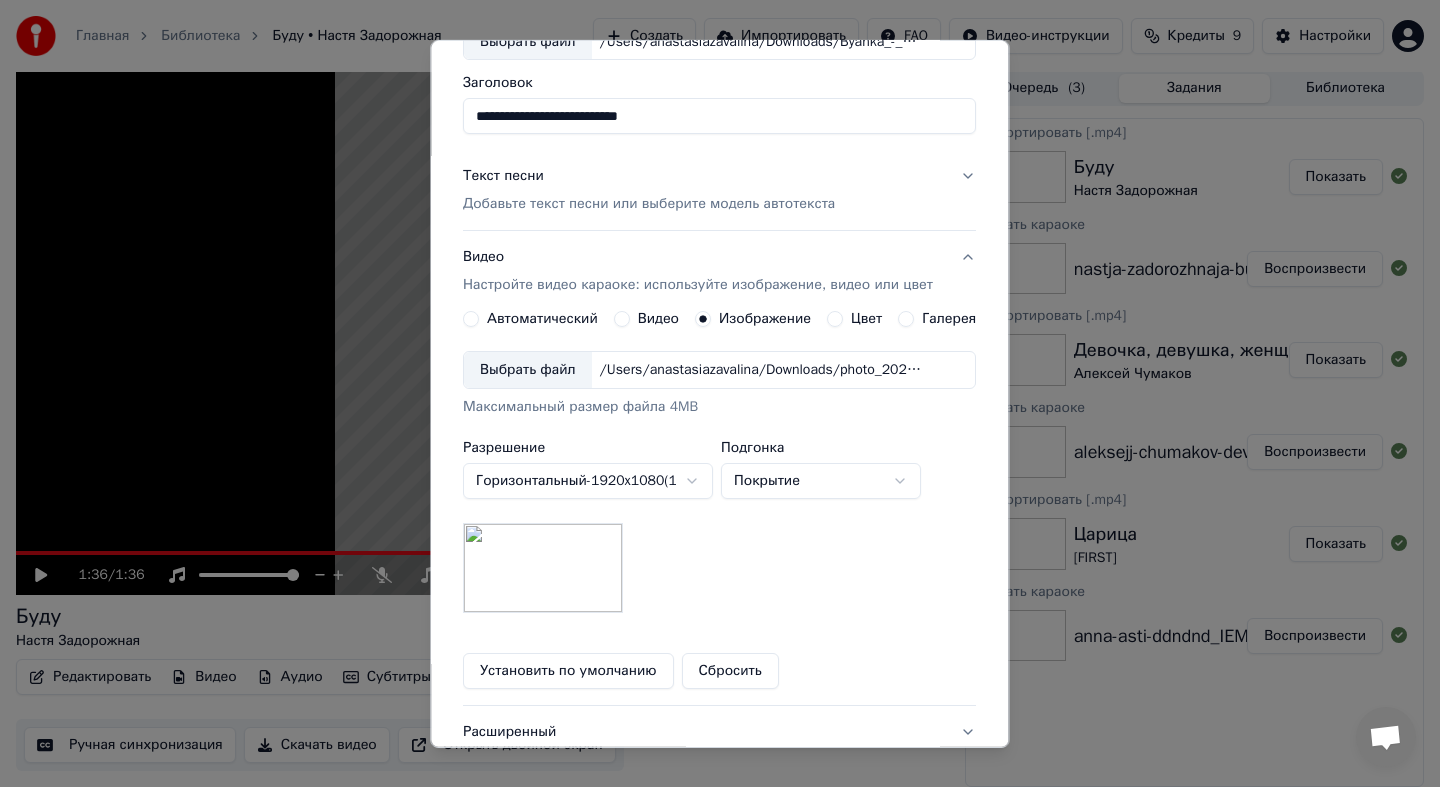 click on "Главная Библиотека Буду • Настя Задорожная Создать Импортировать FAQ Видео-инструкции Кредиты 9 Настройки 1:36  /  1:36 Буду Настя Задорожная BPM 144 Тональность F Редактировать Видео Аудио Субтитры Загрузить Облачная библиотека Ручная синхронизация Скачать видео Открыть двойной экран Очередь ( 3 ) Задания Библиотека Экспортировать [.mp4] Буду Настя Задорожная Показать Создать караоке nastja-zadorozhnaja-budu_6WaKSSQZ Воспроизвести Экспортировать [.mp4] Девочка, девушка, женщина Алексей Чумаков Показать Создать караоке aleksejj-chumakov-devochka-devushka-zhenshhina-48059068_iwnkc3hY Воспроизвести Царица URL" at bounding box center (720, 391) 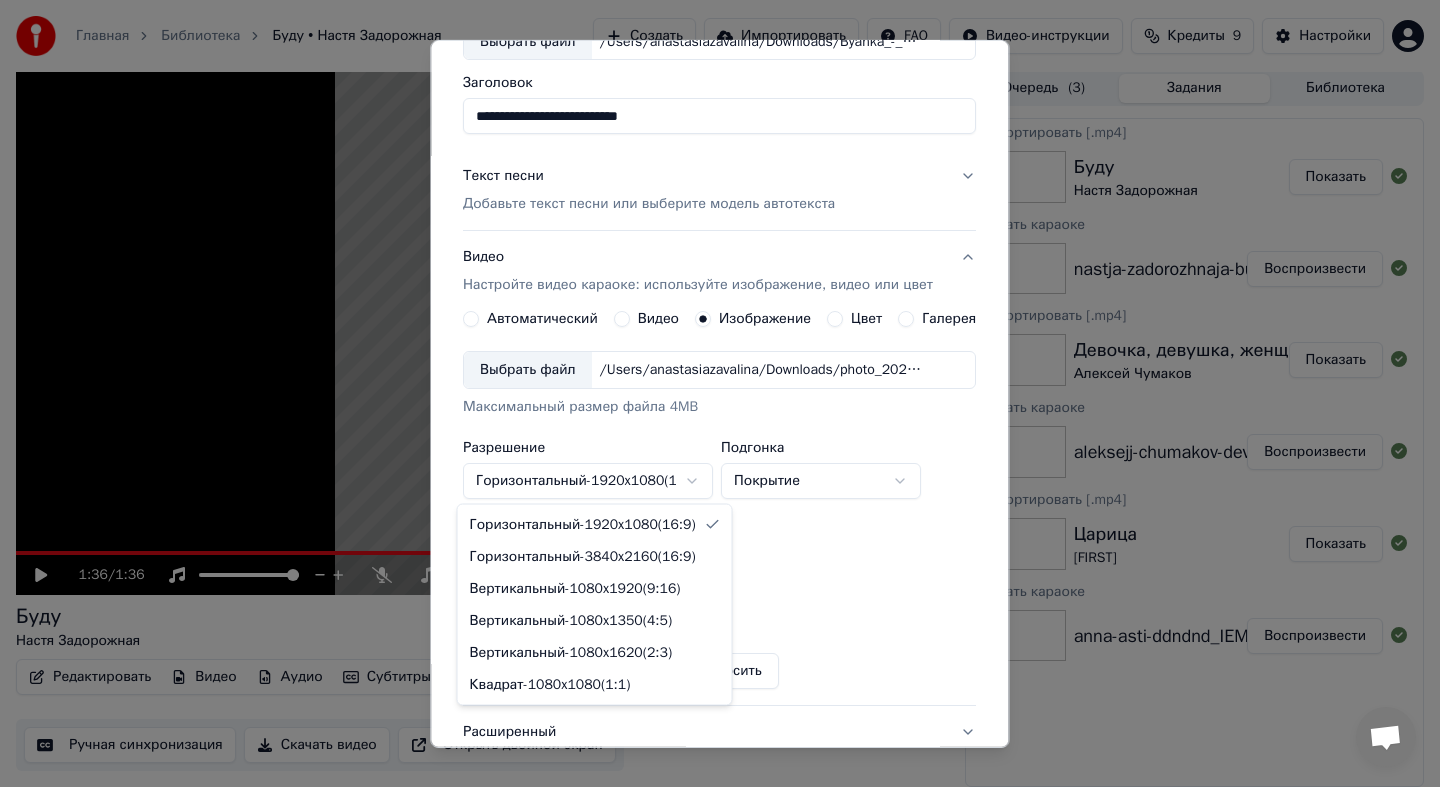 select on "*********" 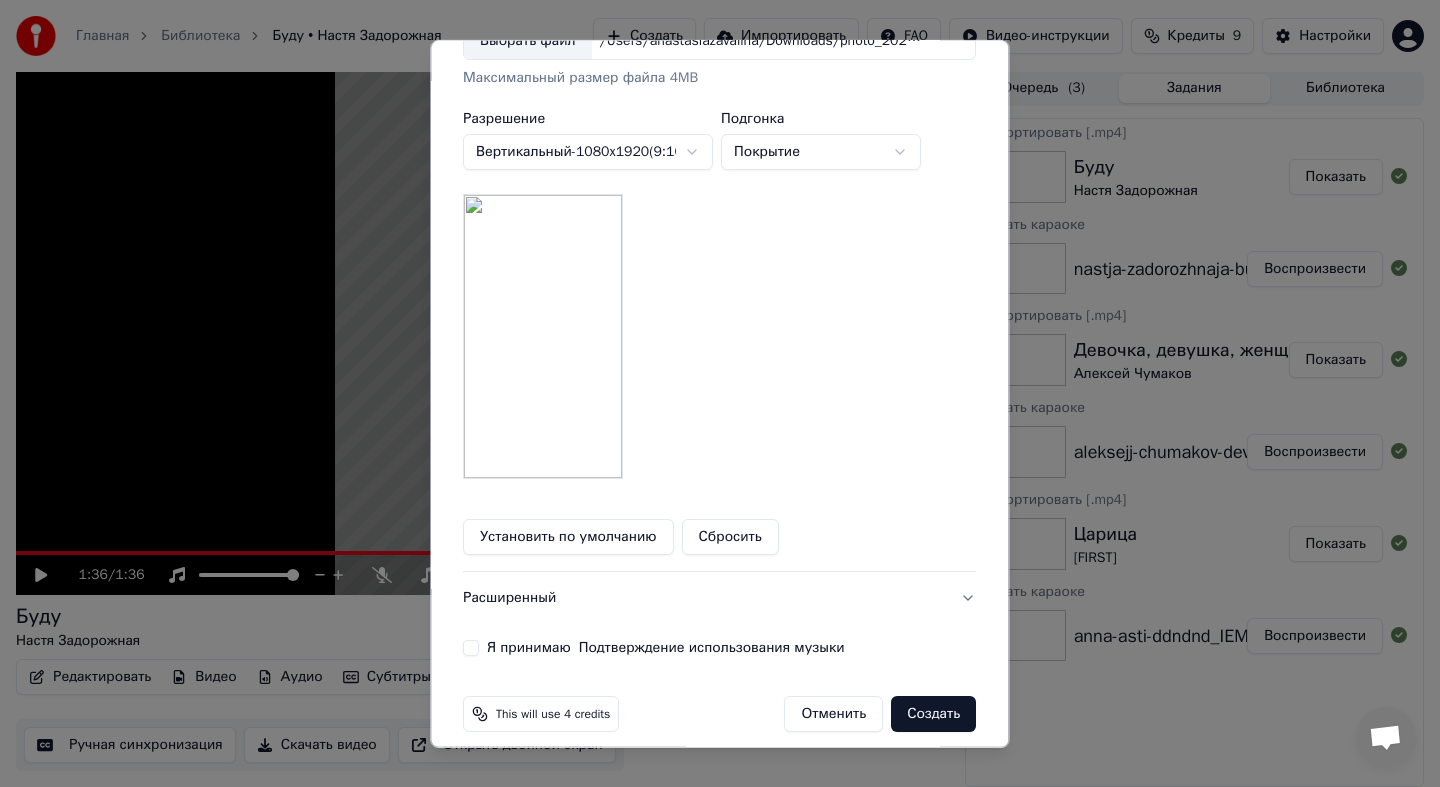 scroll, scrollTop: 470, scrollLeft: 0, axis: vertical 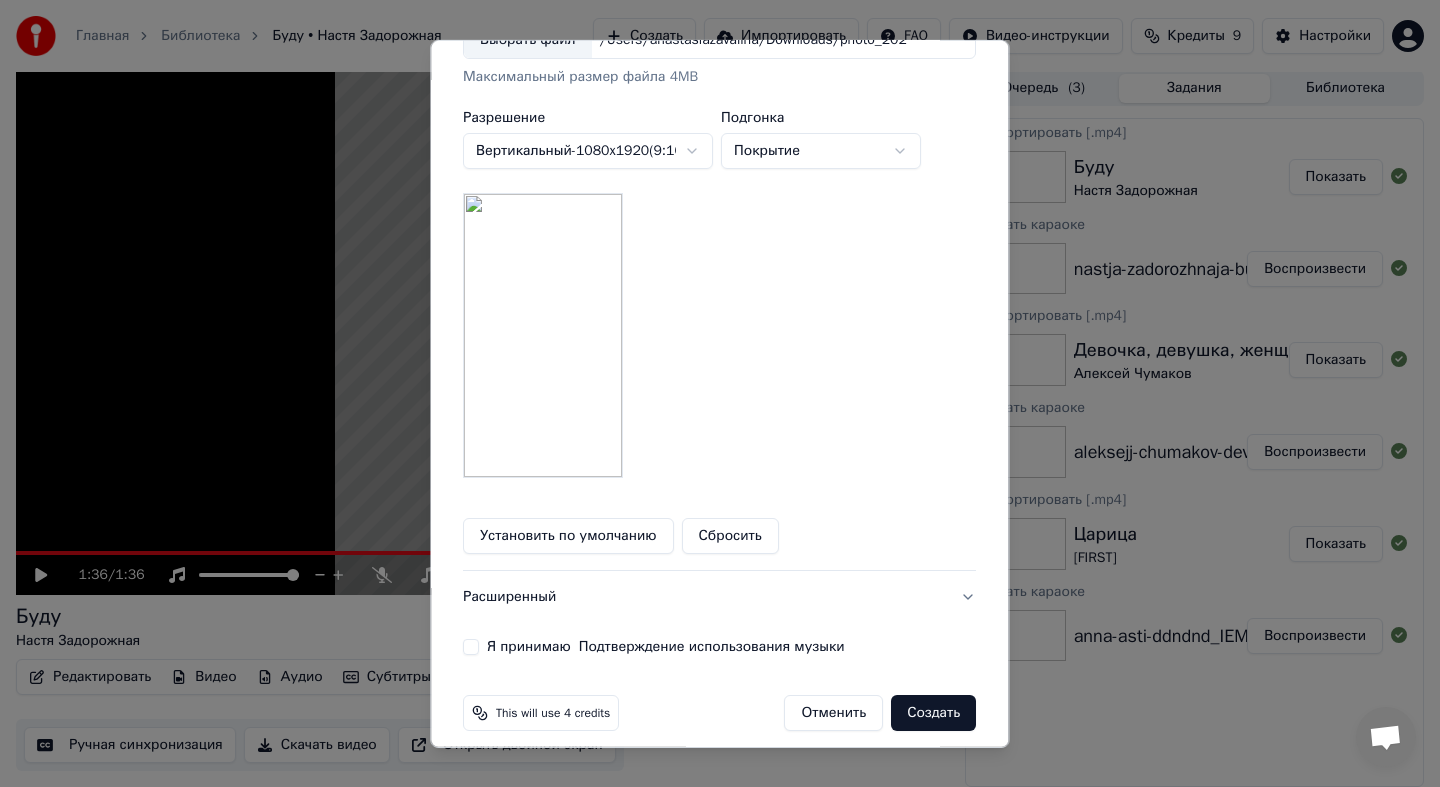 click on "Я принимаю   Подтверждение использования музыки" at bounding box center [666, 647] 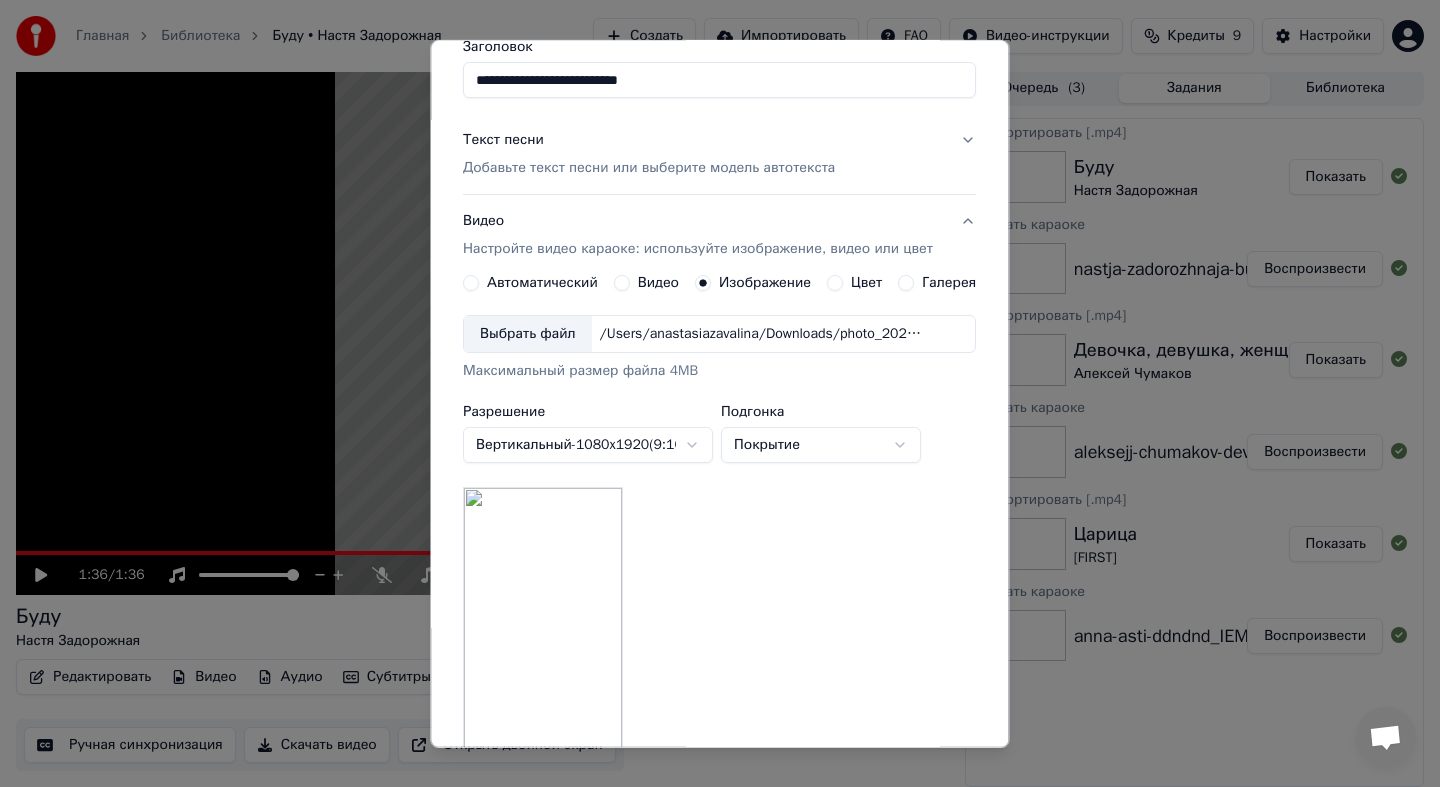 scroll, scrollTop: 486, scrollLeft: 0, axis: vertical 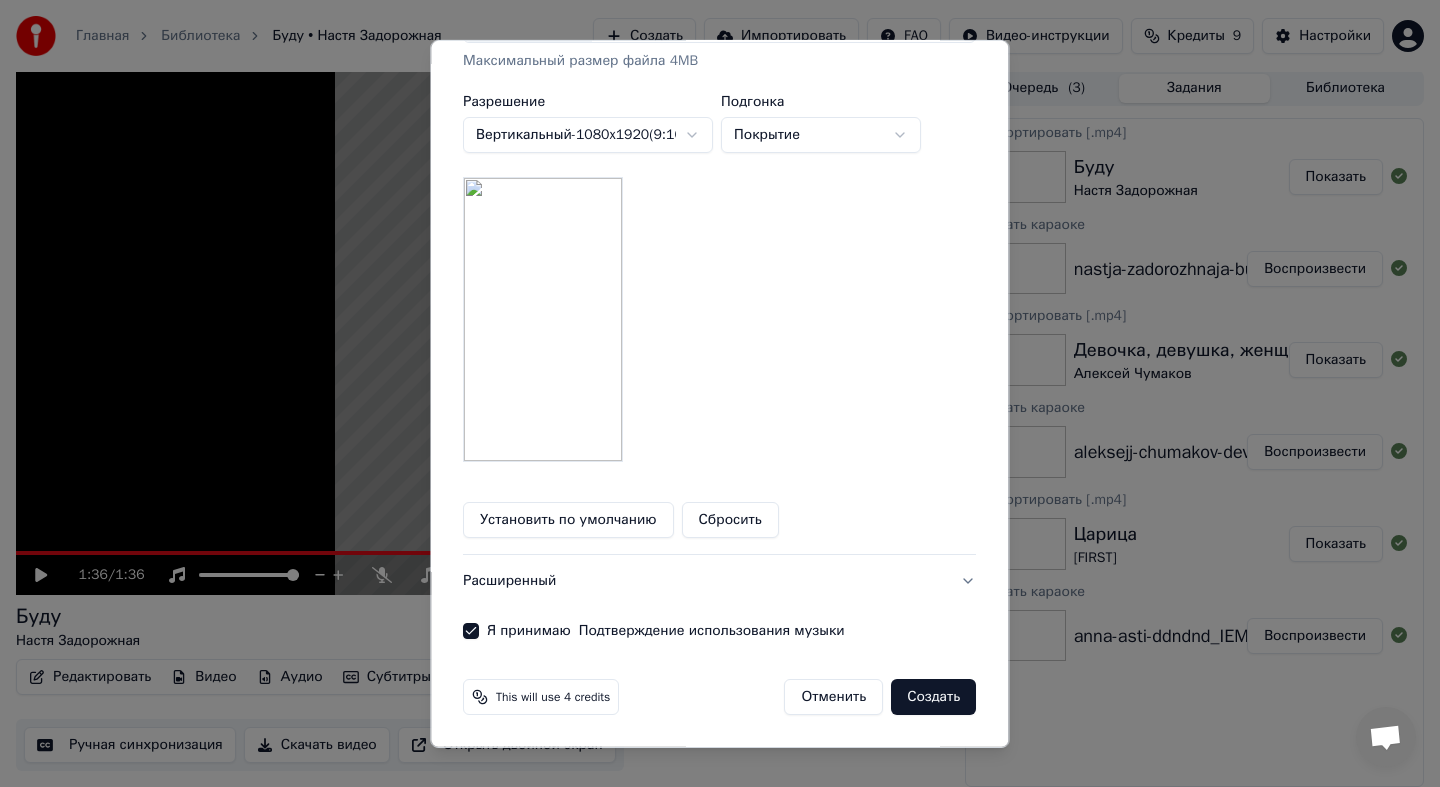 click on "Создать" at bounding box center (934, 697) 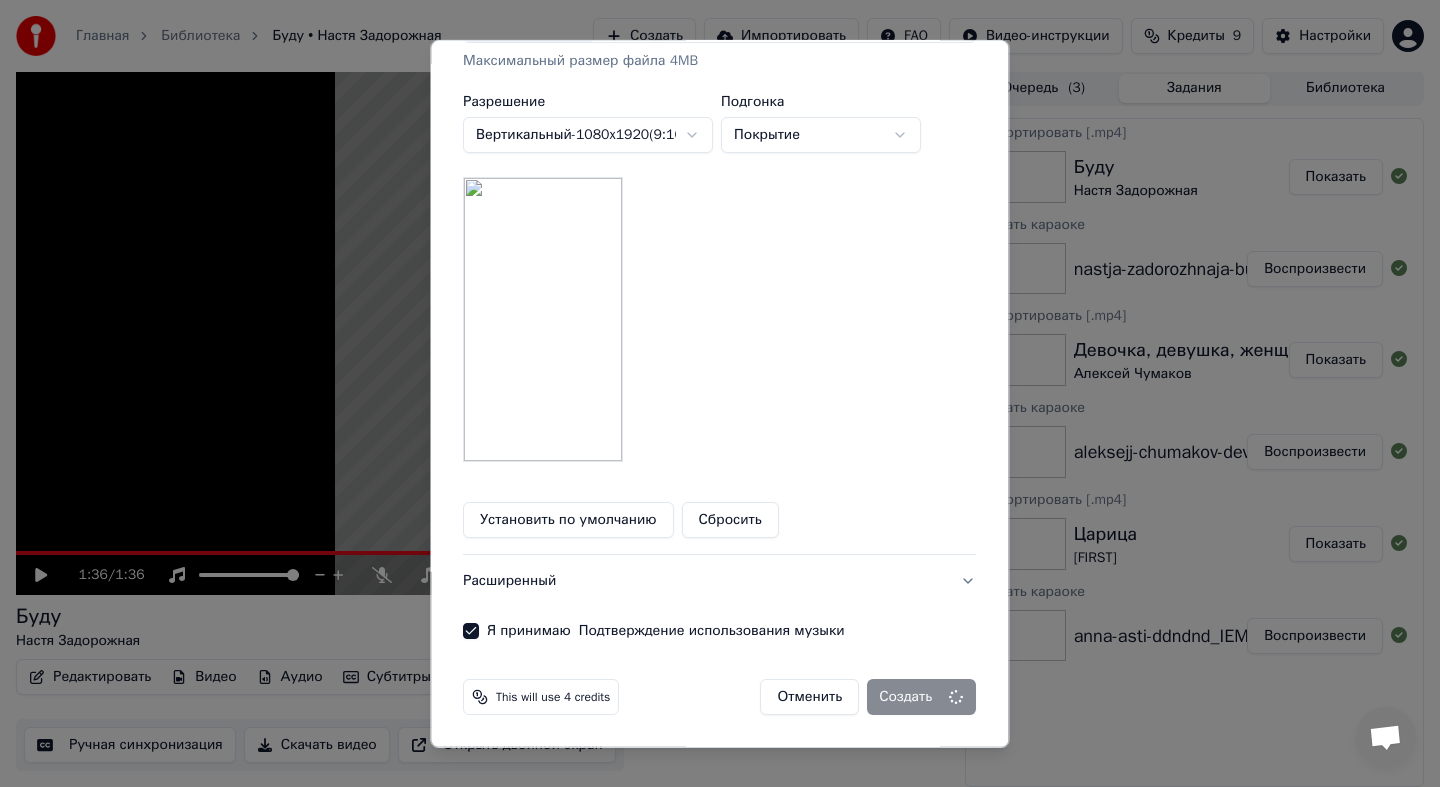 type 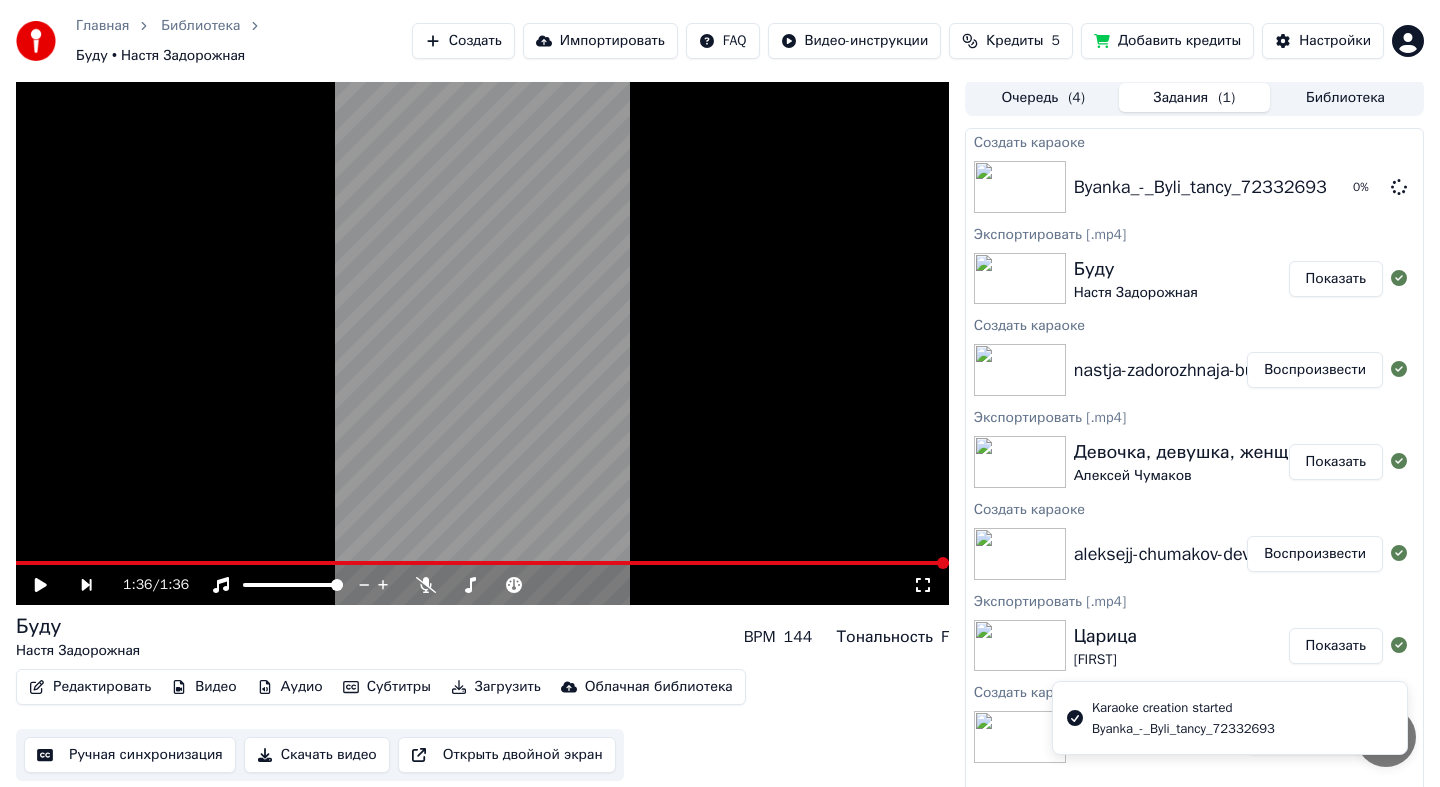 scroll, scrollTop: 0, scrollLeft: 0, axis: both 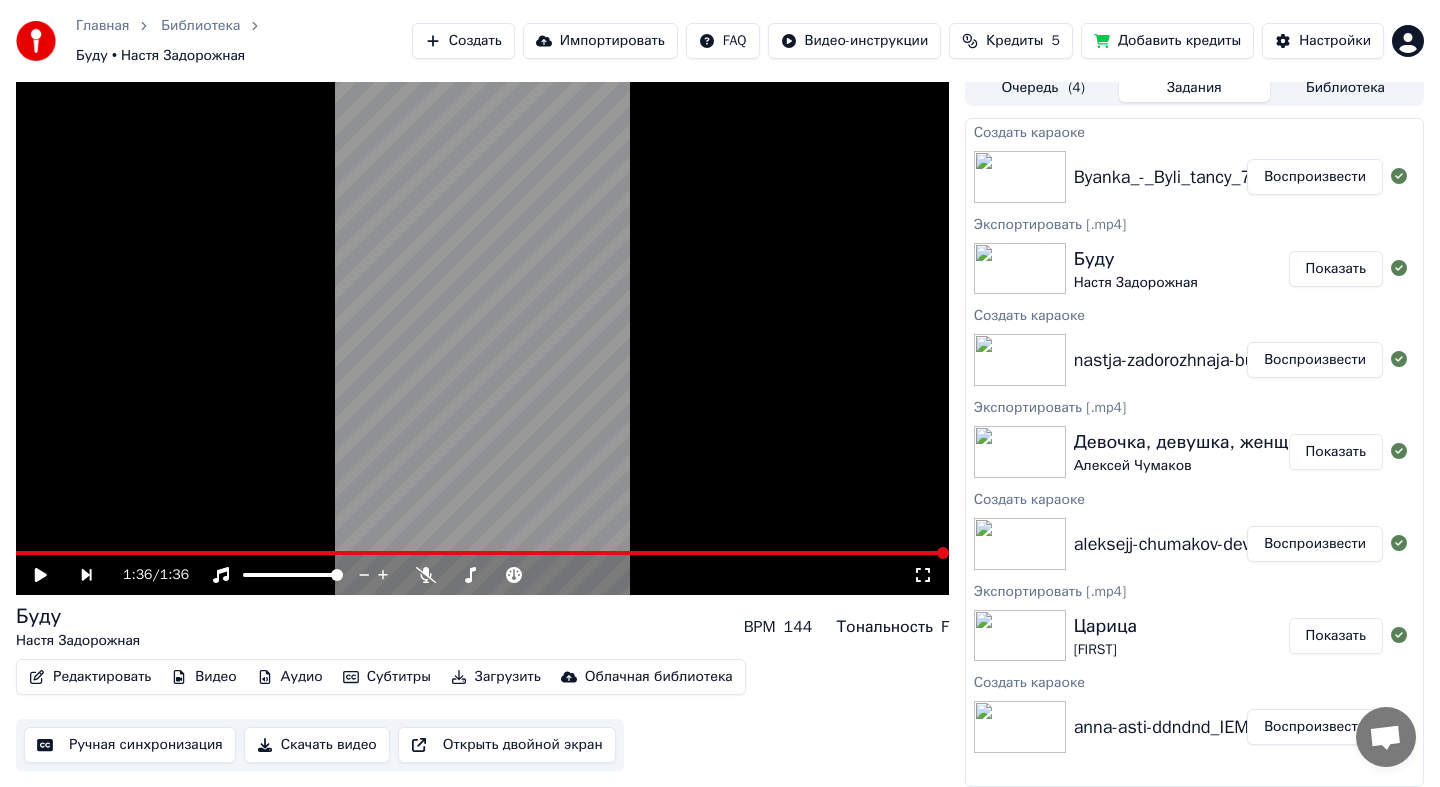 click on "Воспроизвести" at bounding box center (1315, 177) 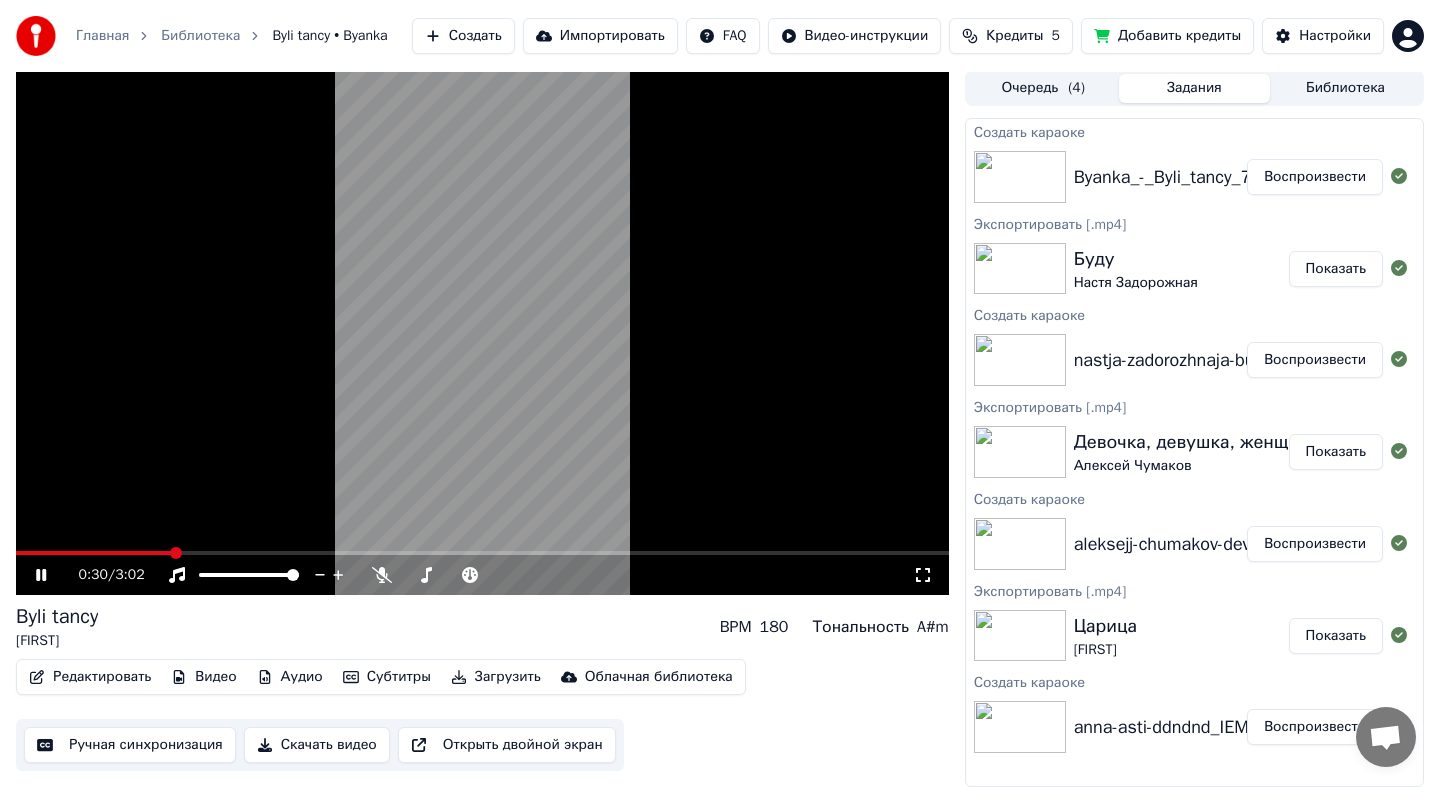 click on "Субтитры" at bounding box center [387, 677] 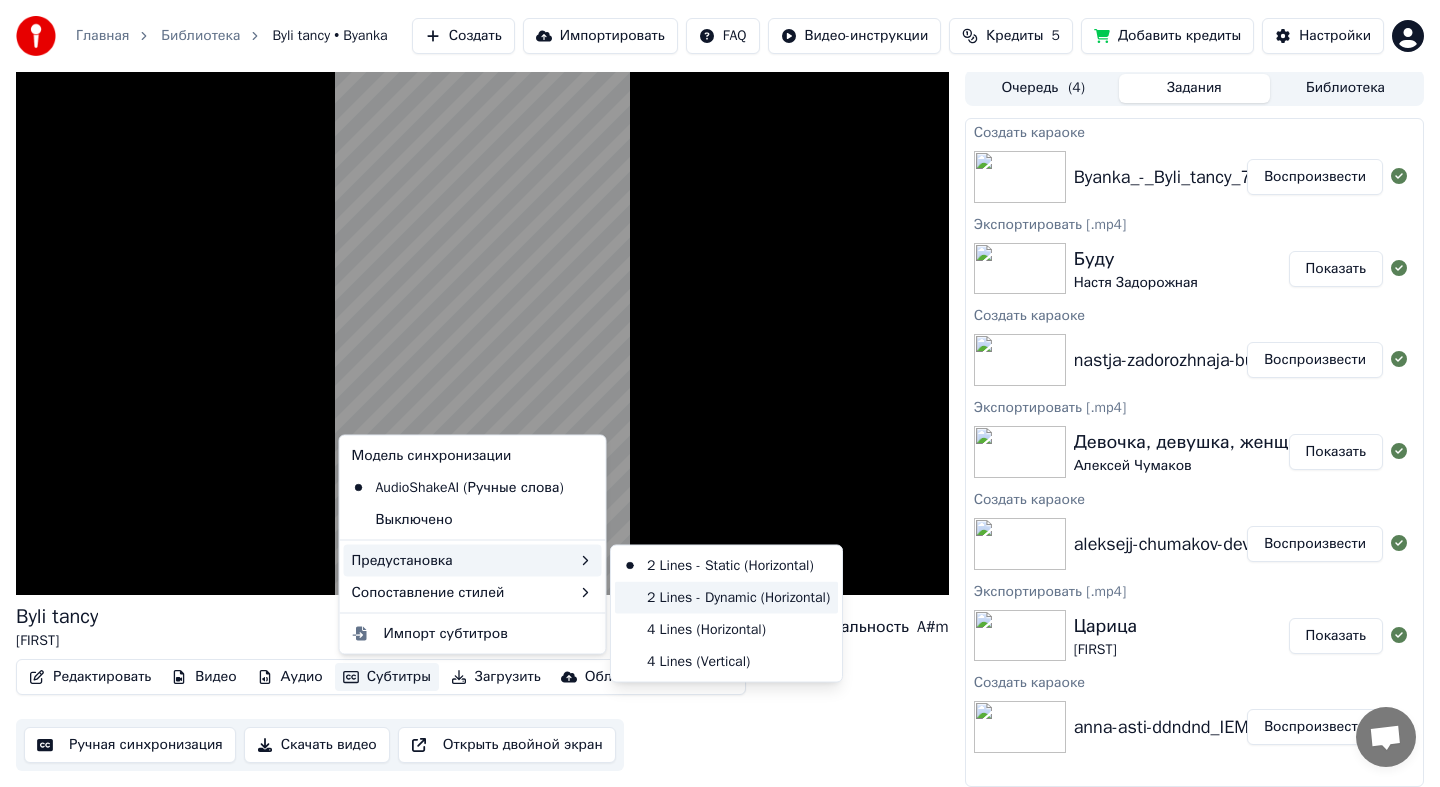 click on "2 Lines - Dynamic (Horizontal)" at bounding box center [726, 597] 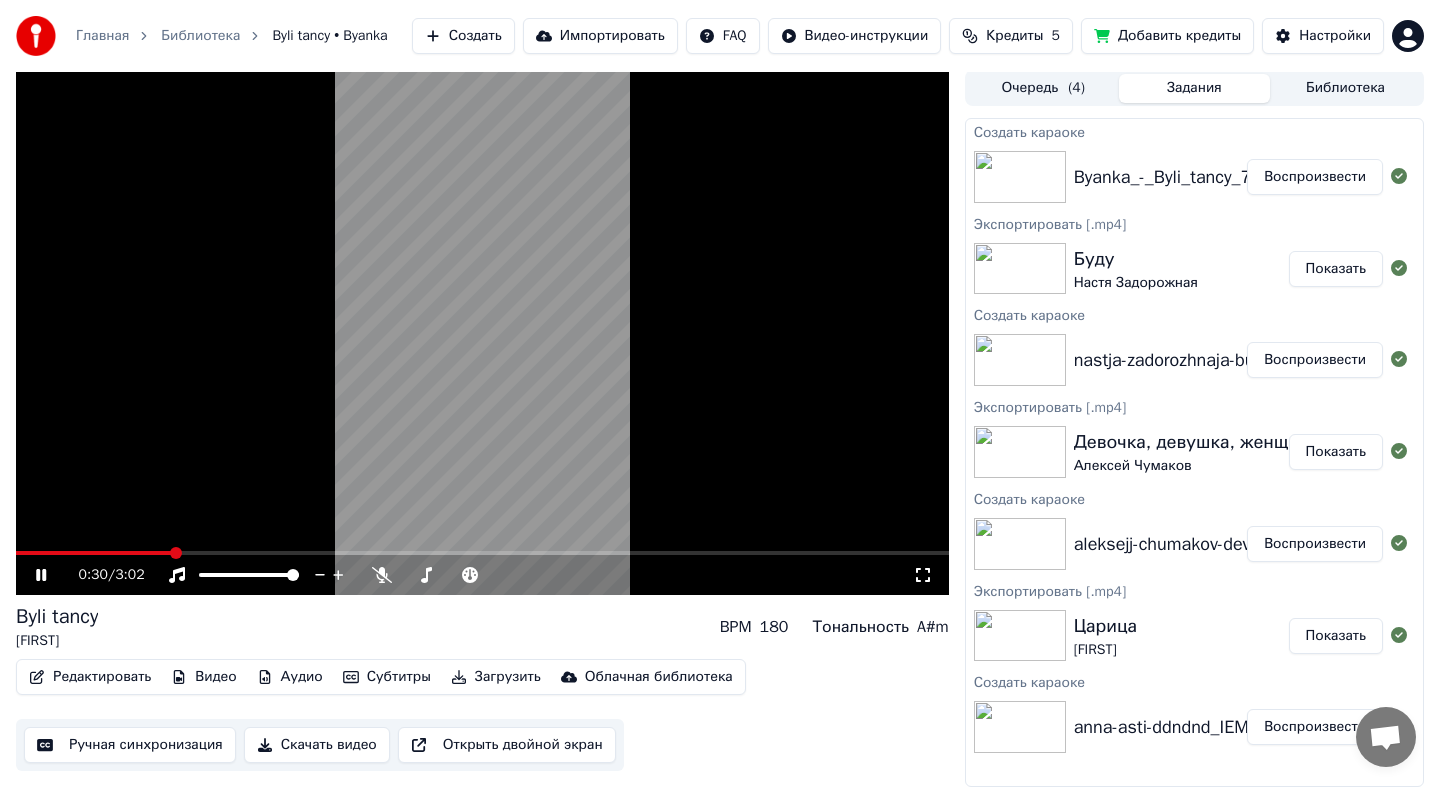 click on "Редактировать" at bounding box center (90, 677) 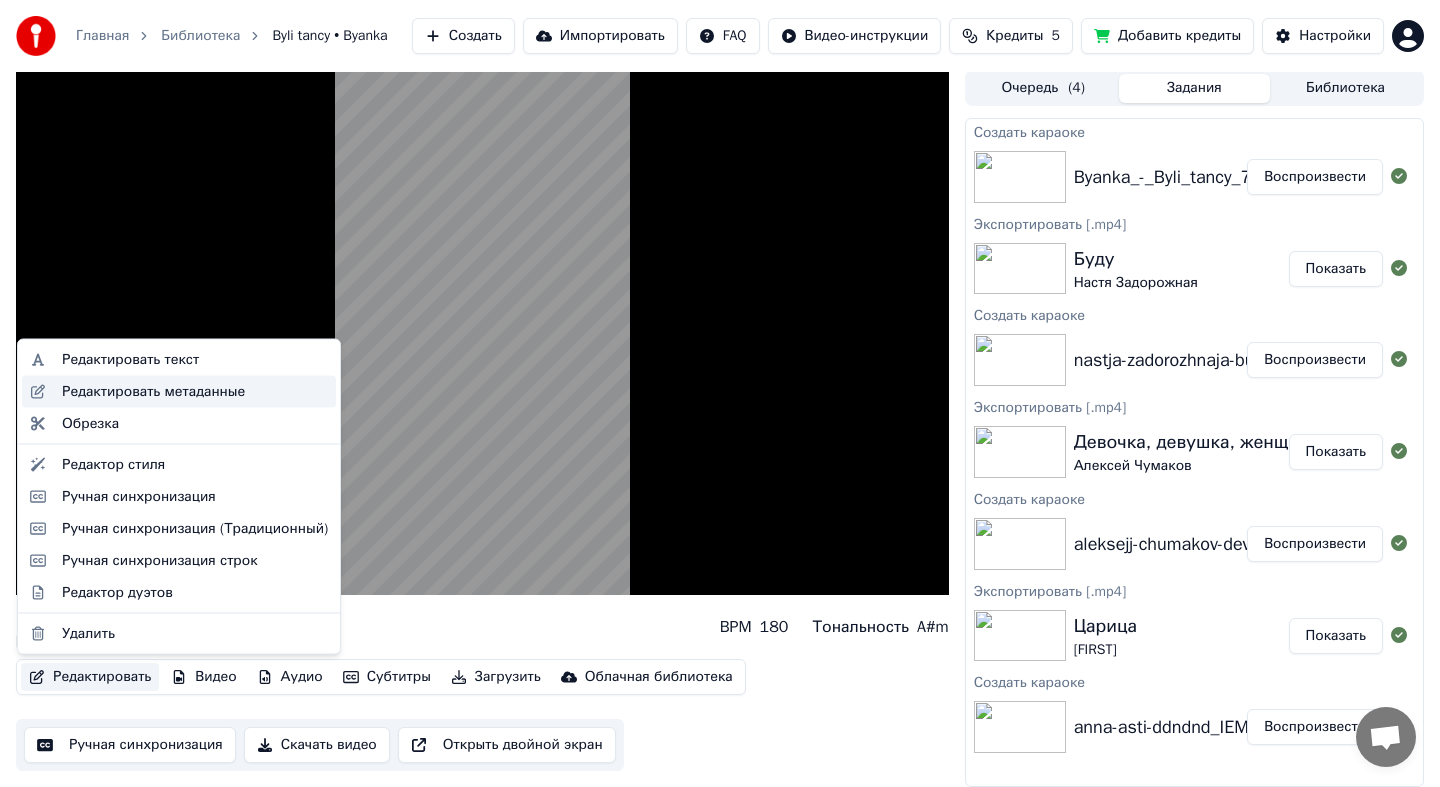click on "Редактировать метаданные" at bounding box center [153, 391] 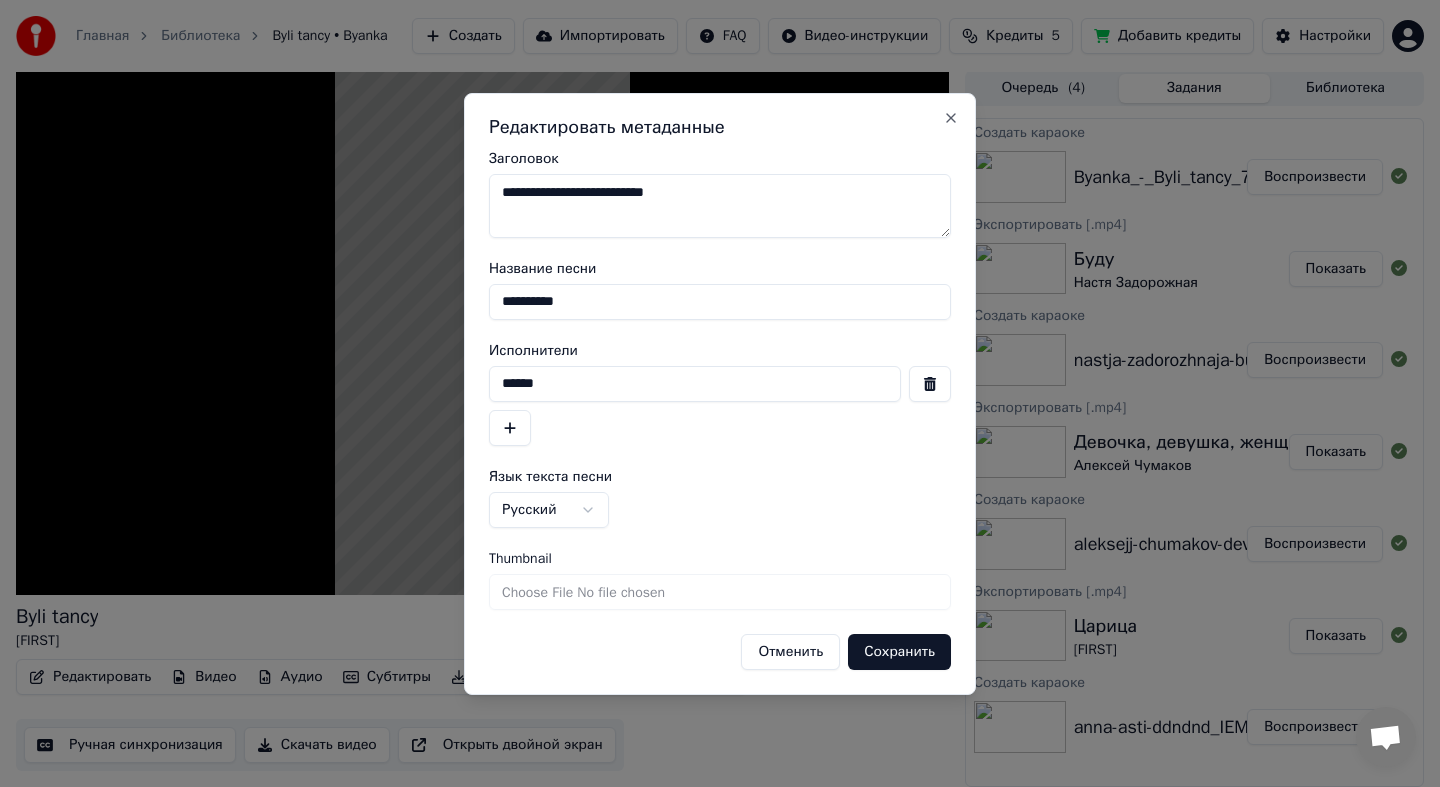 drag, startPoint x: 613, startPoint y: 302, endPoint x: 373, endPoint y: 317, distance: 240.46829 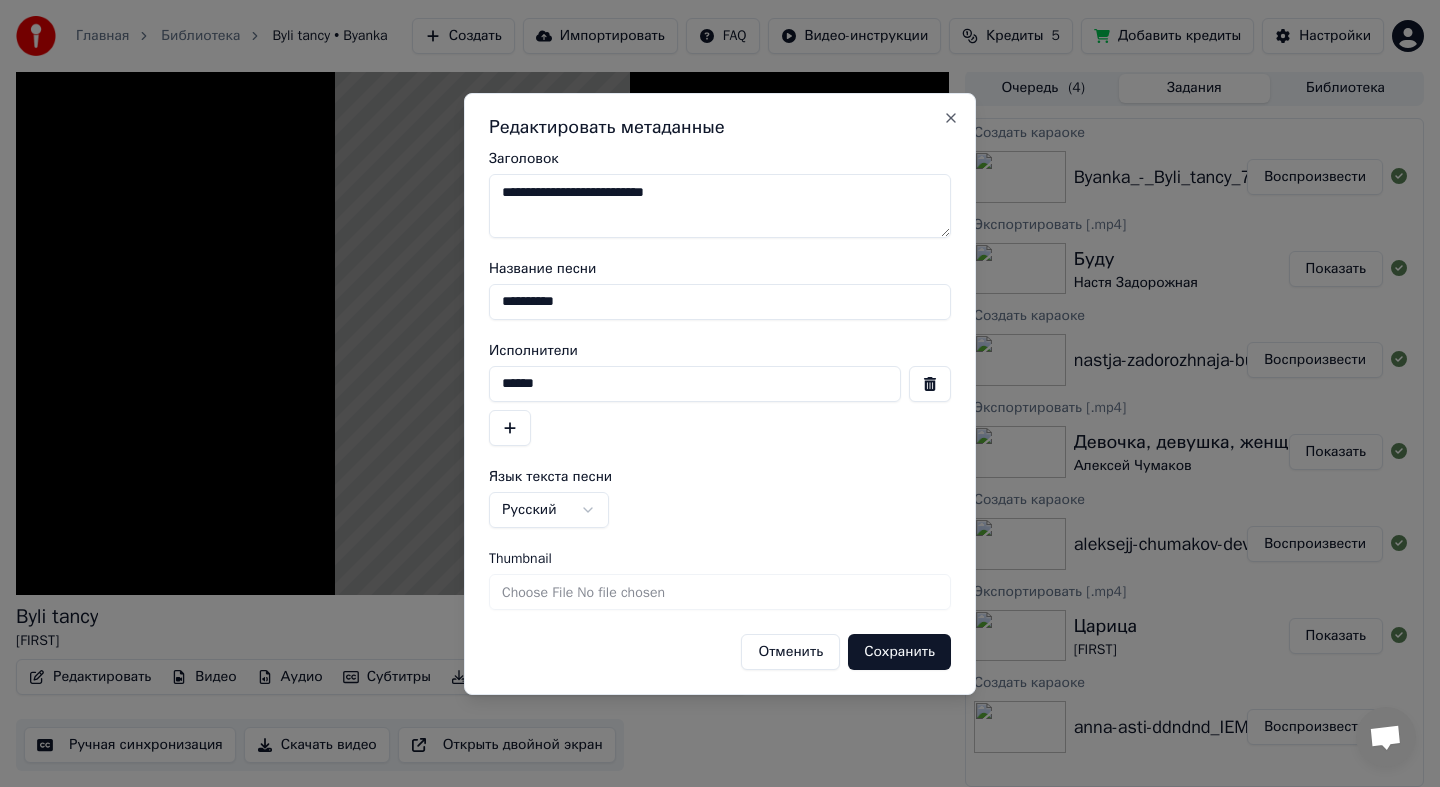 type on "**********" 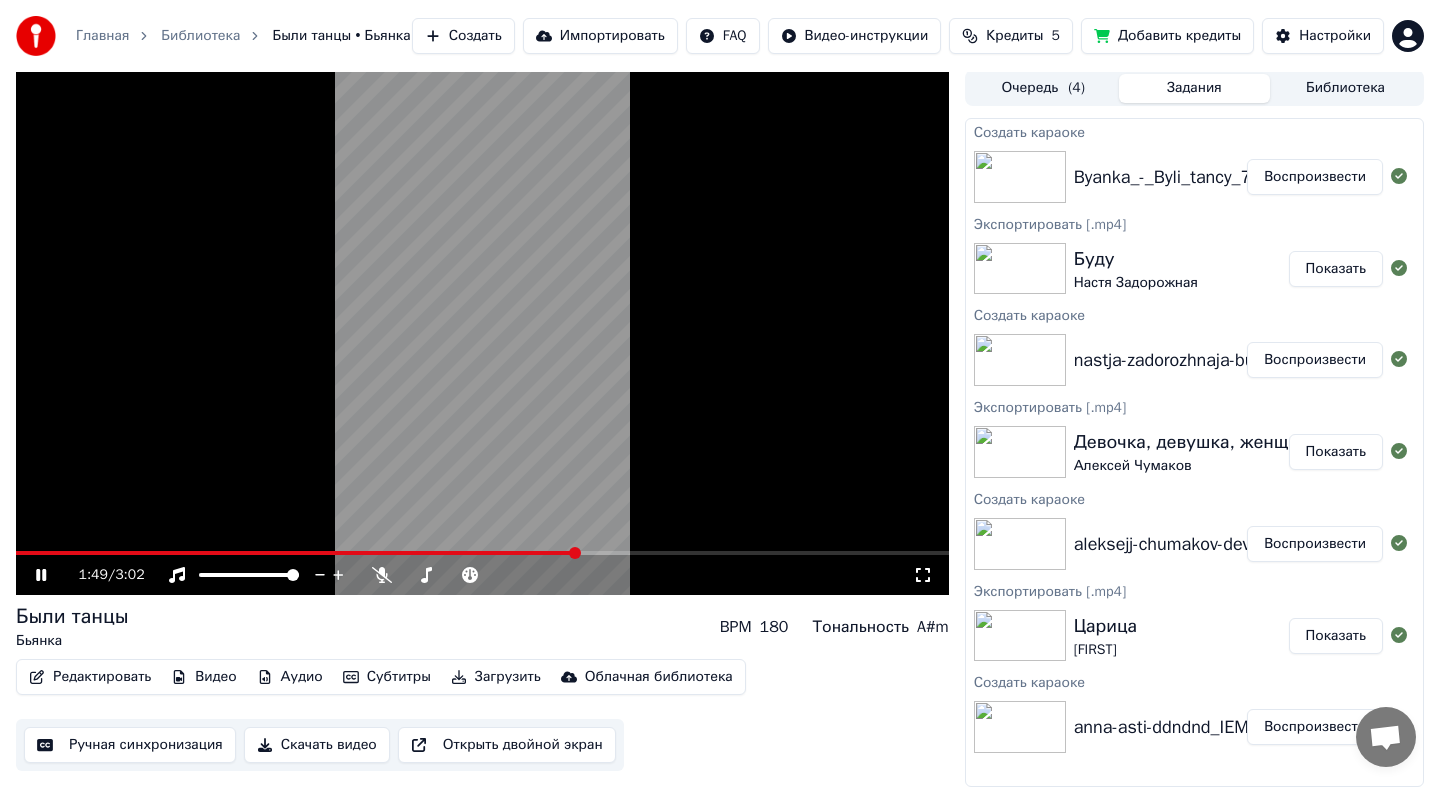 click at bounding box center [482, 553] 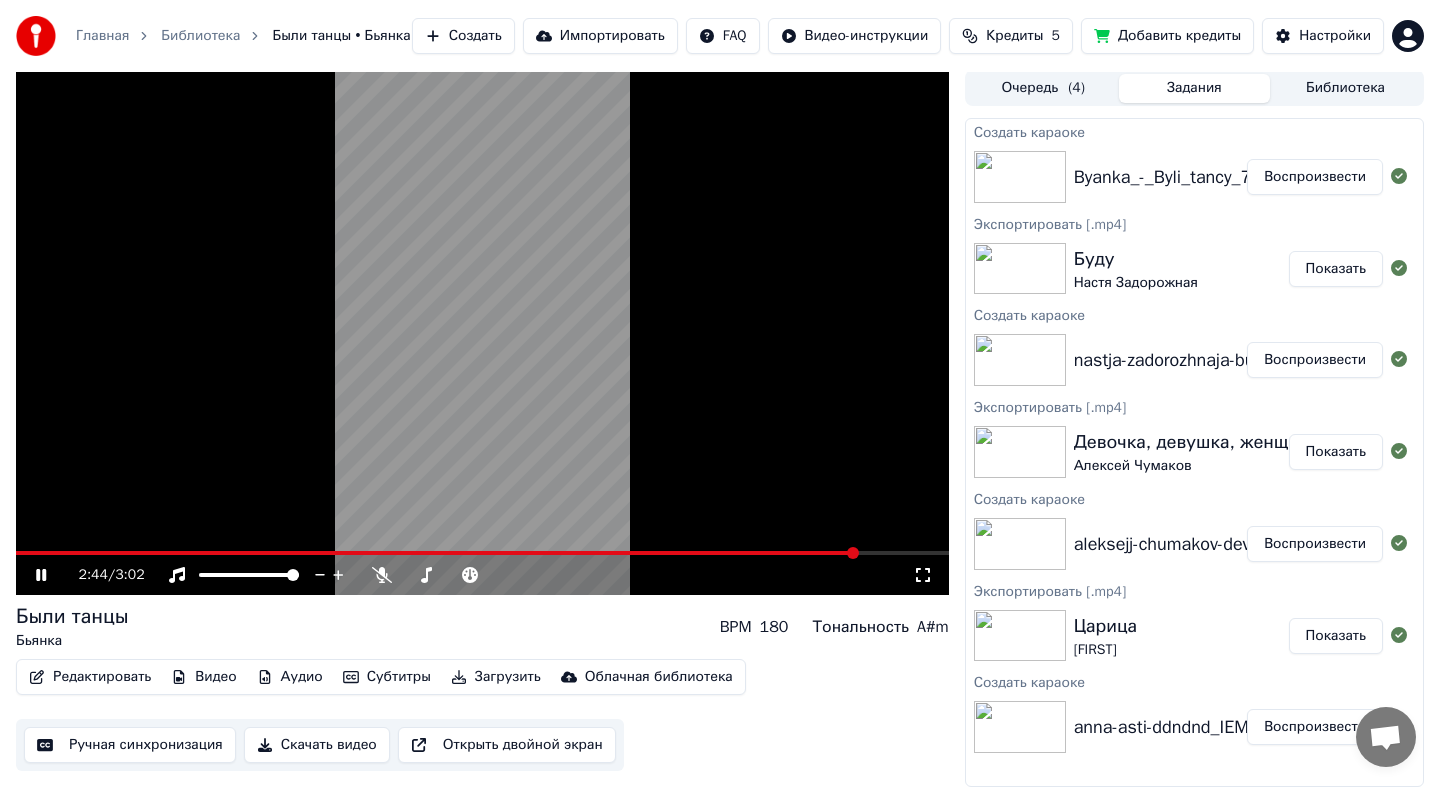 click at bounding box center [482, 553] 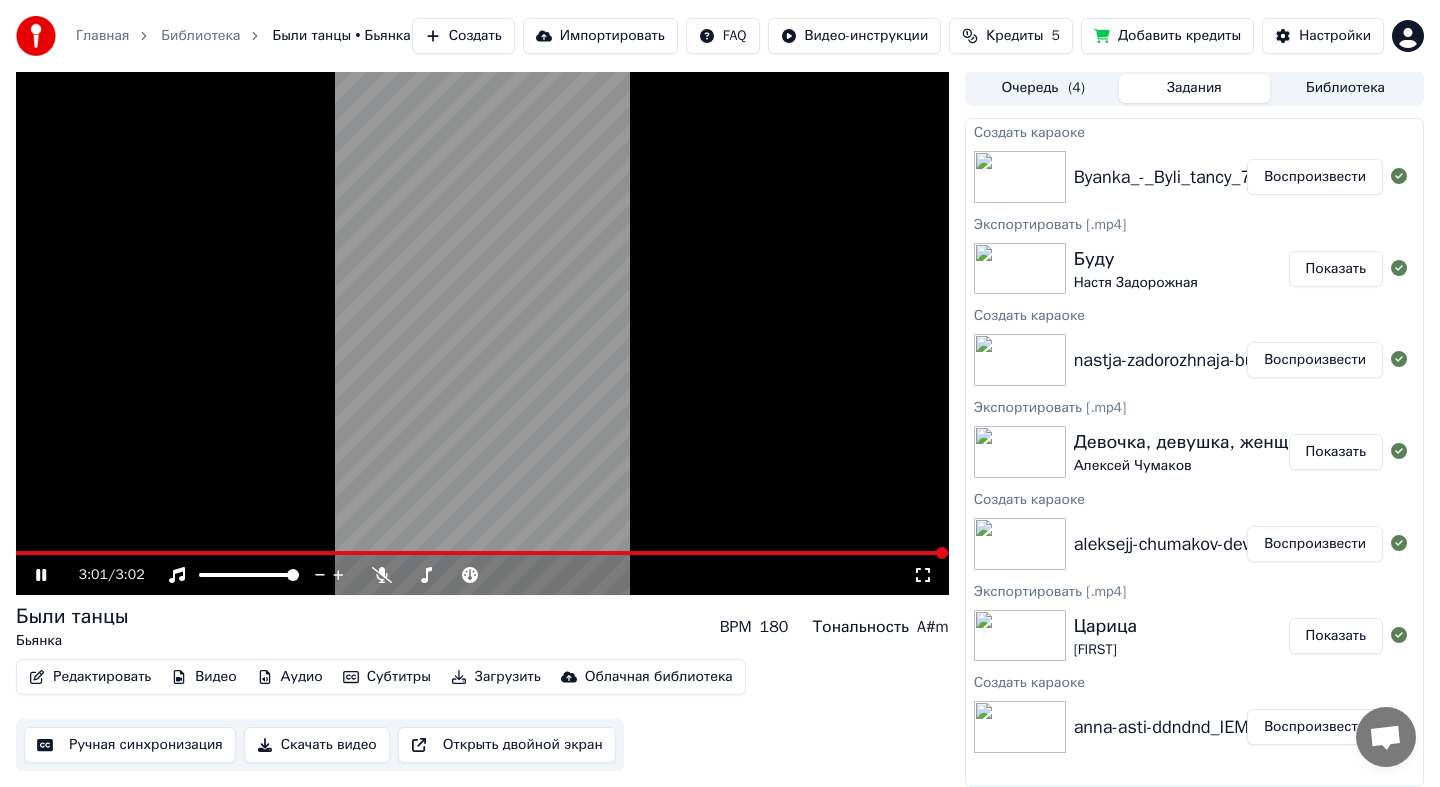 click on "Скачать видео" at bounding box center (317, 745) 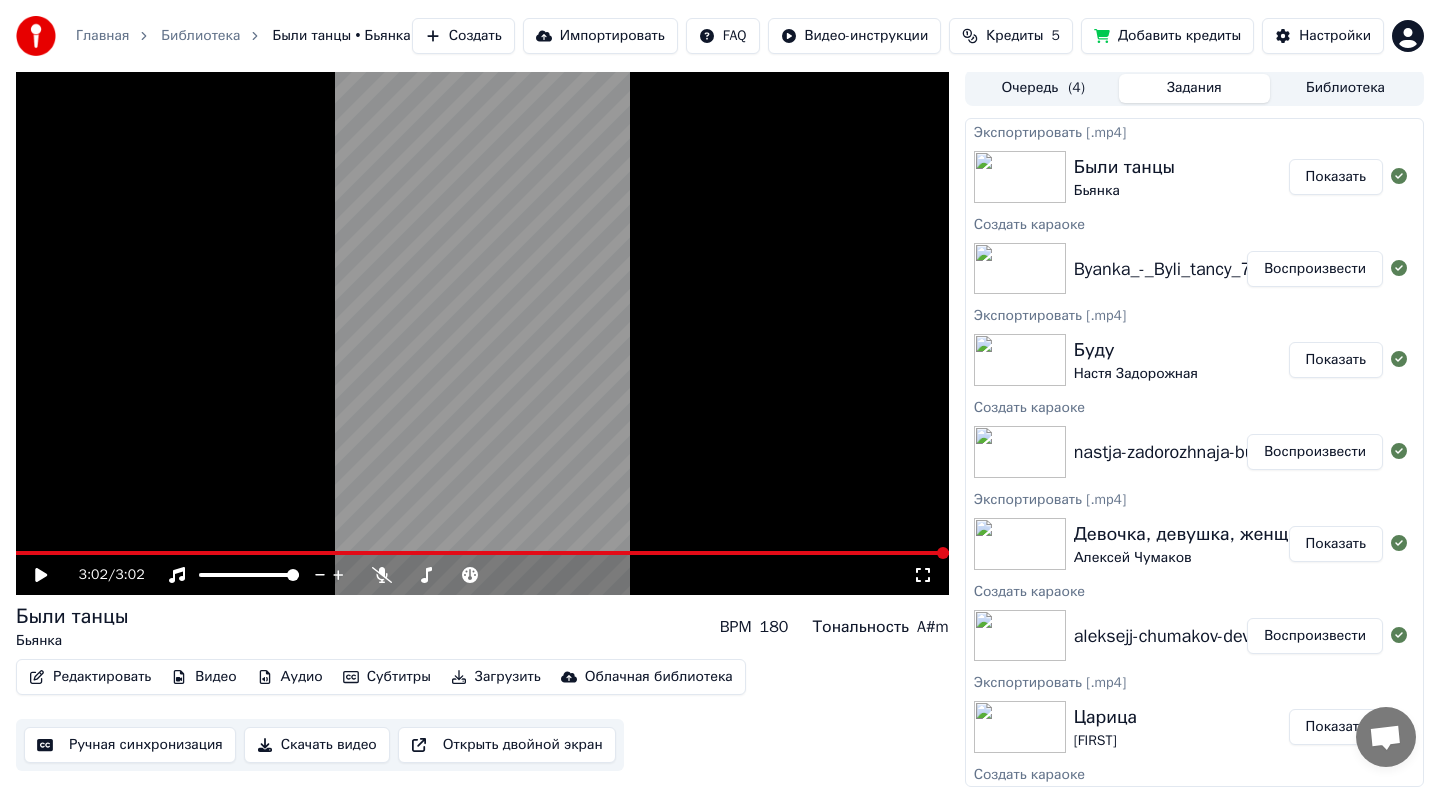 click on "Показать" at bounding box center [1336, 177] 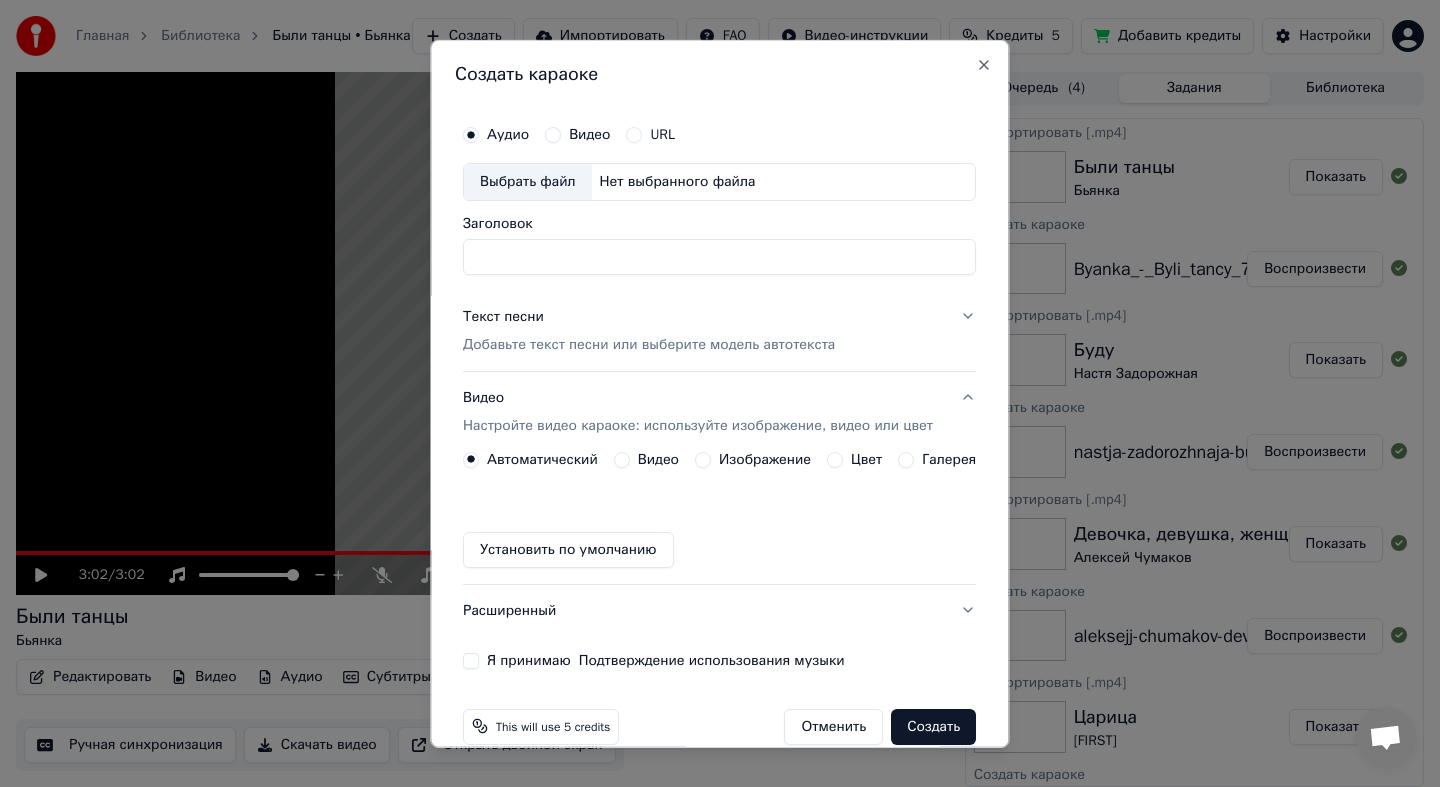click on "Выбрать файл" at bounding box center [528, 181] 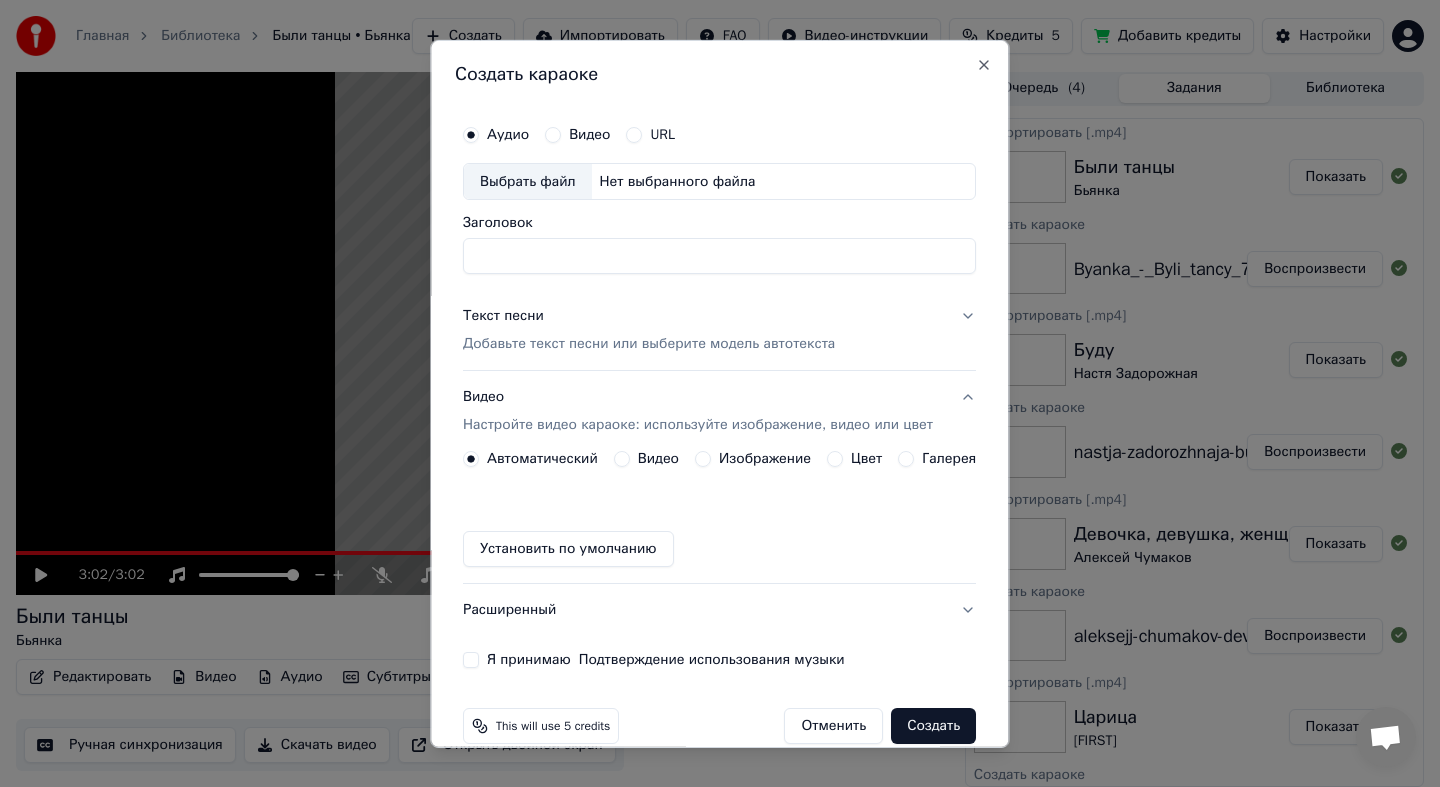 type on "**********" 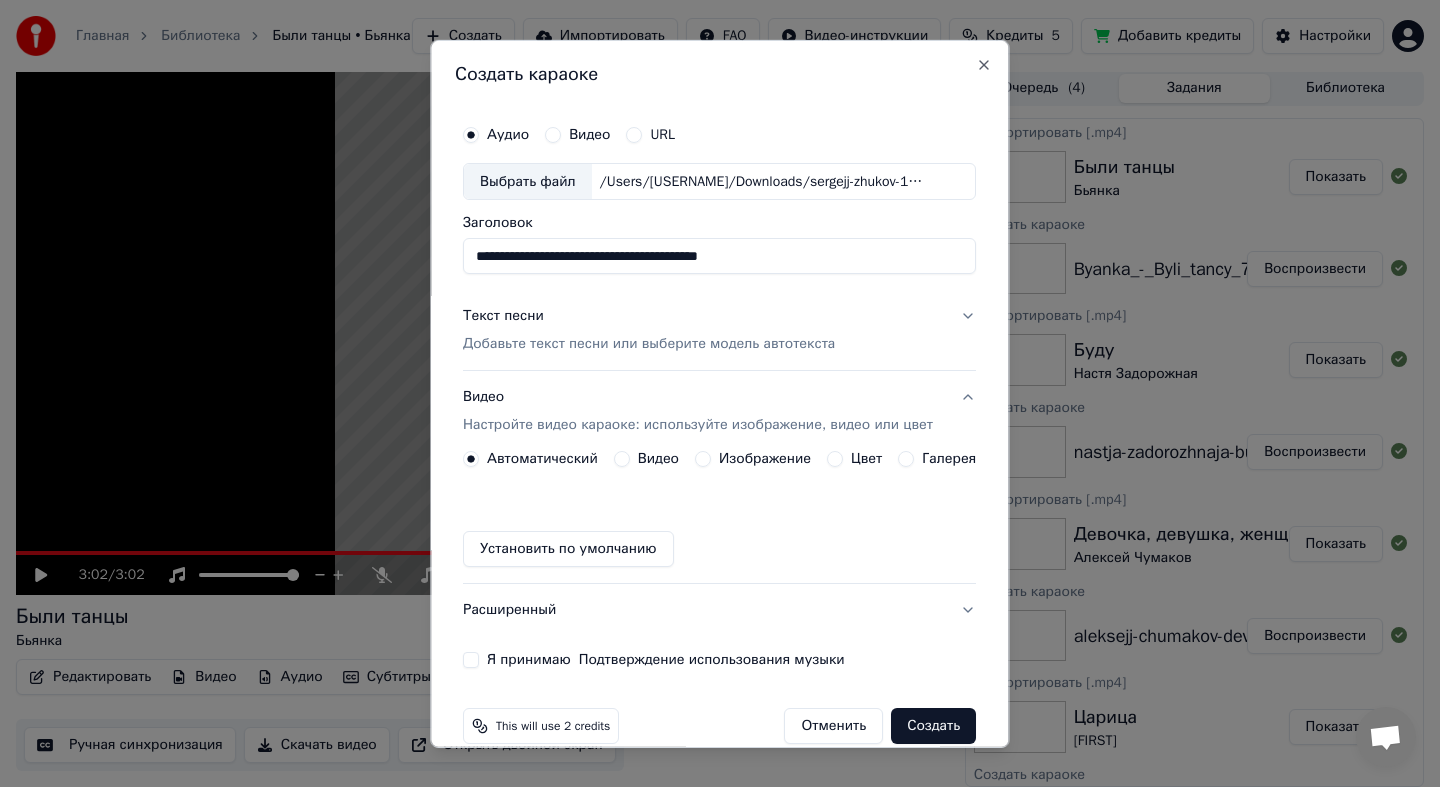 click on "Добавьте текст песни или выберите модель автотекста" at bounding box center [649, 344] 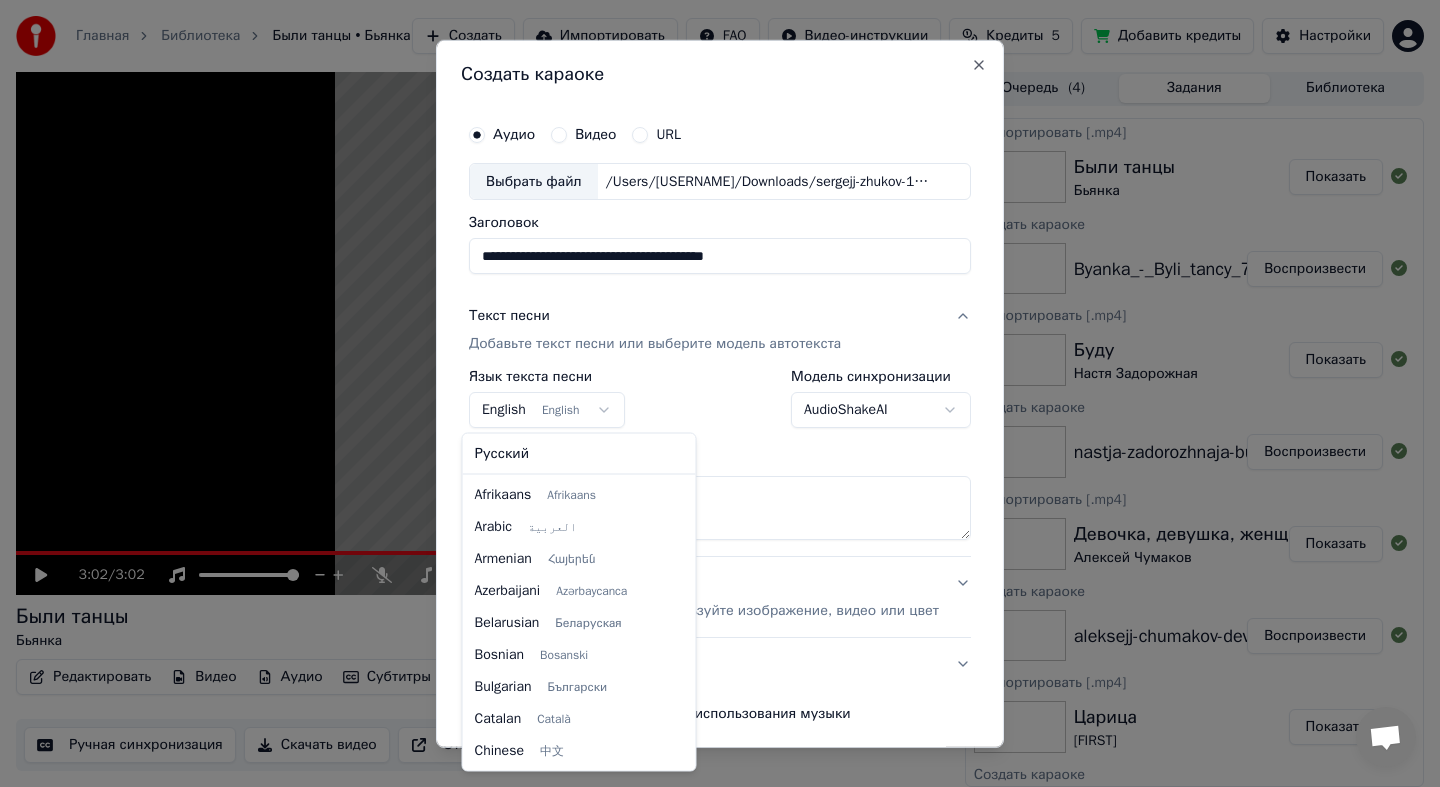 click on "Главная Библиотека Были танцы • Бьянка Создать Импортировать FAQ Видео-инструкции Кредиты 5 Добавить кредиты Настройки 3:02  /  3:02 Были танцы Бьянка BPM 180 Тональность A#m Редактировать Видео Аудио Субтитры Загрузить Облачная библиотека Ручная синхронизация Скачать видео Открыть двойной экран Очередь ( 4 ) Задания Библиотека Экспортировать [.mp4] Были танцы Бьянка Показать Создать караоке Byanka_-_Byli_tancy_72332693 Воспроизвести Экспортировать [.mp4] Буду Настя Задорожная Показать Создать караоке nastja-zadorozhnaja-budu_6WaKSSQZ Воспроизвести Экспортировать [.mp4] Алексей Чумаков Царица" at bounding box center (720, 391) 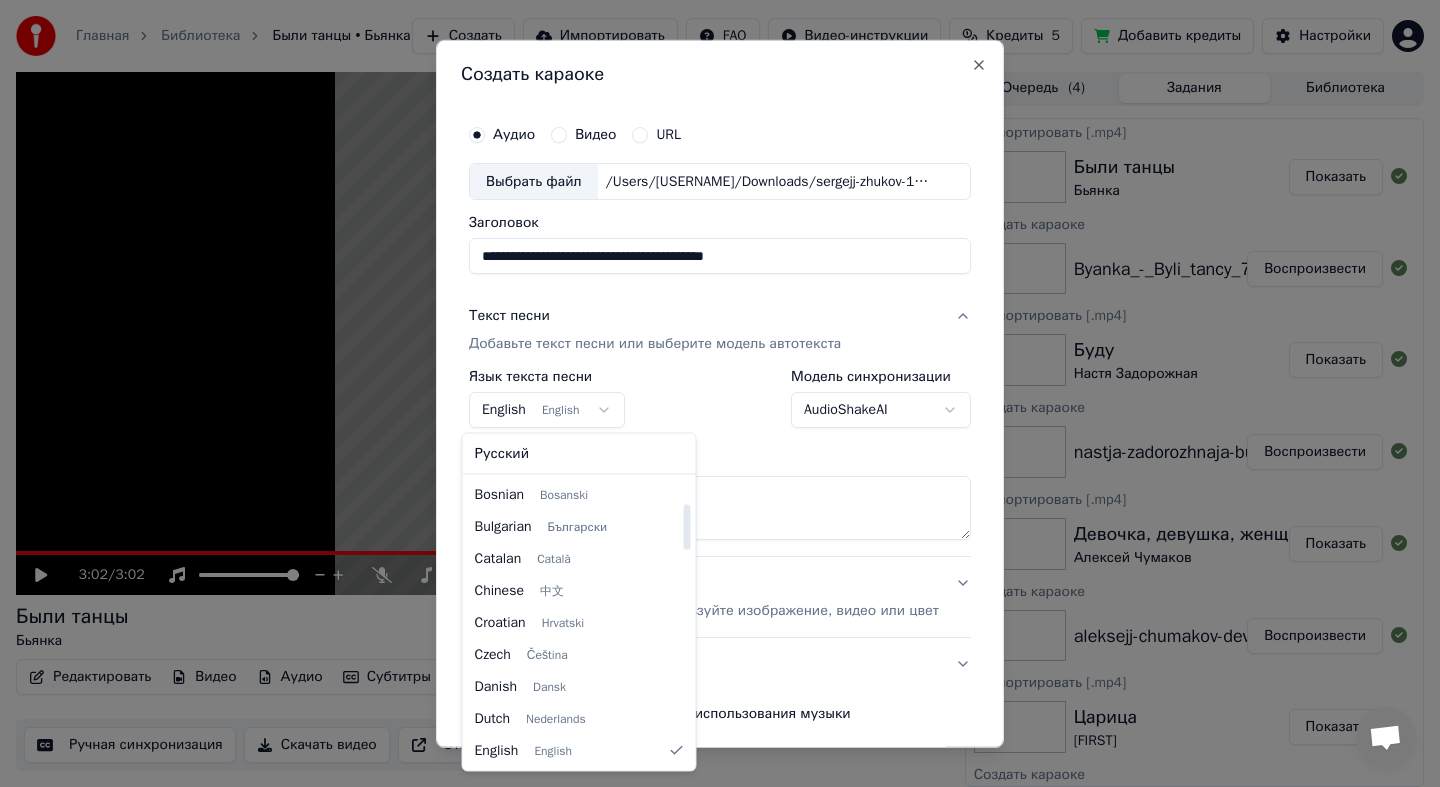 select on "**" 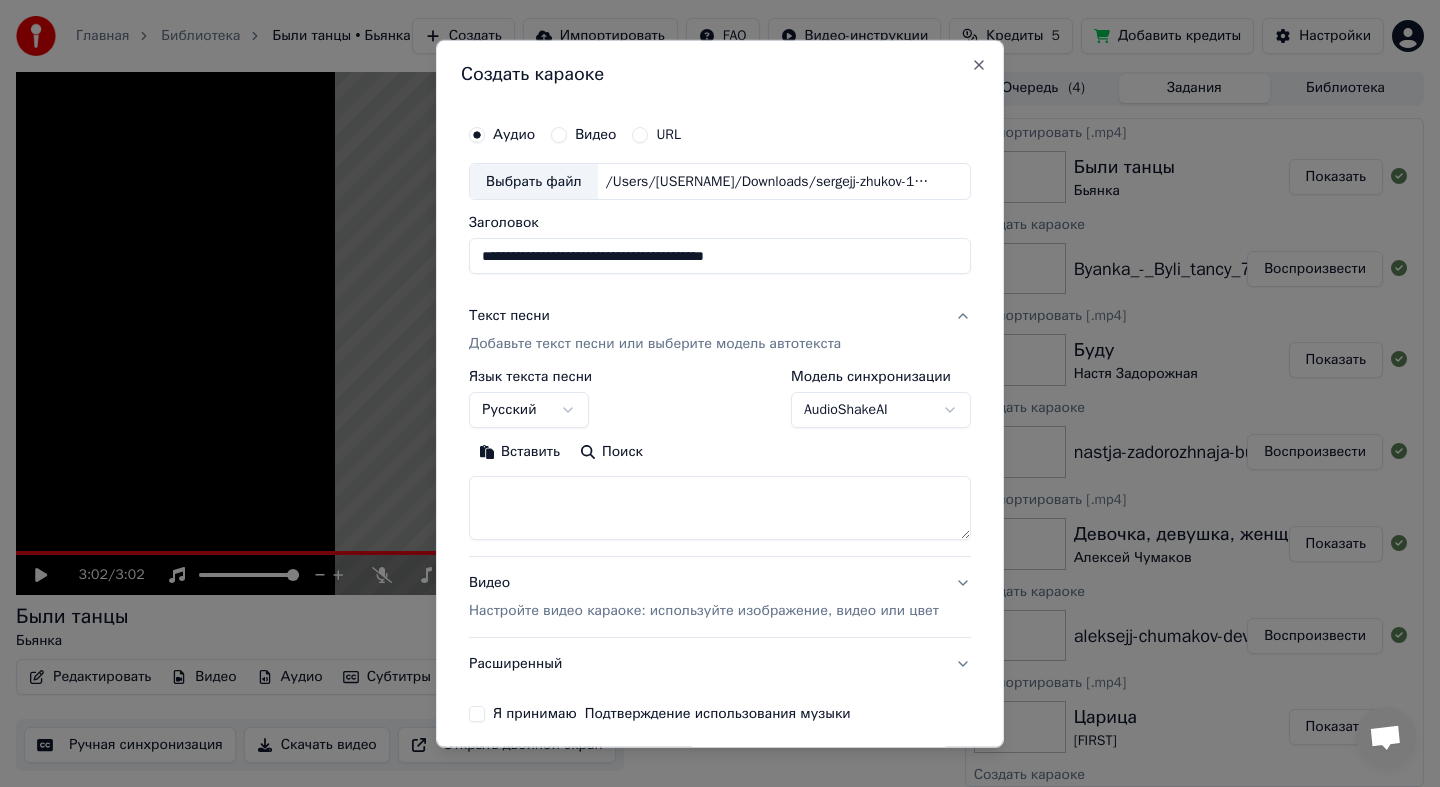 click at bounding box center (720, 508) 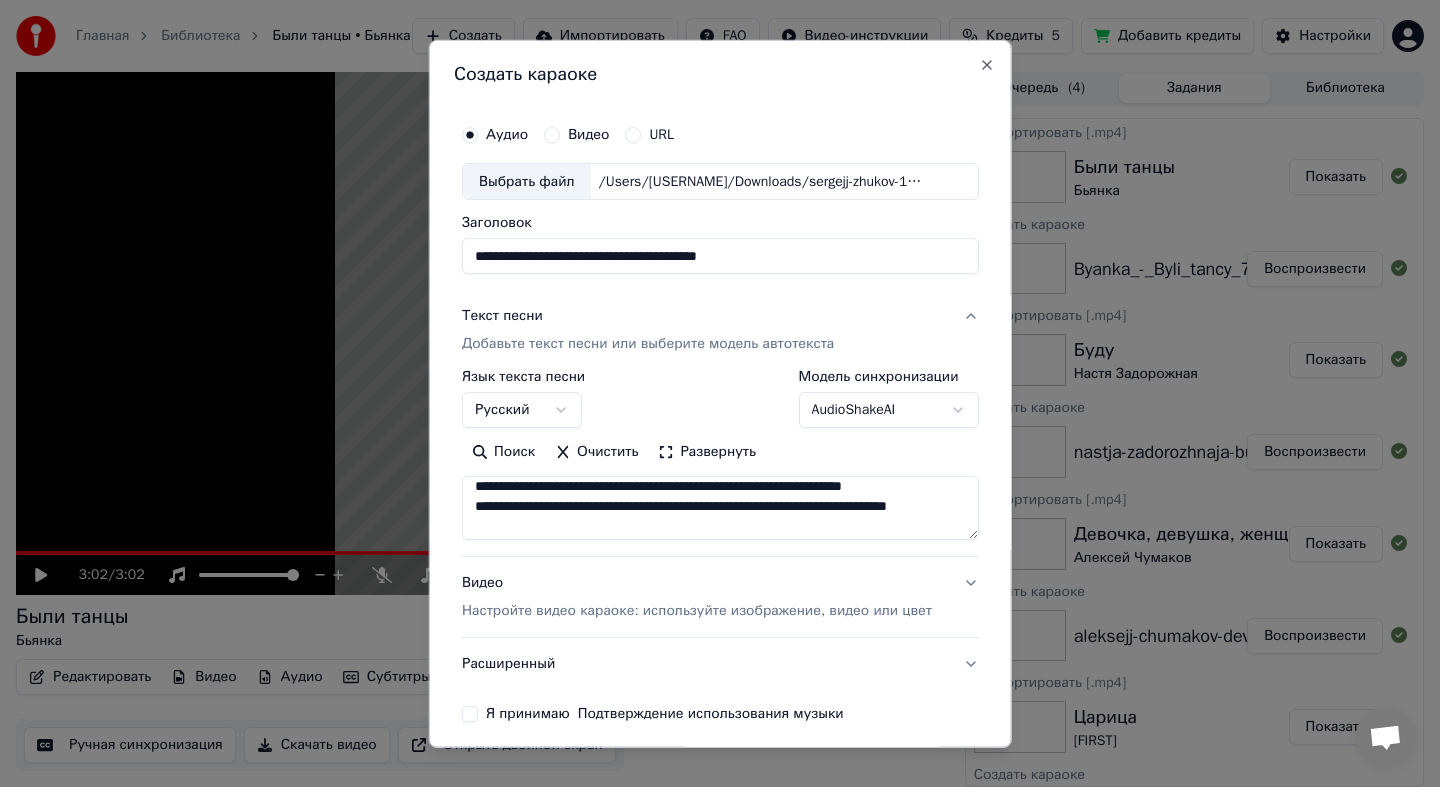 scroll, scrollTop: 50, scrollLeft: 0, axis: vertical 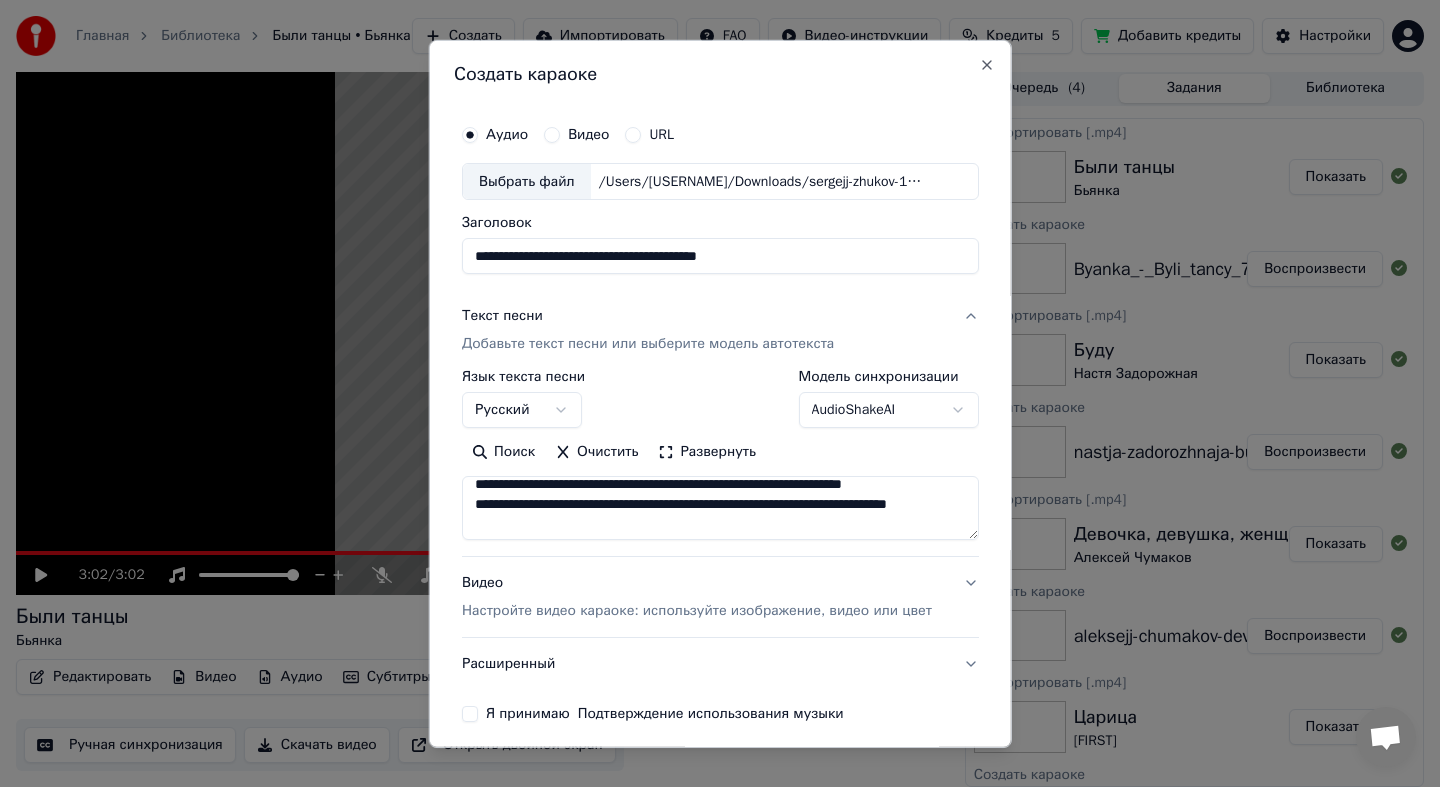 click on "**********" at bounding box center (720, 508) 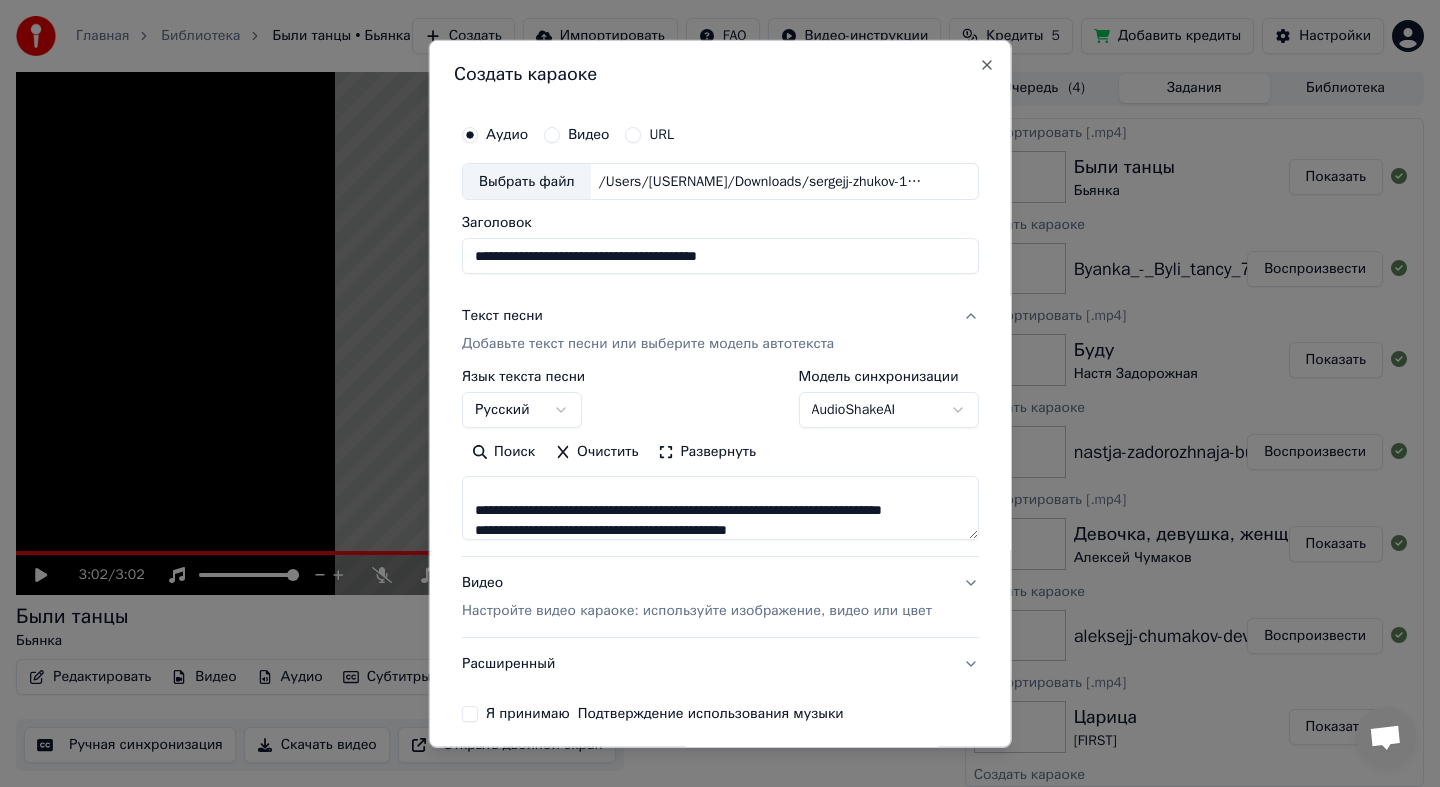 scroll, scrollTop: 111, scrollLeft: 0, axis: vertical 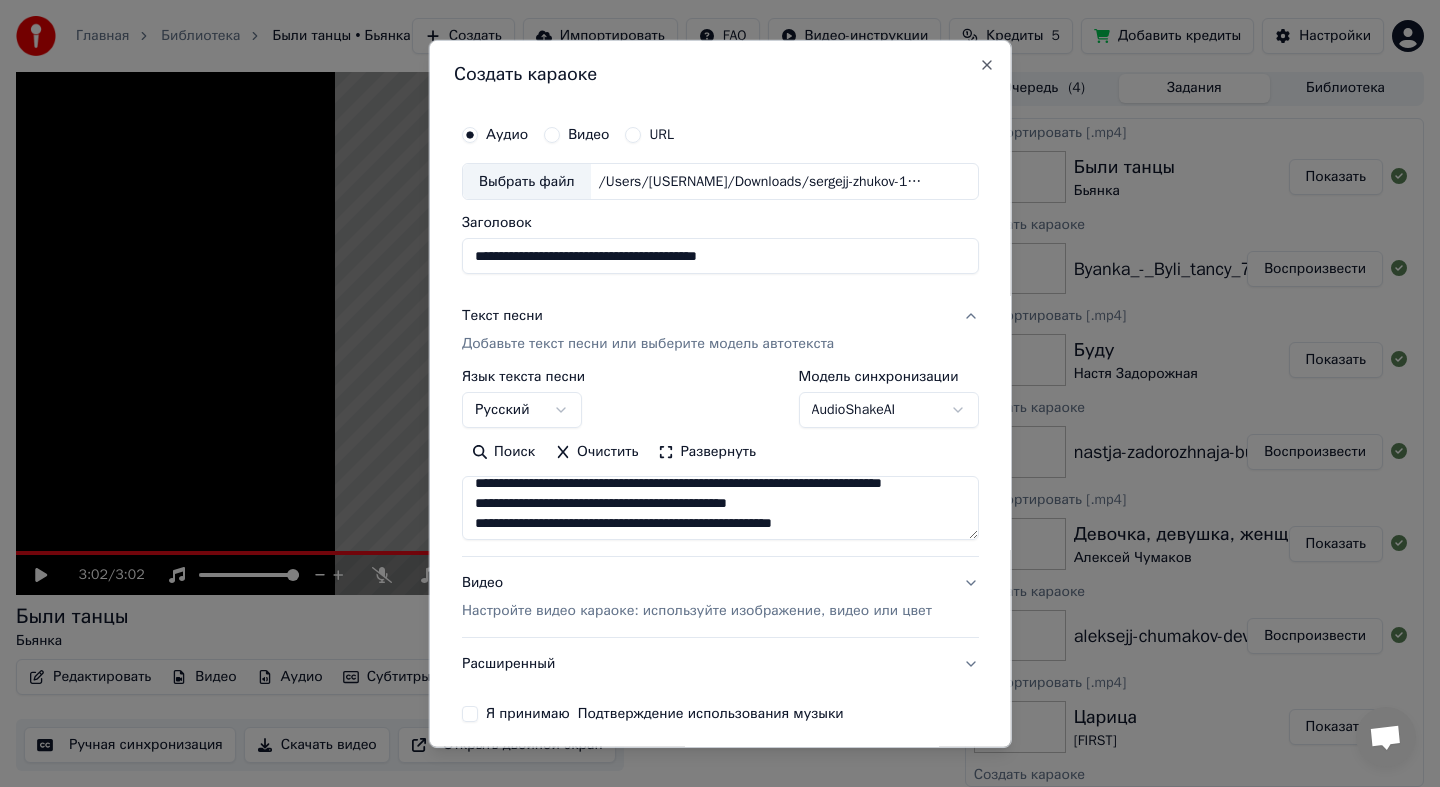 click on "**********" at bounding box center [720, 508] 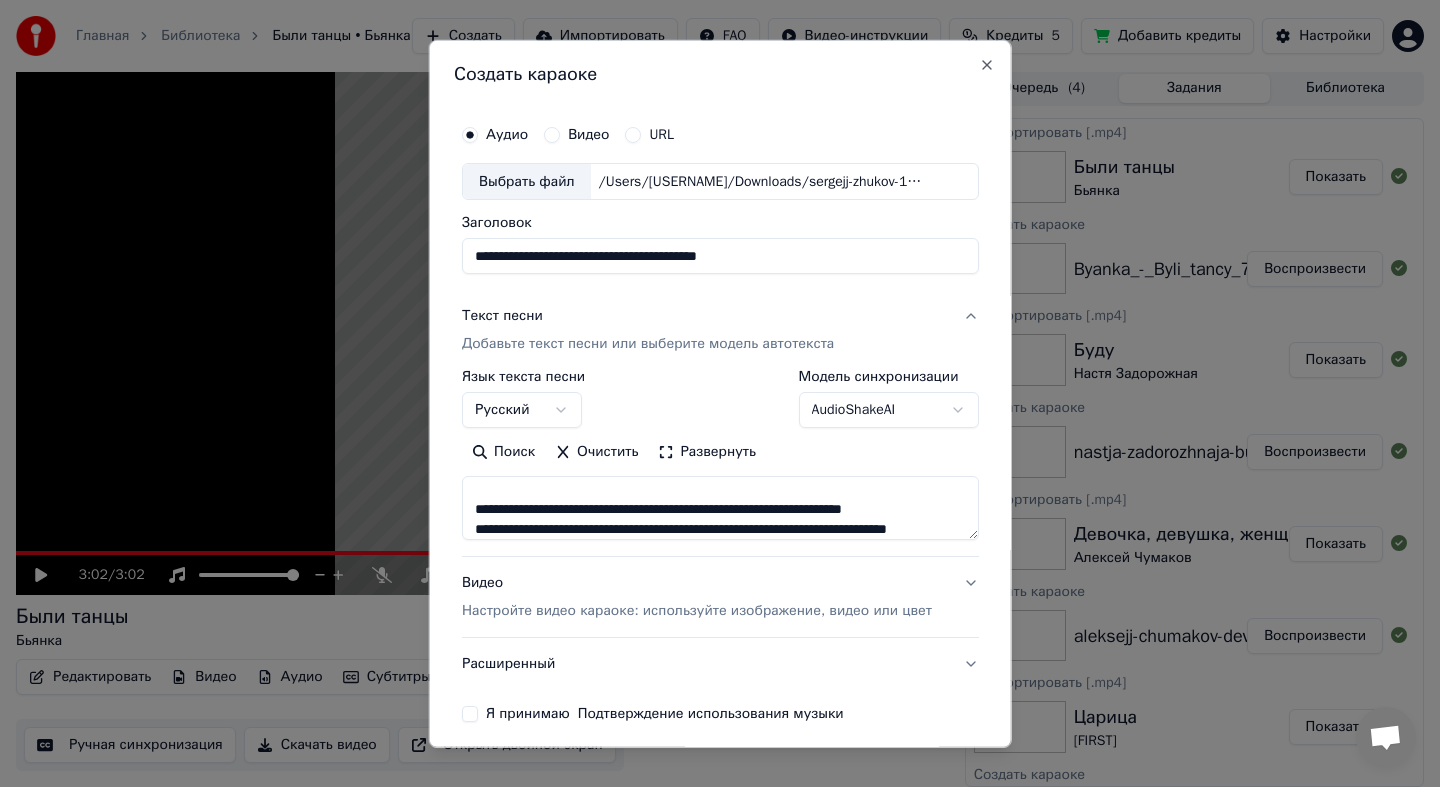 scroll, scrollTop: 189, scrollLeft: 0, axis: vertical 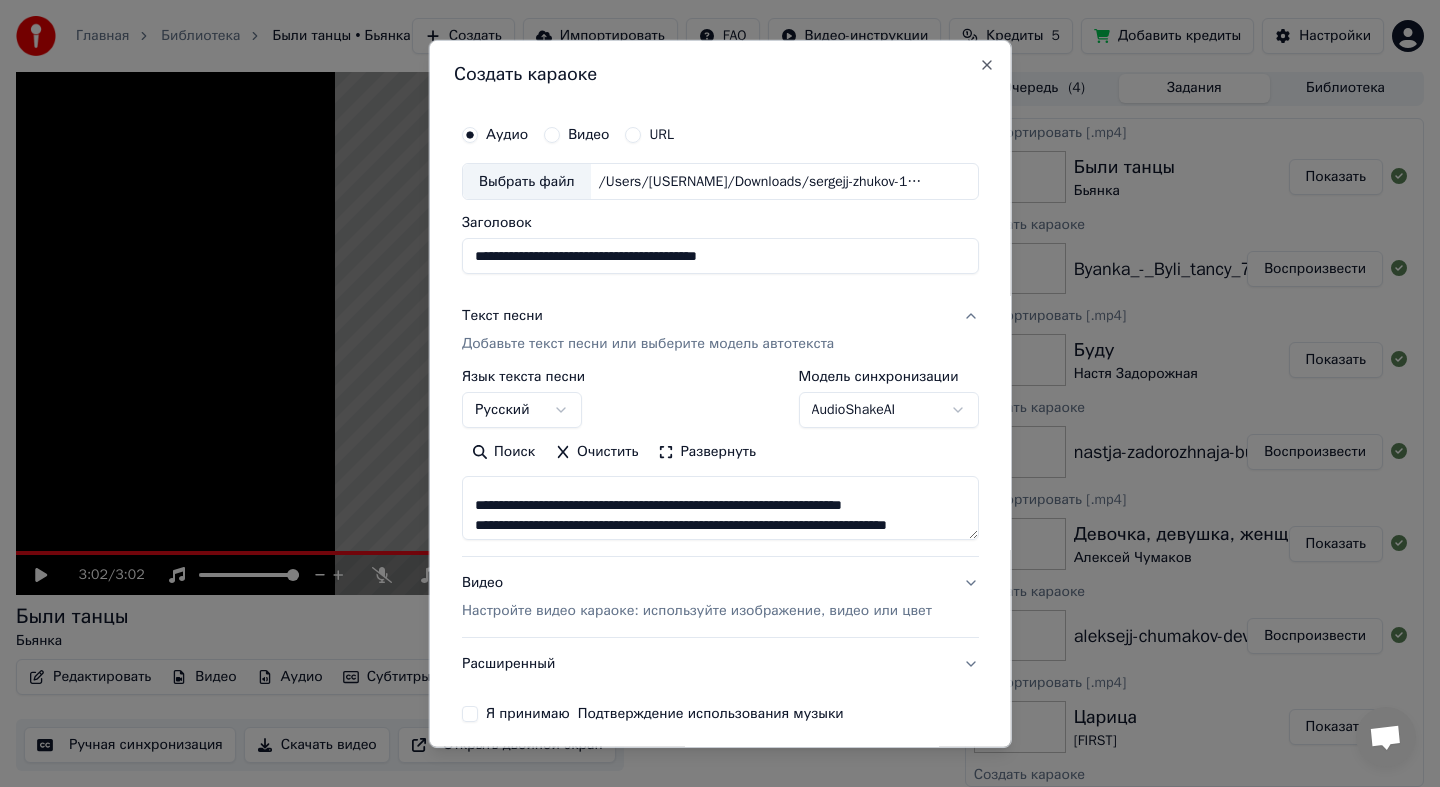 drag, startPoint x: 749, startPoint y: 488, endPoint x: 834, endPoint y: 492, distance: 85.09406 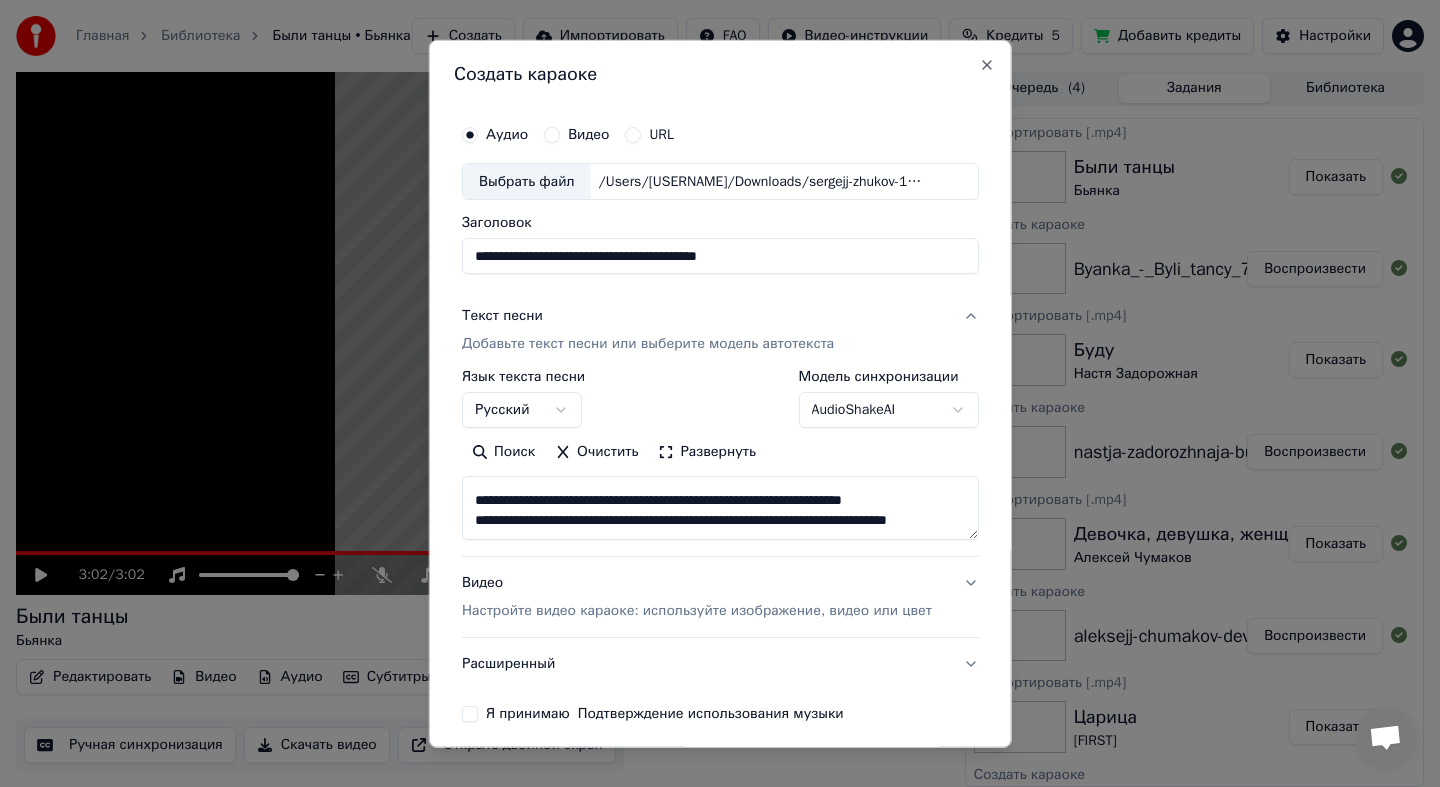 scroll, scrollTop: 222, scrollLeft: 0, axis: vertical 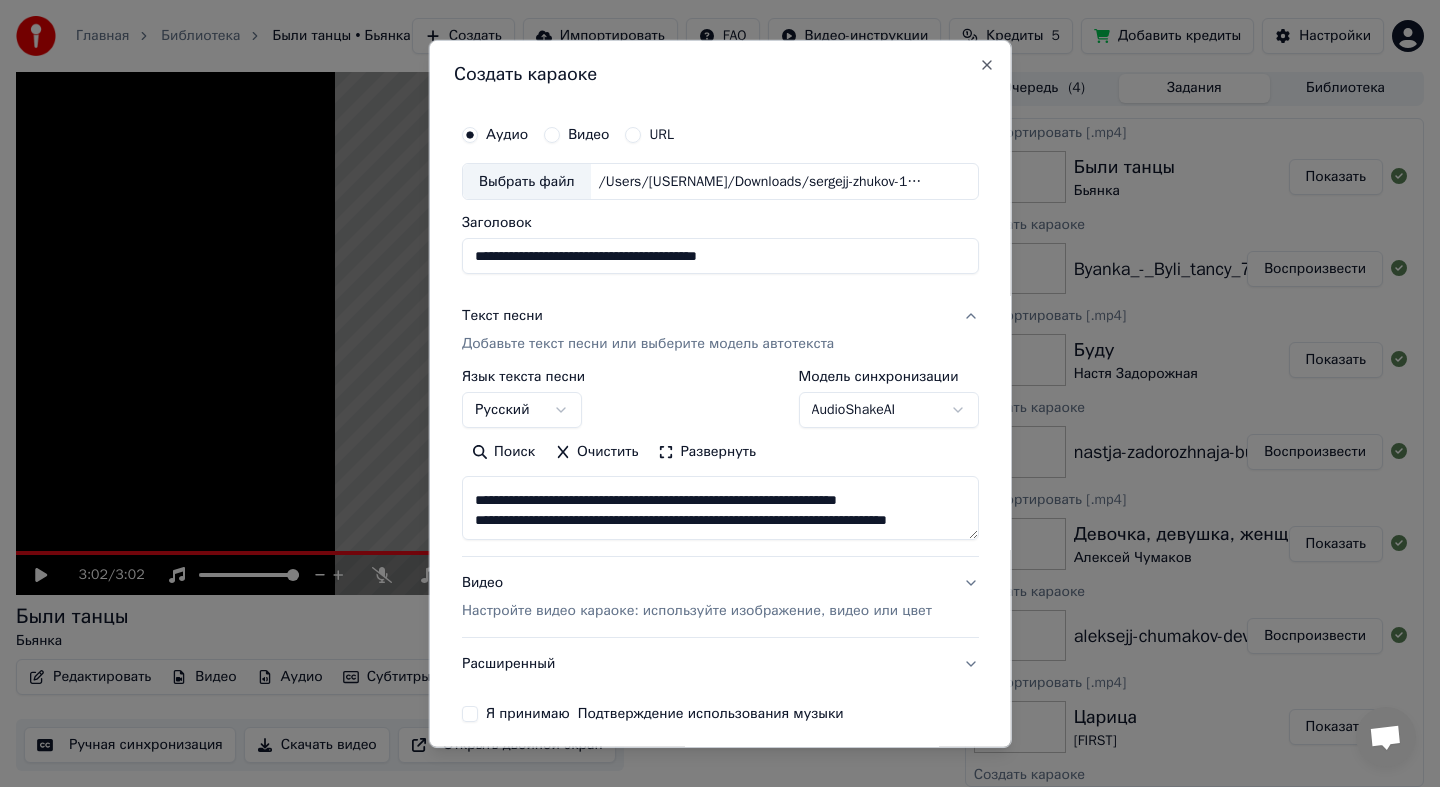 click on "**********" at bounding box center [720, 508] 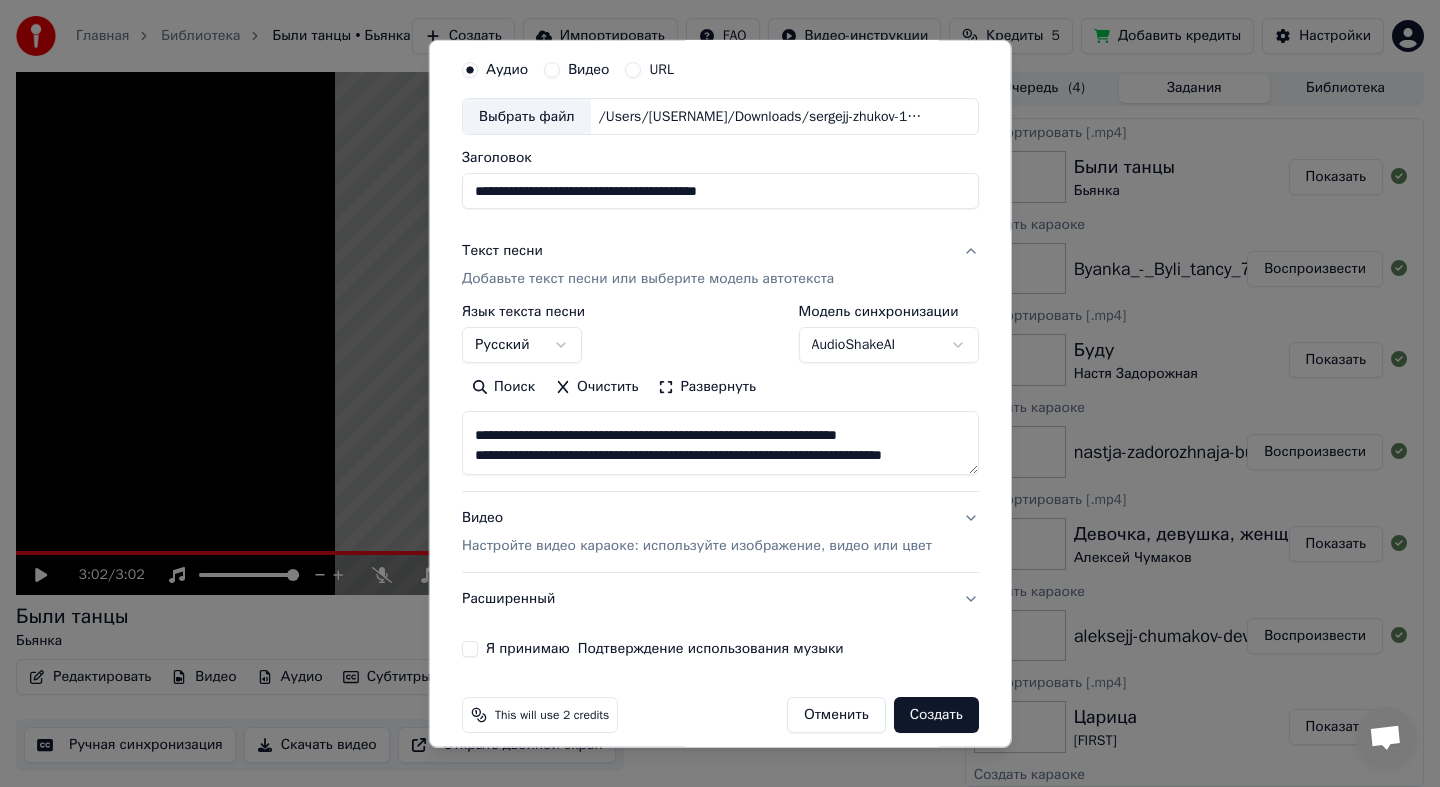 scroll, scrollTop: 63, scrollLeft: 0, axis: vertical 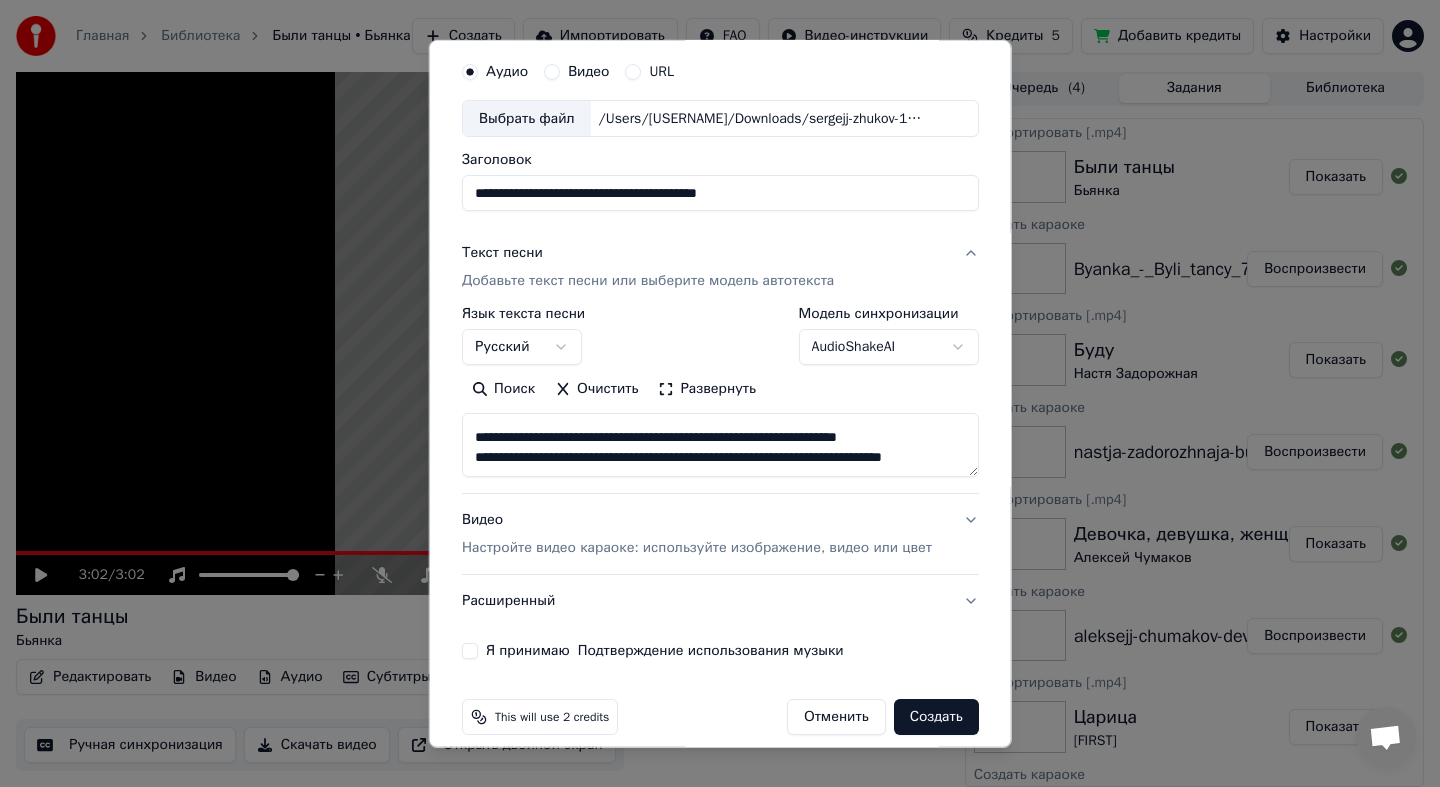 type on "**********" 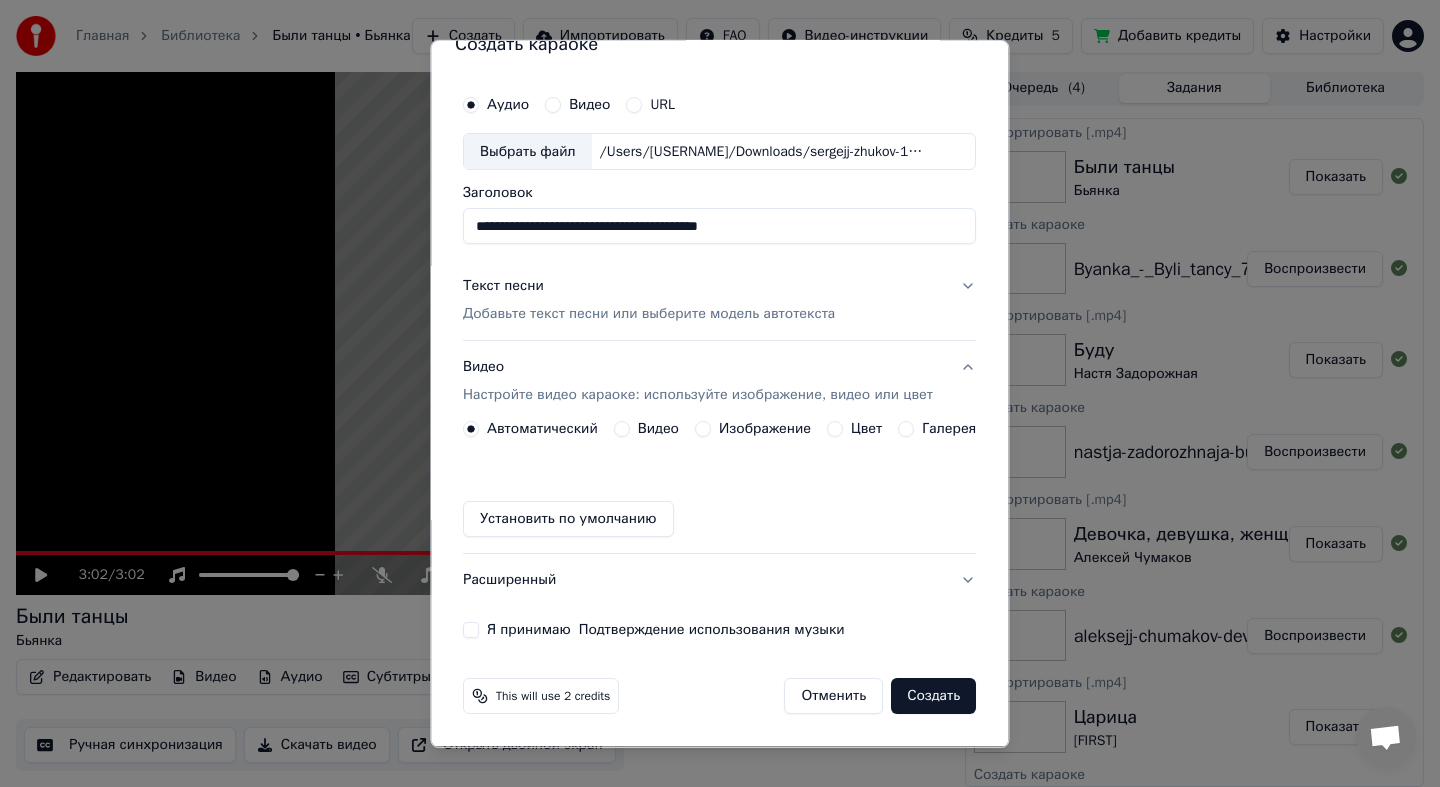 scroll, scrollTop: 29, scrollLeft: 0, axis: vertical 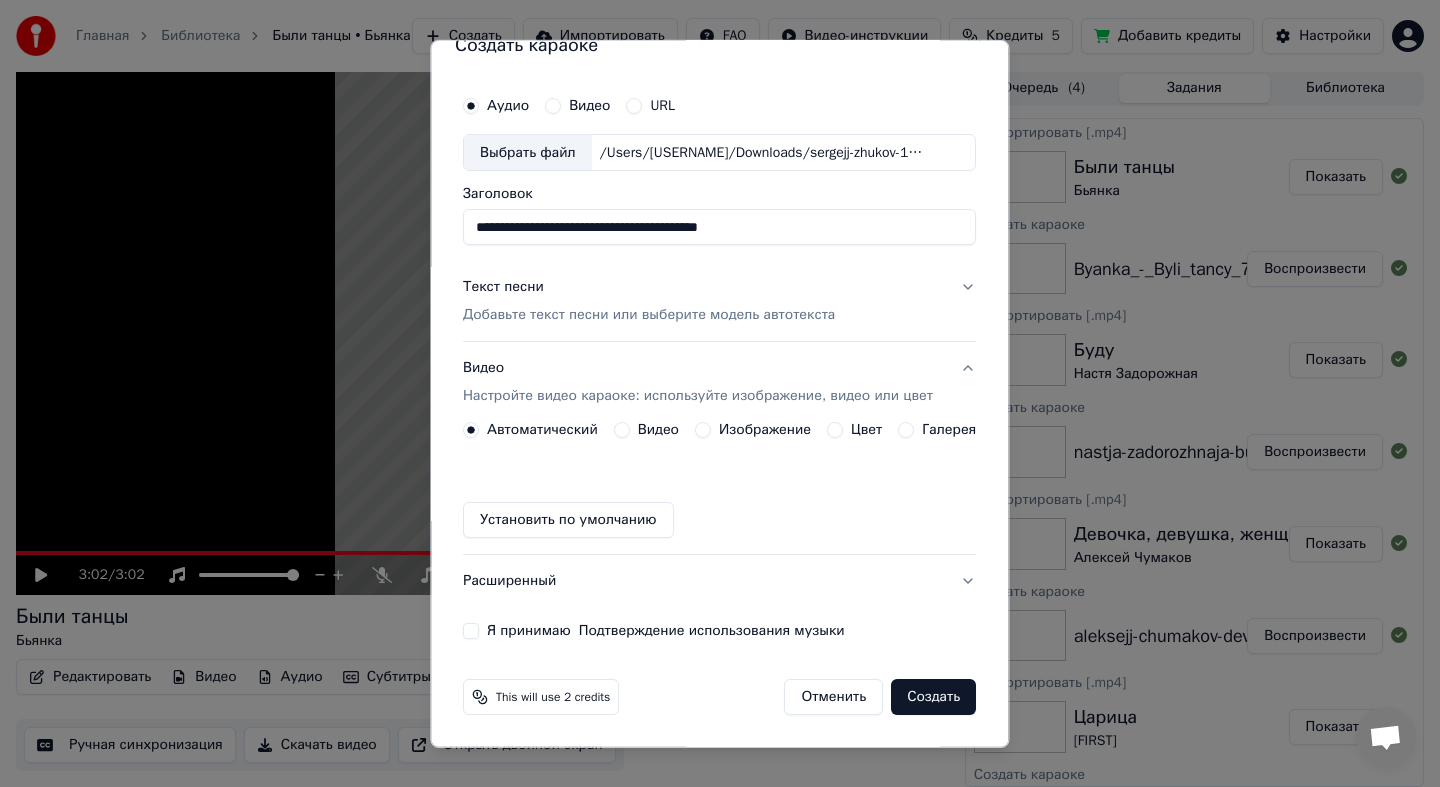 click on "Изображение" at bounding box center (765, 430) 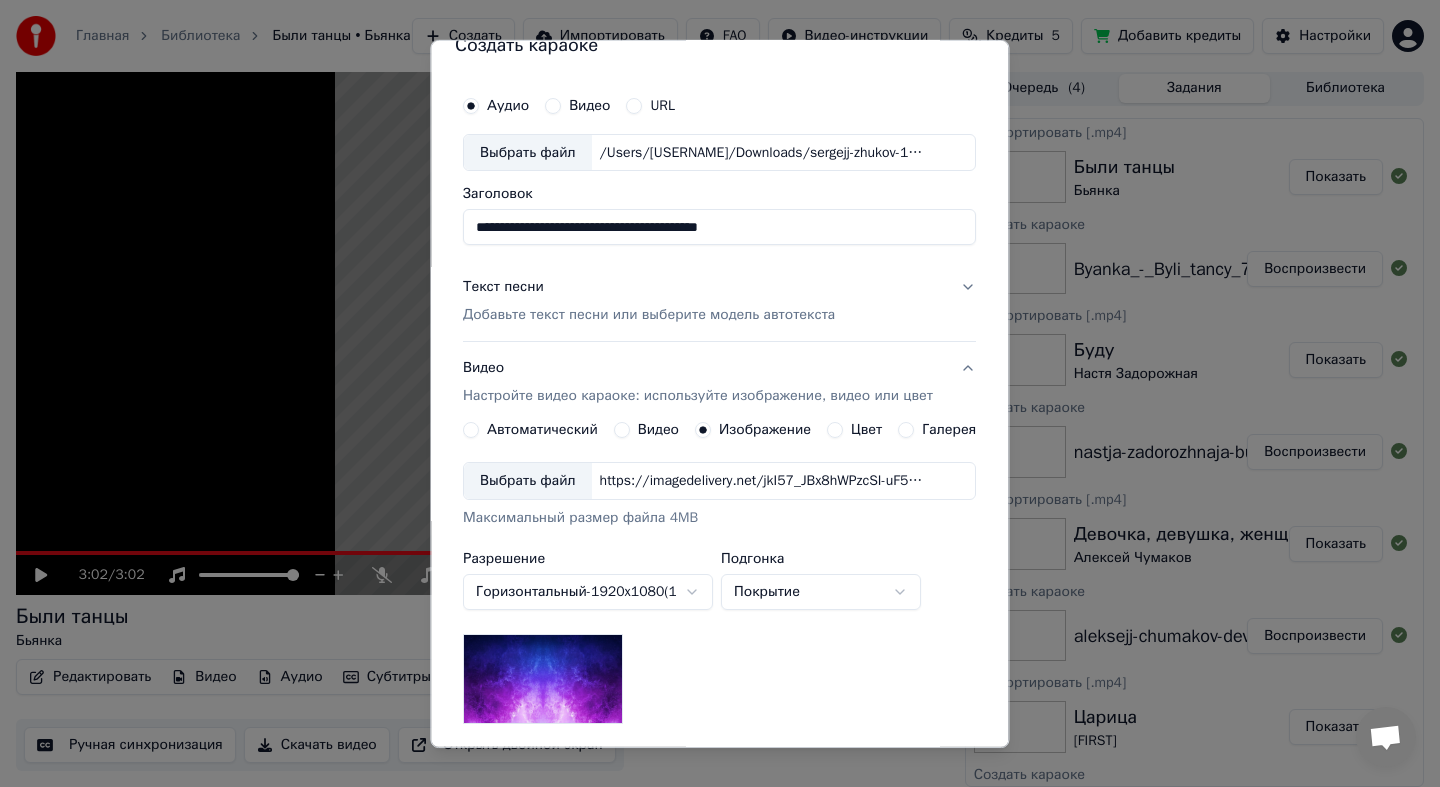 click on "Выбрать файл" at bounding box center (528, 481) 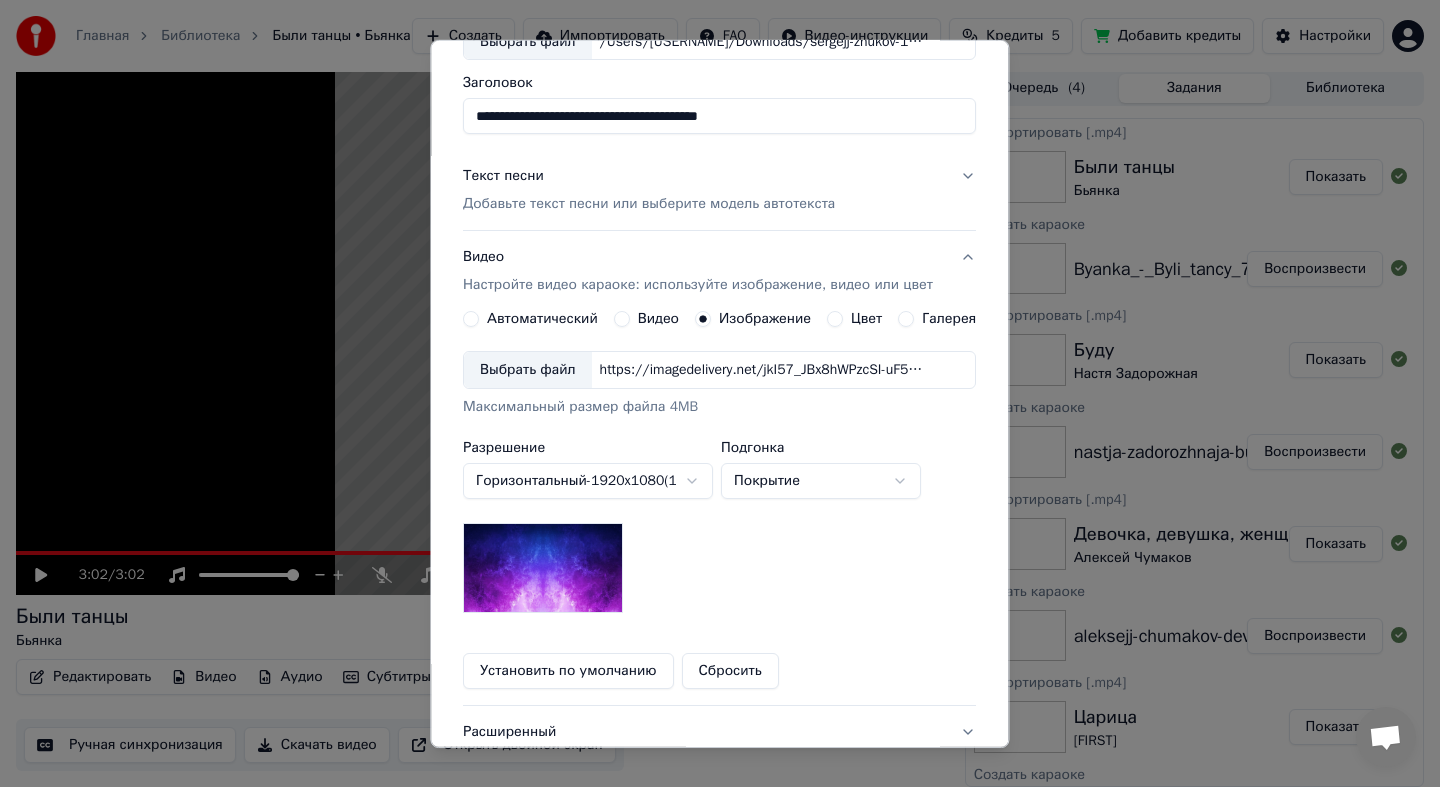 scroll, scrollTop: 291, scrollLeft: 0, axis: vertical 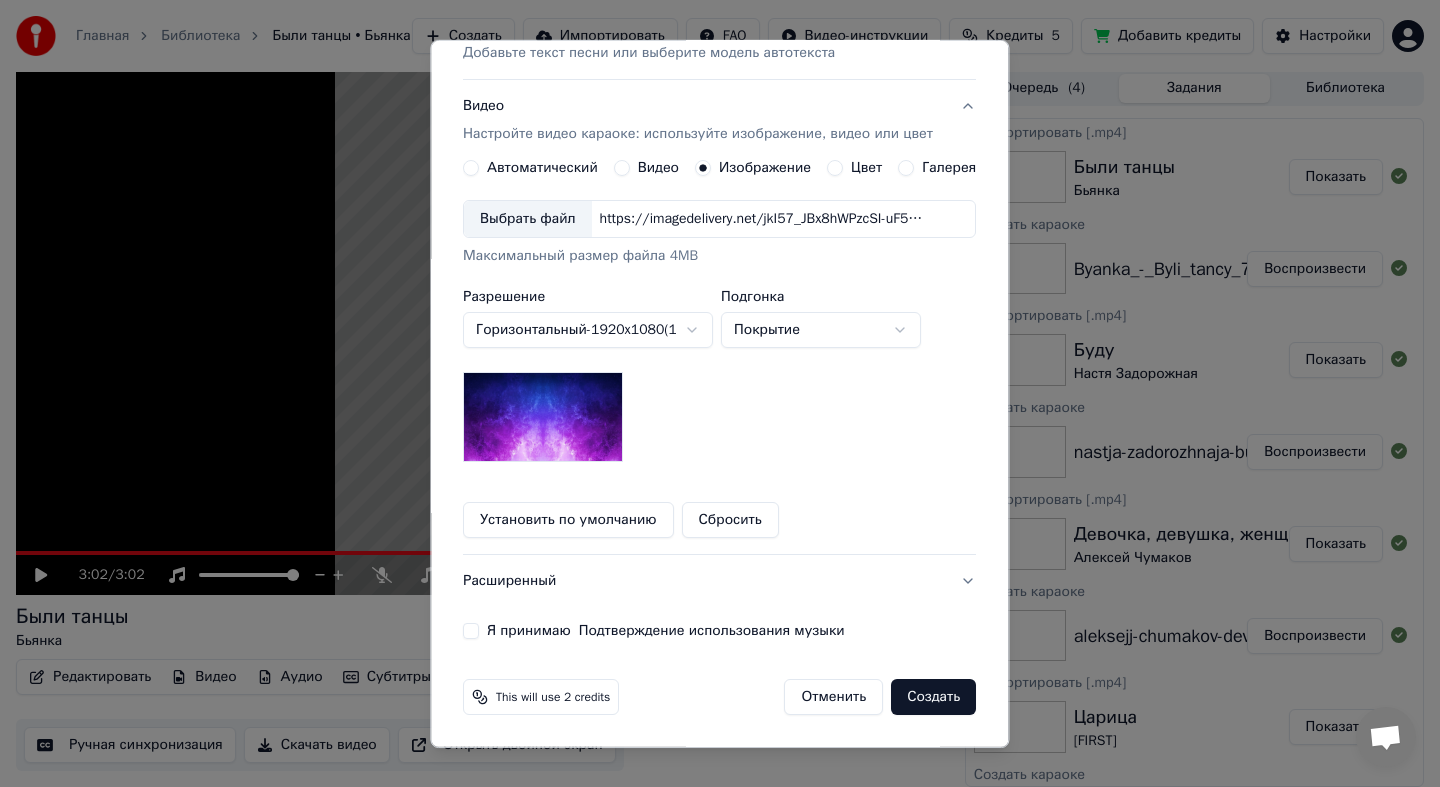 click on "Выбрать файл" at bounding box center (528, 219) 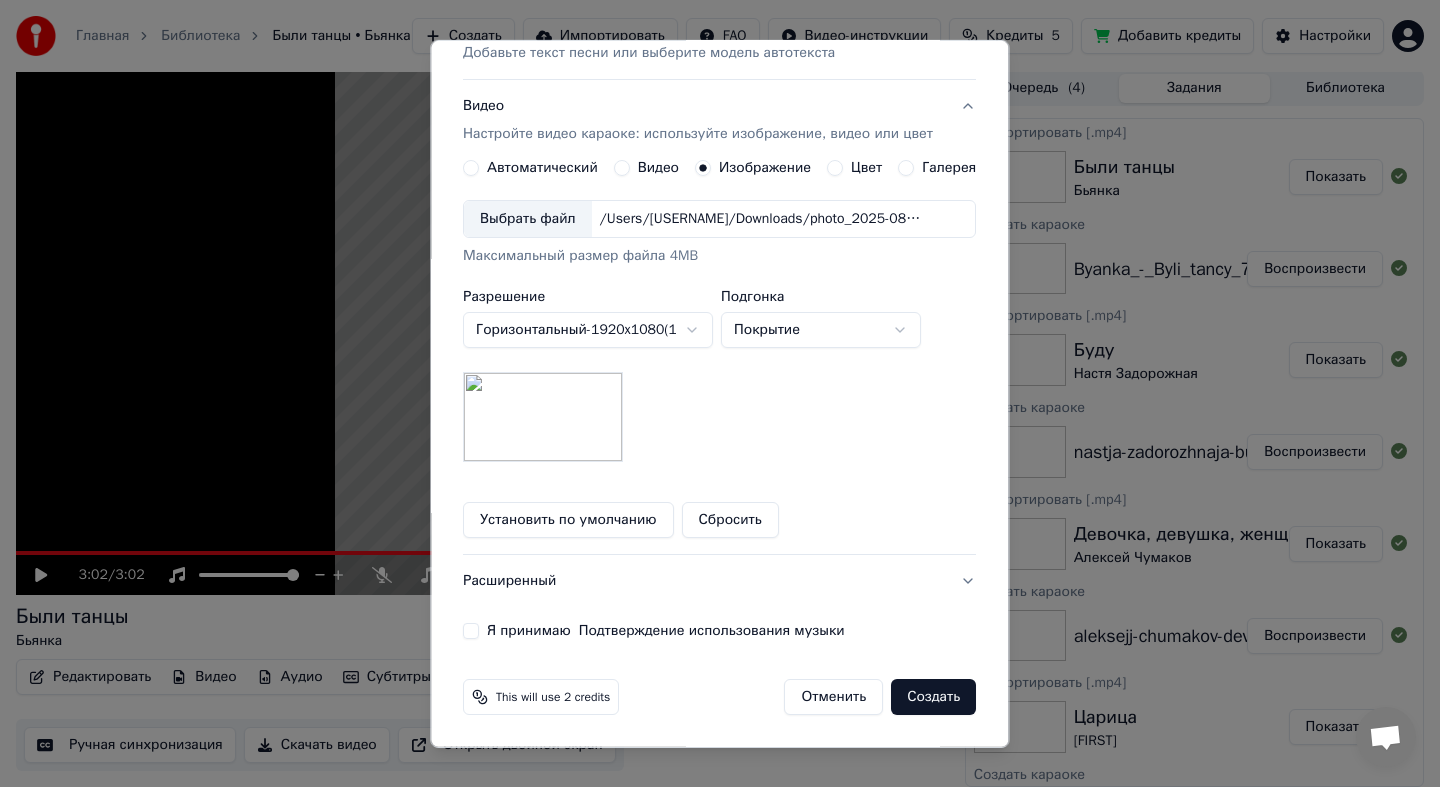 click on "Я принимаю   Подтверждение использования музыки" at bounding box center (666, 631) 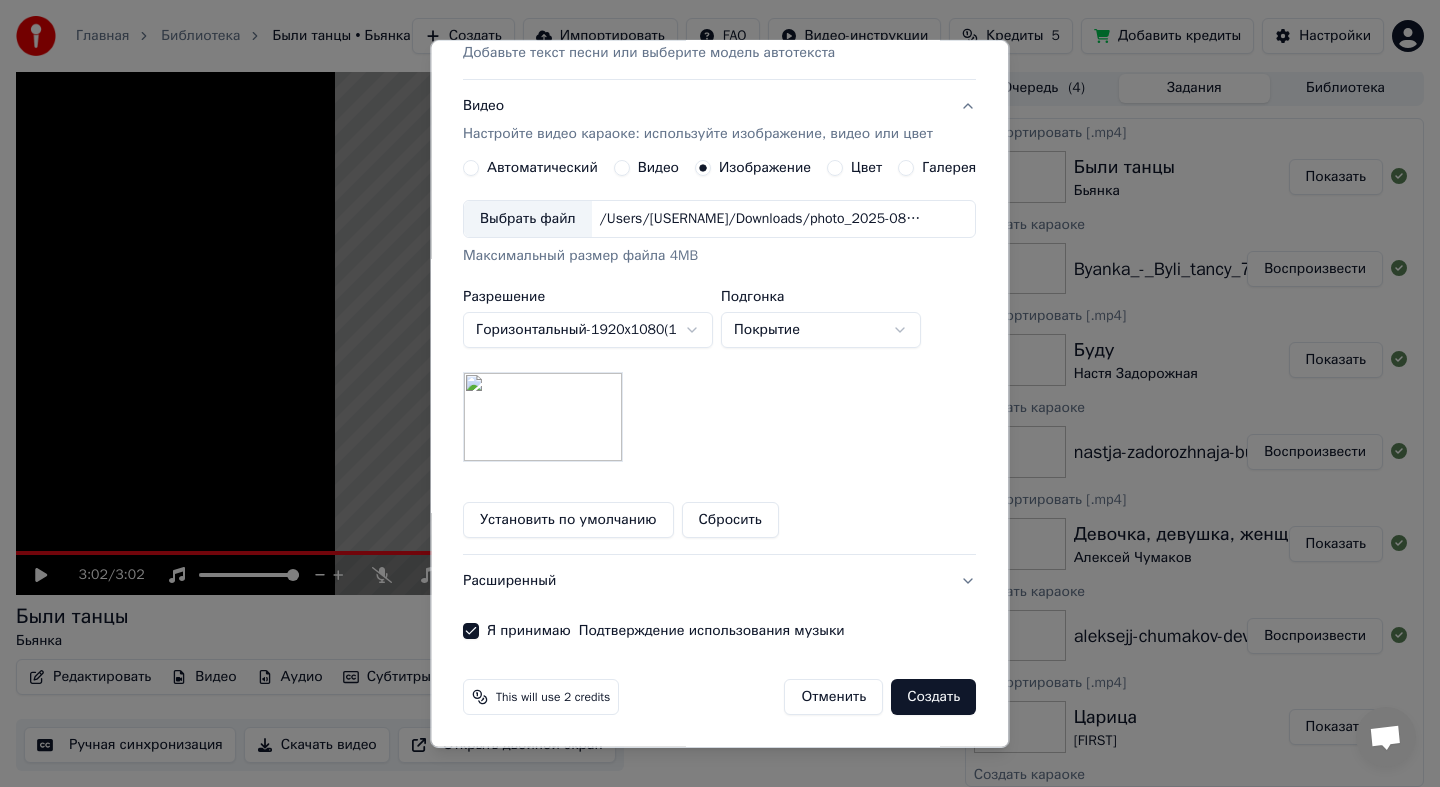 click on "Создать" at bounding box center [934, 697] 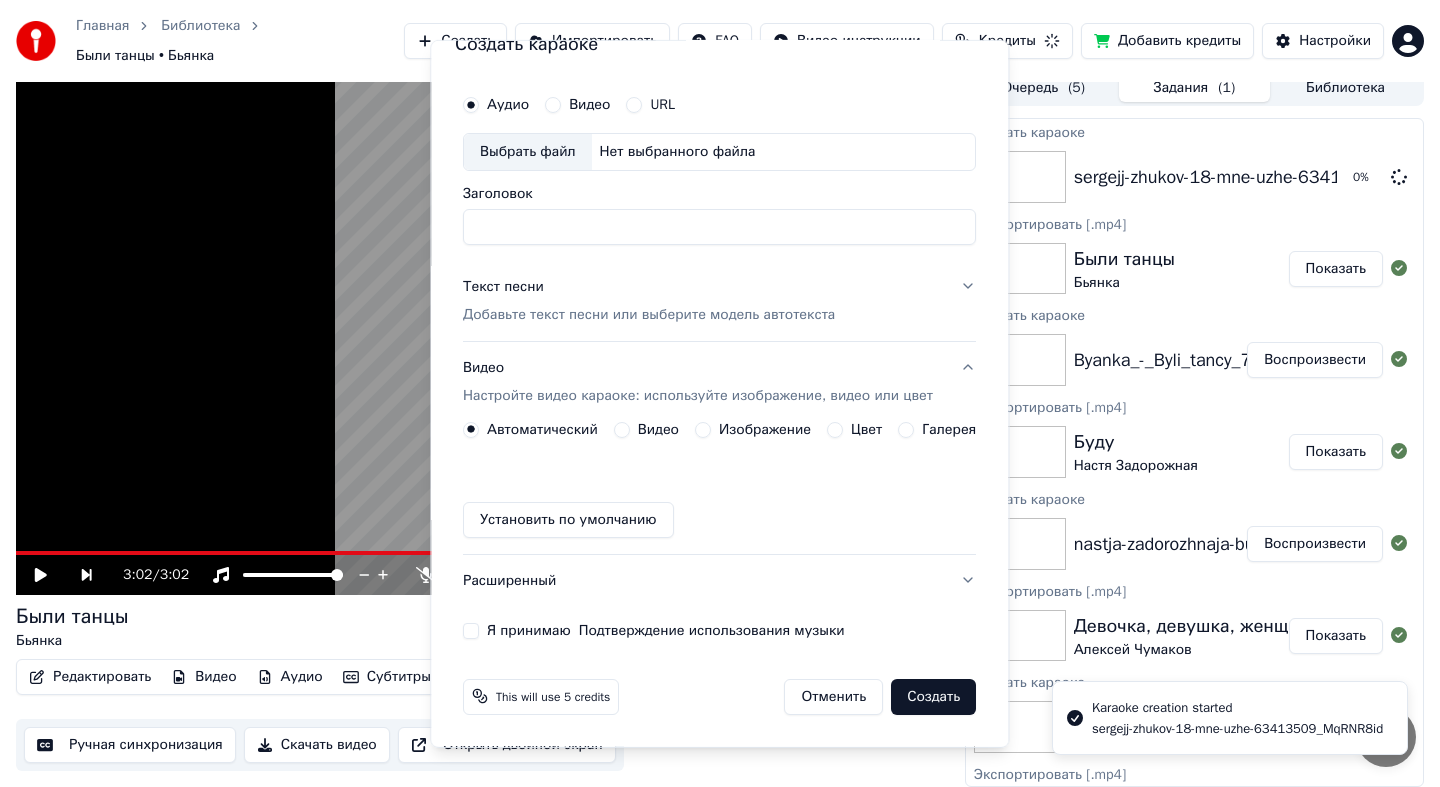 scroll, scrollTop: 0, scrollLeft: 0, axis: both 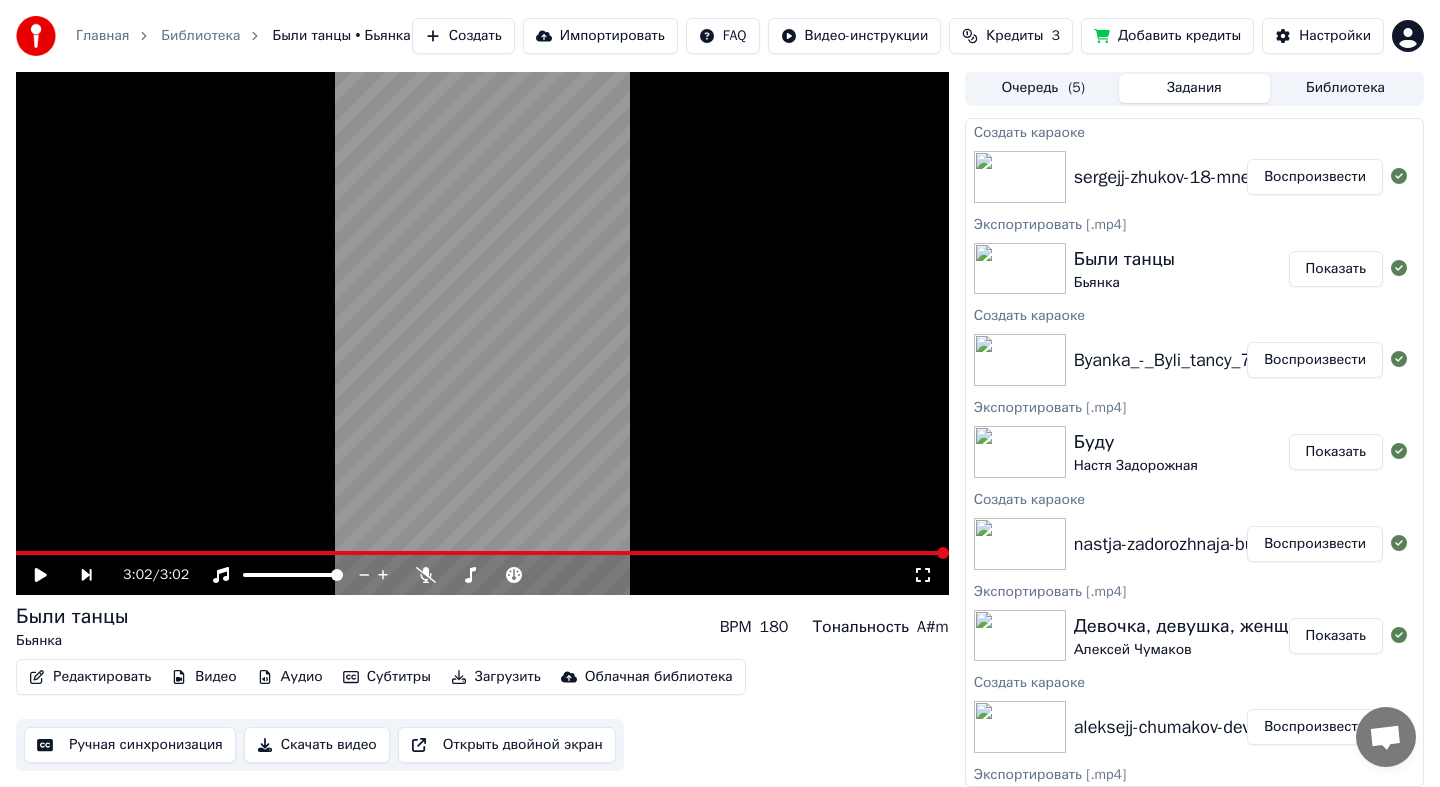 click on "Воспроизвести" at bounding box center (1315, 177) 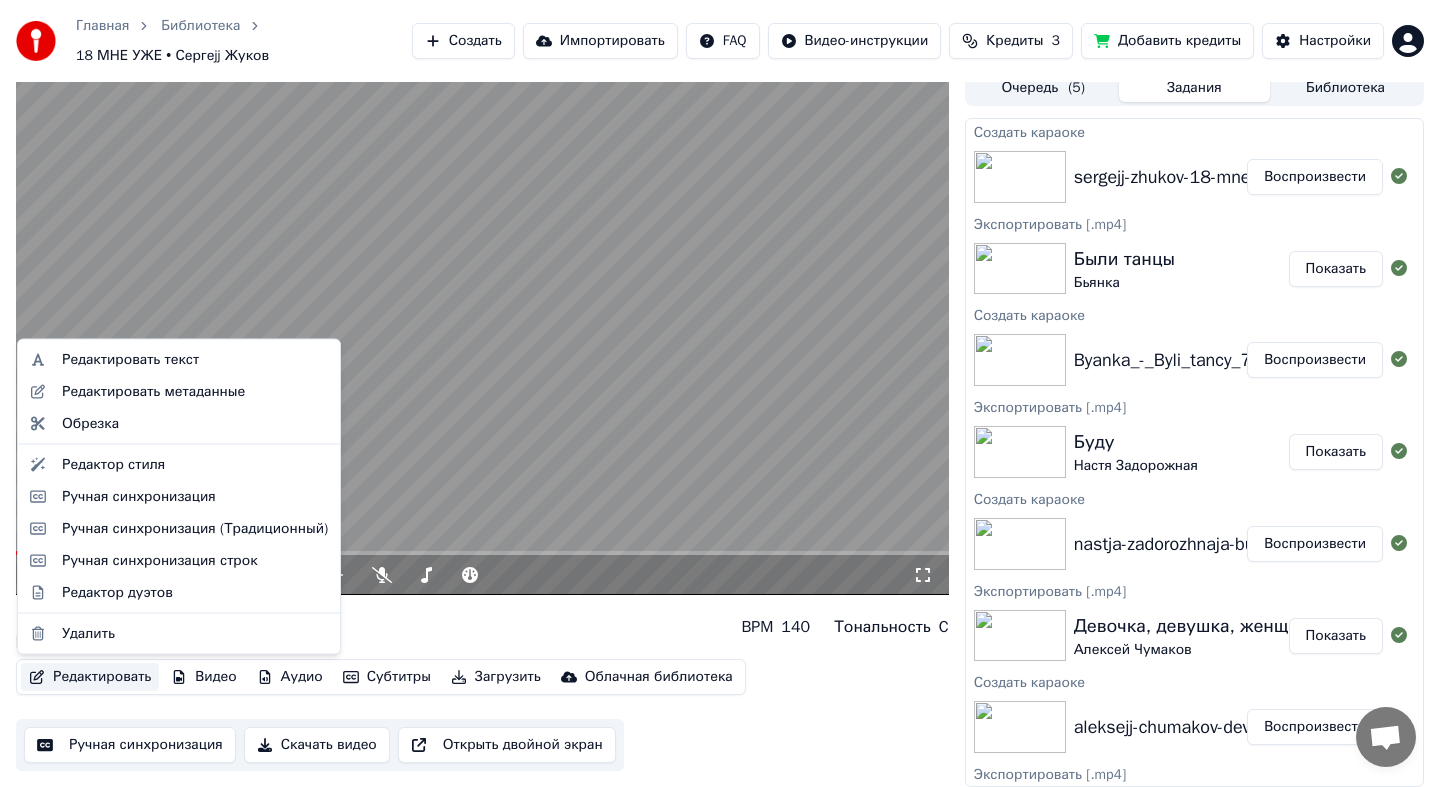 click on "Редактировать" at bounding box center [90, 677] 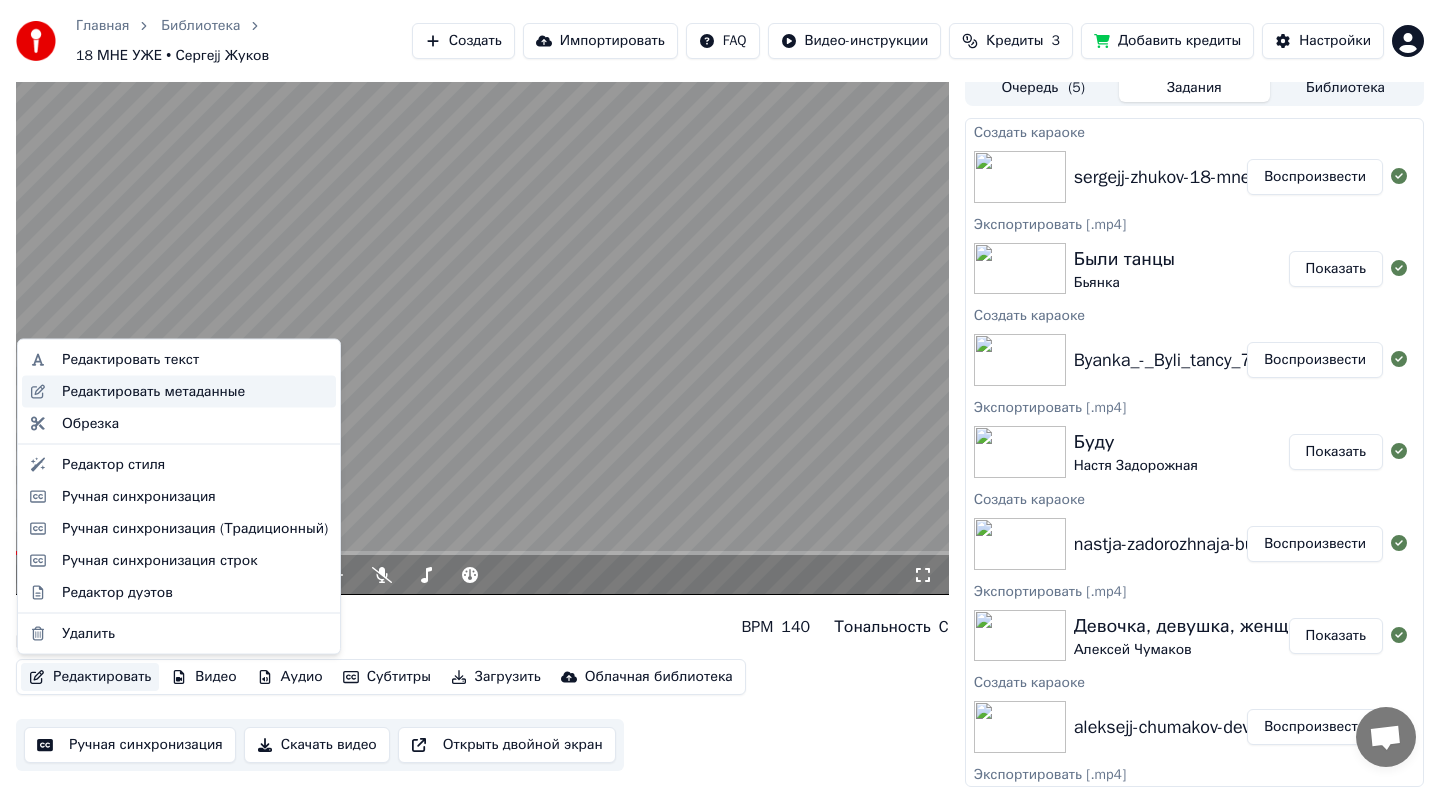 click on "Редактировать метаданные" at bounding box center (153, 391) 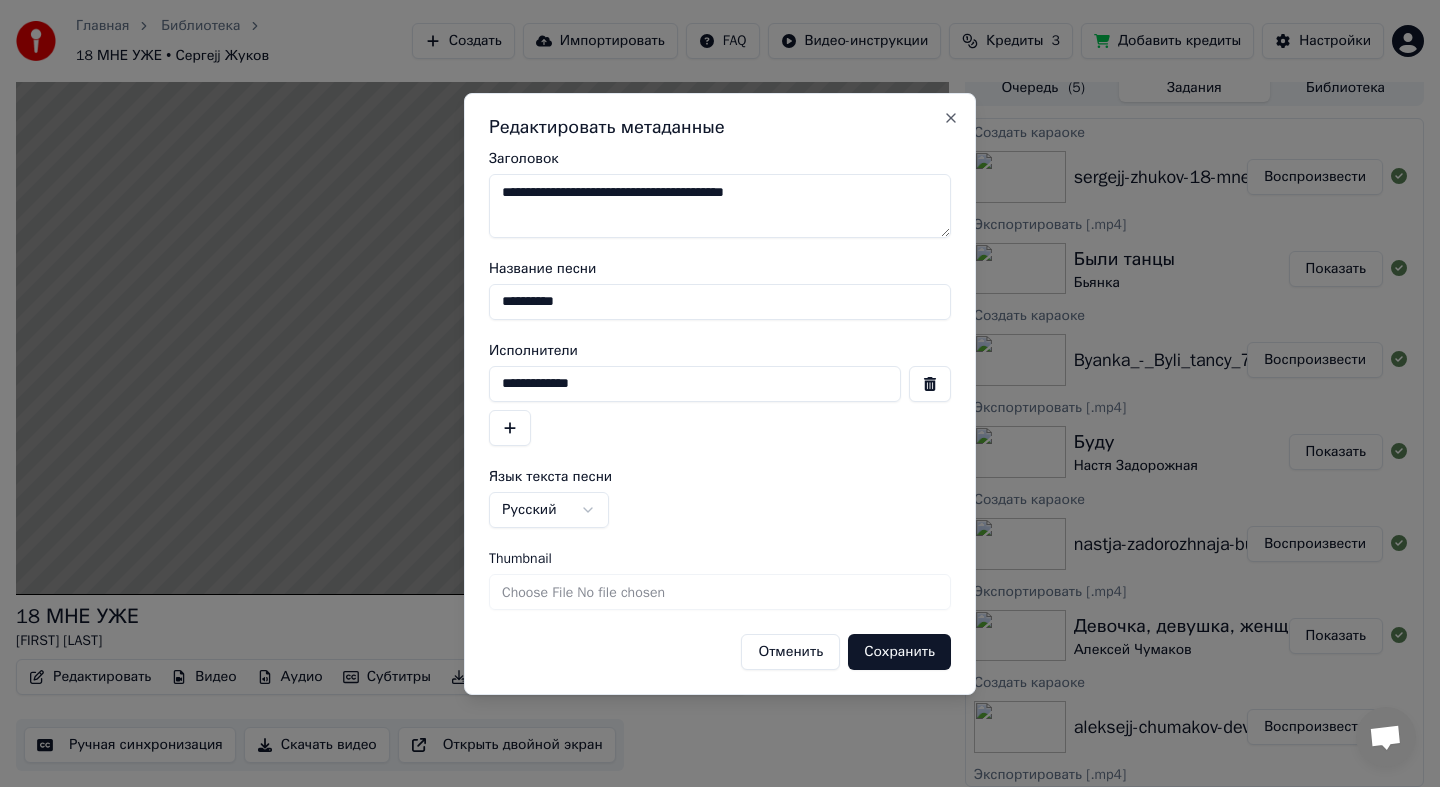 click on "**********" at bounding box center [695, 384] 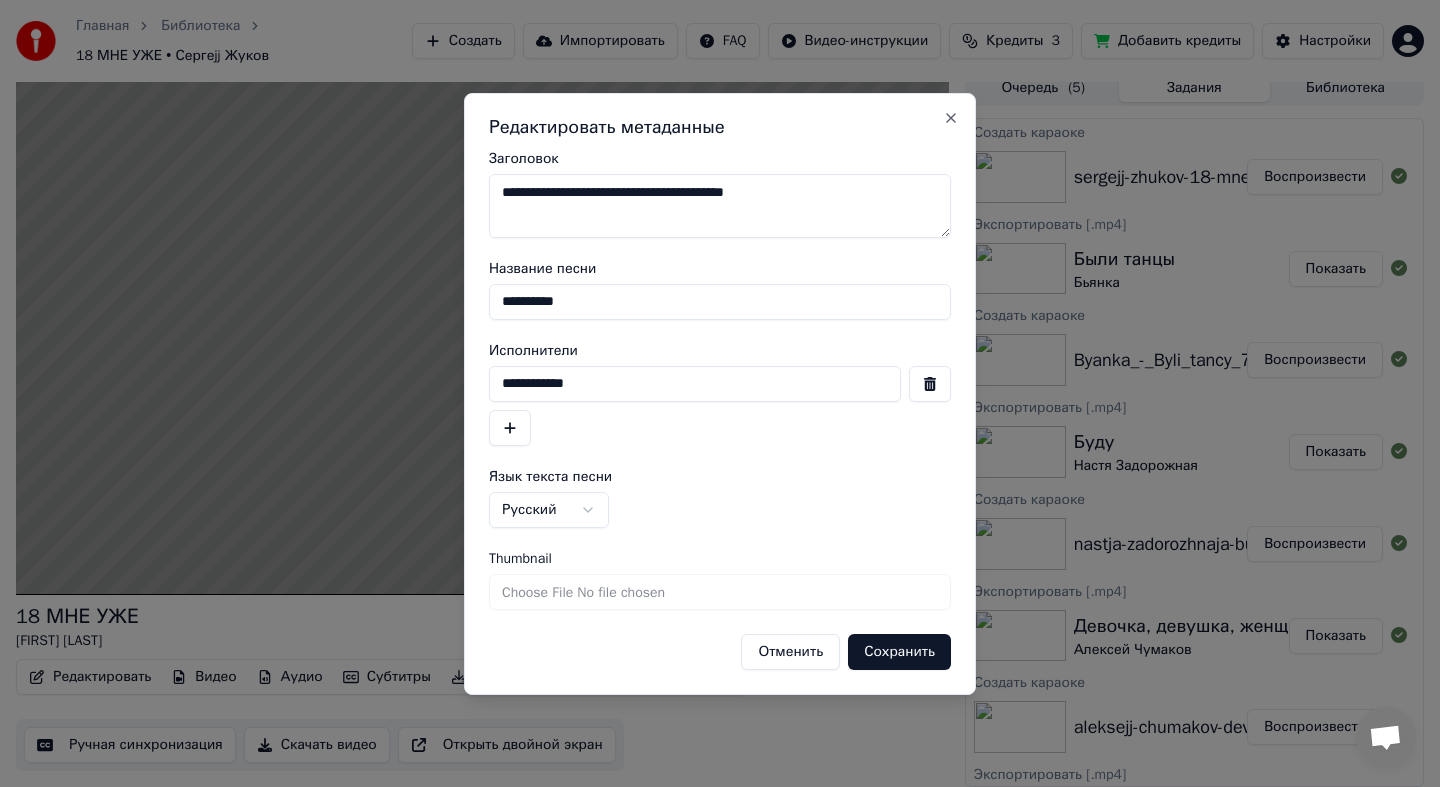 type on "**********" 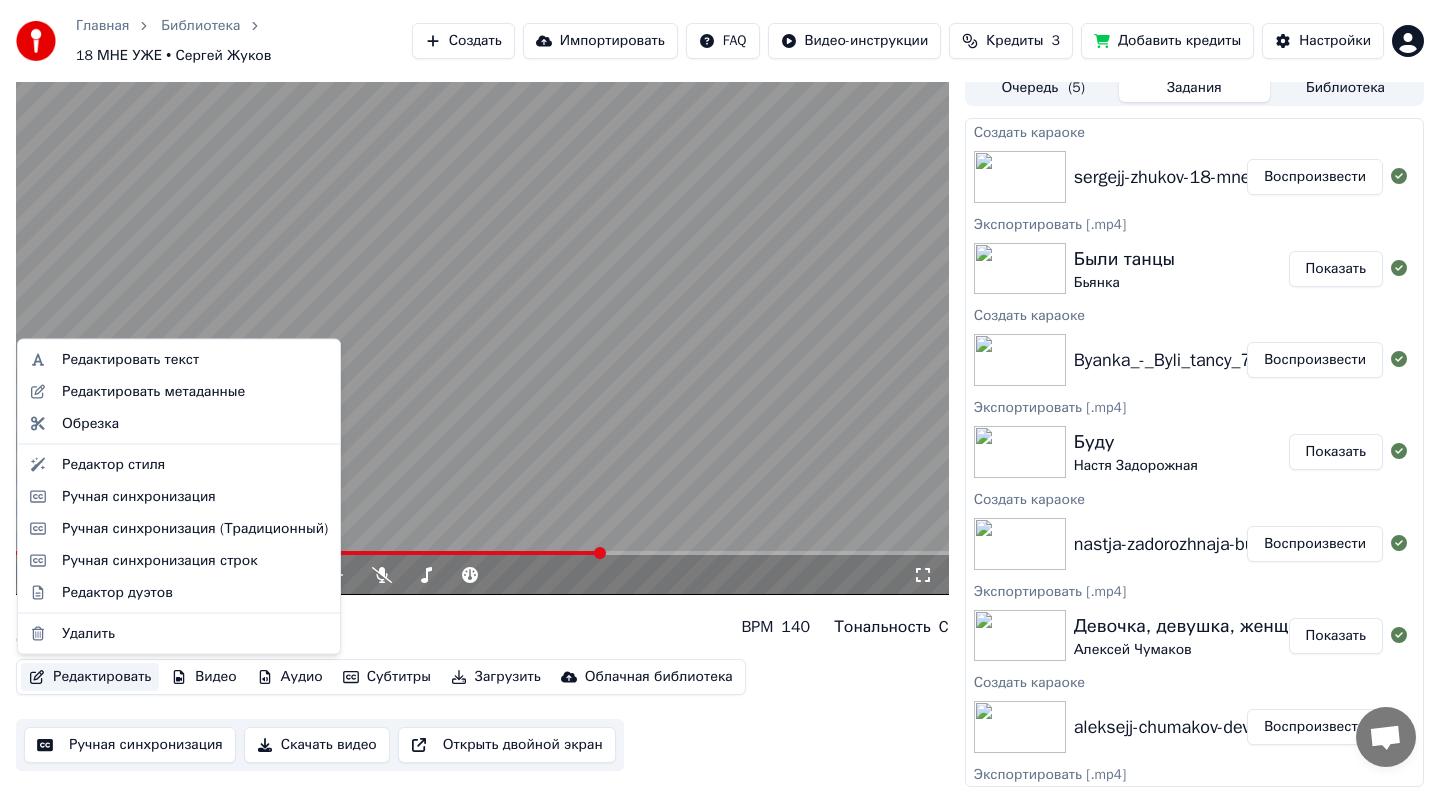 click on "Редактировать" at bounding box center (90, 677) 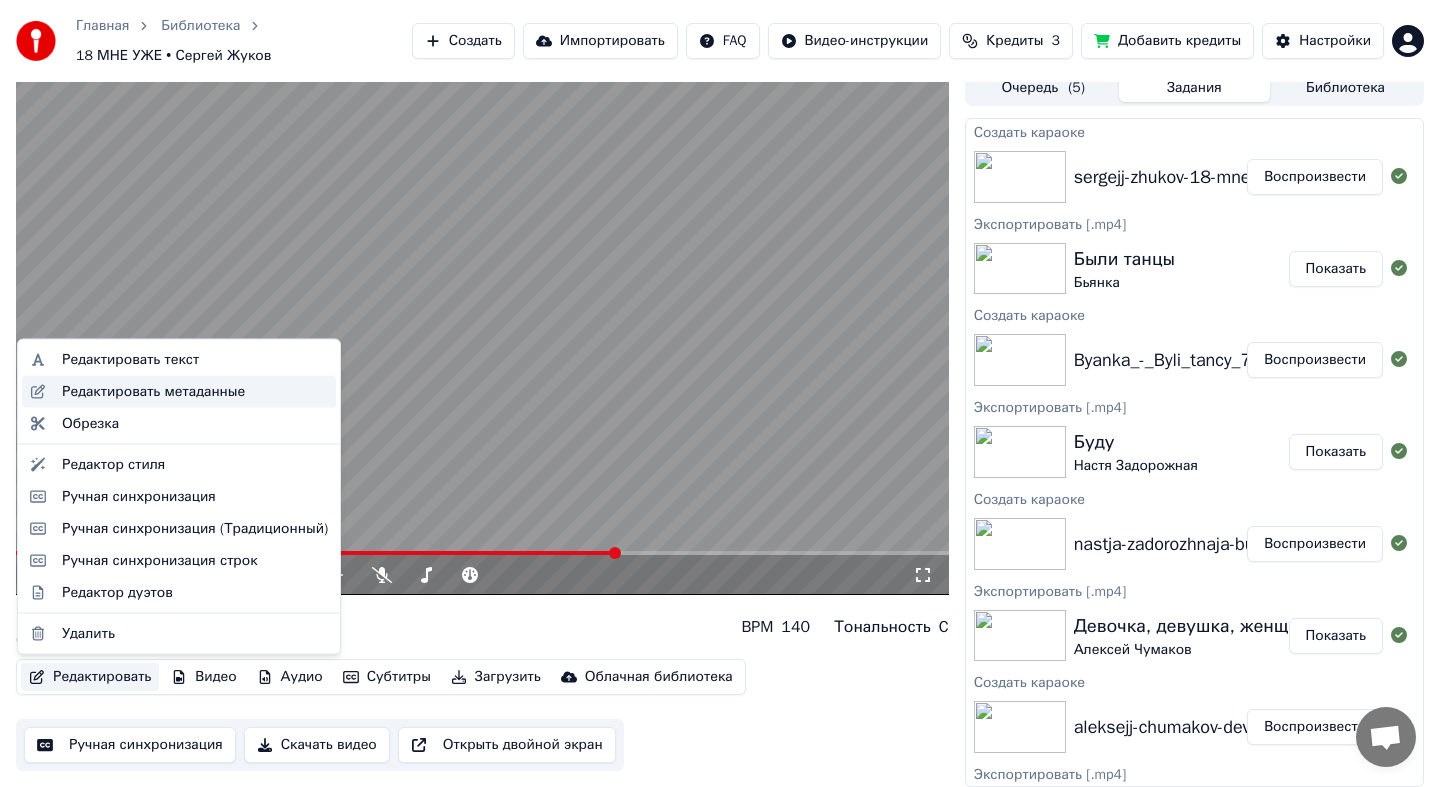 click on "Редактировать метаданные" at bounding box center (153, 391) 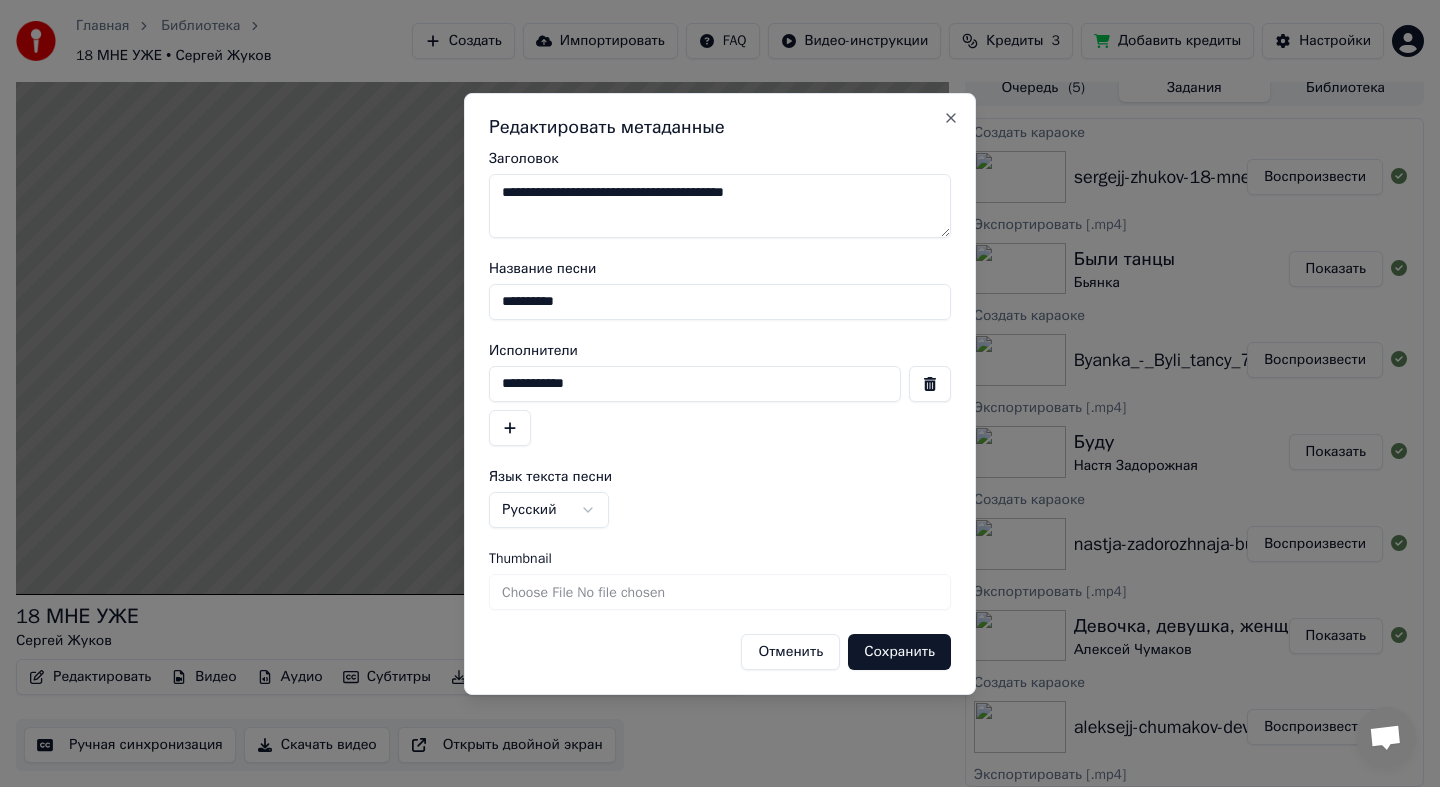 click on "**********" at bounding box center [720, 302] 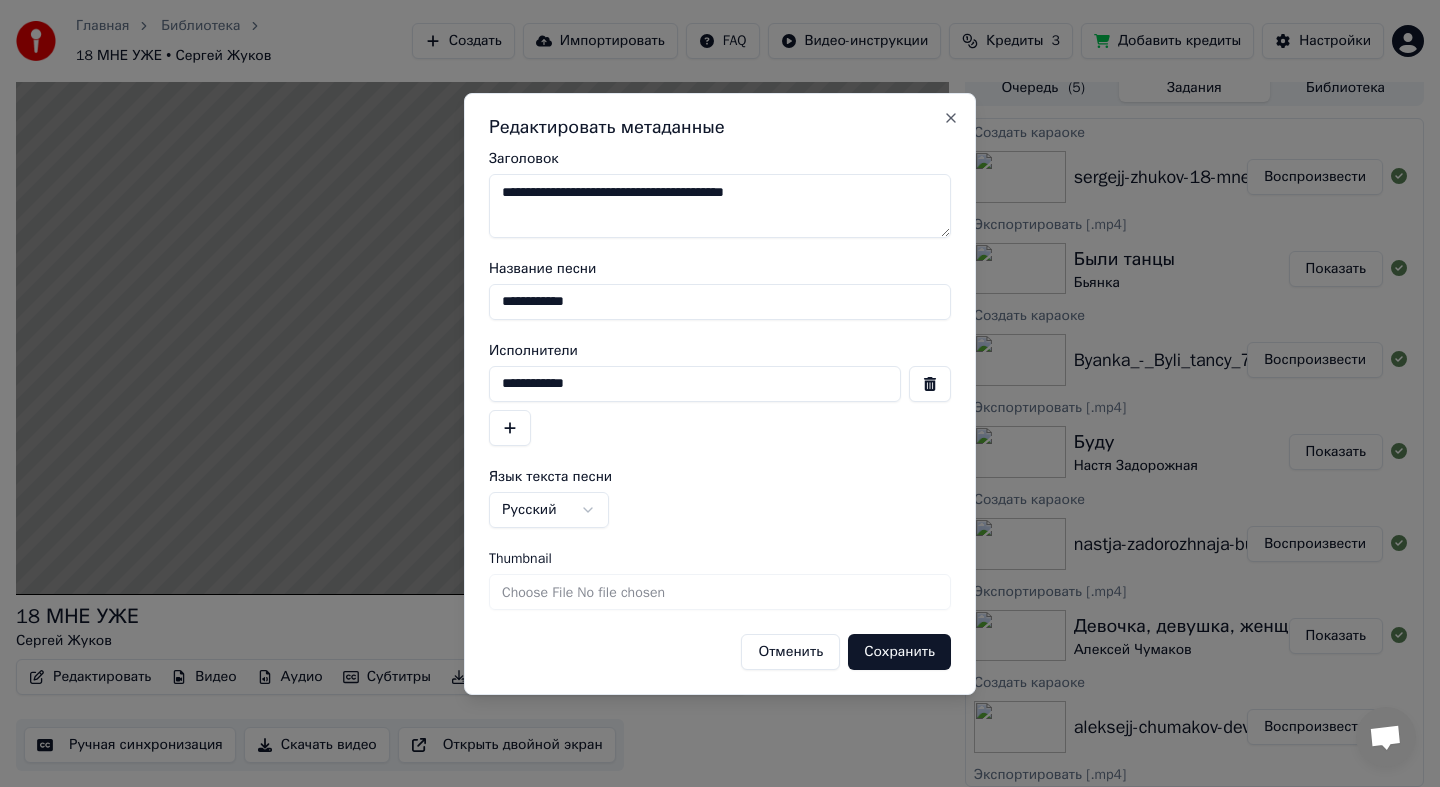 type on "**********" 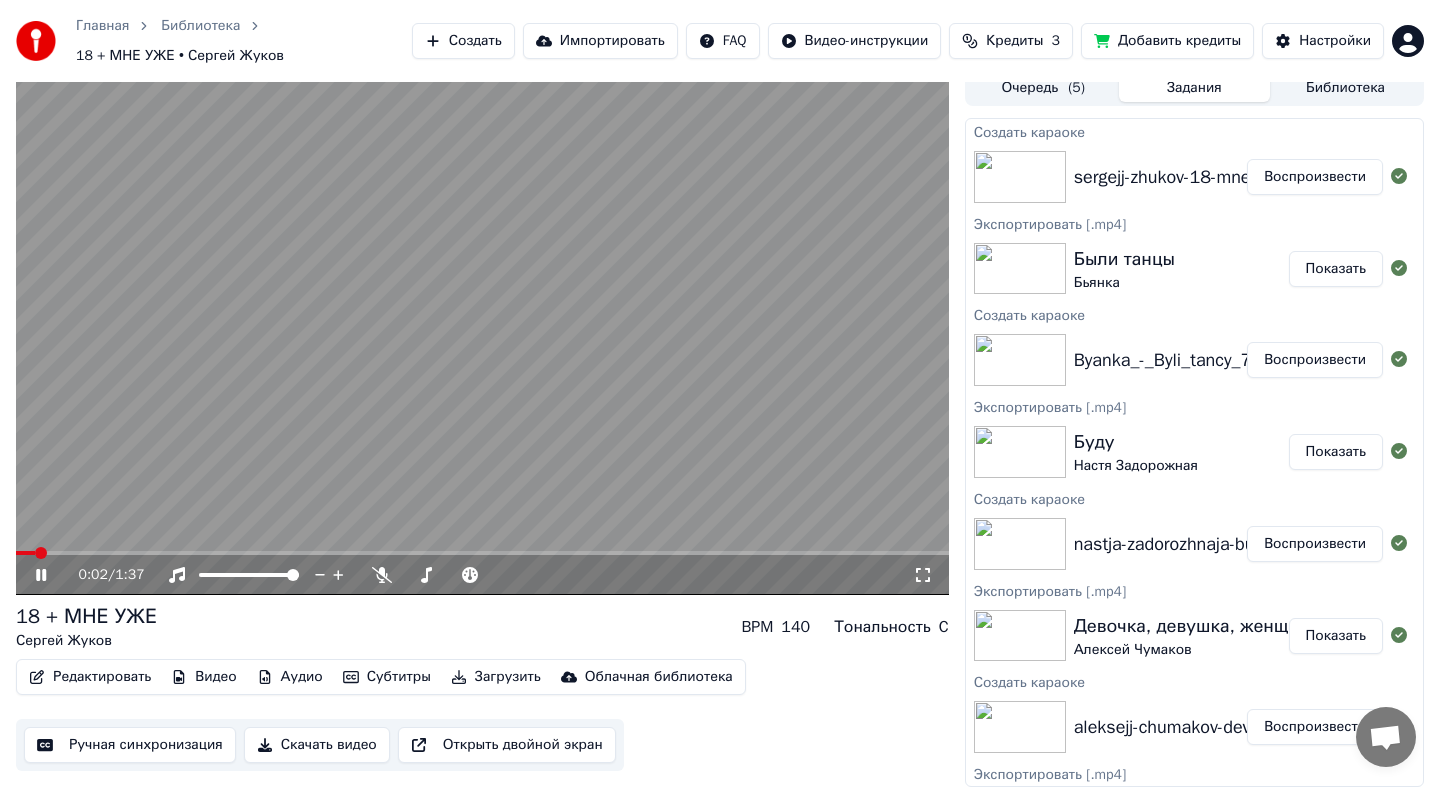 click at bounding box center [25, 553] 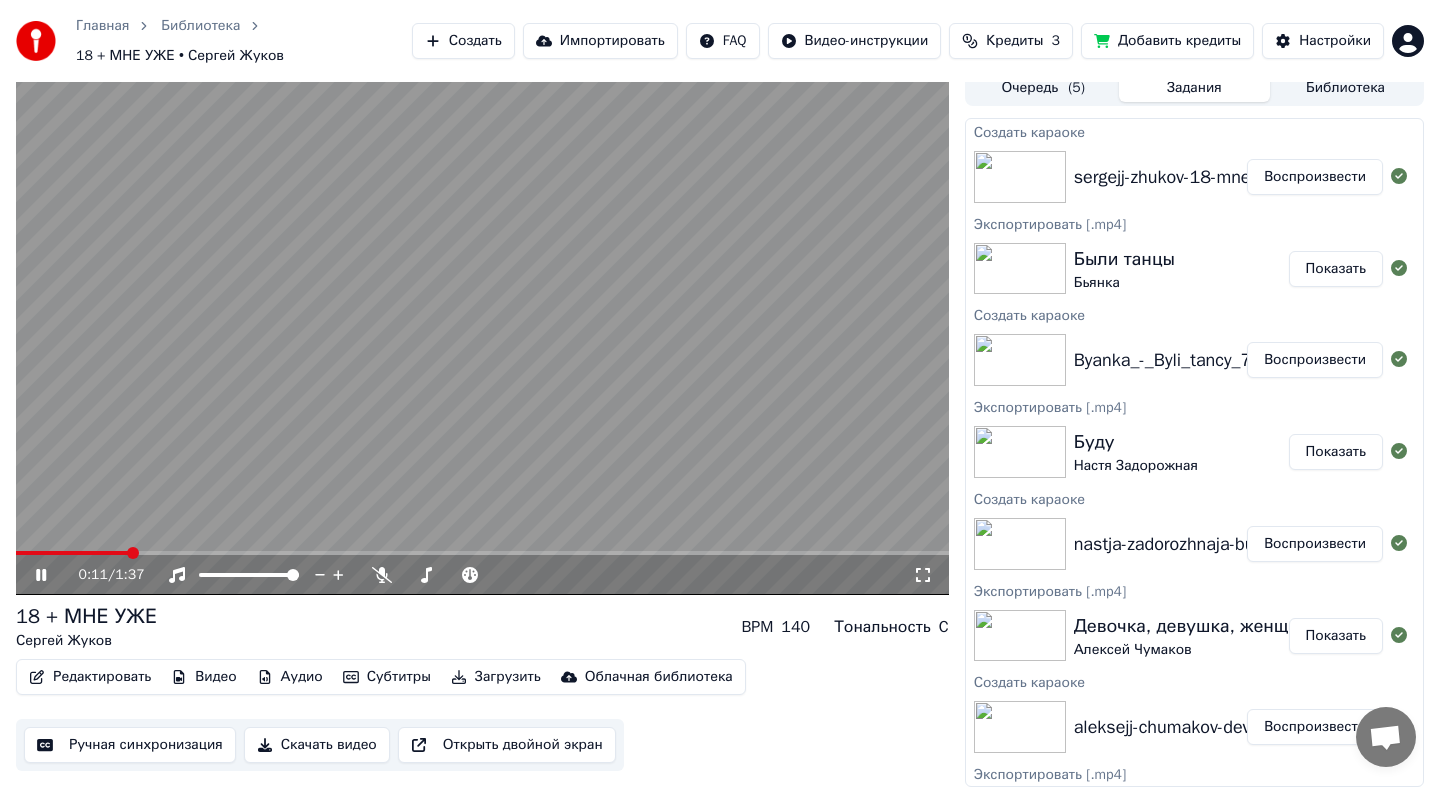 click on "0:11  /  1:37" at bounding box center (482, 575) 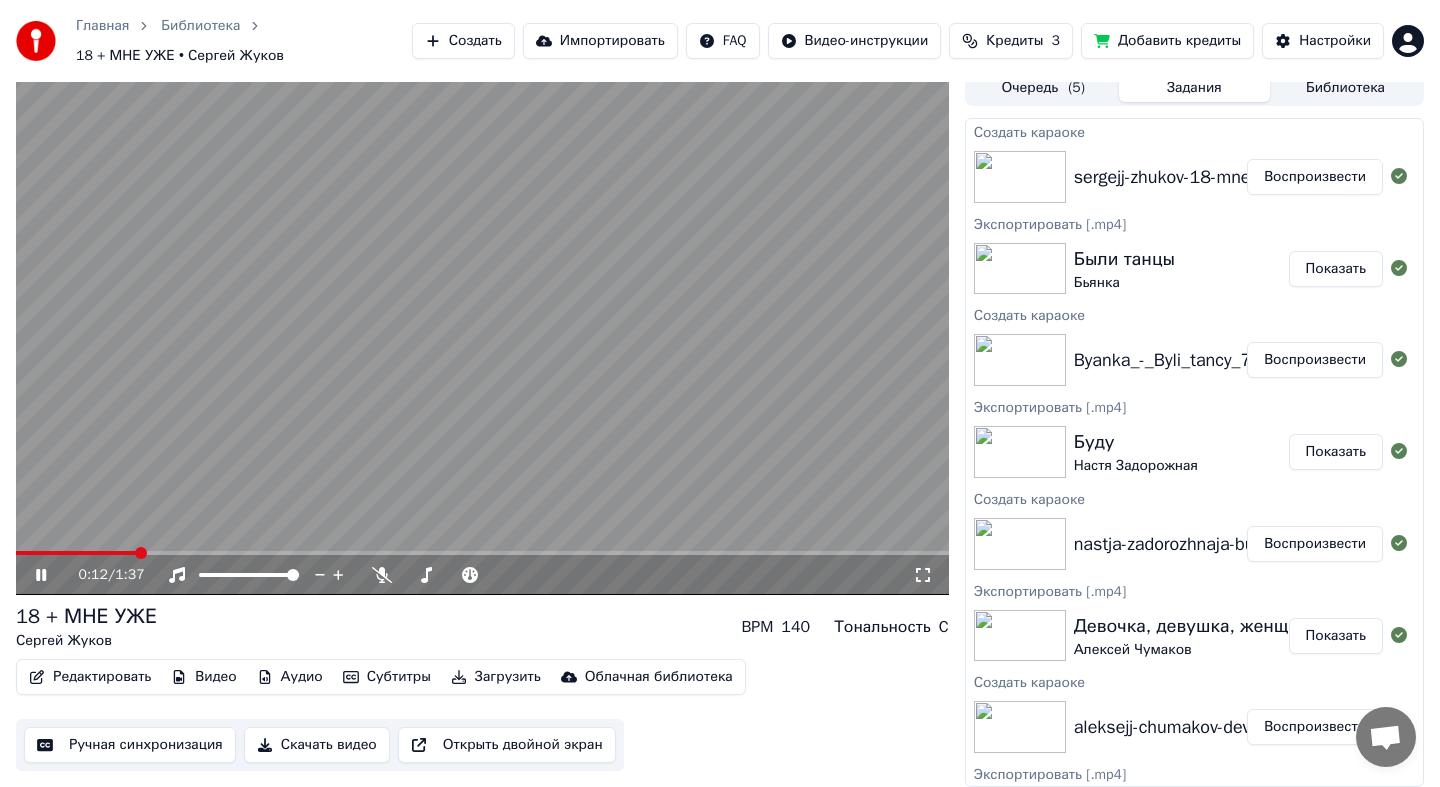 click on "0:12  /  1:37" at bounding box center [482, 575] 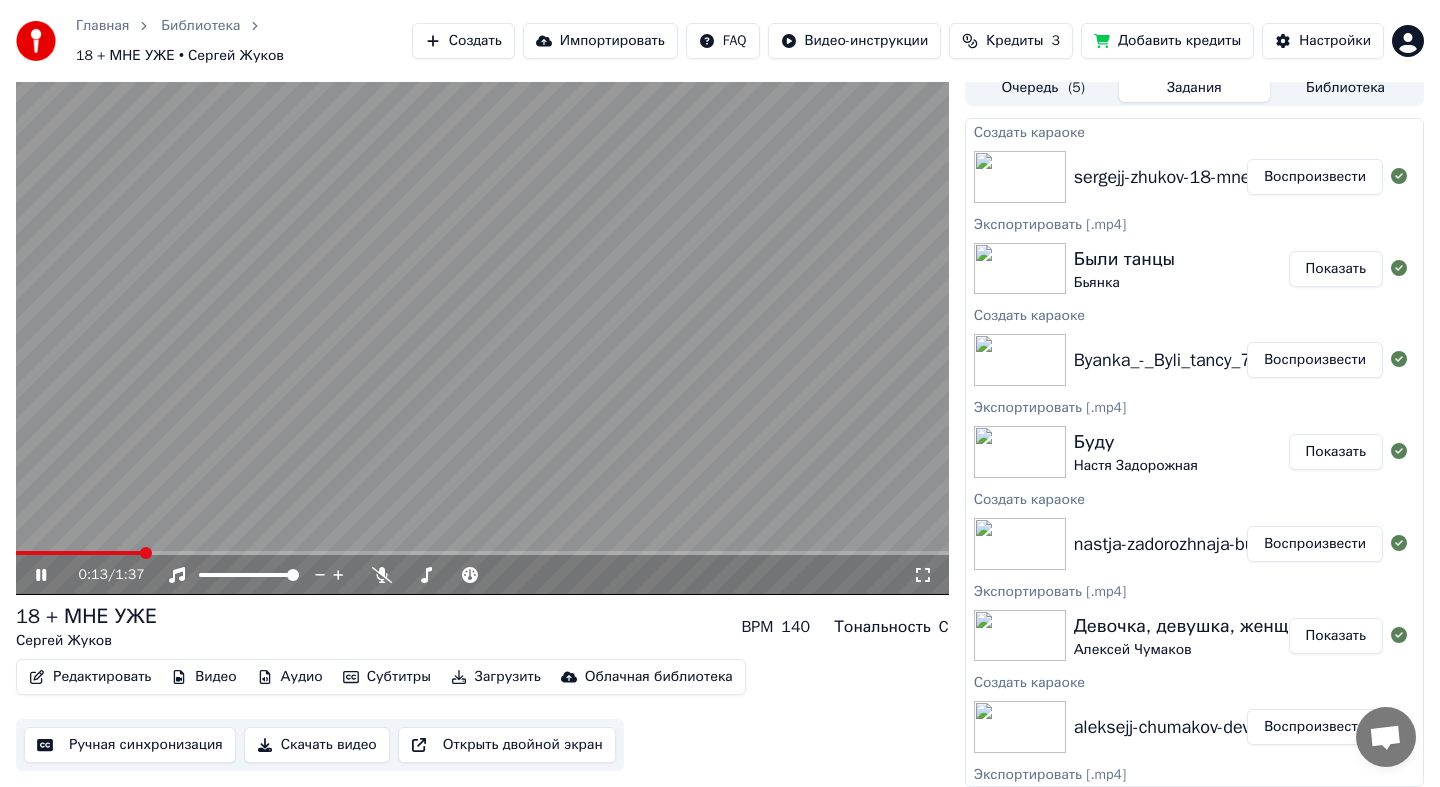 click at bounding box center [79, 553] 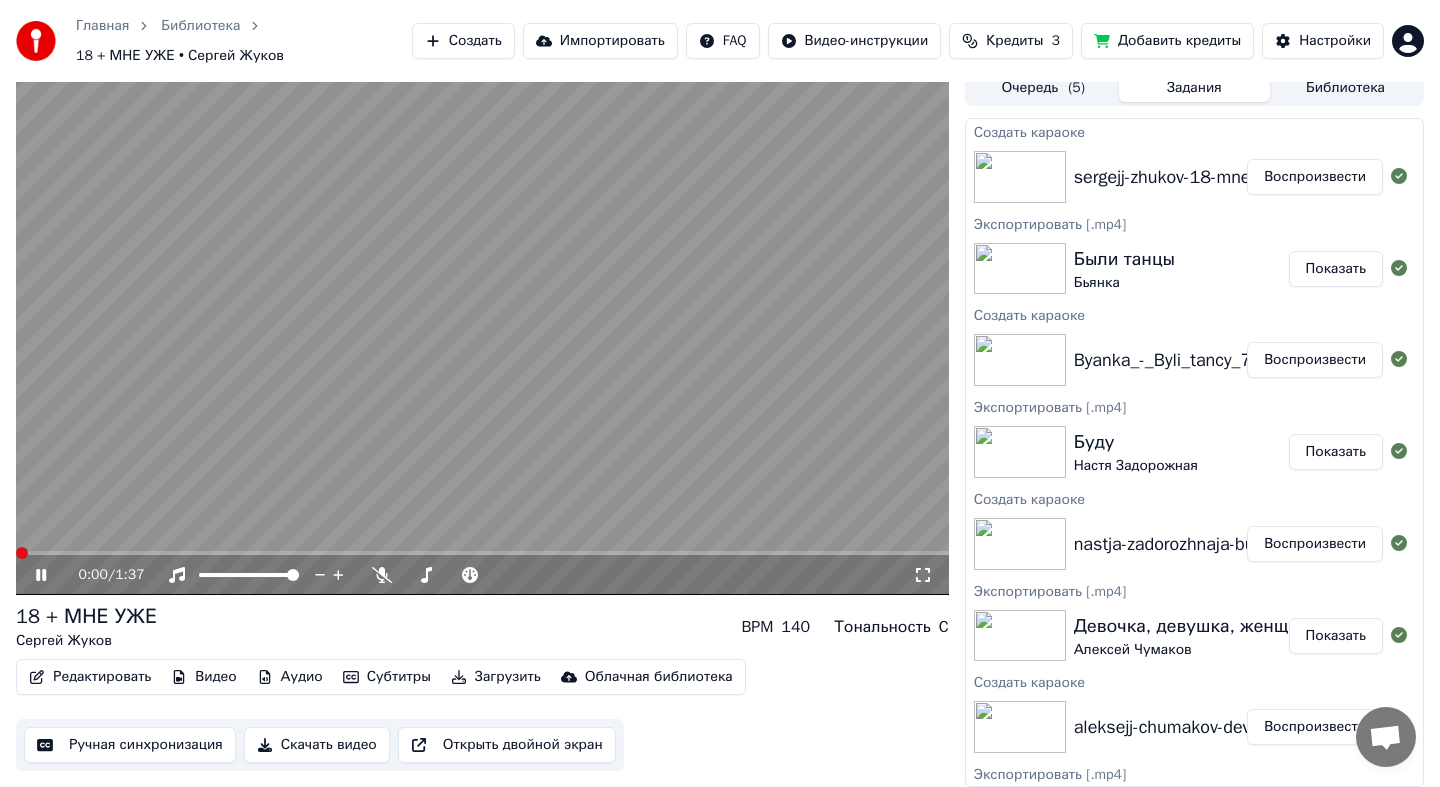 click at bounding box center [22, 553] 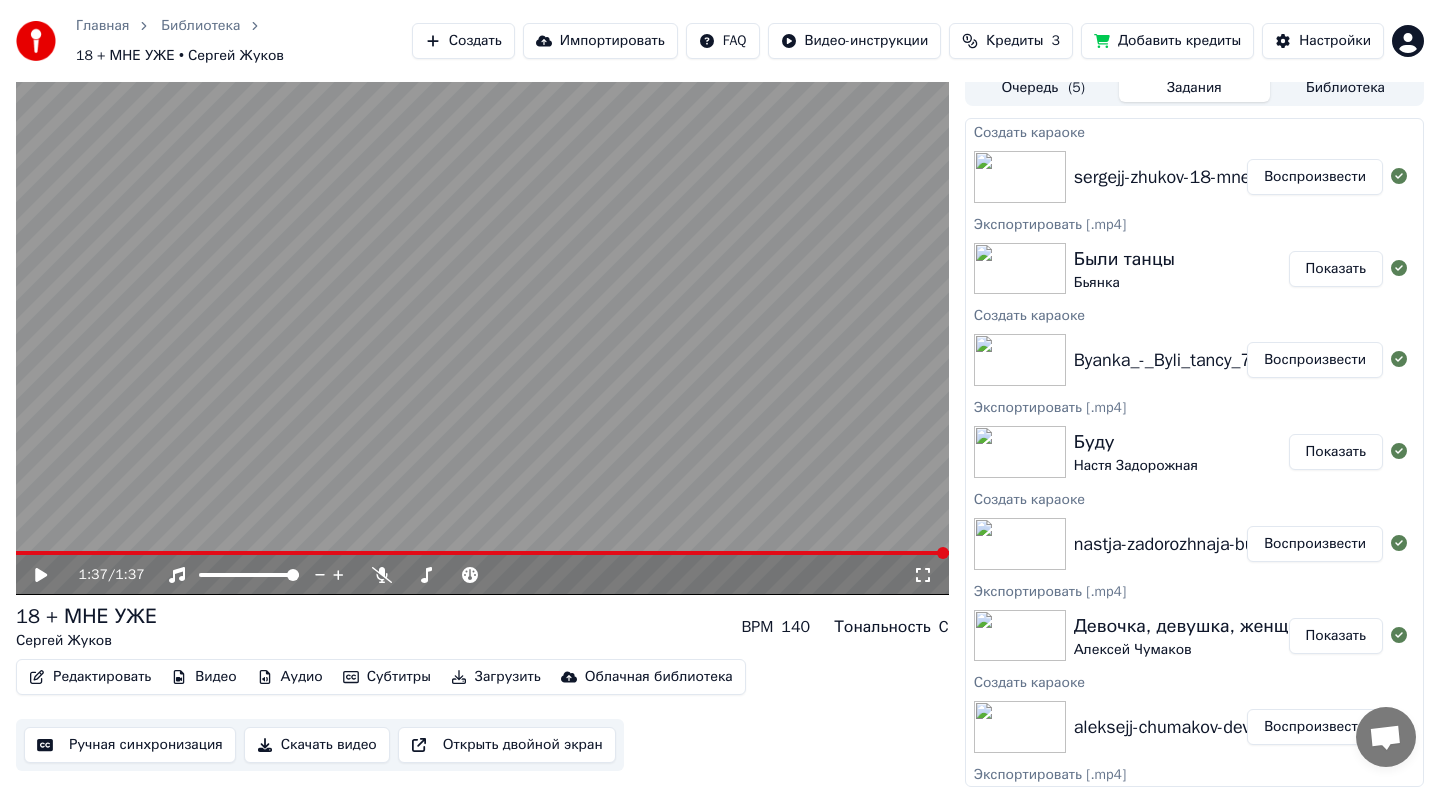 click on "Скачать видео" at bounding box center (317, 745) 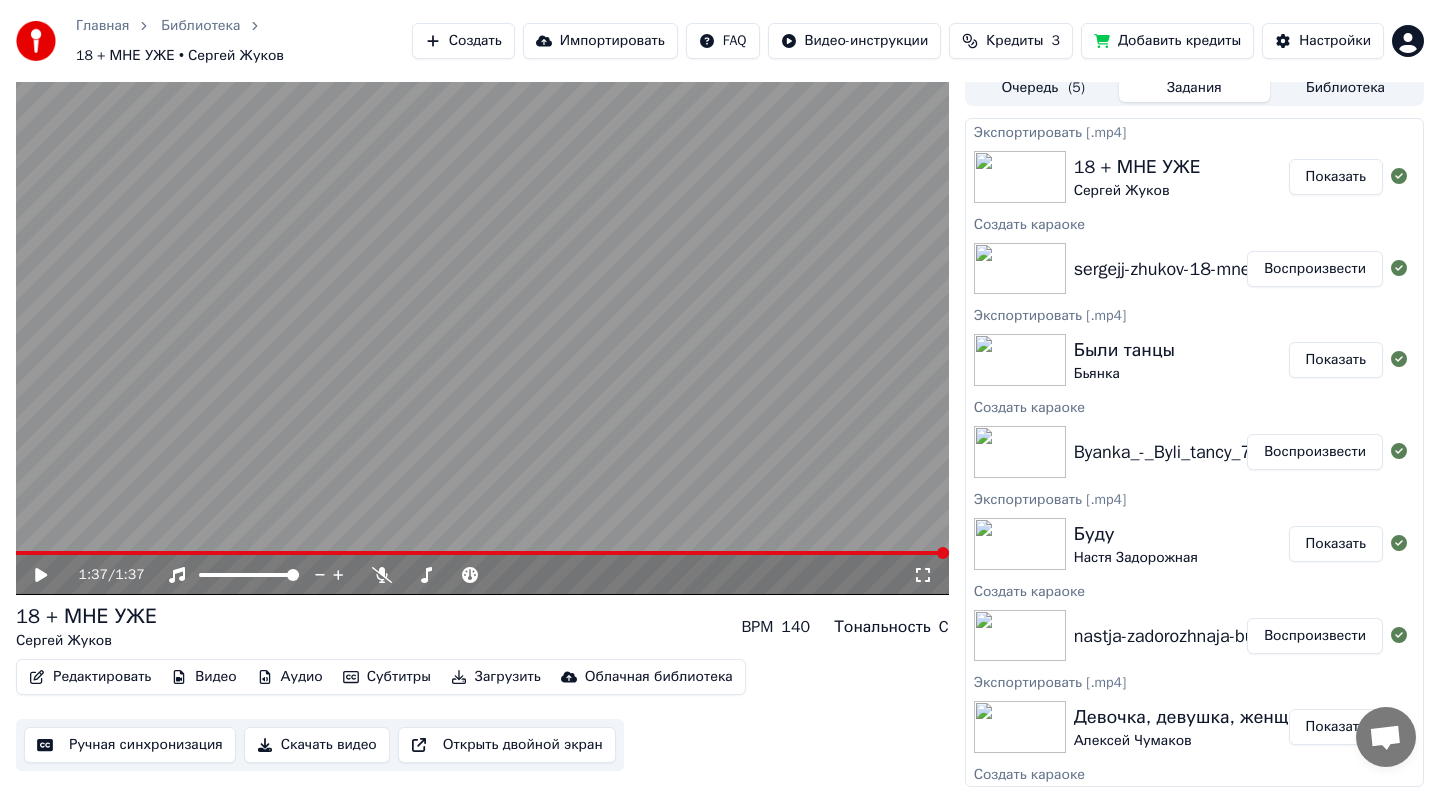 click on "Показать" at bounding box center [1336, 177] 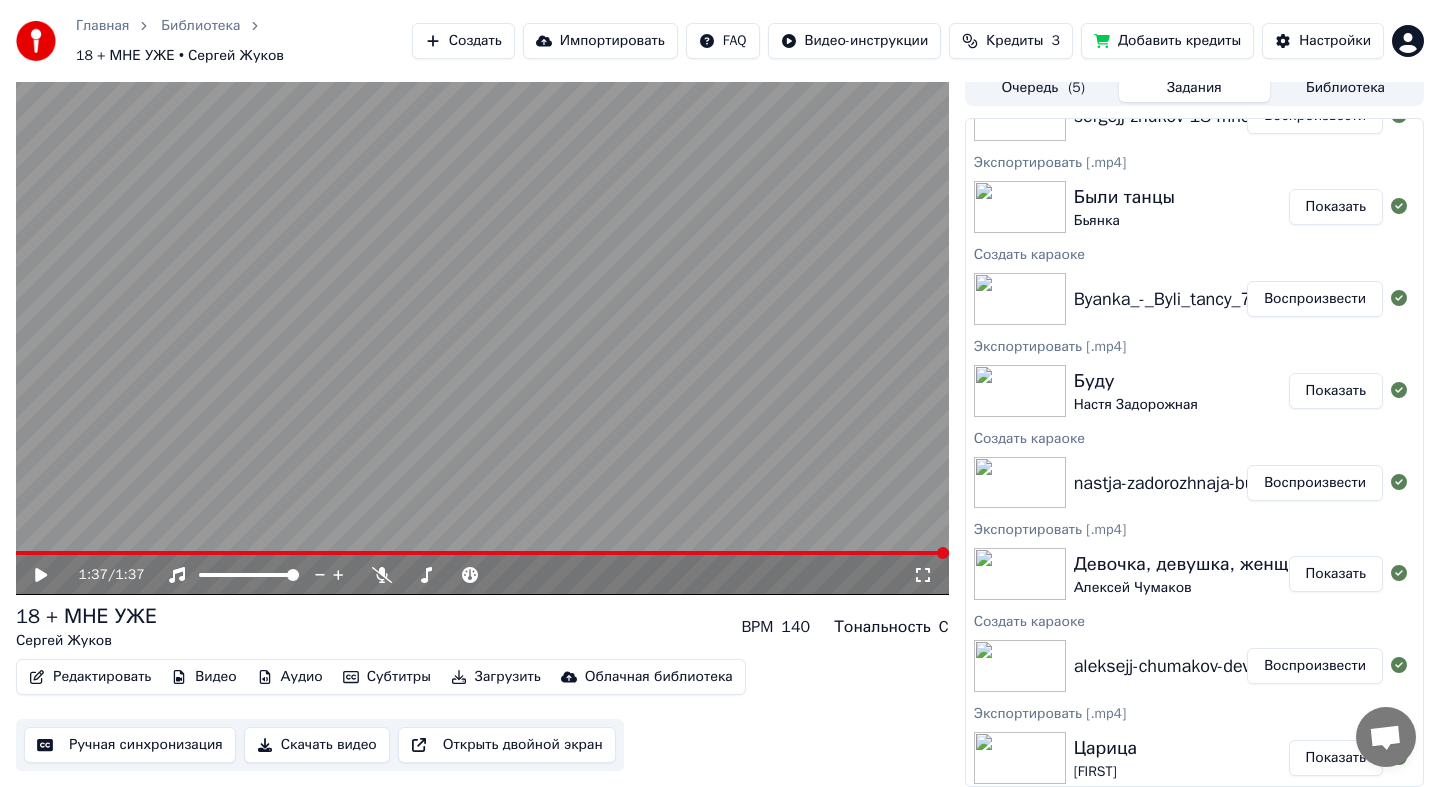 scroll, scrollTop: 188, scrollLeft: 0, axis: vertical 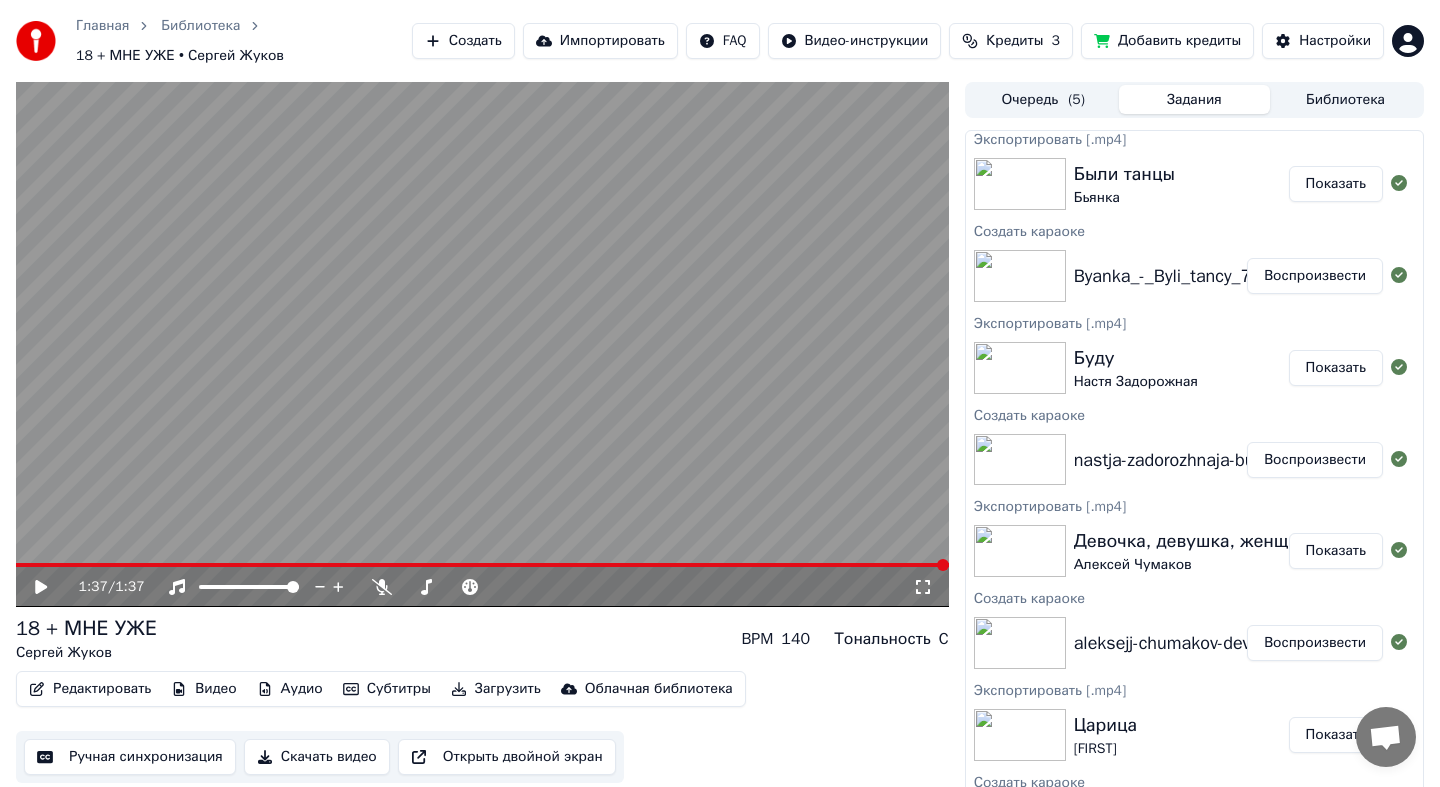 click on "Создать" at bounding box center [463, 41] 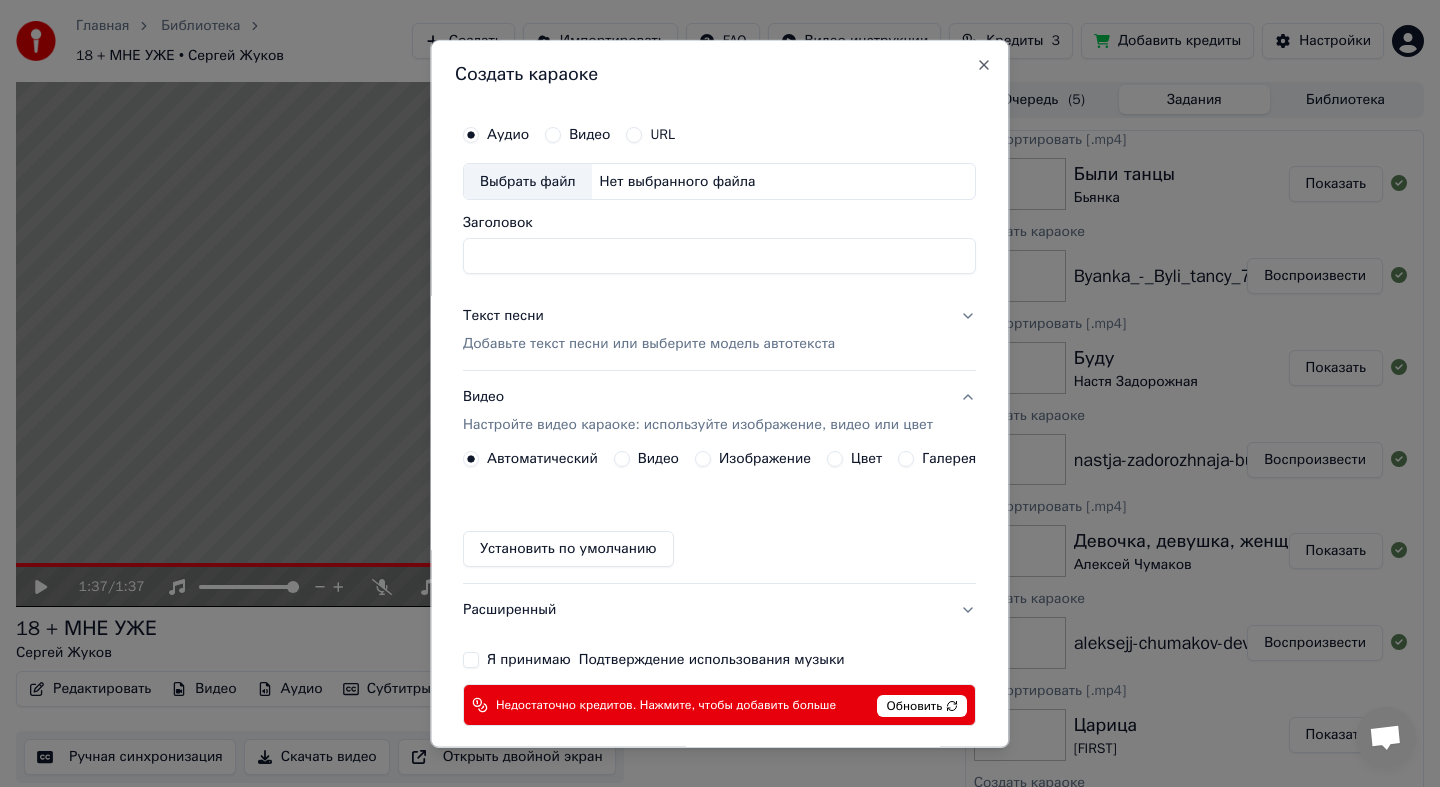 click on "Выбрать файл" at bounding box center (528, 181) 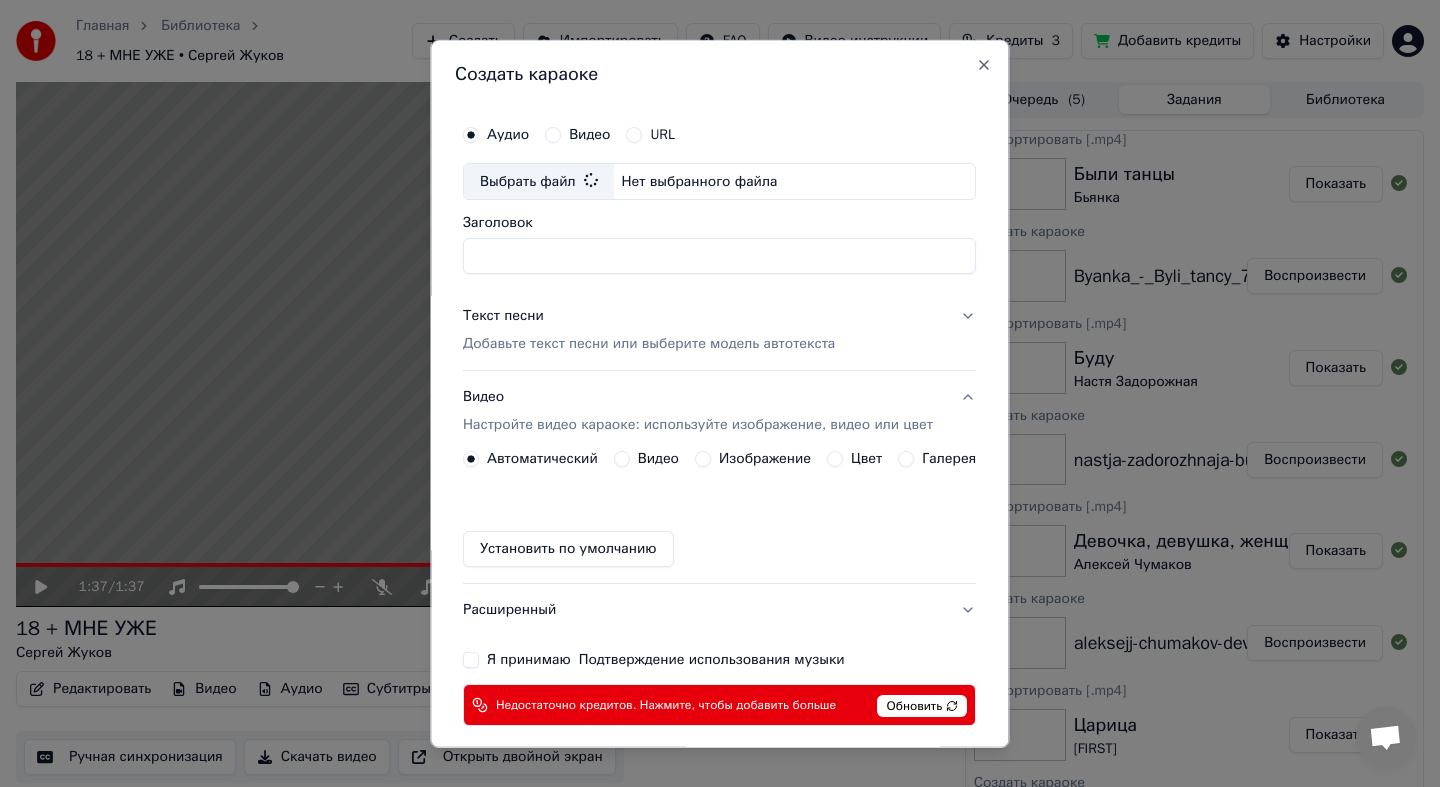 type on "**********" 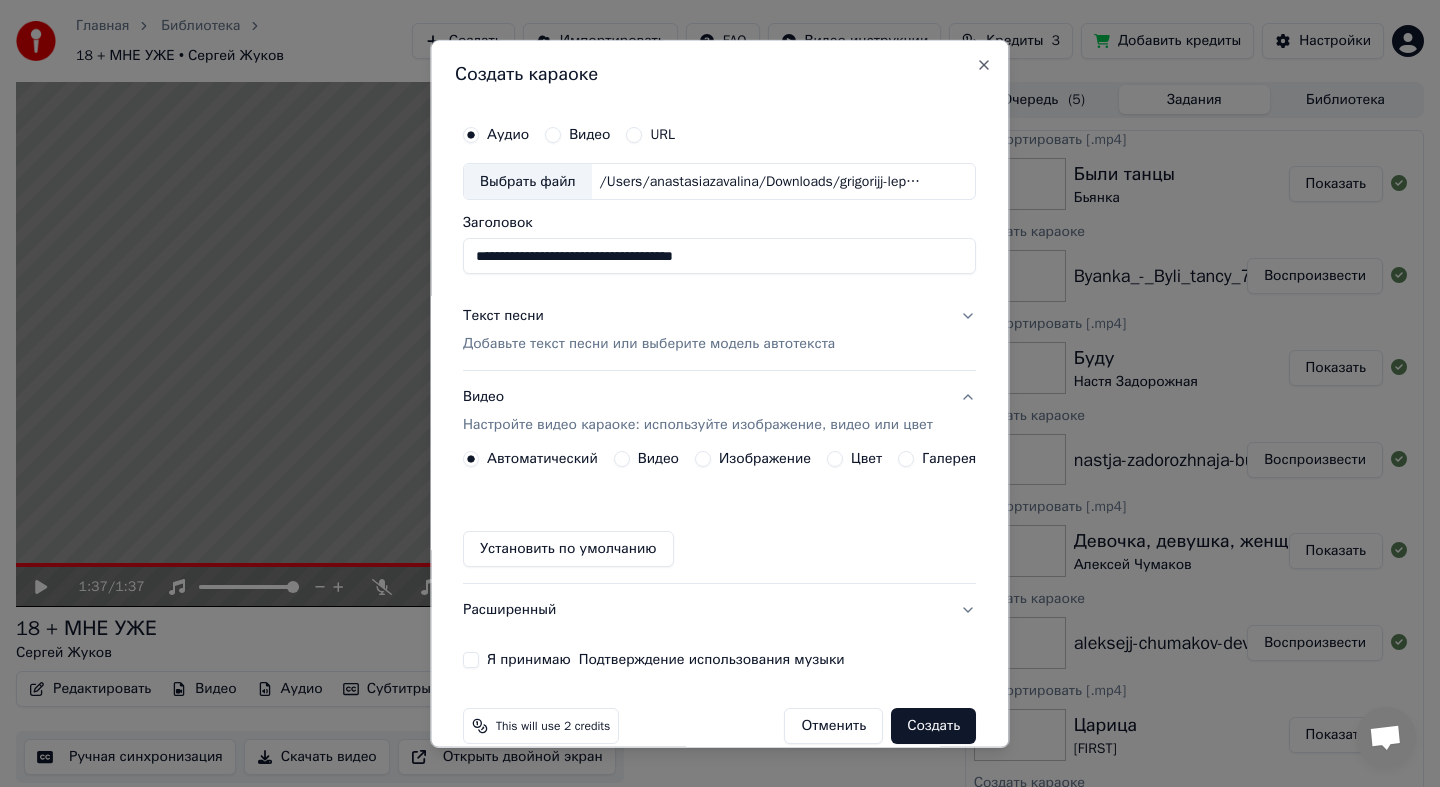 scroll, scrollTop: 29, scrollLeft: 0, axis: vertical 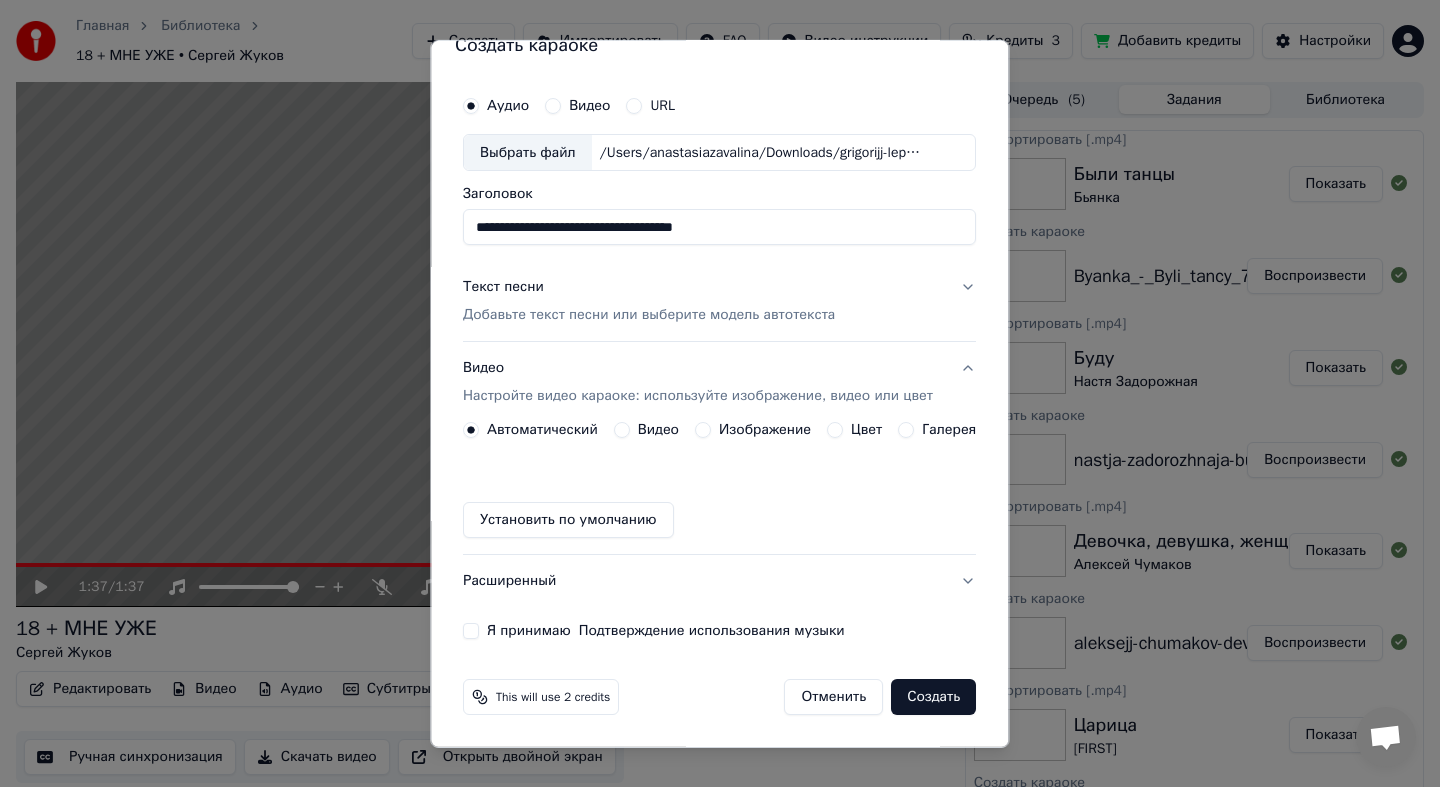 click on "Текст песни Добавьте текст песни или выберите модель автотекста" at bounding box center [649, 301] 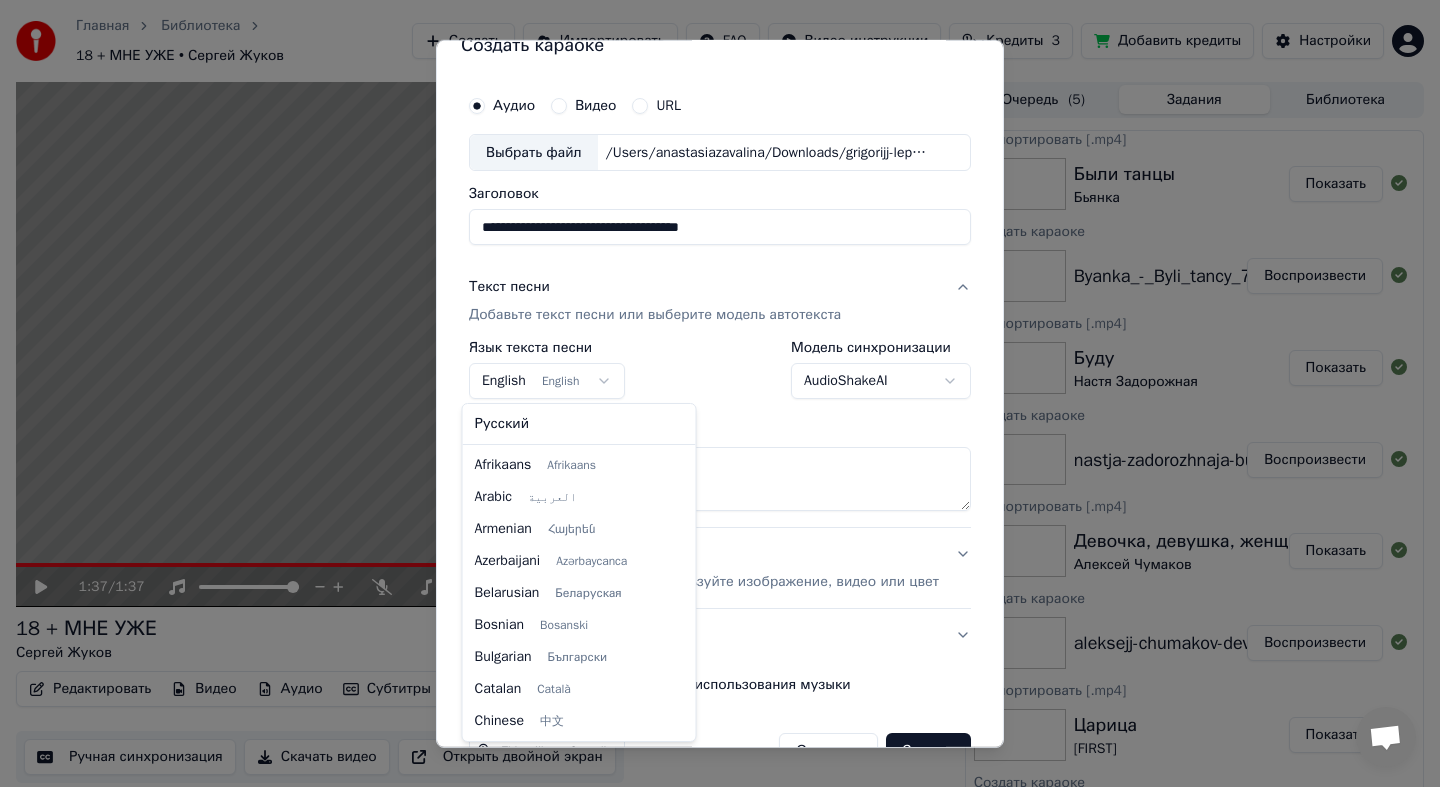 click on "Главная Библиотека 18 + МНЕ УЖЕ • Сергей Жуков Создать Импортировать FAQ Видео-инструкции Кредиты 3 Добавить кредиты Настройки 1:37  /  1:37 18 + МНЕ УЖЕ Сергей Жуков BPM 140 Тональность C Редактировать Видео Аудио Субтитры Загрузить Облачная библиотека Ручная синхронизация Скачать видео Открыть двойной экран Очередь ( 5 ) Задания Библиотека Экспортировать [.mp4] 18 + МНЕ УЖЕ Сергей Жуков Показать Создать караоке sergejj-zhukov-18-mne-uzhe-63413509_MqRNR8id Воспроизвести Экспортировать [.mp4] Были танцы Бьянка Показать Создать караоке Byanka_-_Byli_tancy_72332693 Воспроизвести Экспортировать [.mp4] Буду URL" at bounding box center (720, 393) 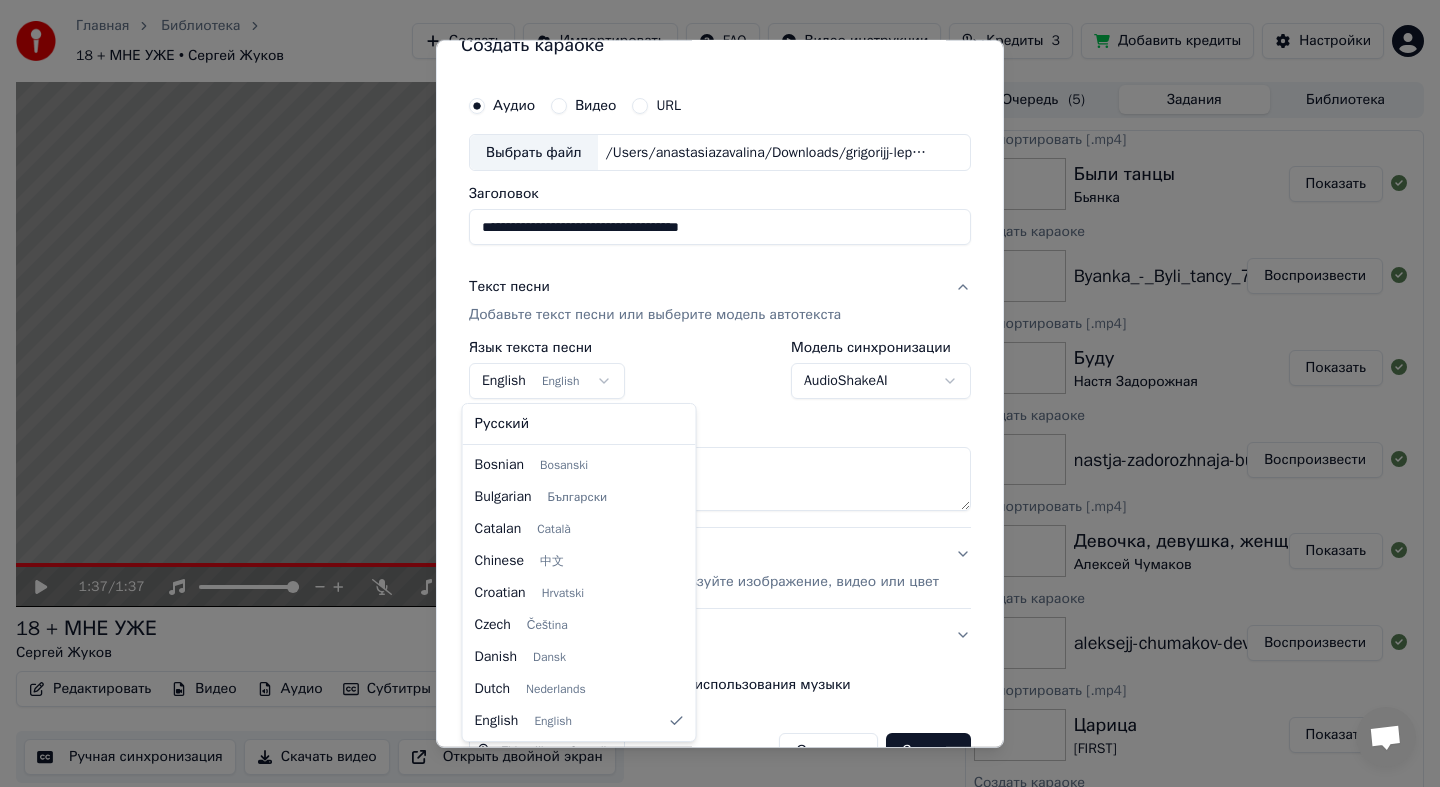 select on "**" 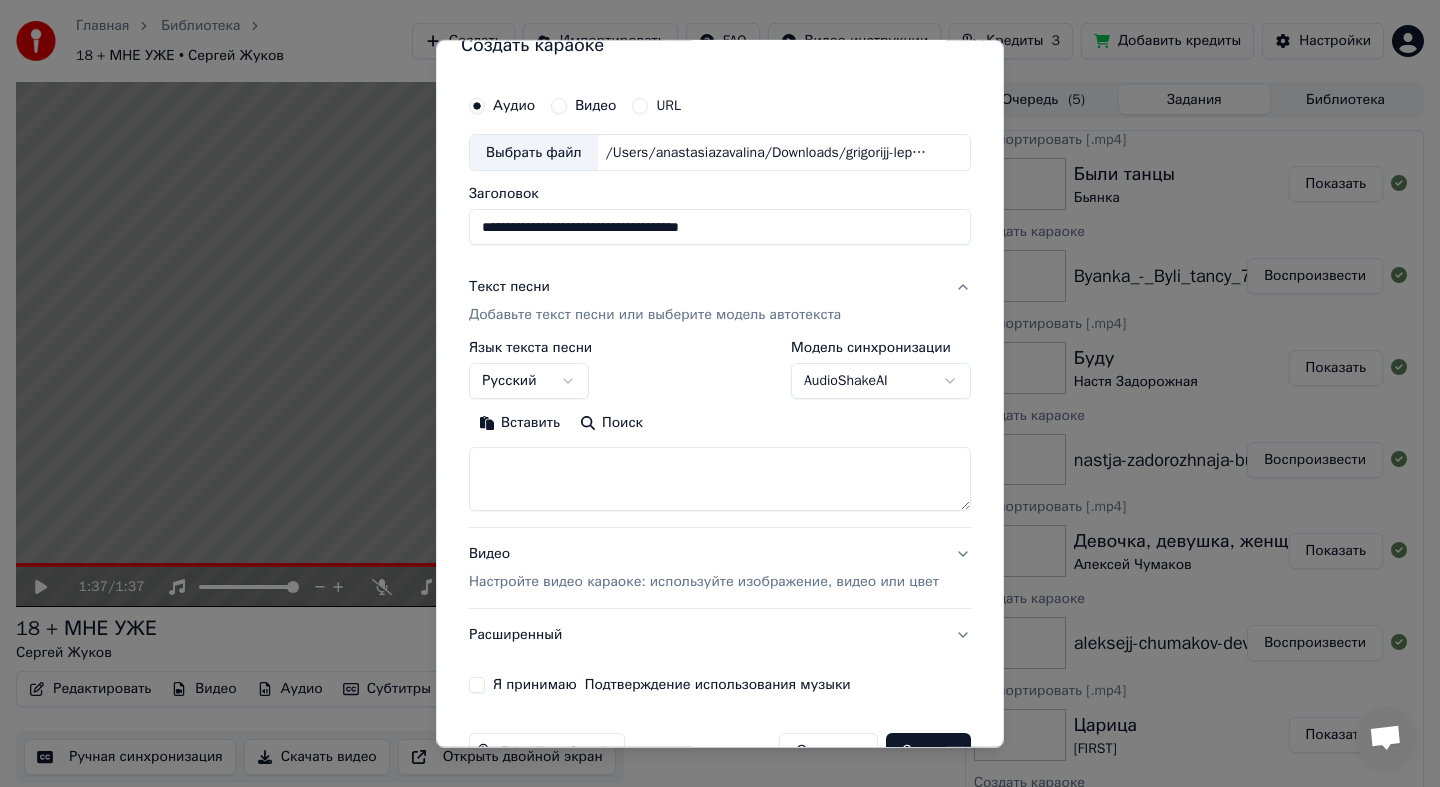 click at bounding box center (720, 479) 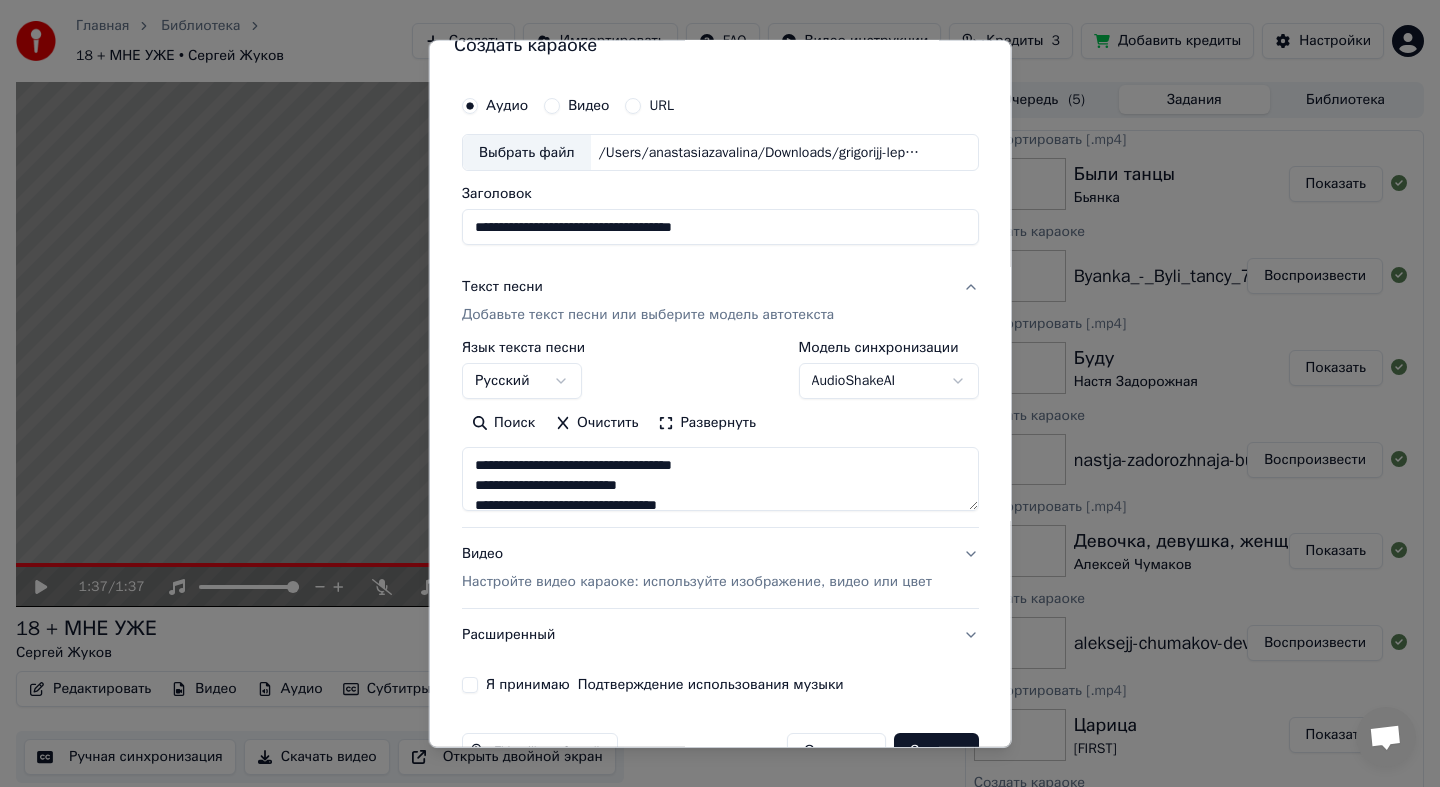 scroll, scrollTop: 224, scrollLeft: 0, axis: vertical 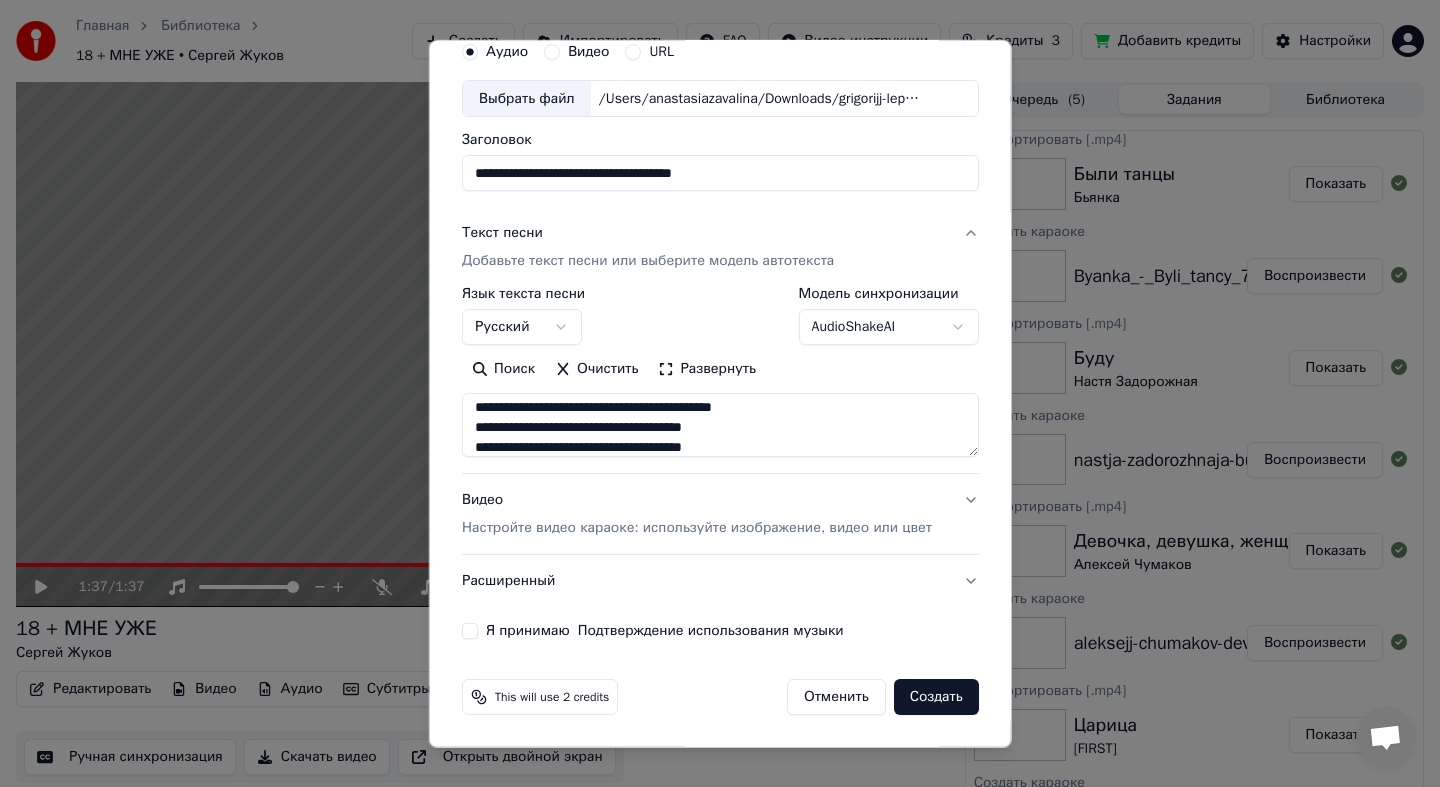 type on "**********" 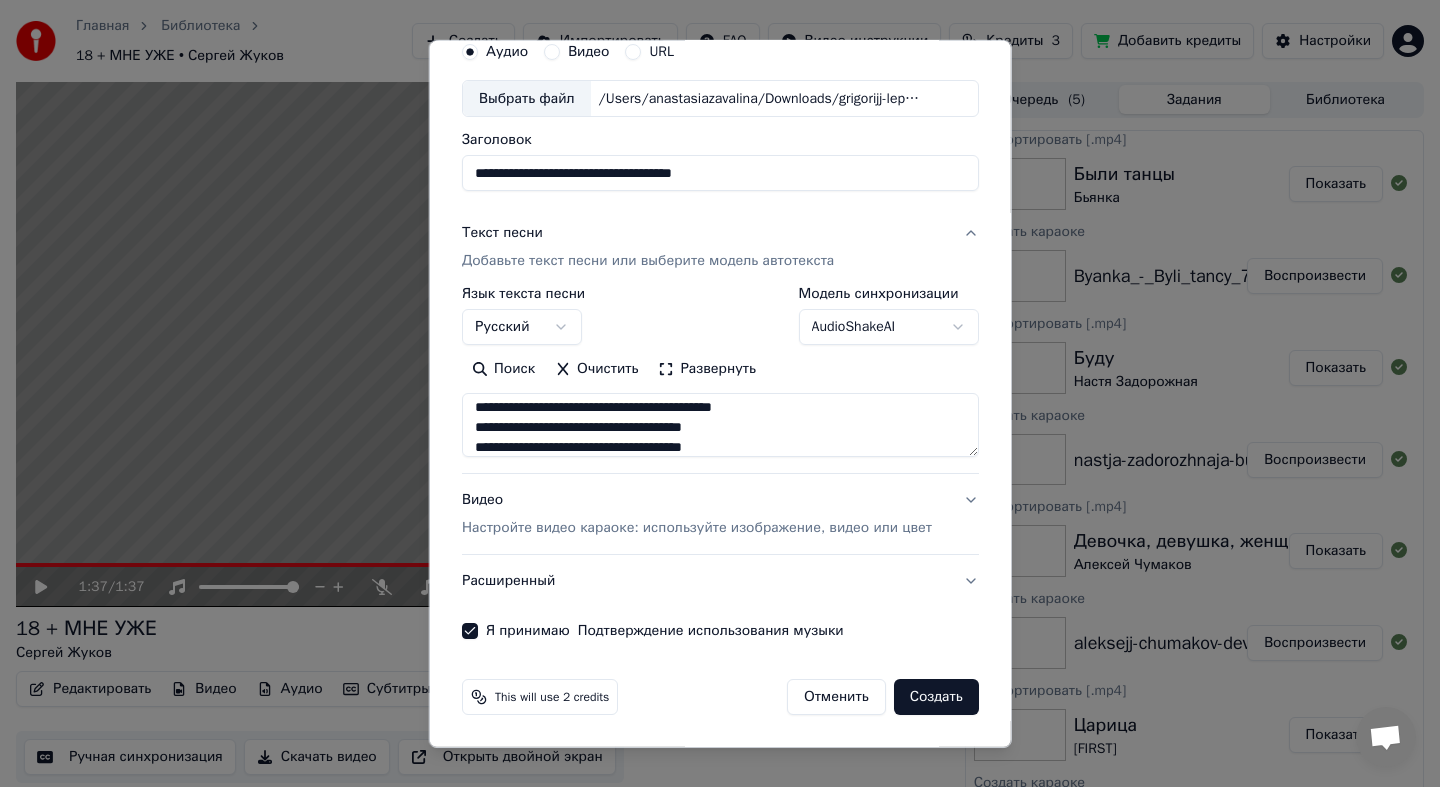 click on "Настройте видео караоке: используйте изображение, видео или цвет" at bounding box center (697, 528) 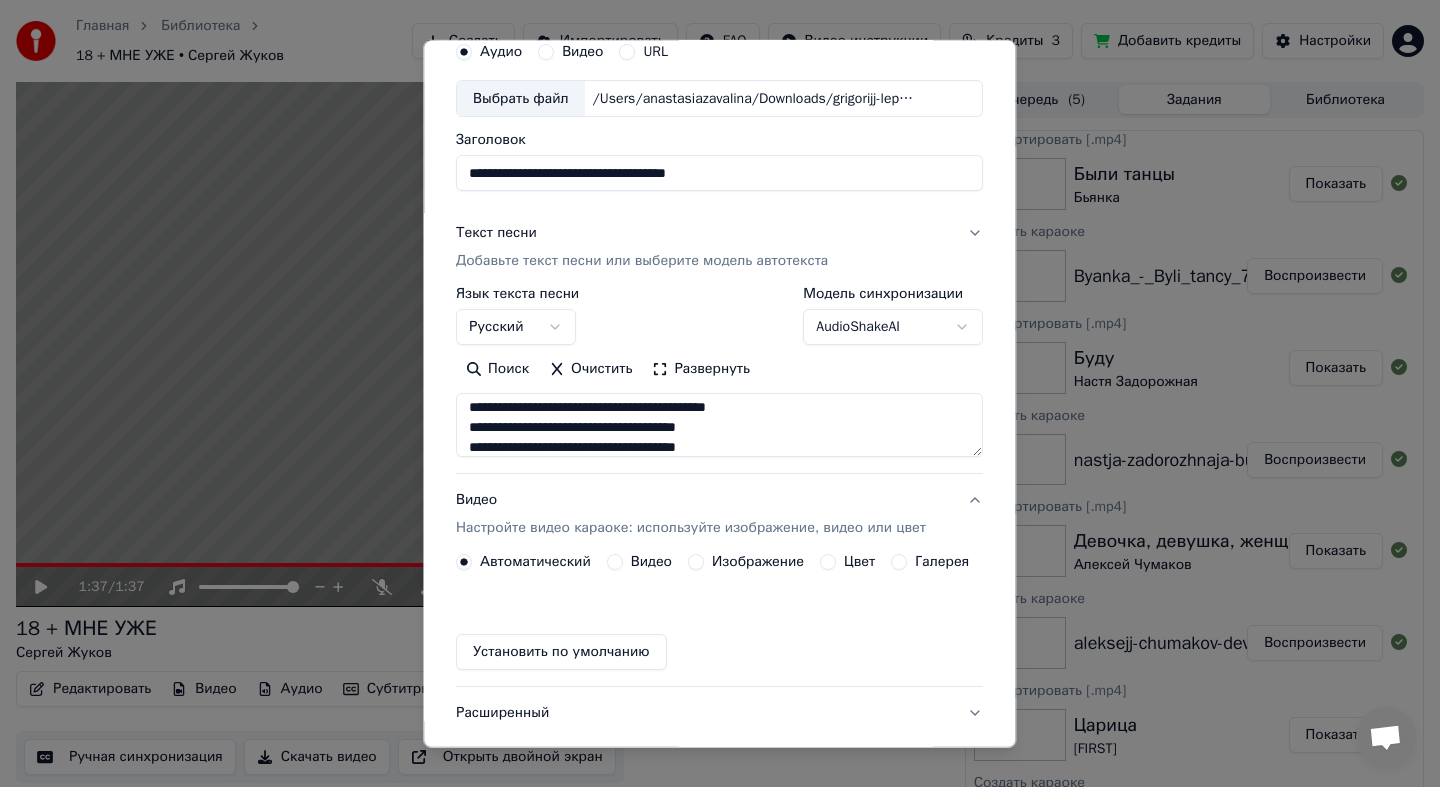 scroll, scrollTop: 29, scrollLeft: 0, axis: vertical 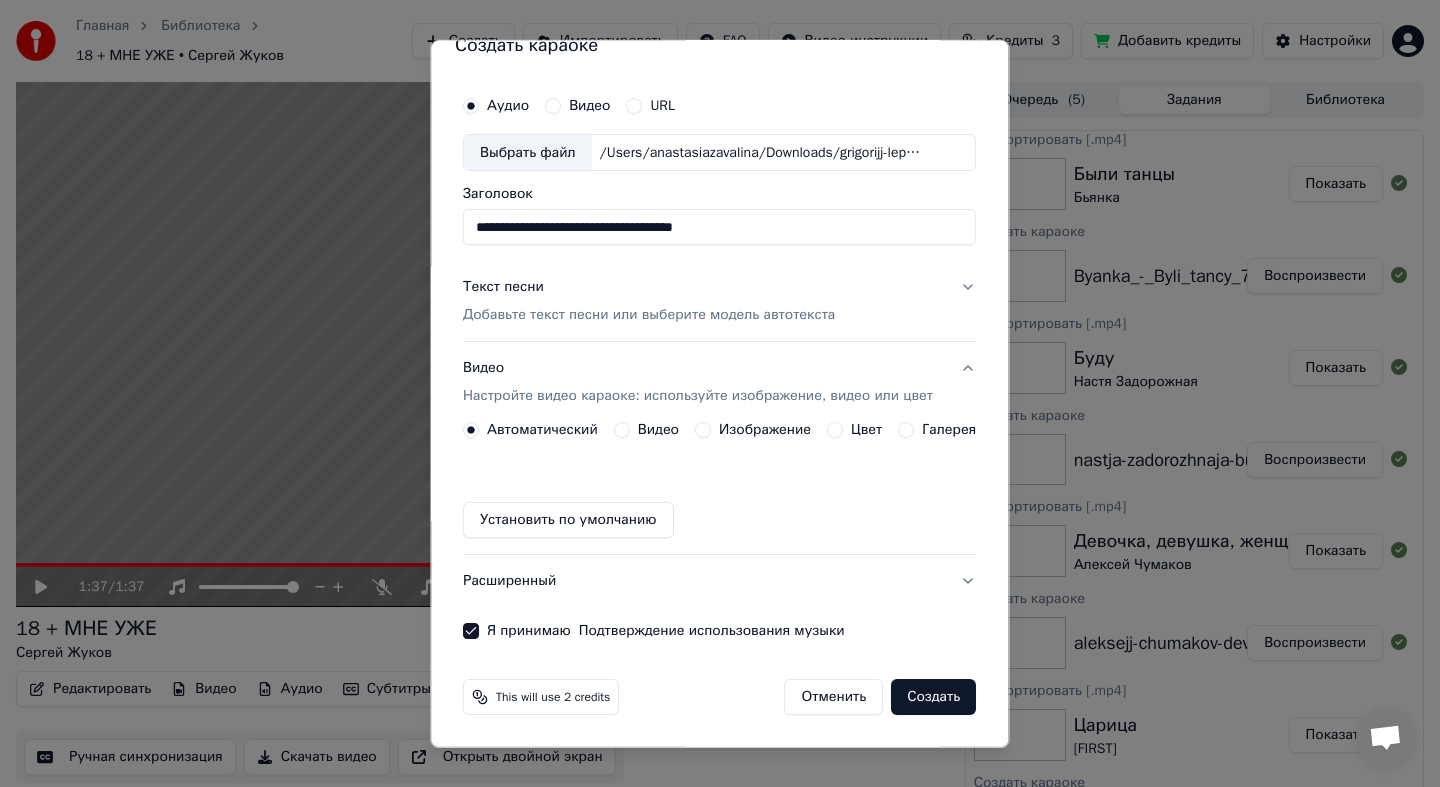 click on "Видео" at bounding box center [658, 430] 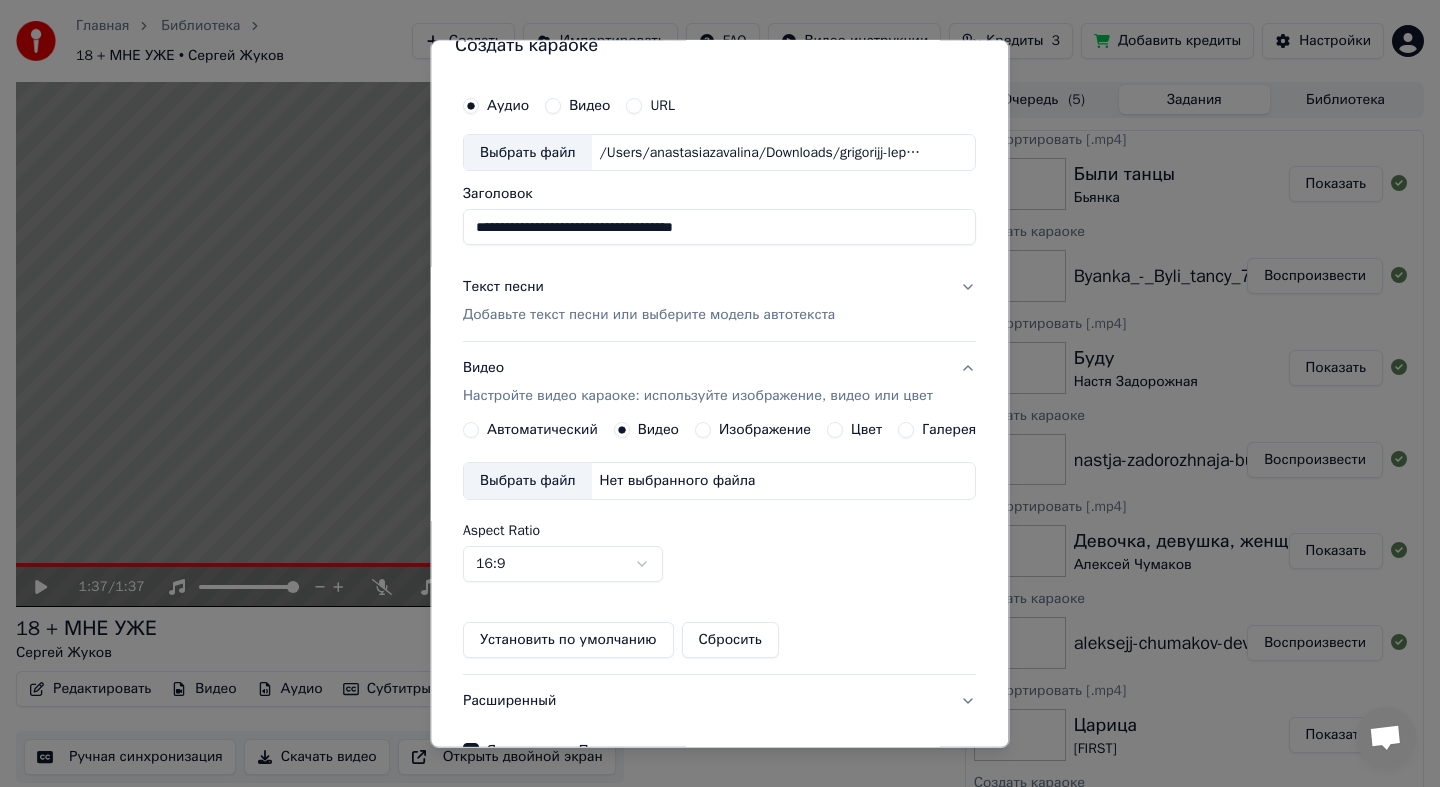 click on "Выбрать файл" at bounding box center [528, 481] 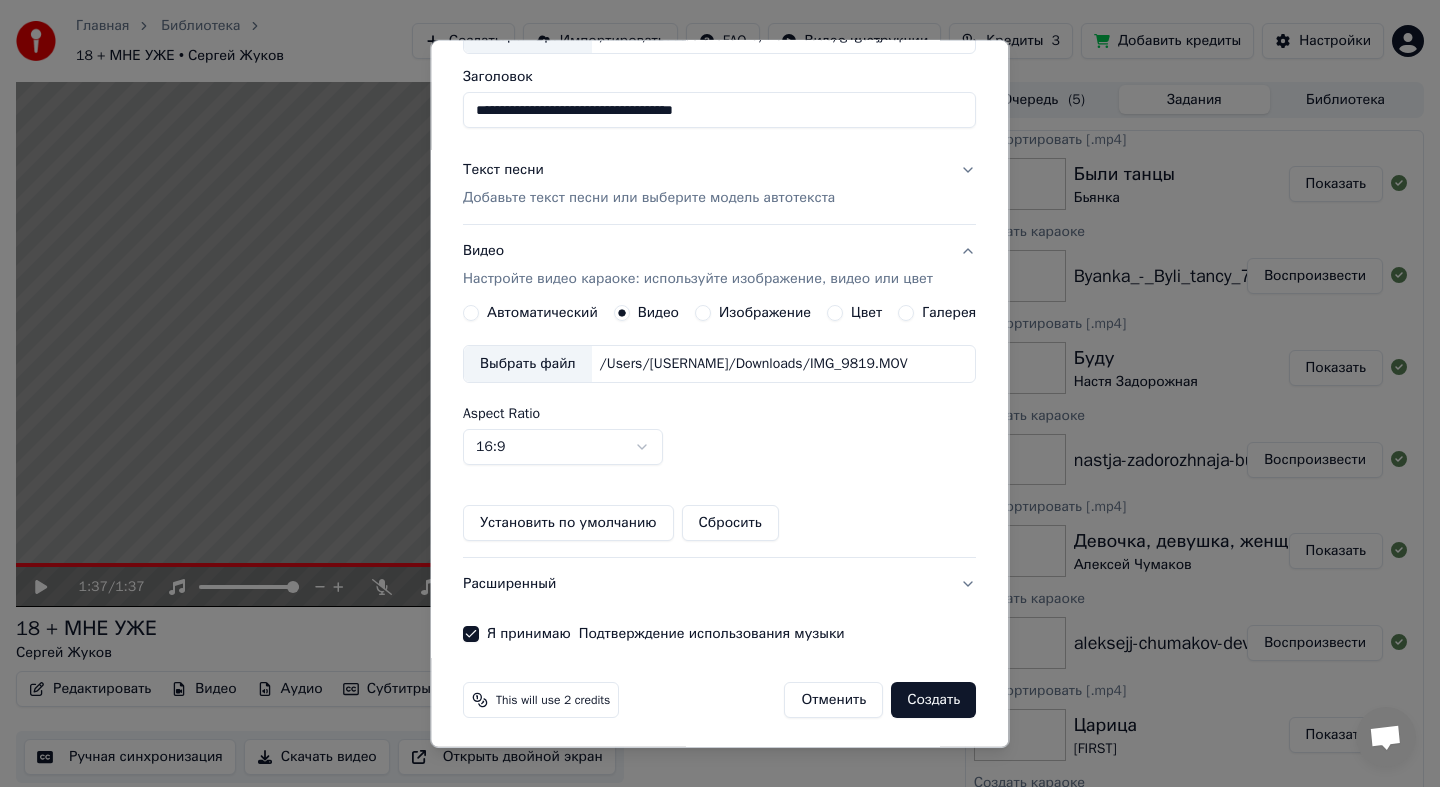 scroll, scrollTop: 149, scrollLeft: 0, axis: vertical 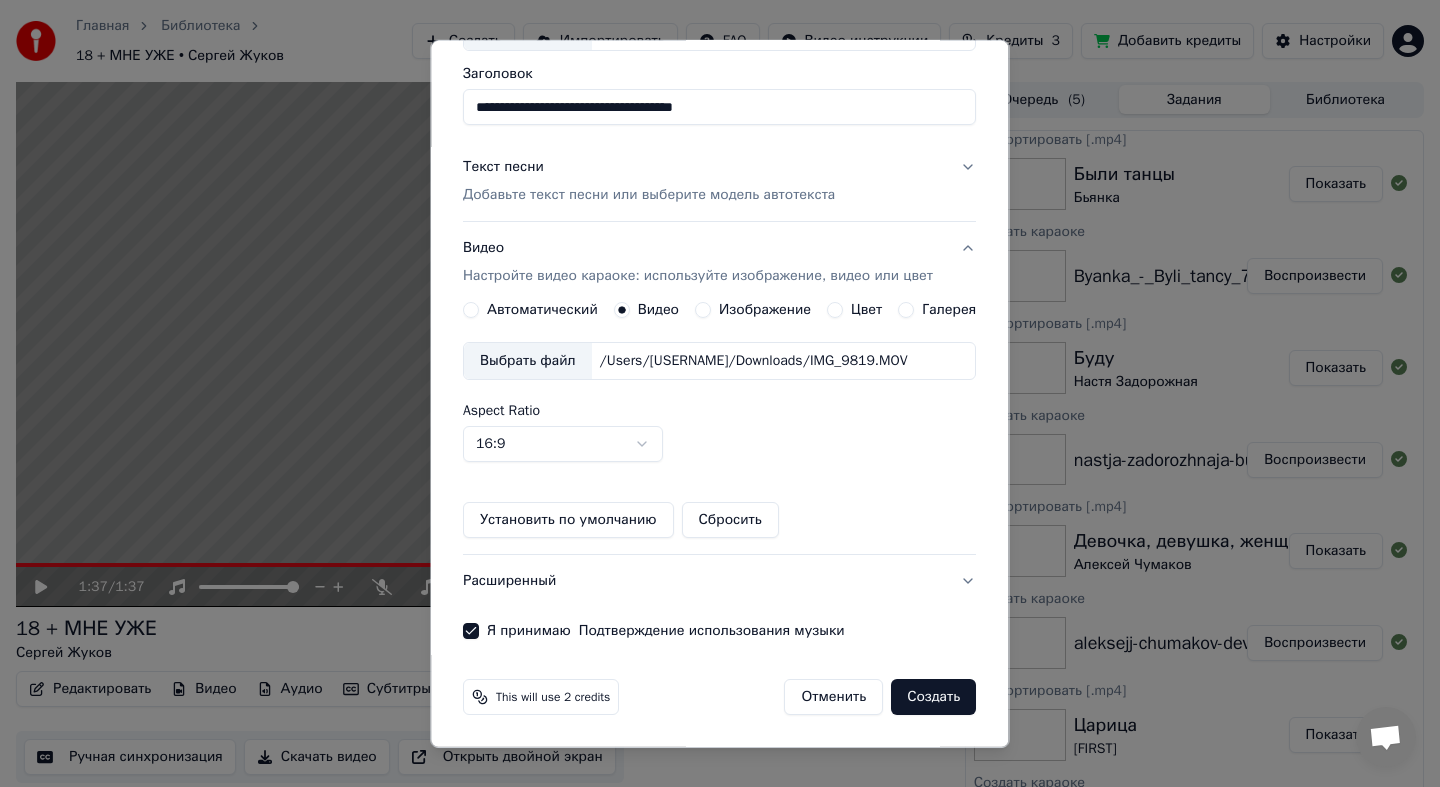 click on "Создать" at bounding box center (934, 697) 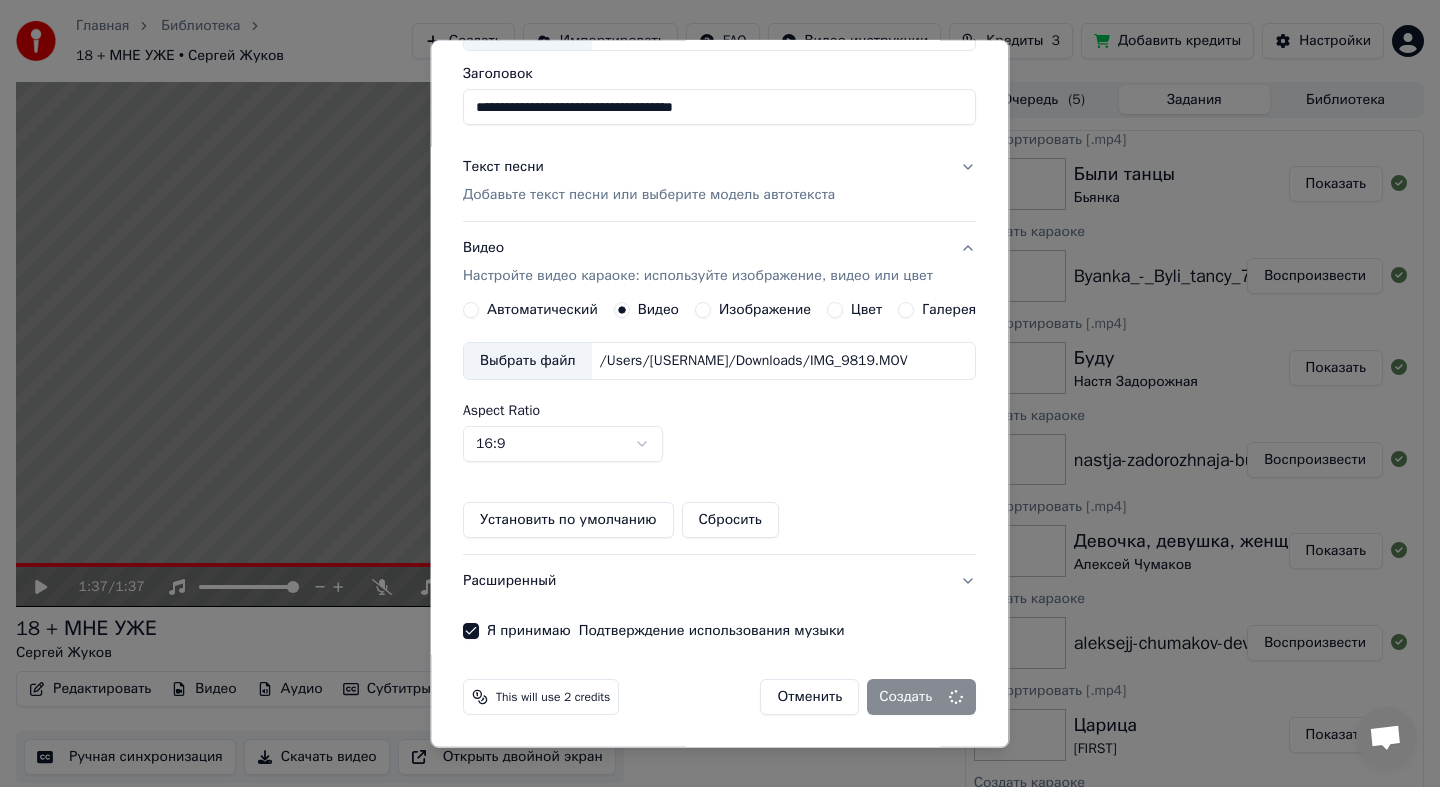 scroll, scrollTop: 279, scrollLeft: 0, axis: vertical 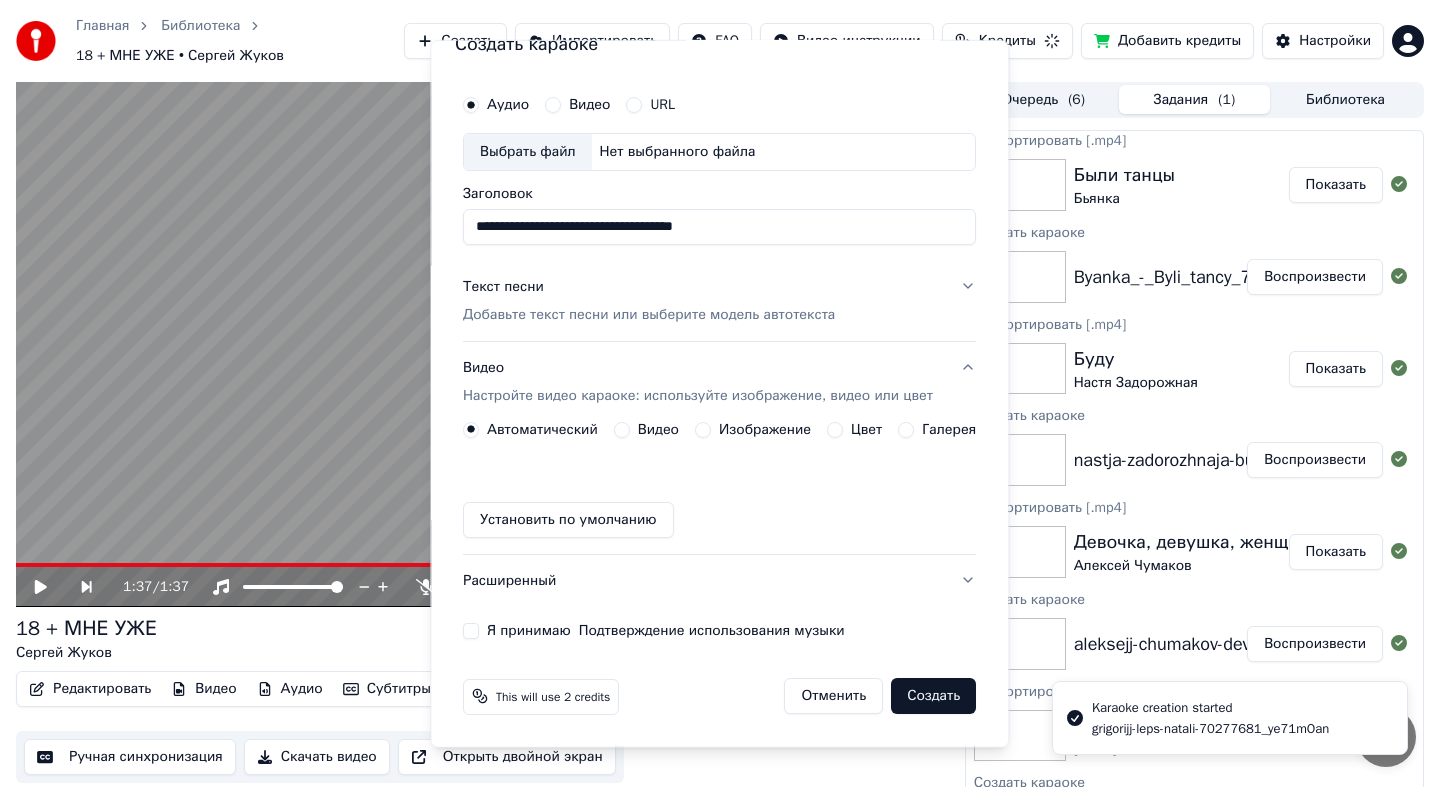 type 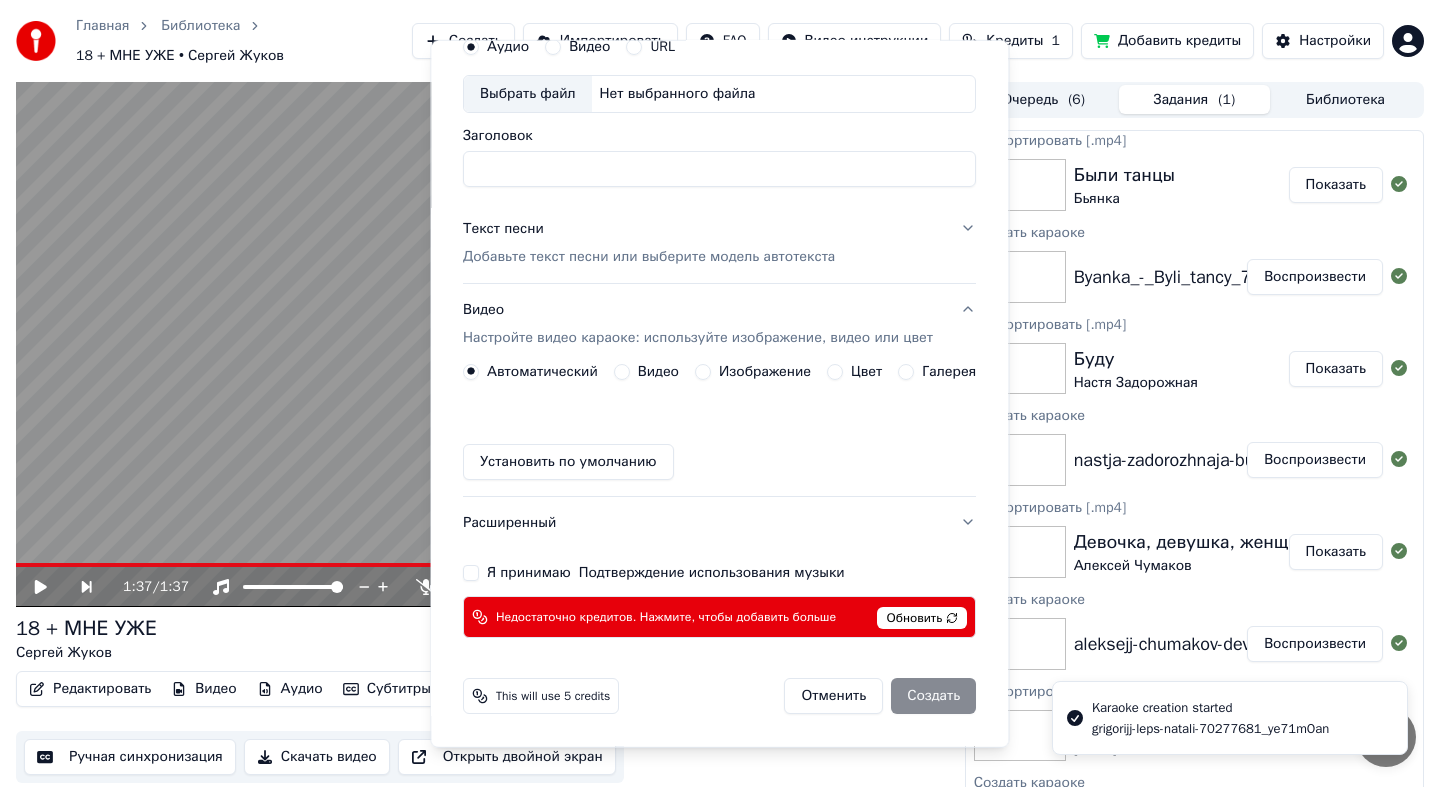 scroll, scrollTop: 29, scrollLeft: 0, axis: vertical 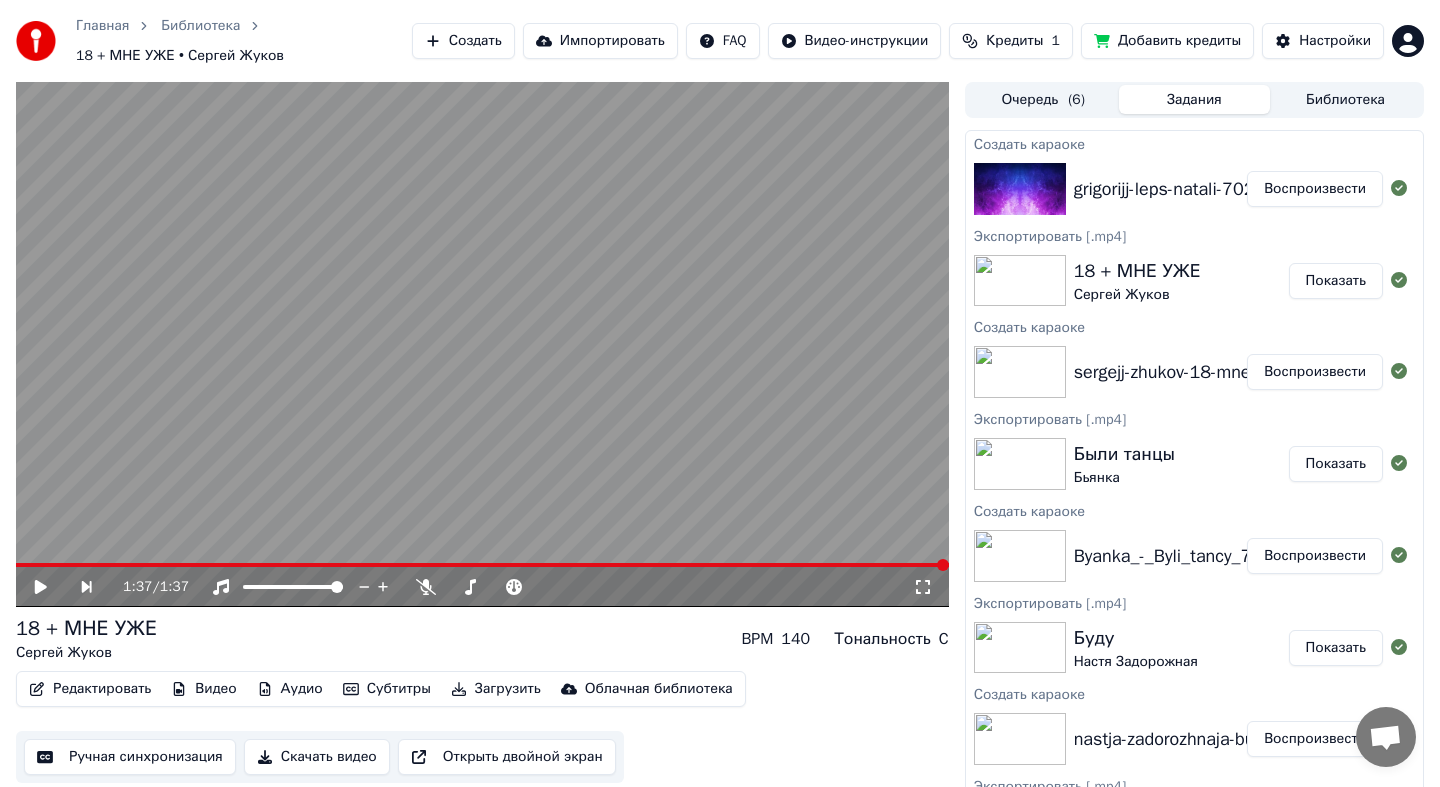 click on "Воспроизвести" at bounding box center [1315, 189] 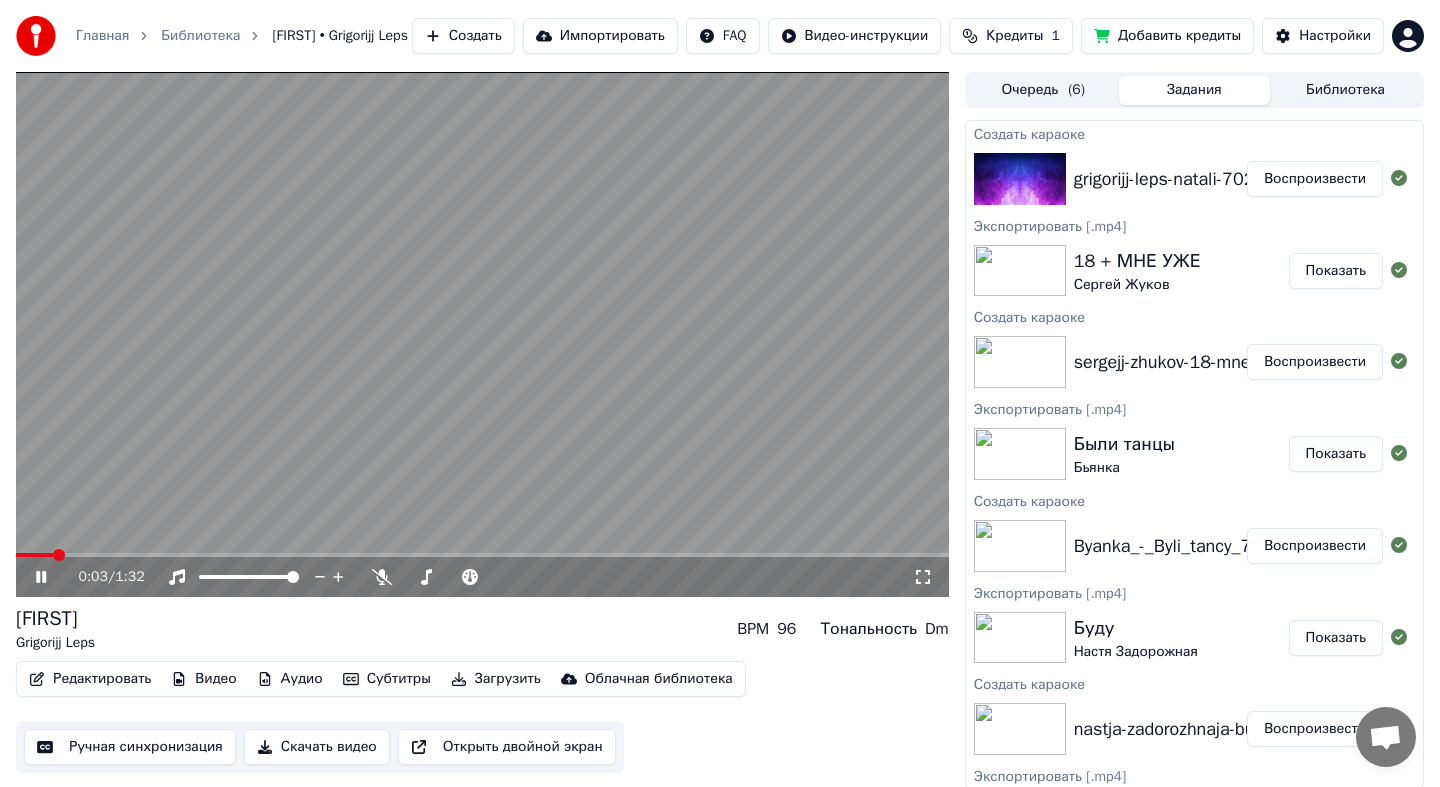 click on "Редактировать" at bounding box center (90, 679) 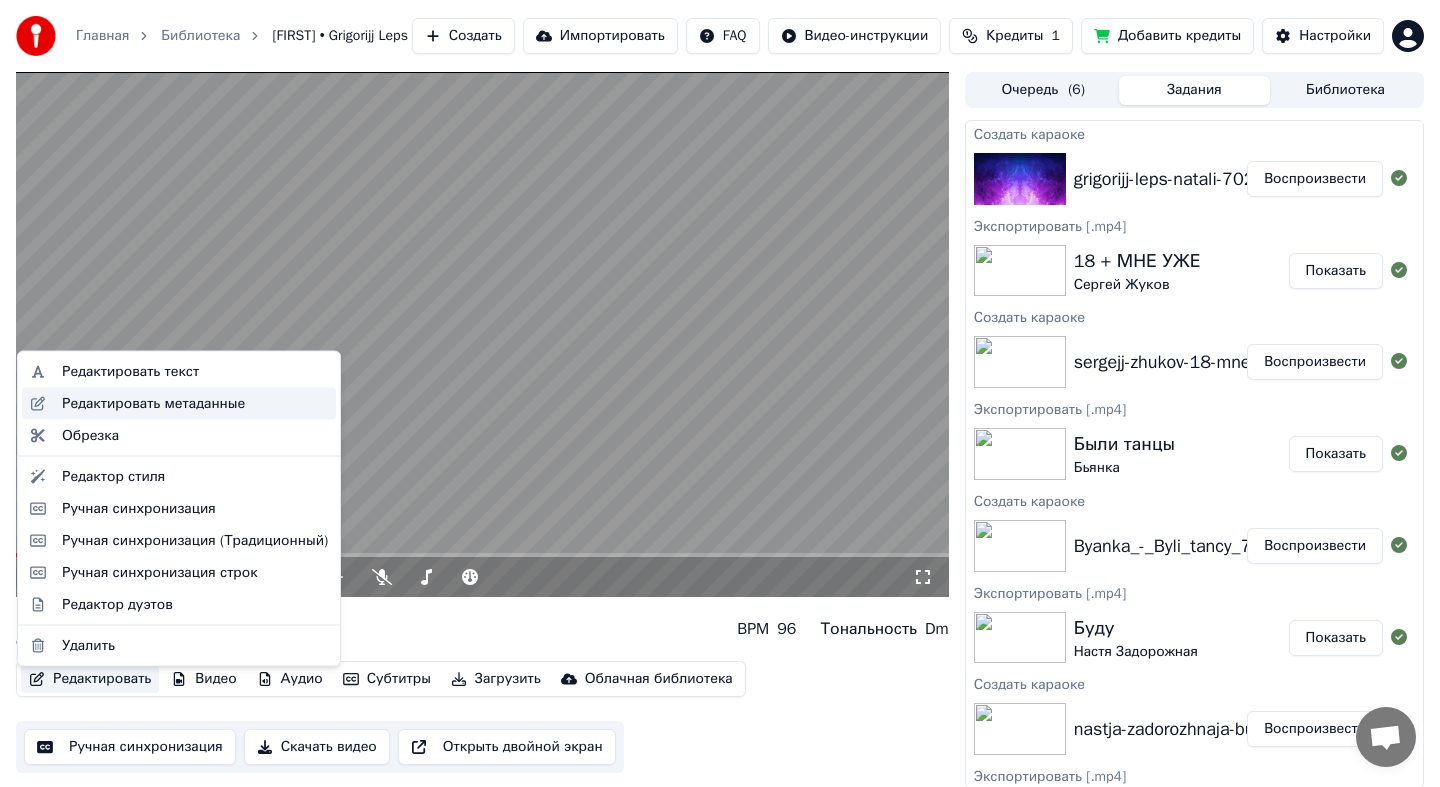 click on "Редактировать метаданные" at bounding box center (153, 403) 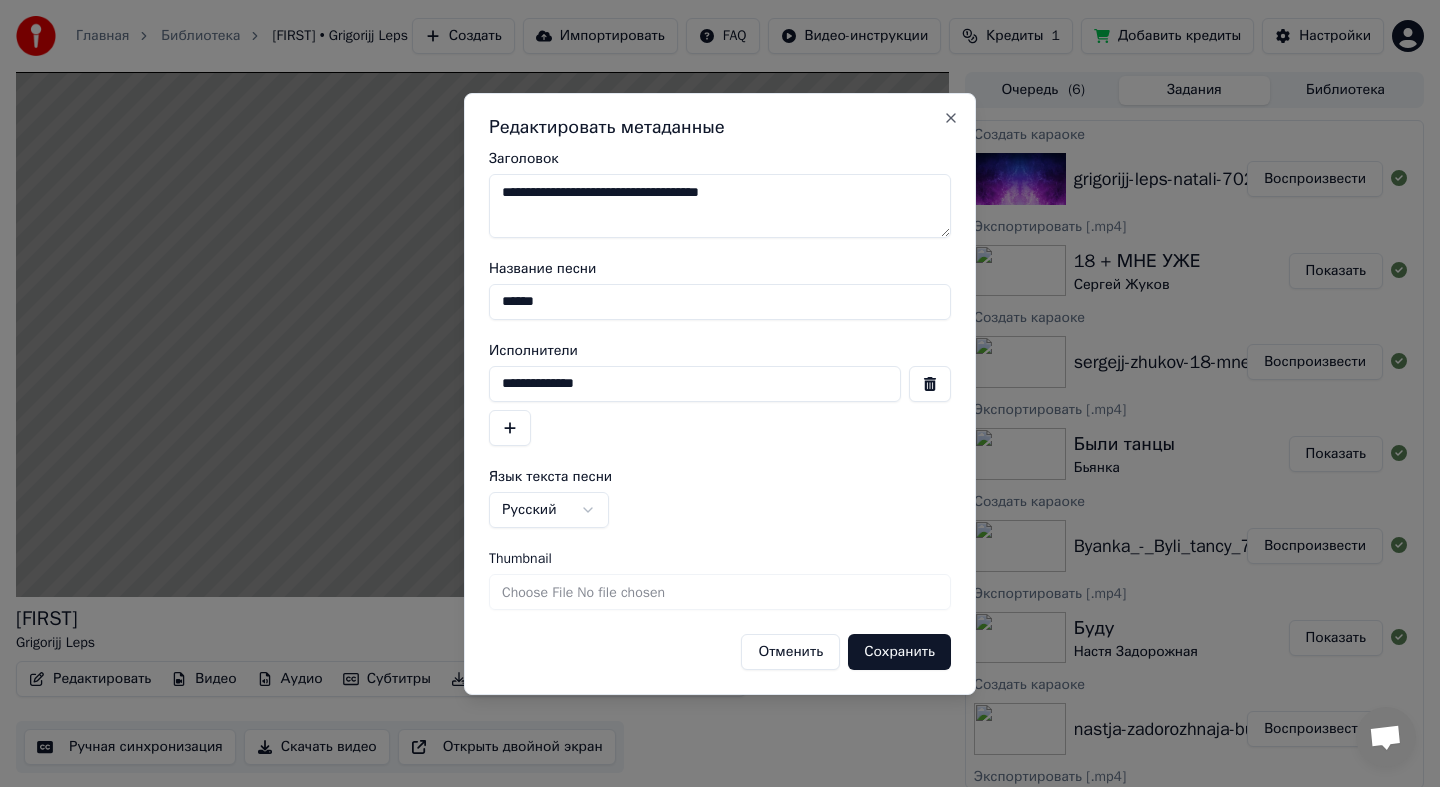 drag, startPoint x: 574, startPoint y: 307, endPoint x: 341, endPoint y: 319, distance: 233.3088 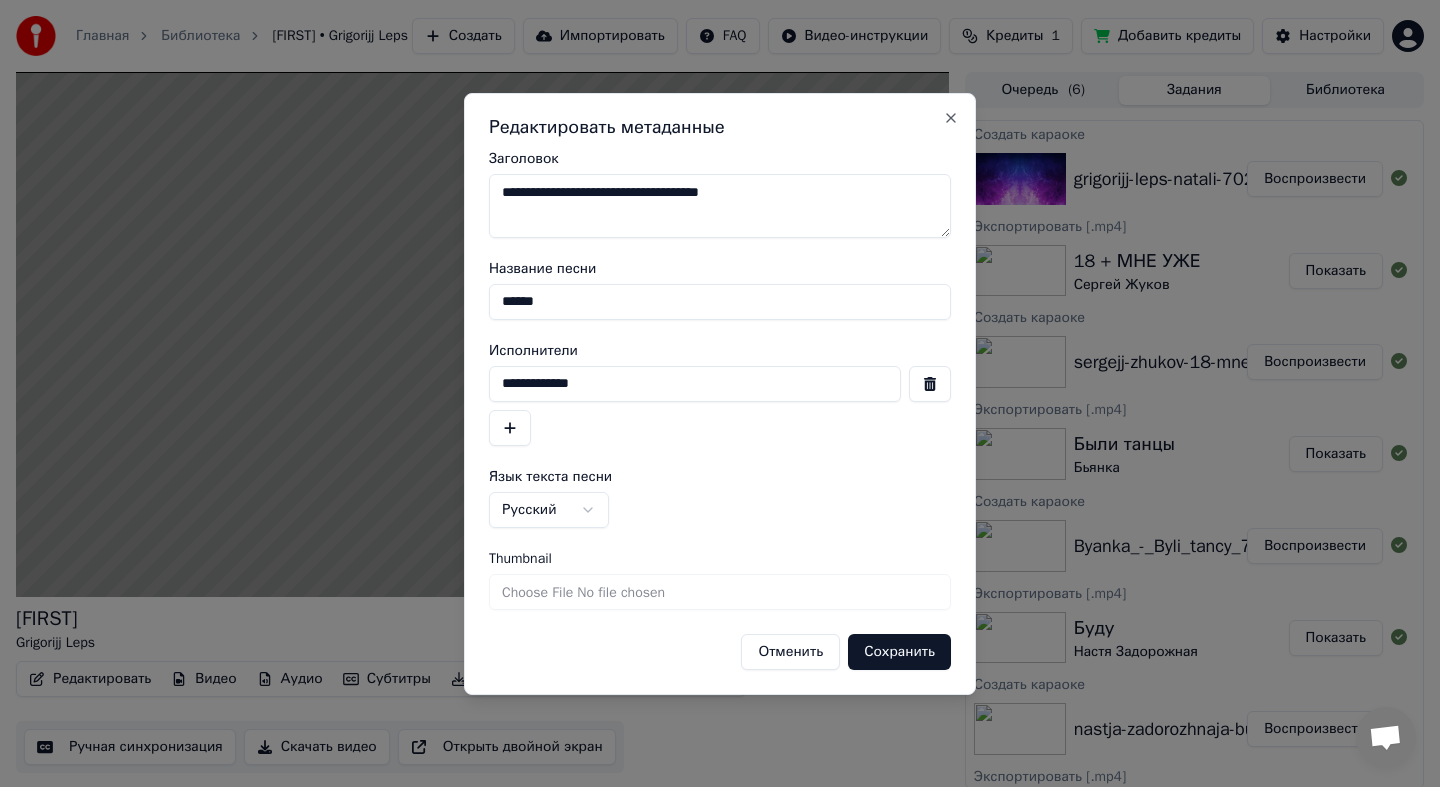 type on "**********" 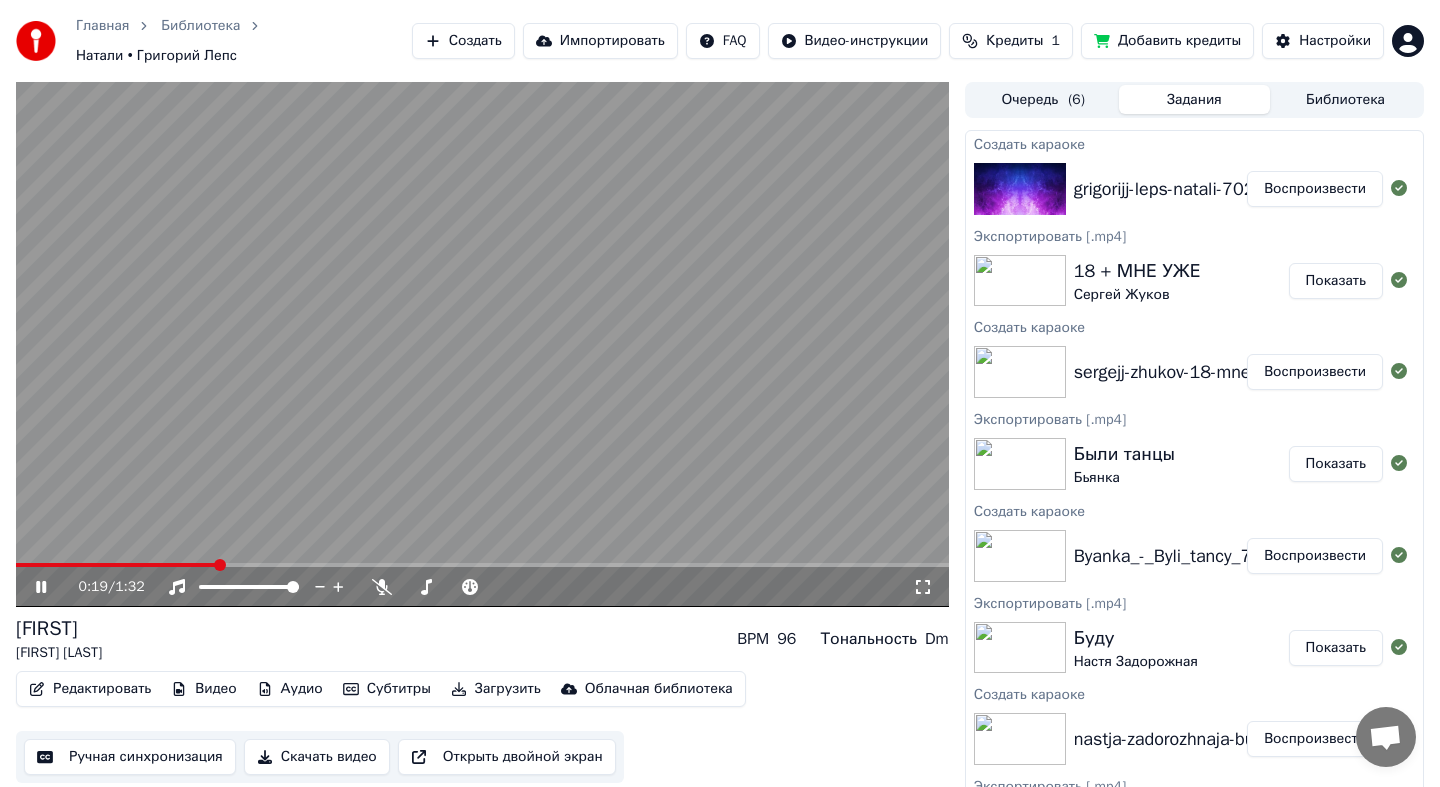 click on "0:19  /  1:32" at bounding box center (482, 587) 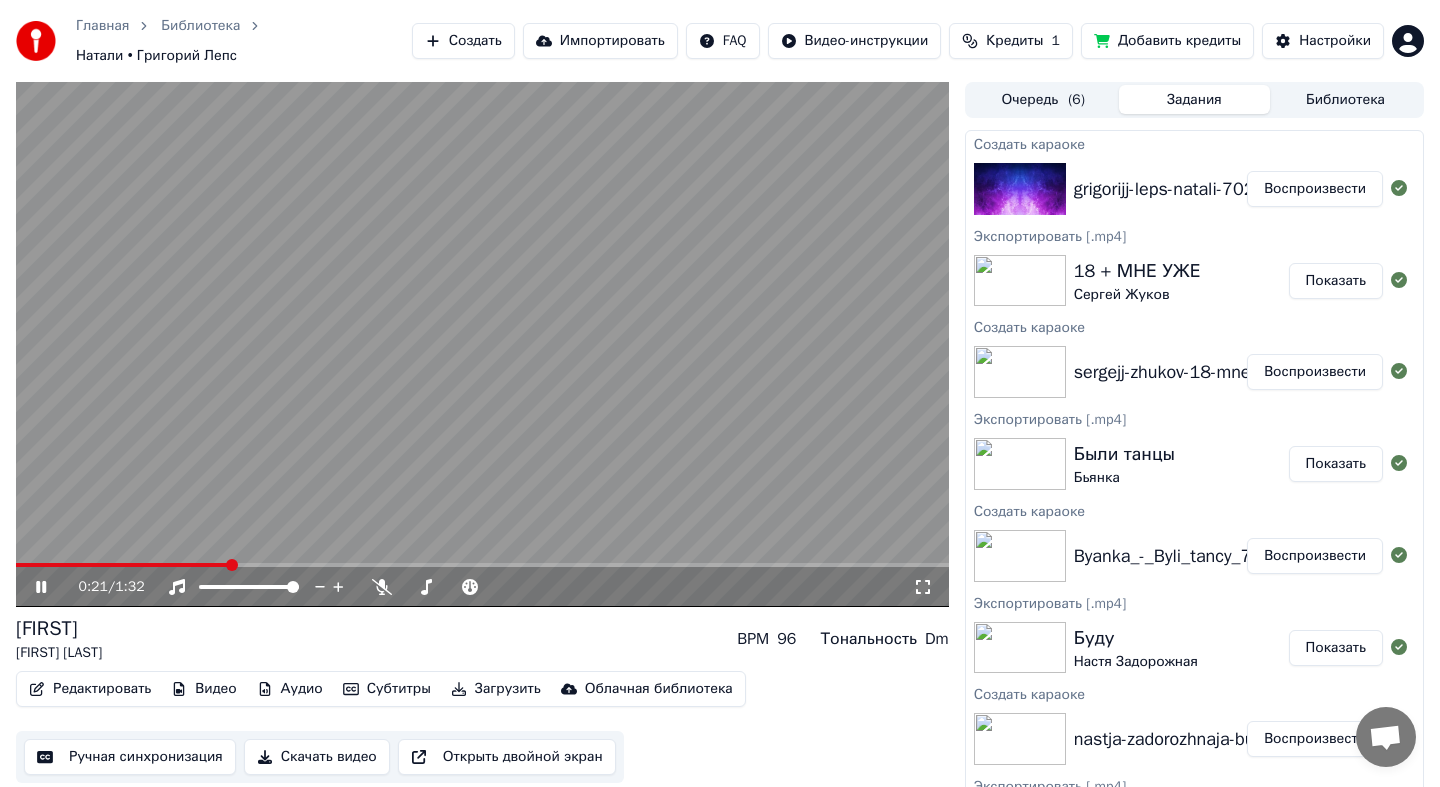 click at bounding box center [122, 565] 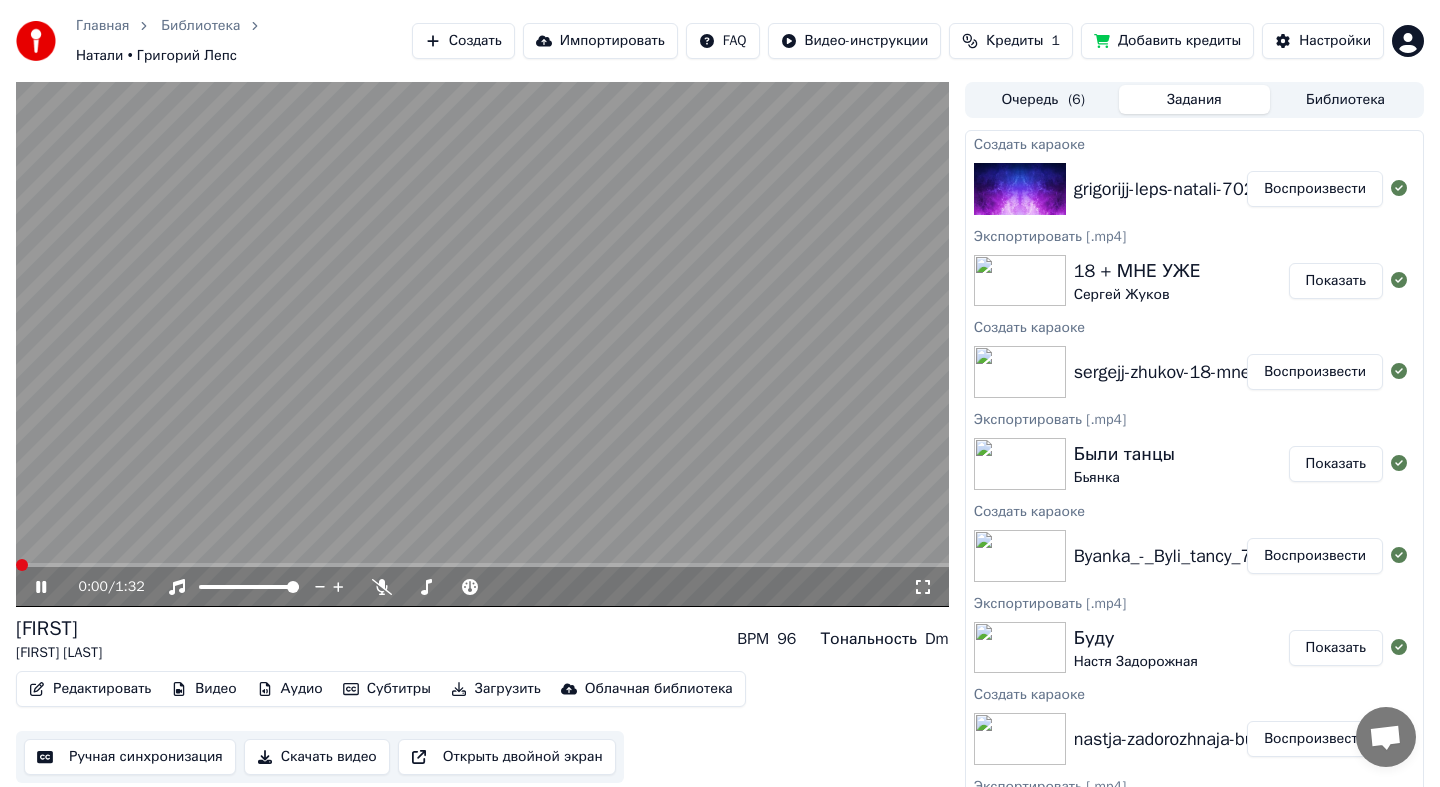 click at bounding box center (22, 565) 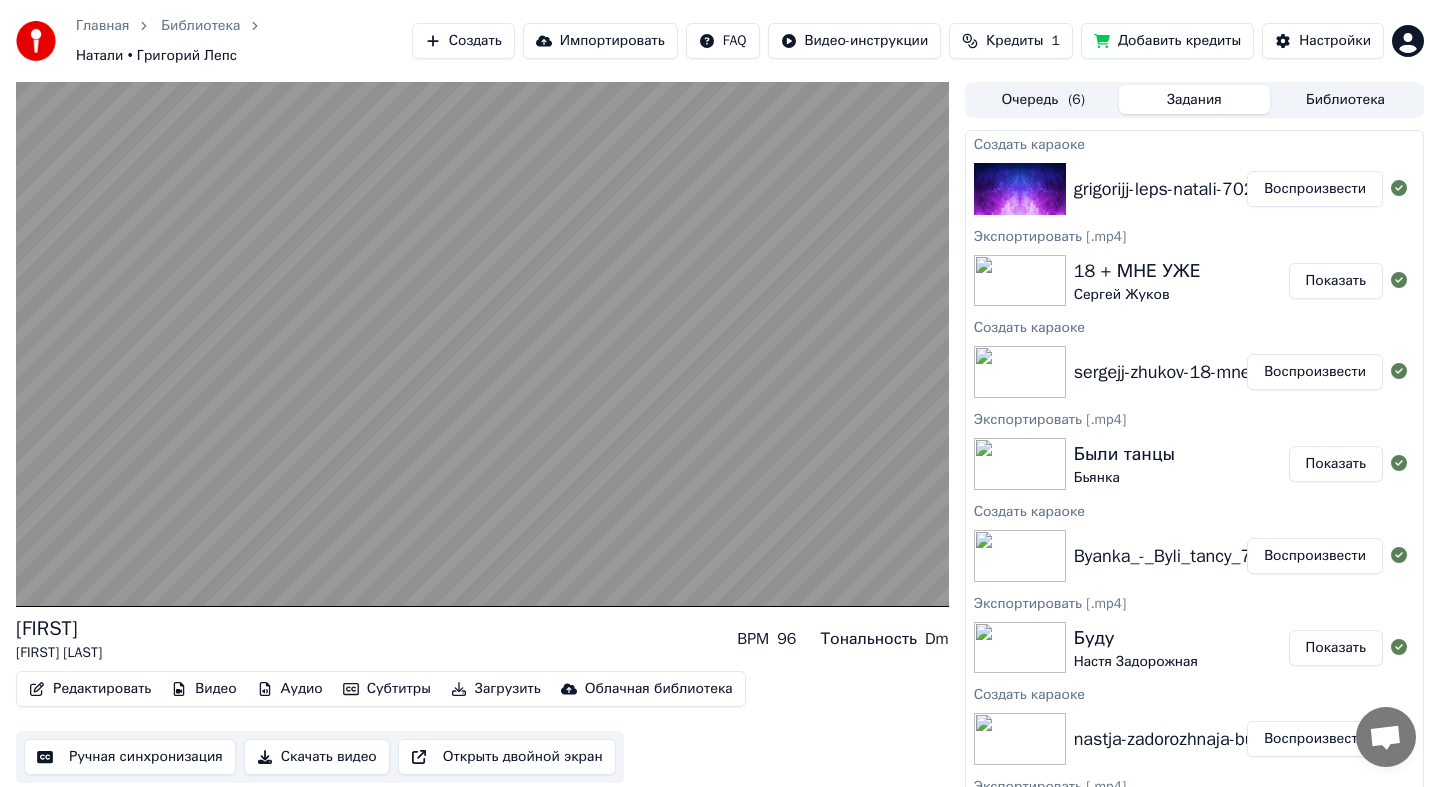 scroll, scrollTop: 12, scrollLeft: 0, axis: vertical 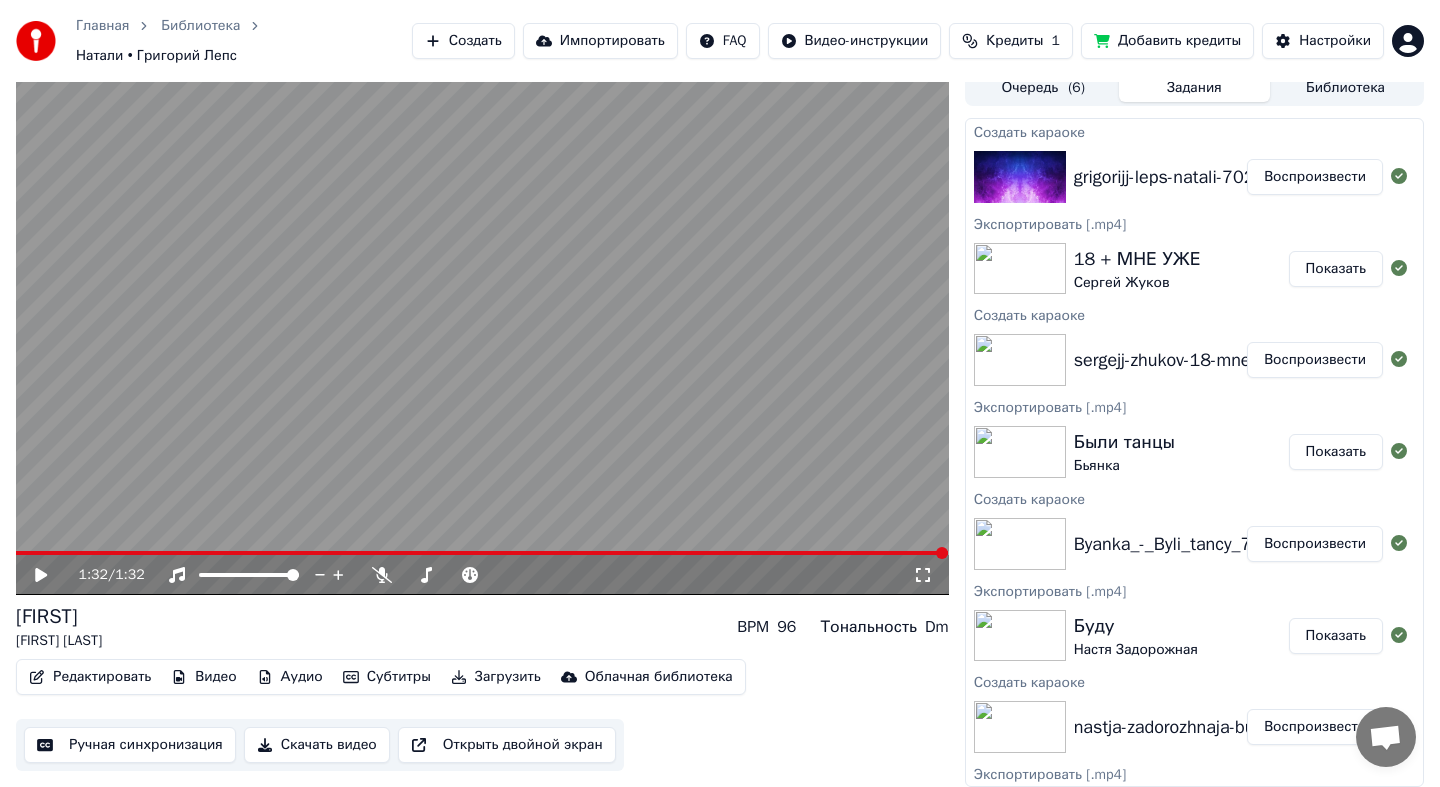 click on "Скачать видео" at bounding box center (317, 745) 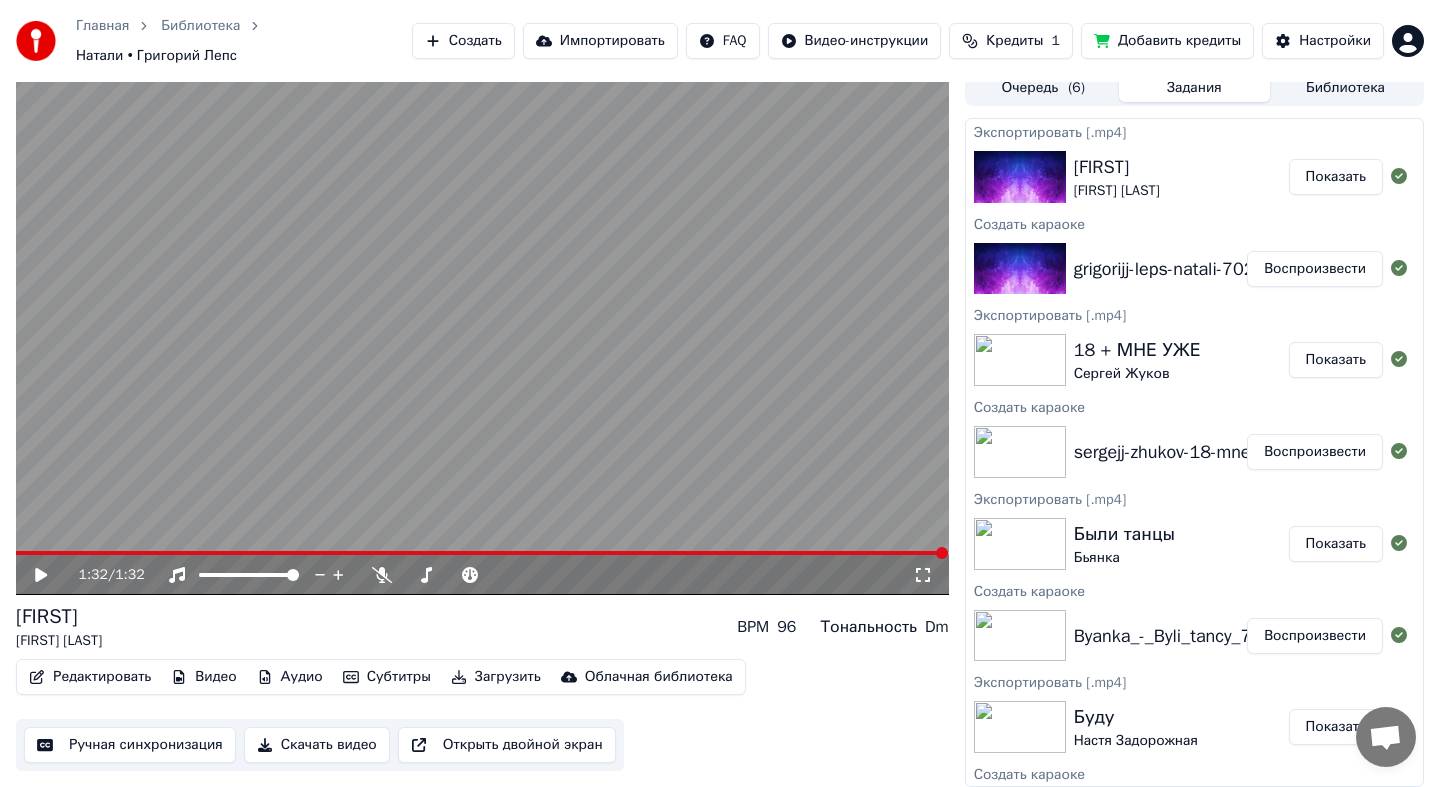 click on "Показать" at bounding box center (1336, 177) 